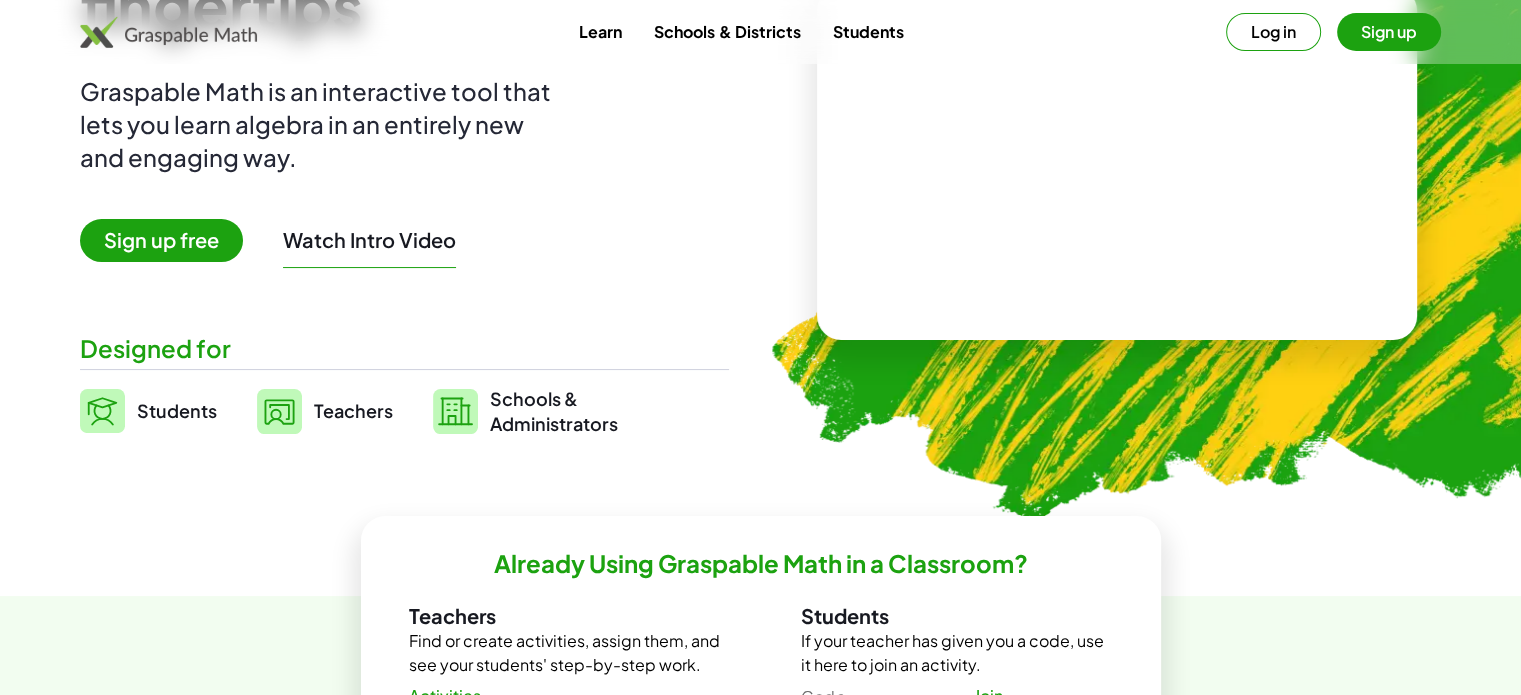 scroll, scrollTop: 100, scrollLeft: 0, axis: vertical 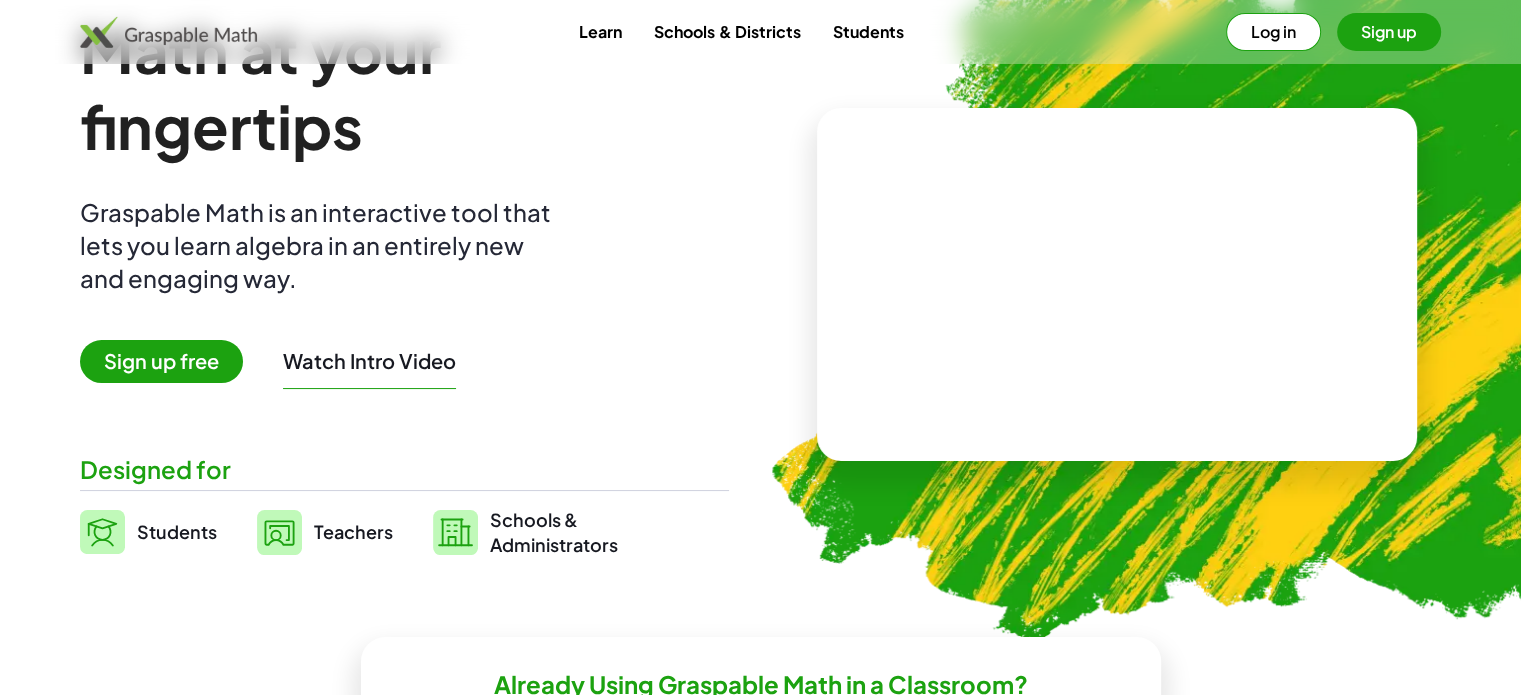 click at bounding box center (1117, 285) 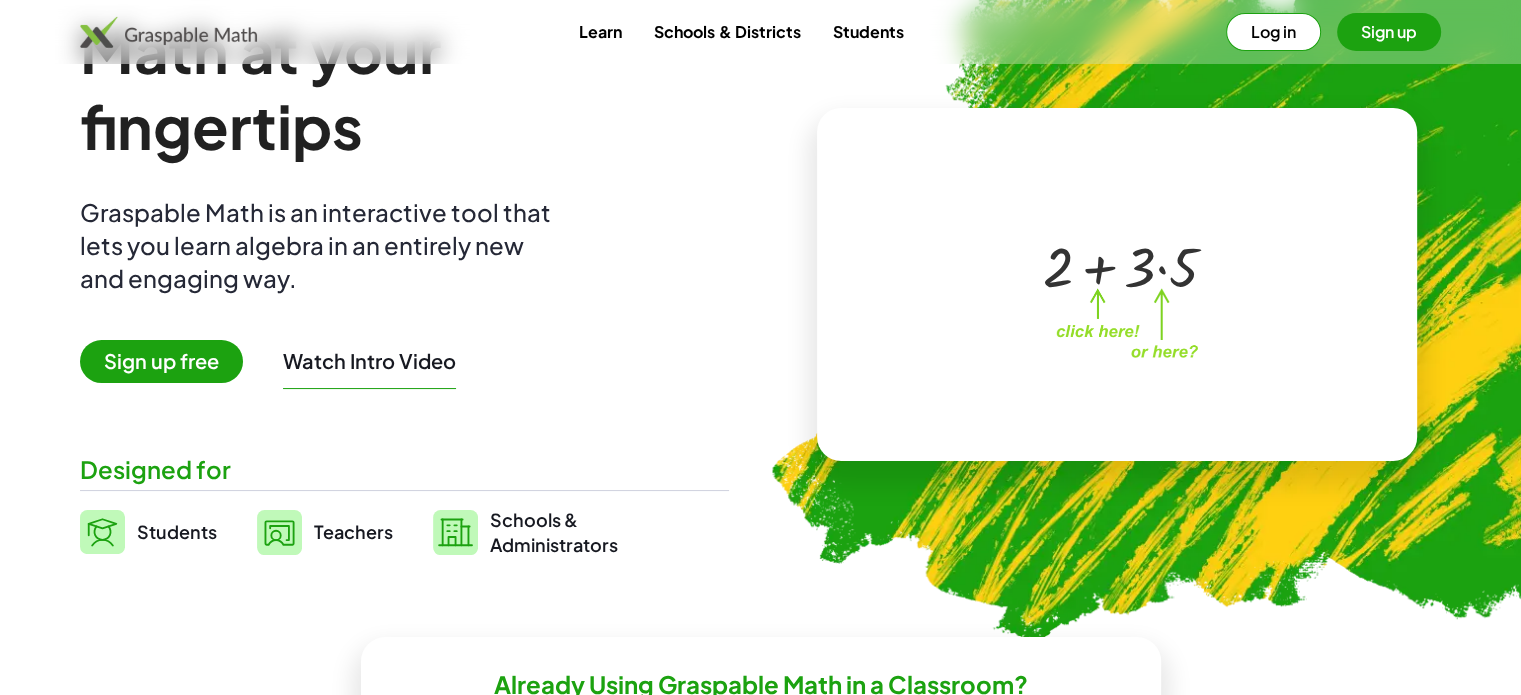click on "+ 2 + · 3 · 5" at bounding box center (1113, 265) 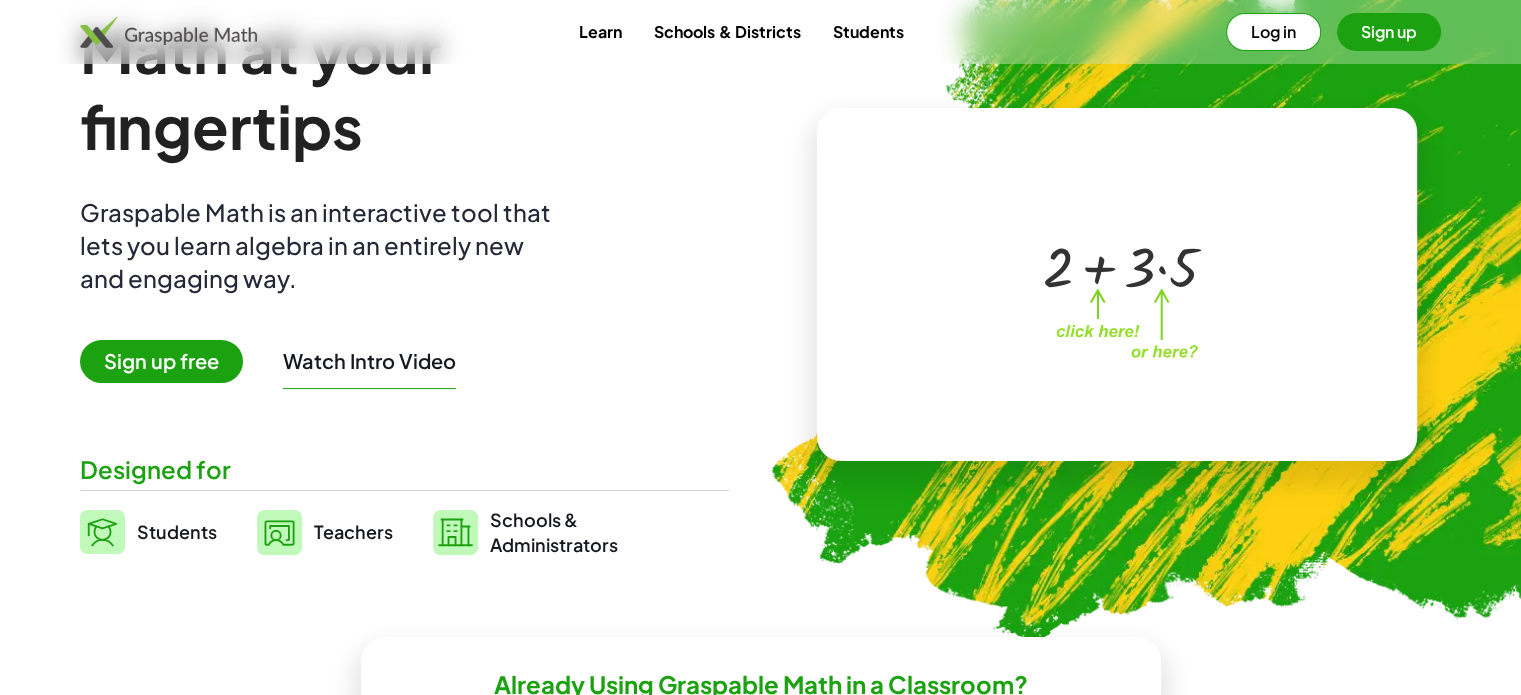 click at bounding box center [1121, 265] 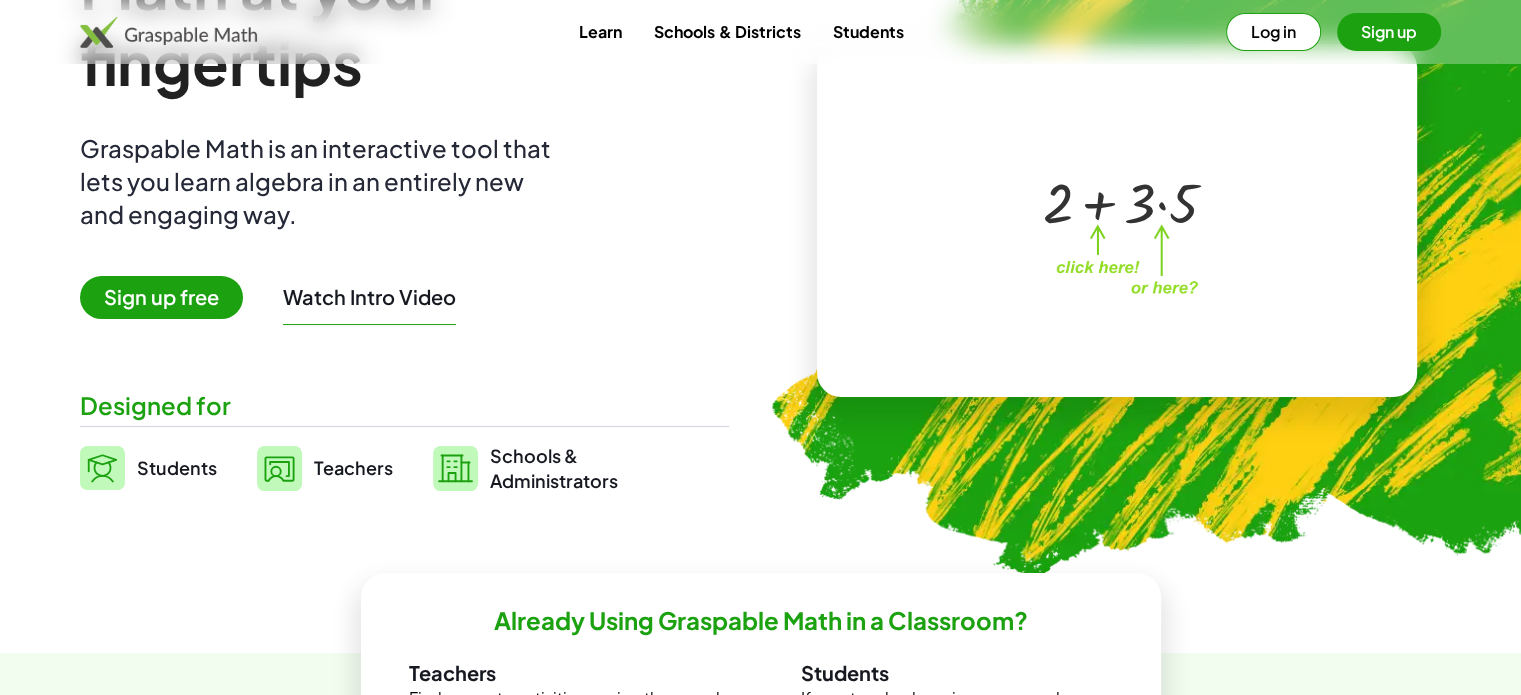 scroll, scrollTop: 100, scrollLeft: 0, axis: vertical 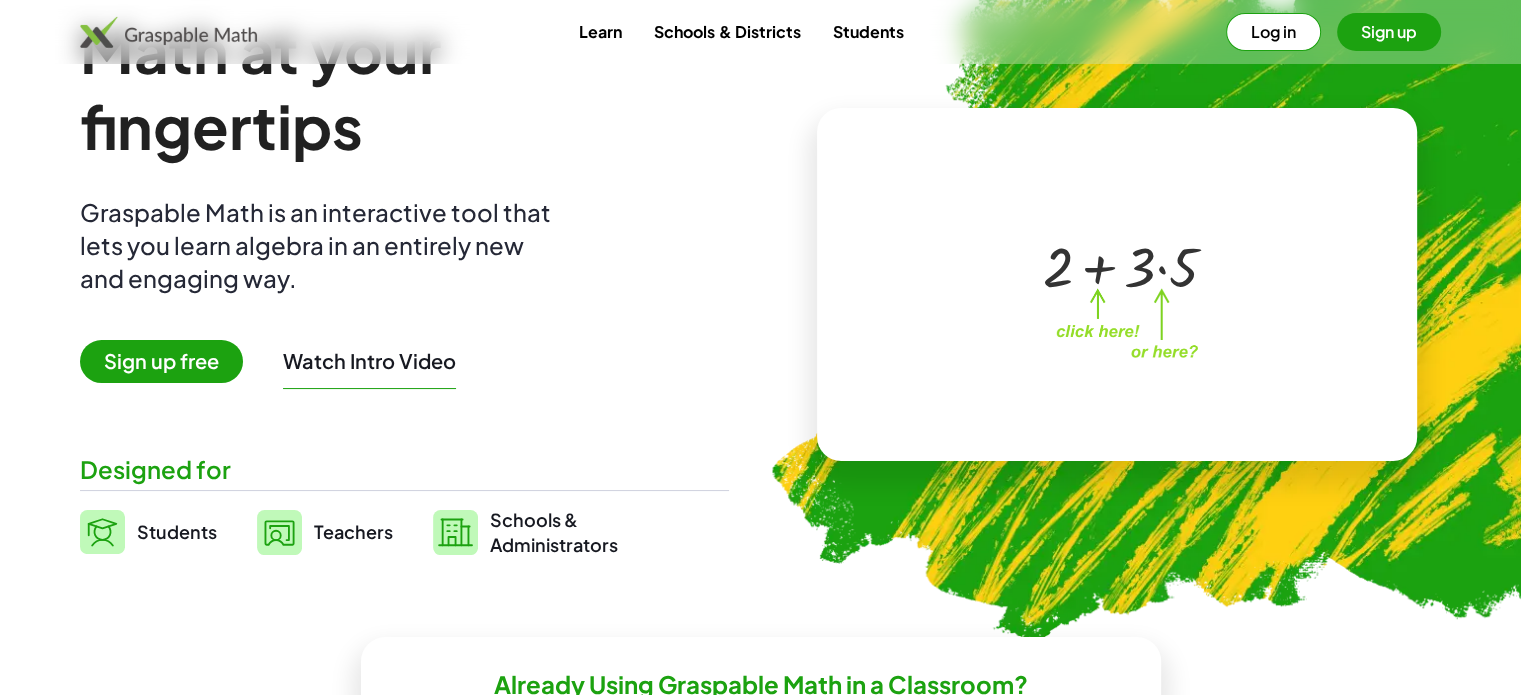 click on "Sign up free" at bounding box center [161, 361] 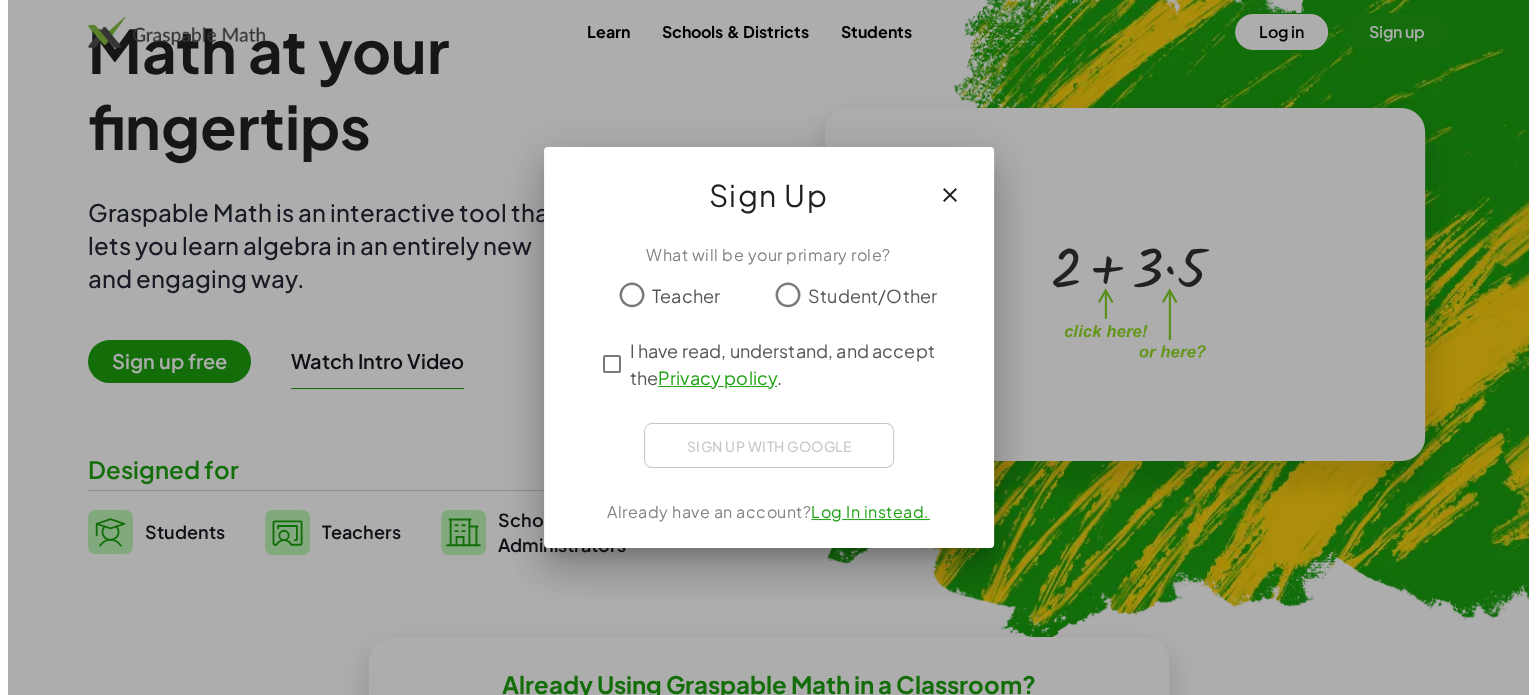 scroll, scrollTop: 0, scrollLeft: 0, axis: both 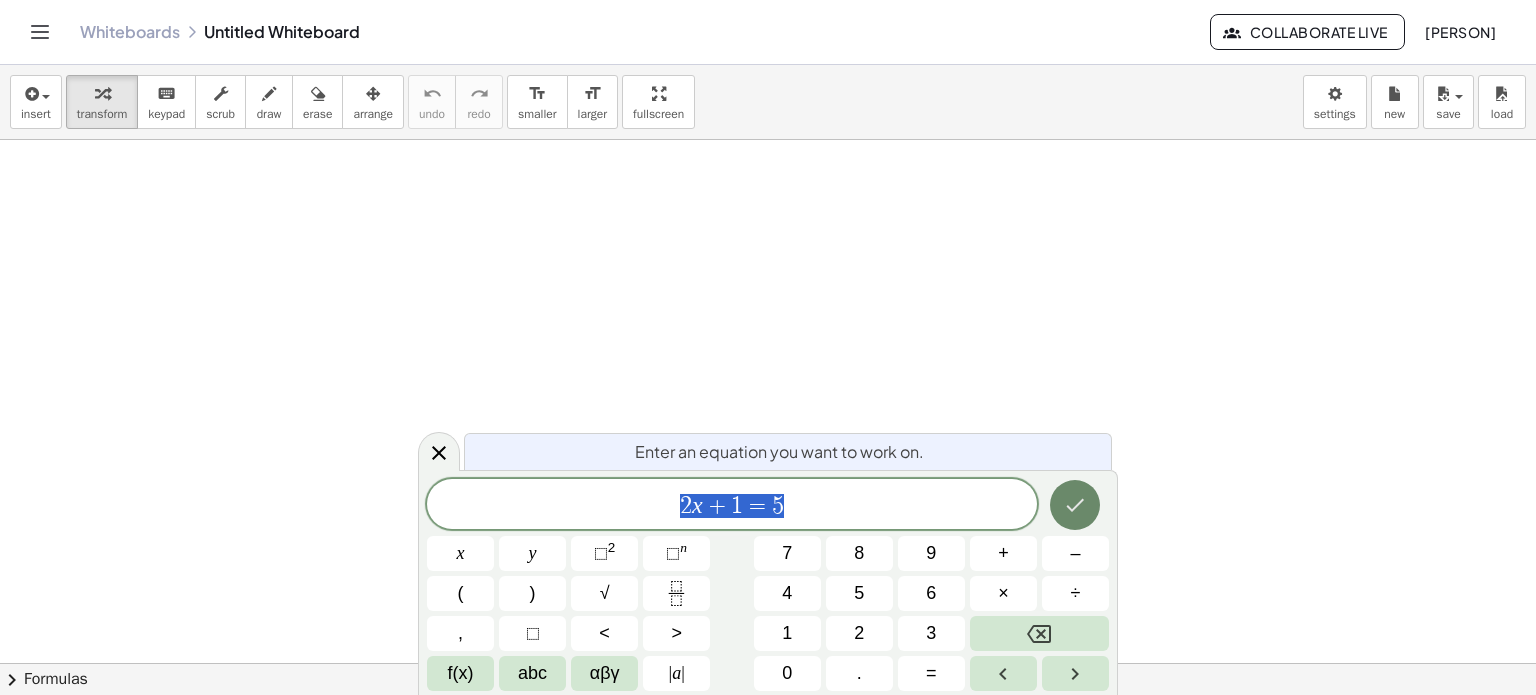 click 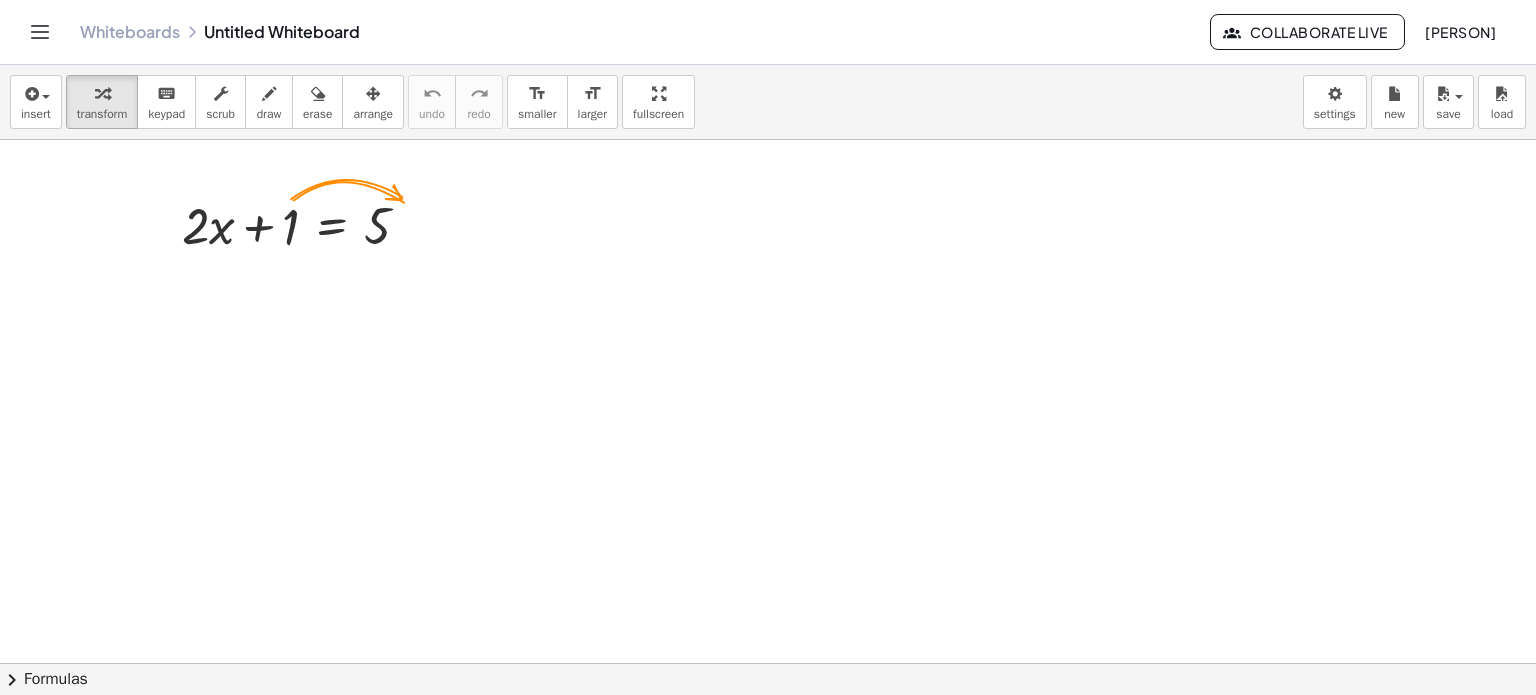 scroll, scrollTop: 400, scrollLeft: 0, axis: vertical 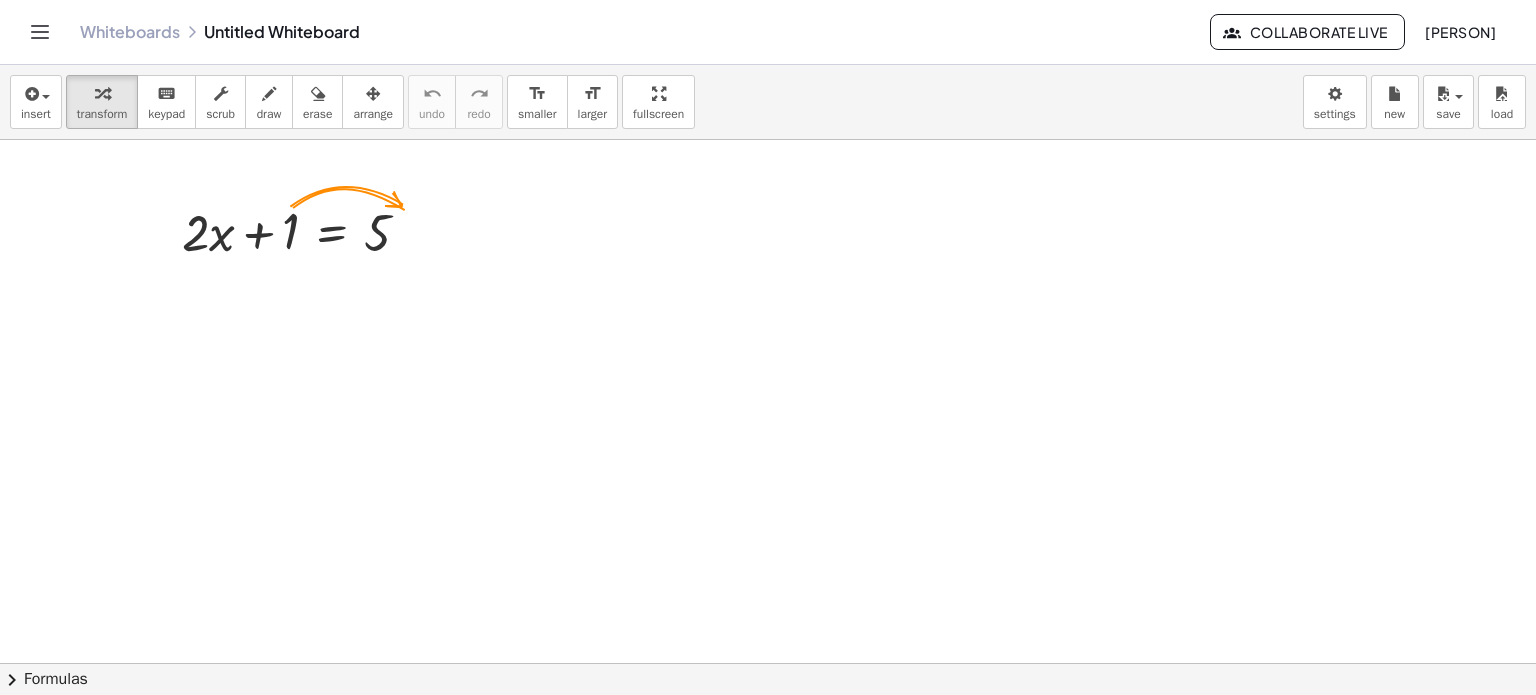 click at bounding box center [768, 329] 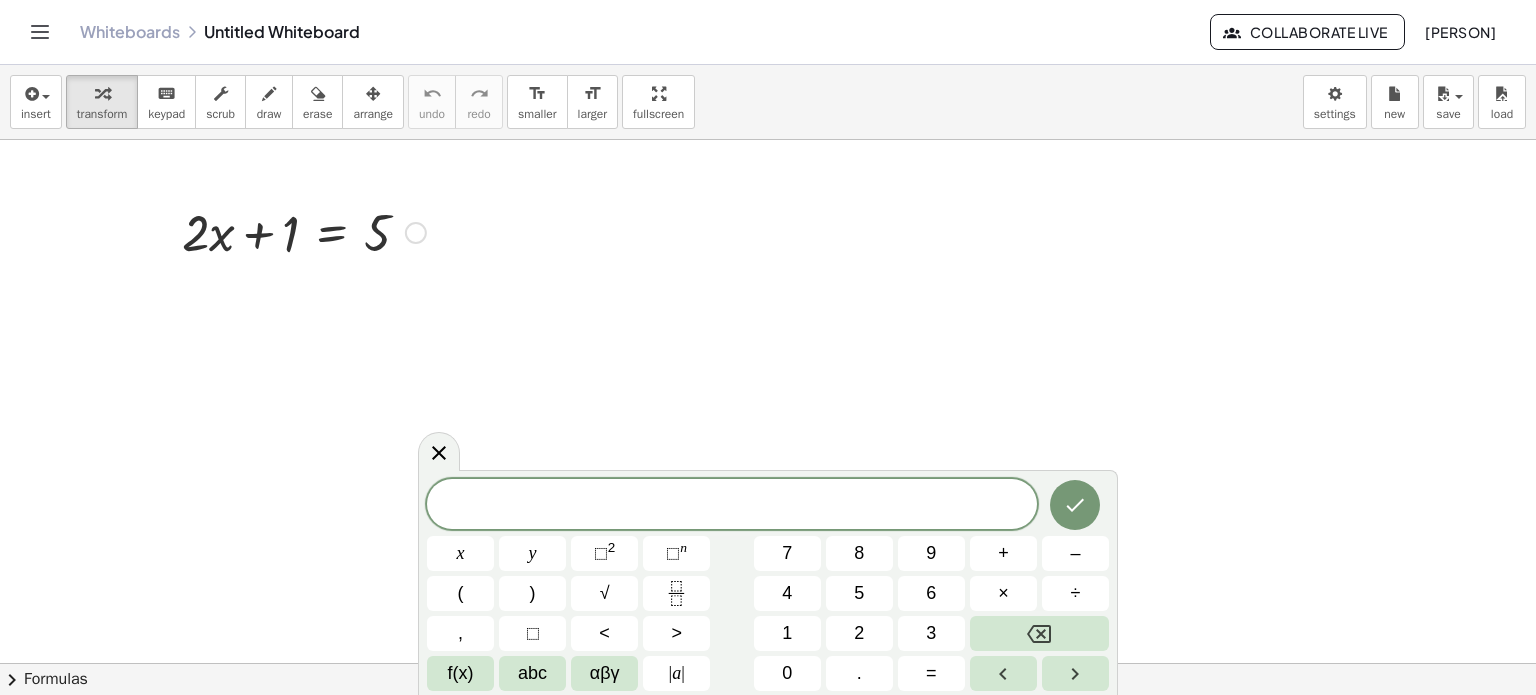click at bounding box center (304, 231) 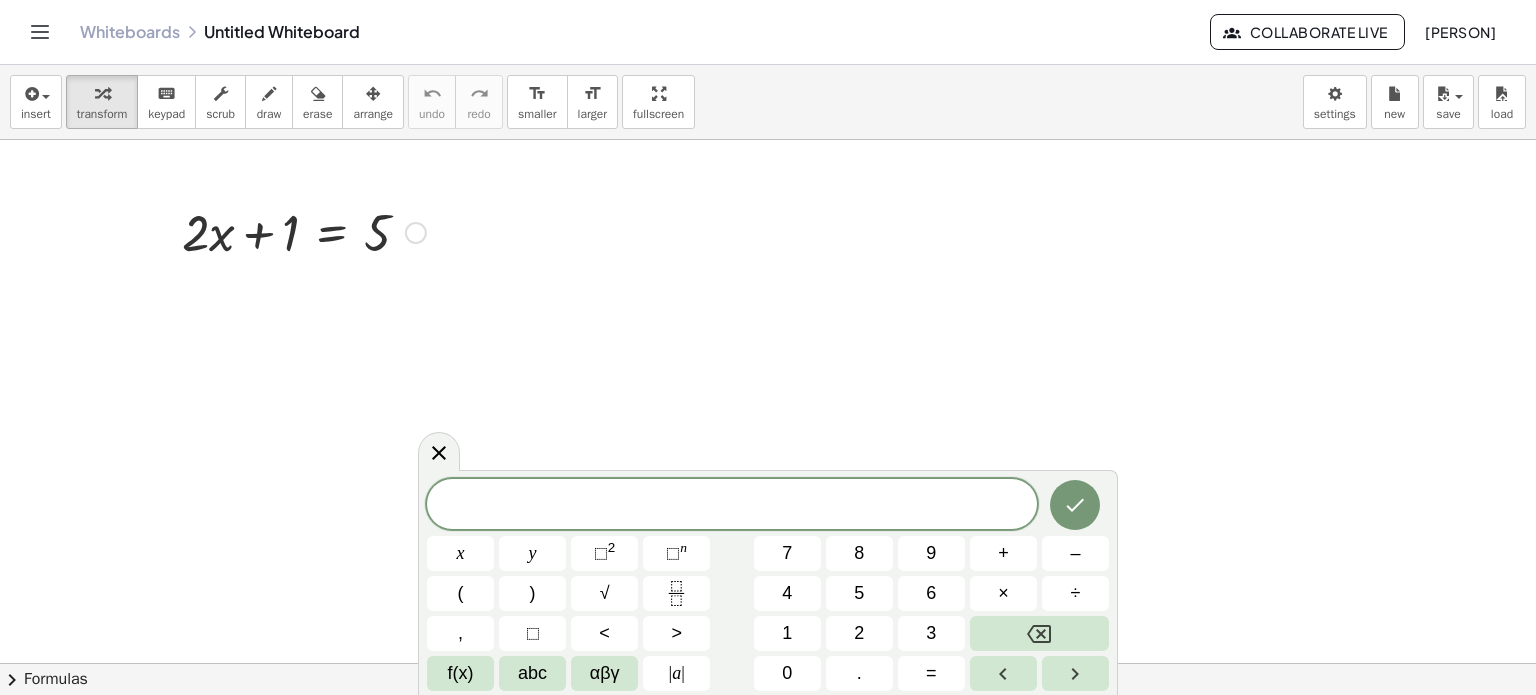 click at bounding box center [304, 231] 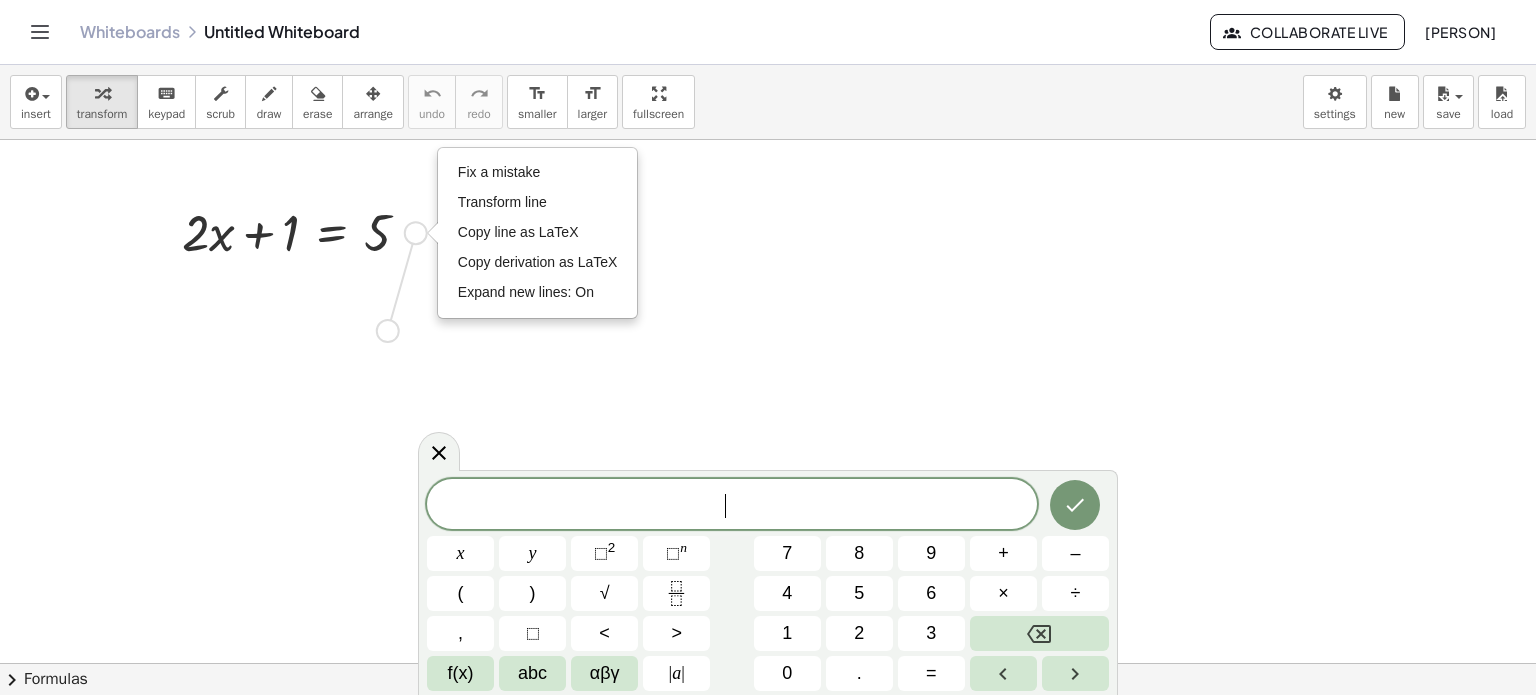 drag, startPoint x: 419, startPoint y: 234, endPoint x: 388, endPoint y: 340, distance: 110.440025 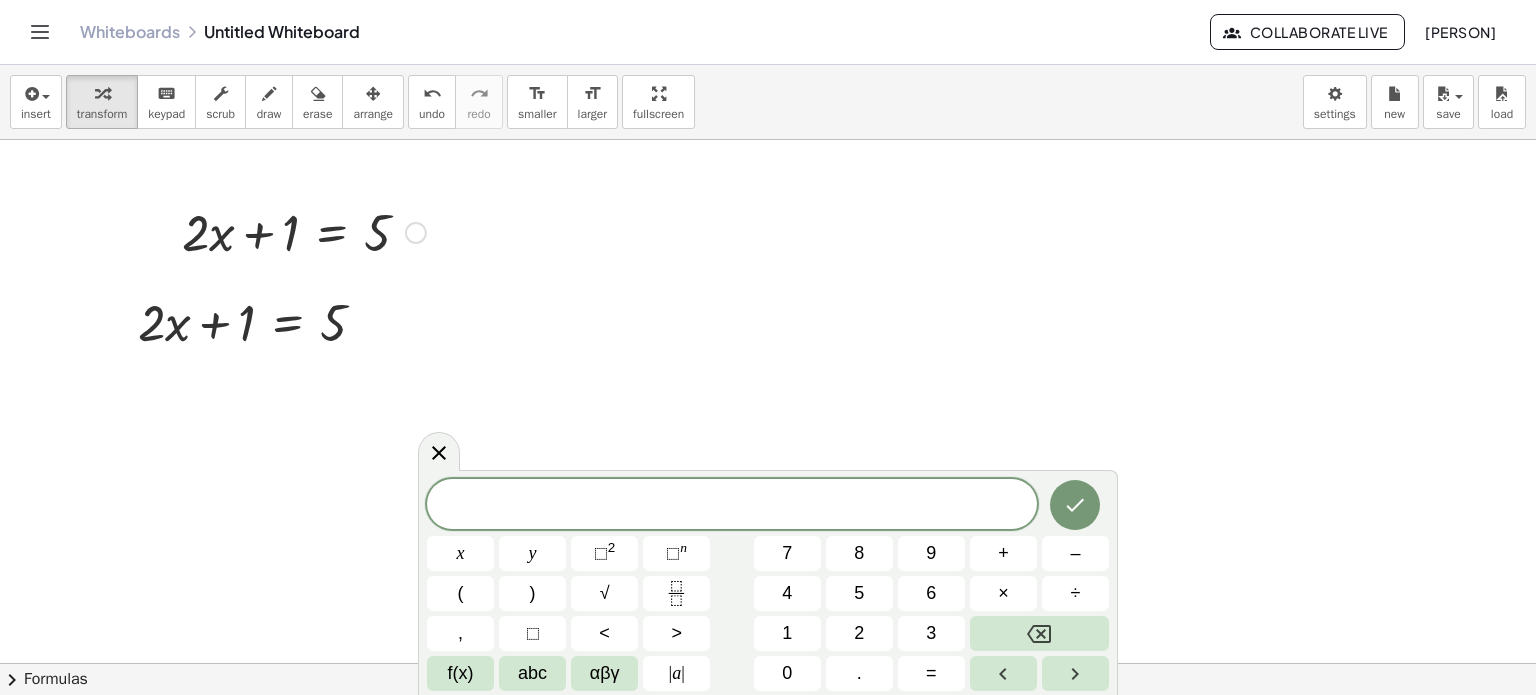 click on "+ · 2 · x + 1 = 5 Fix a mistake Transform line Copy line as LaTeX Copy derivation as LaTeX Expand new lines: On" at bounding box center (296, 231) 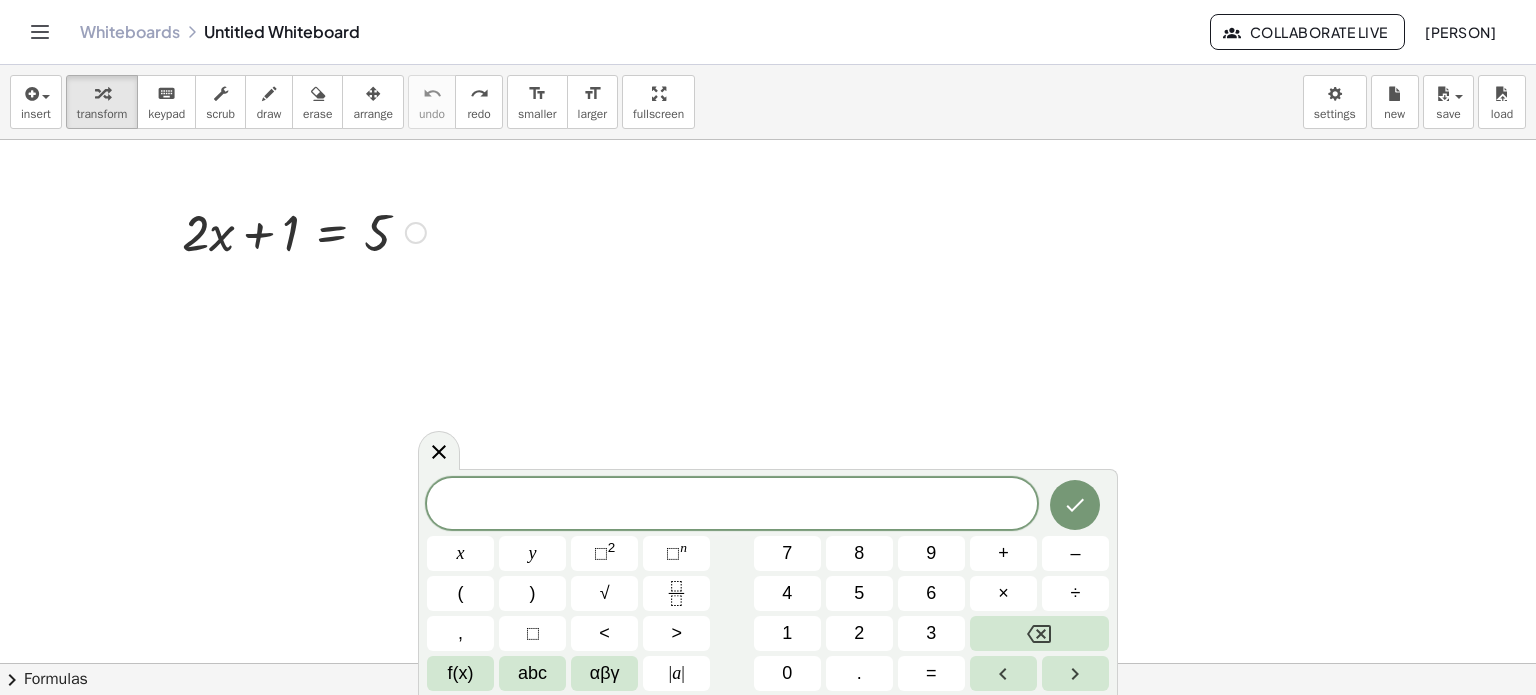 click at bounding box center [304, 231] 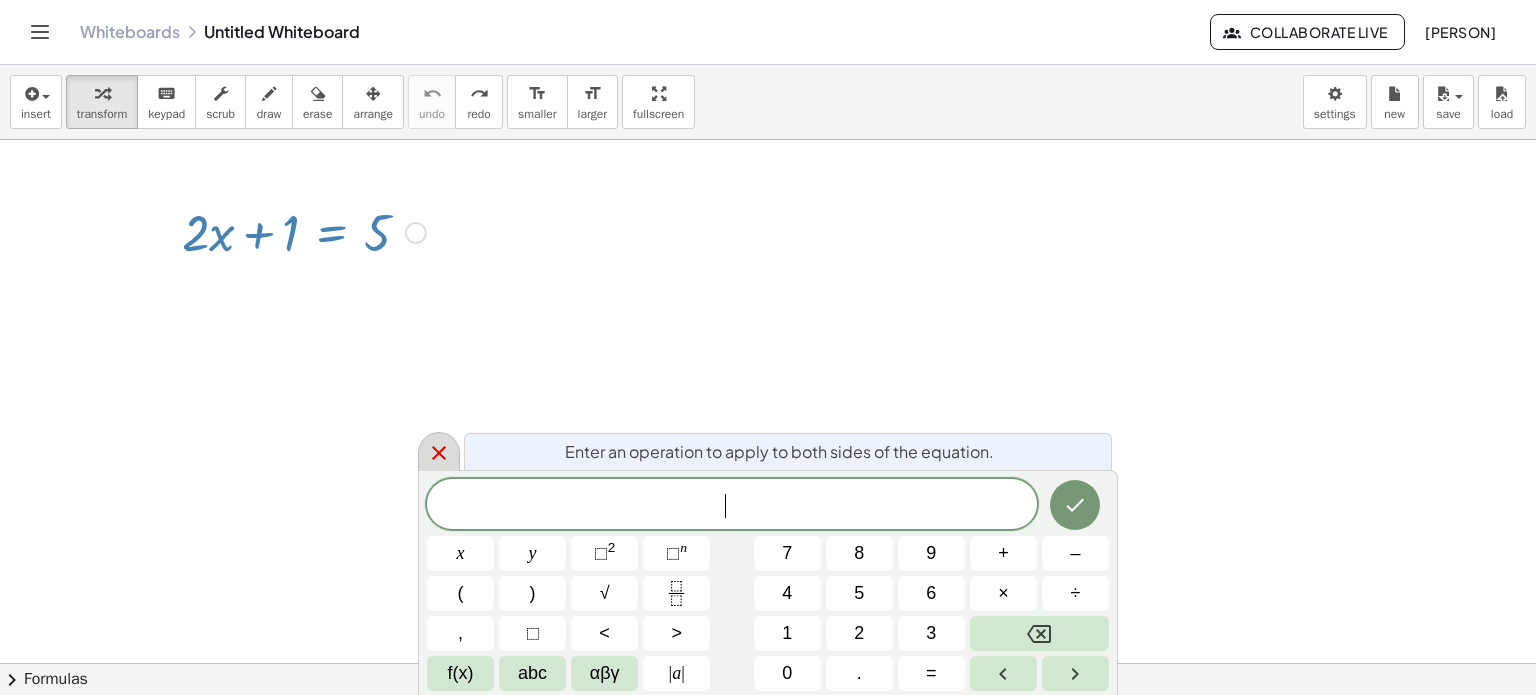 click 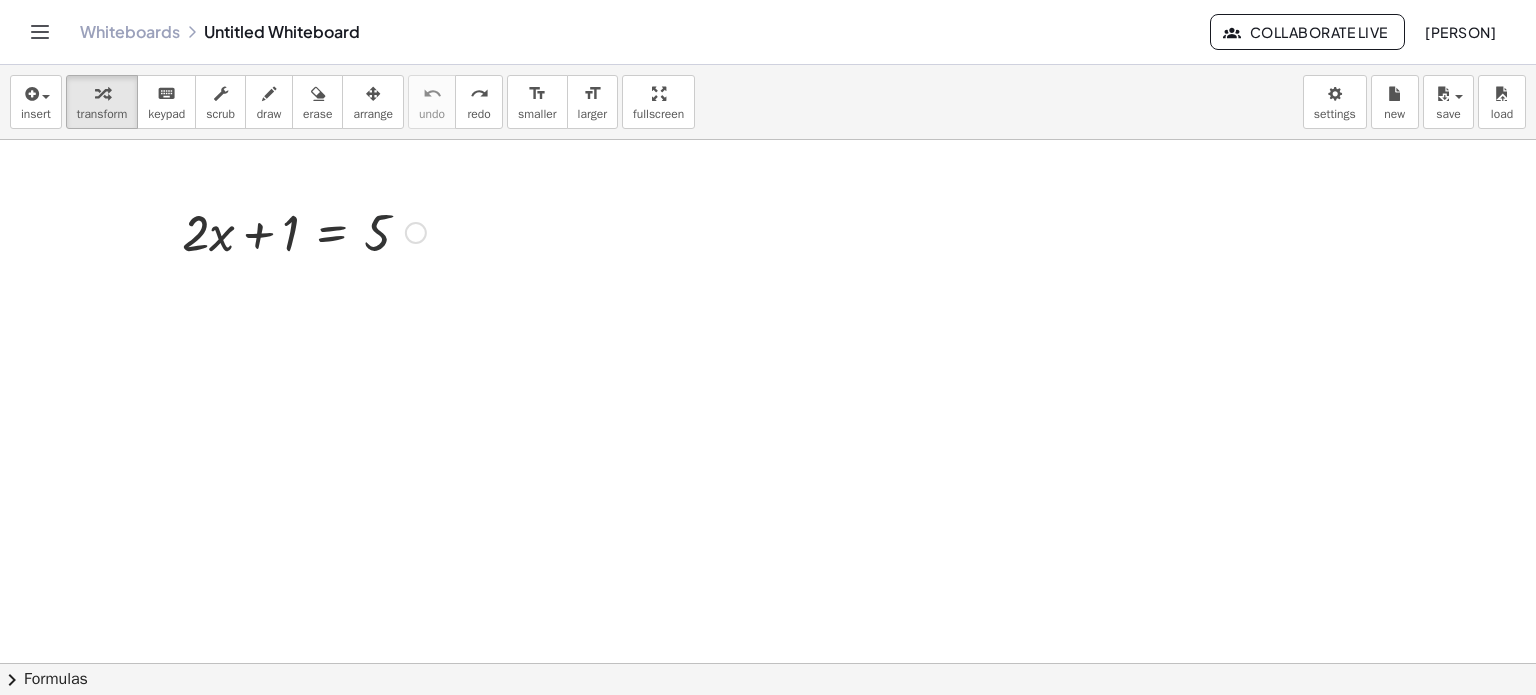 click at bounding box center [304, 231] 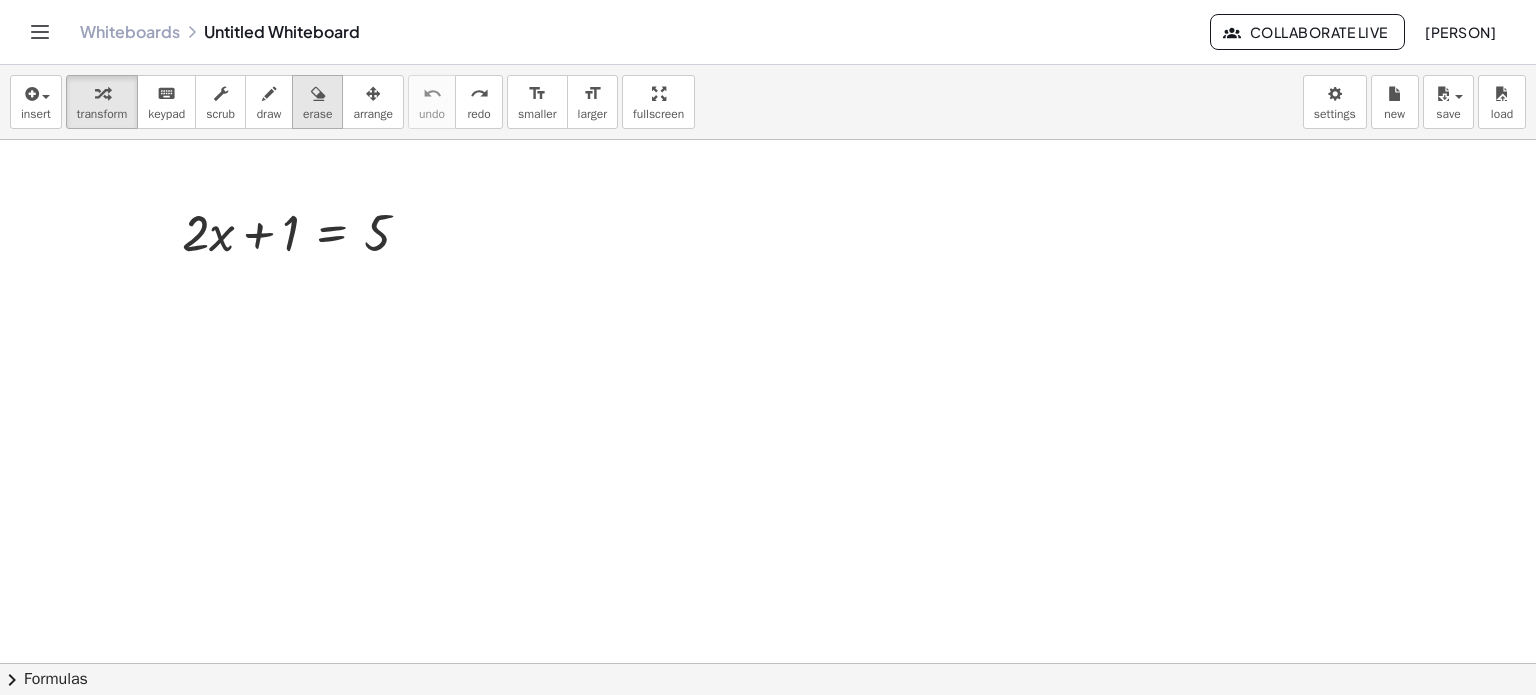 click at bounding box center [318, 94] 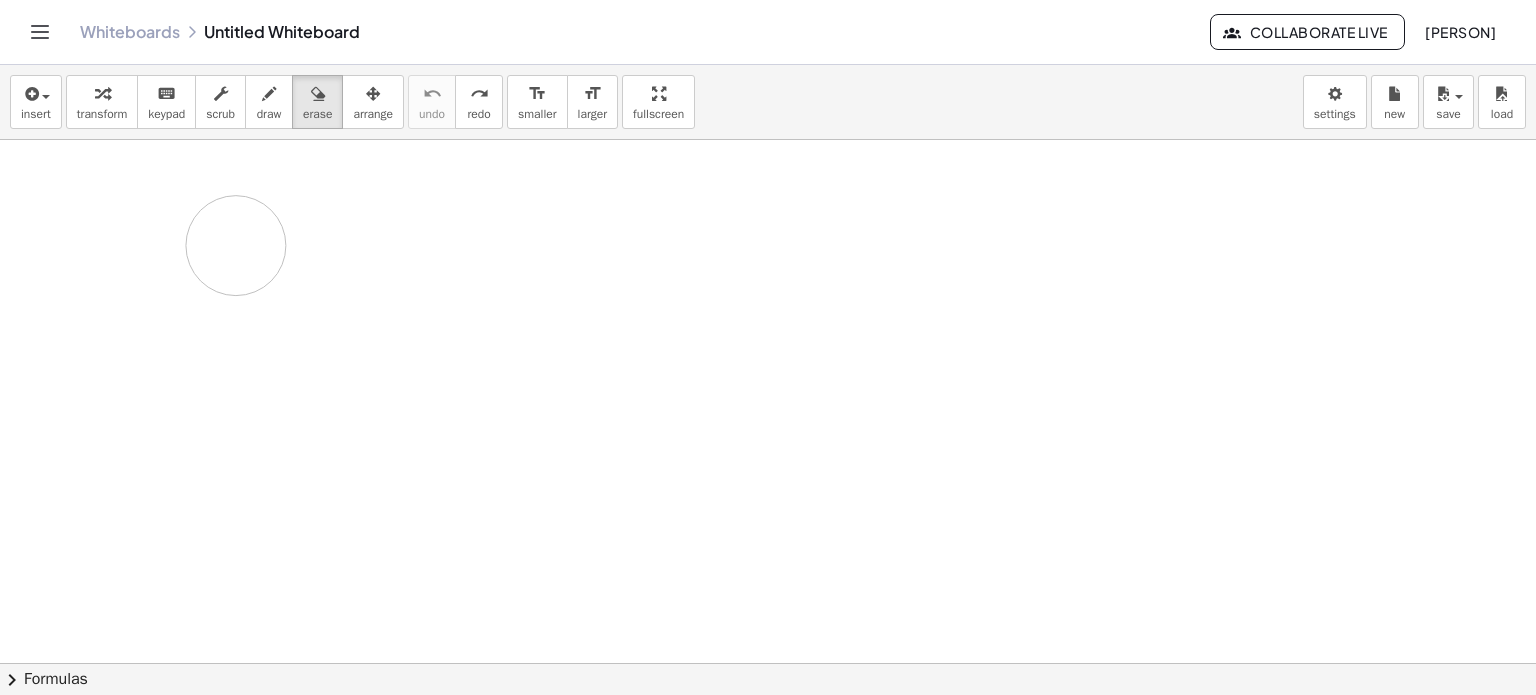 drag, startPoint x: 280, startPoint y: 220, endPoint x: 238, endPoint y: 246, distance: 49.396355 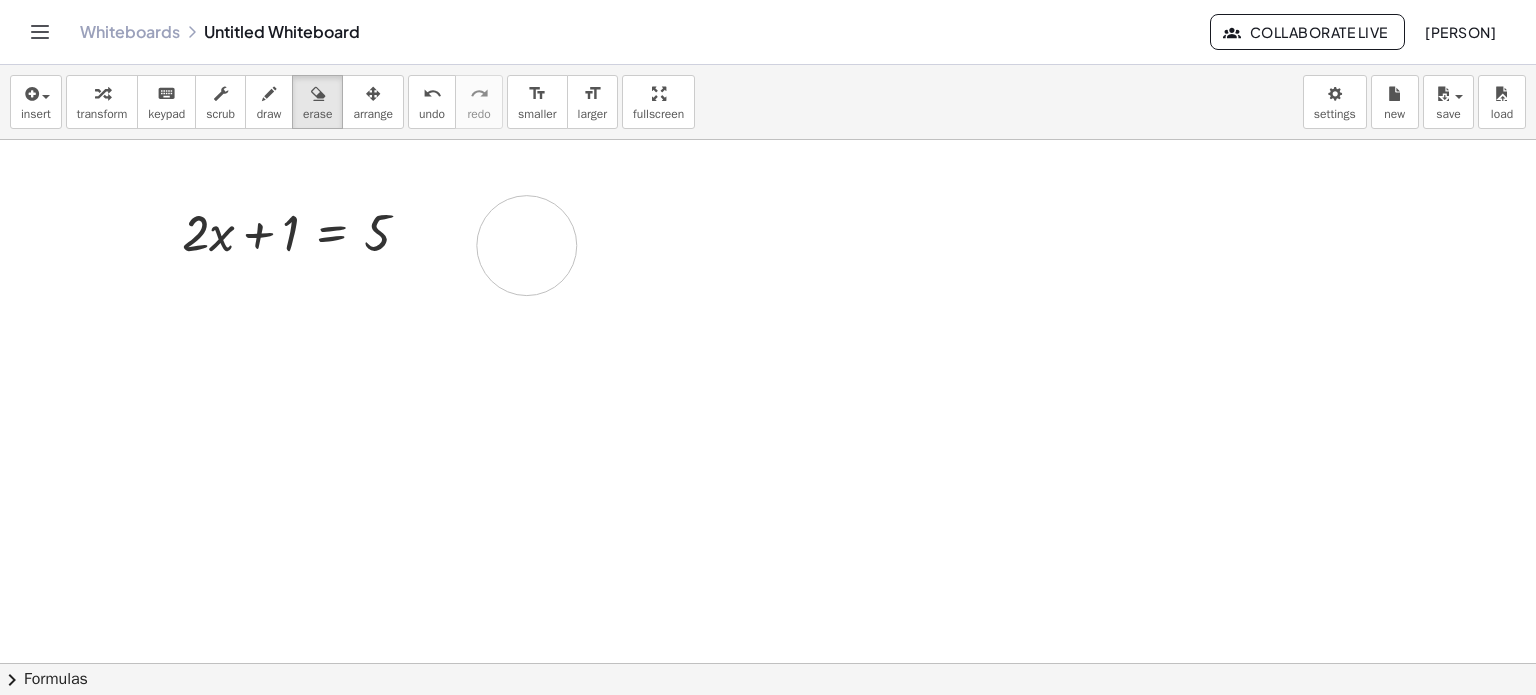 click at bounding box center (768, 329) 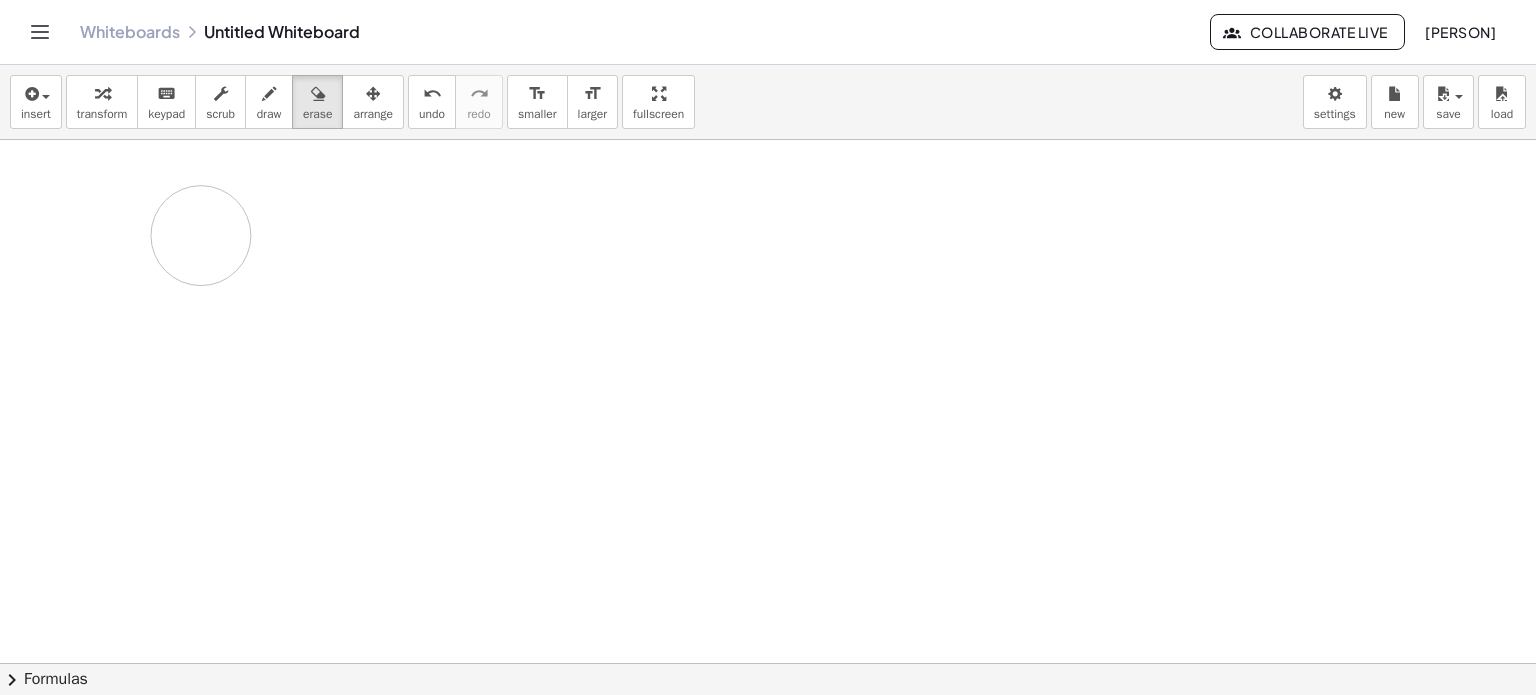 drag, startPoint x: 388, startPoint y: 240, endPoint x: 201, endPoint y: 235, distance: 187.06683 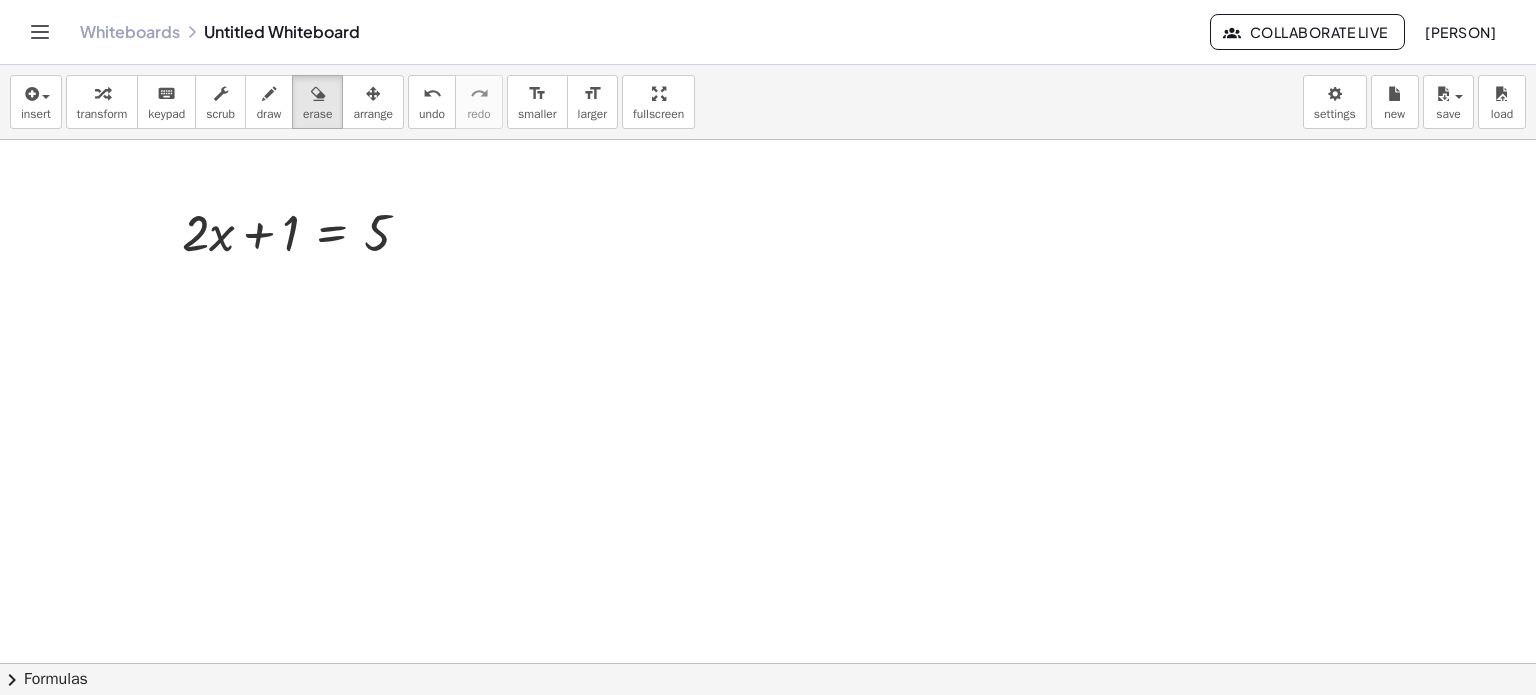 click at bounding box center [768, 329] 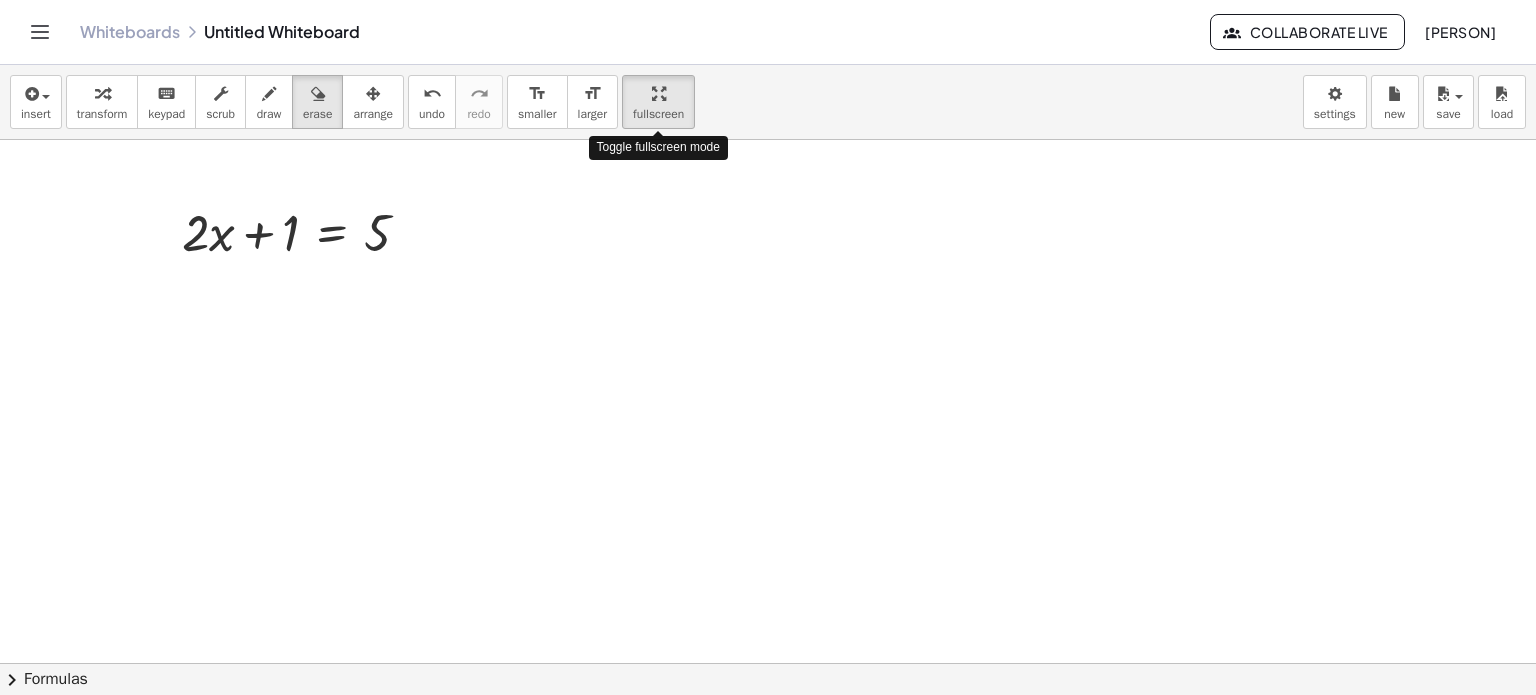 drag, startPoint x: 660, startPoint y: 111, endPoint x: 660, endPoint y: 232, distance: 121 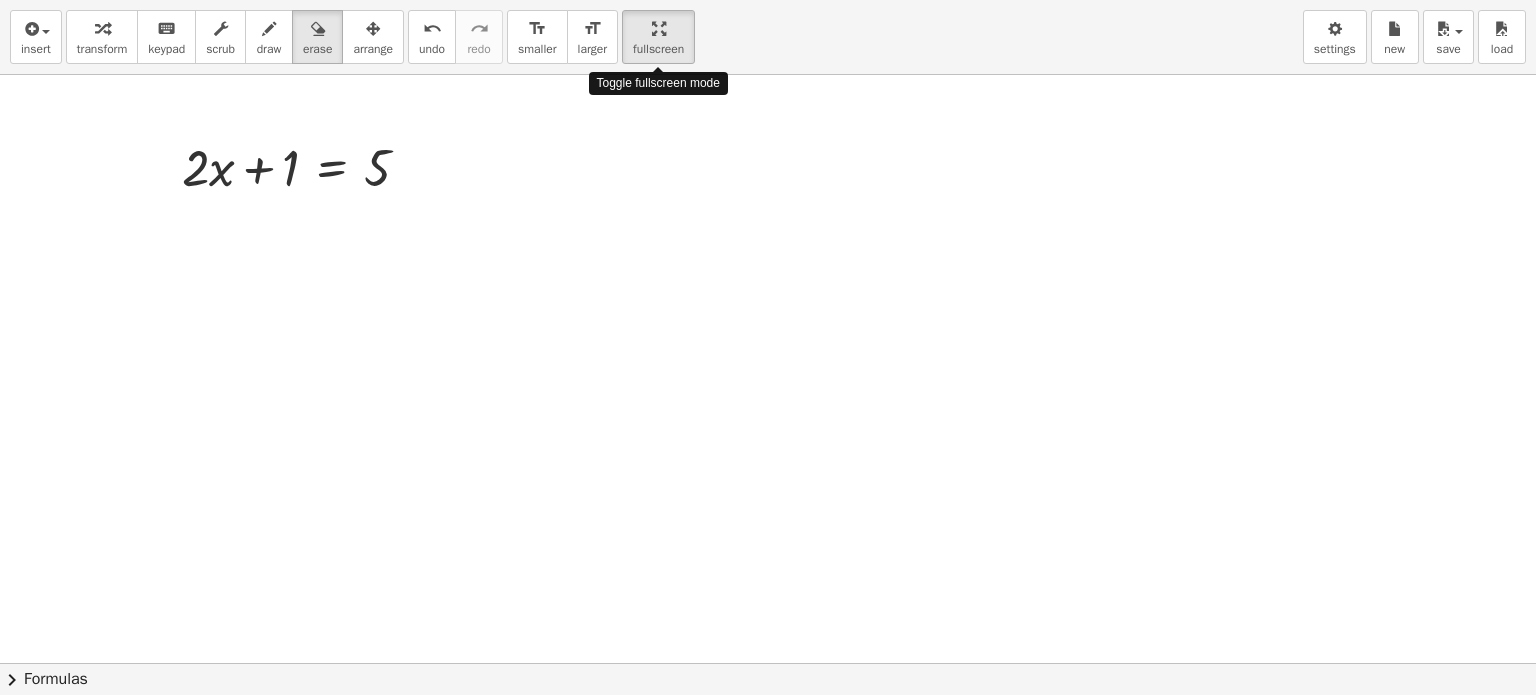 click on "insert select one: Math Expression Function Text Youtube Video Graphing Geometry Geometry 3D transform keyboard keypad scrub draw erase arrange undo undo redo redo format_size smaller format_size larger fullscreen load   save new settings Toggle fullscreen mode + · 2 · x + 1 = 5 Fix a mistake Transform line Copy line as LaTeX Copy derivation as LaTeX Expand new lines: On × chevron_right  Formulas
Drag one side of a formula onto a highlighted expression on the canvas to apply it.
Quadratic Formula
+ · a · x 2 + · b · x + c = 0
⇔
x = · ( − b ± 2 √ ( + b 2 − · 4 · a · c ) ) · 2 · a
+ x 2 + · p · x + q = 0
⇔
x = − · p · 2 ± 2 √ ( + ( · p · 2 ) 2 − q )
+ x 2 +" at bounding box center (768, 347) 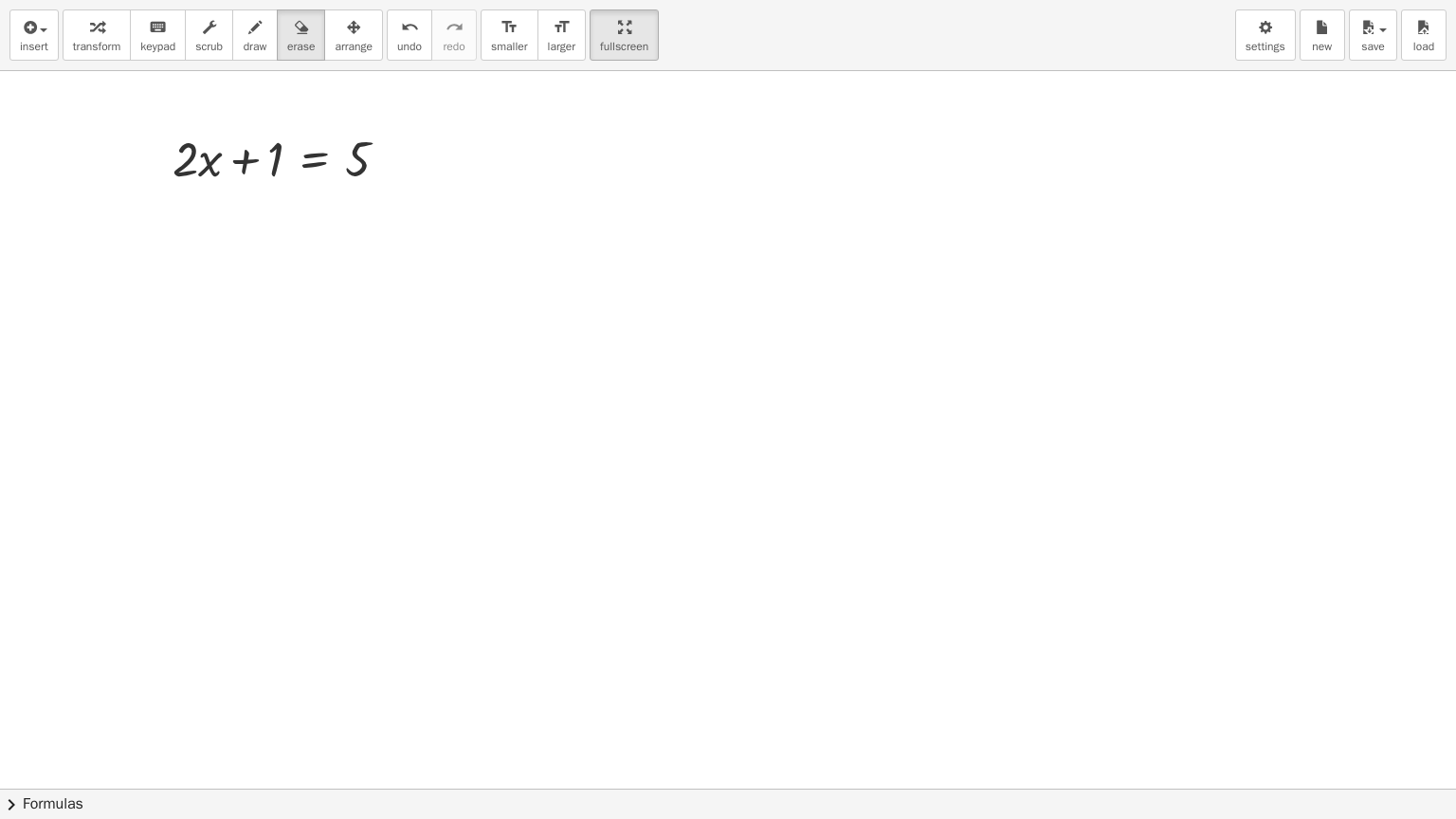 click at bounding box center (728, 410) 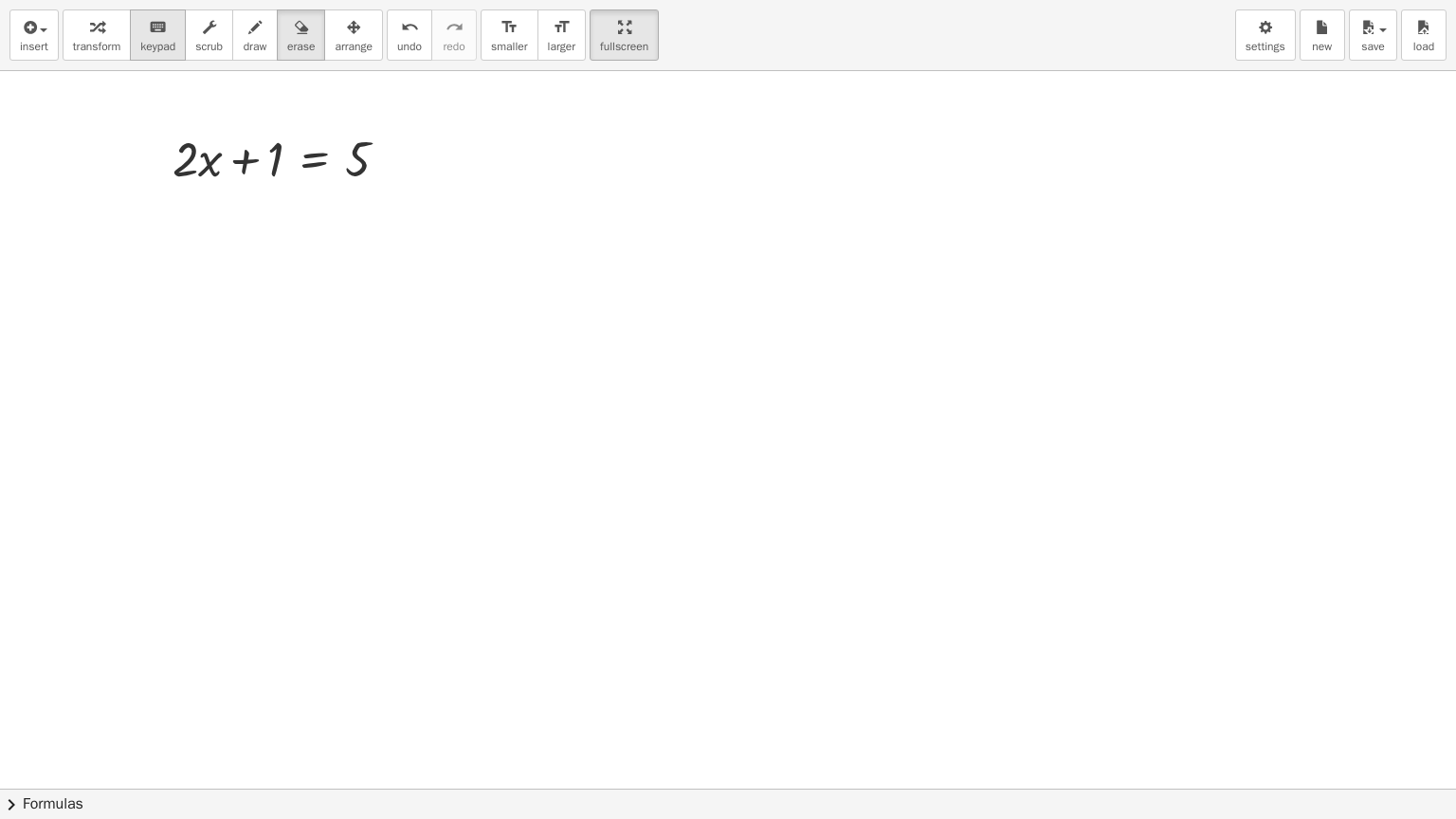 click on "keypad" at bounding box center [157, 46] 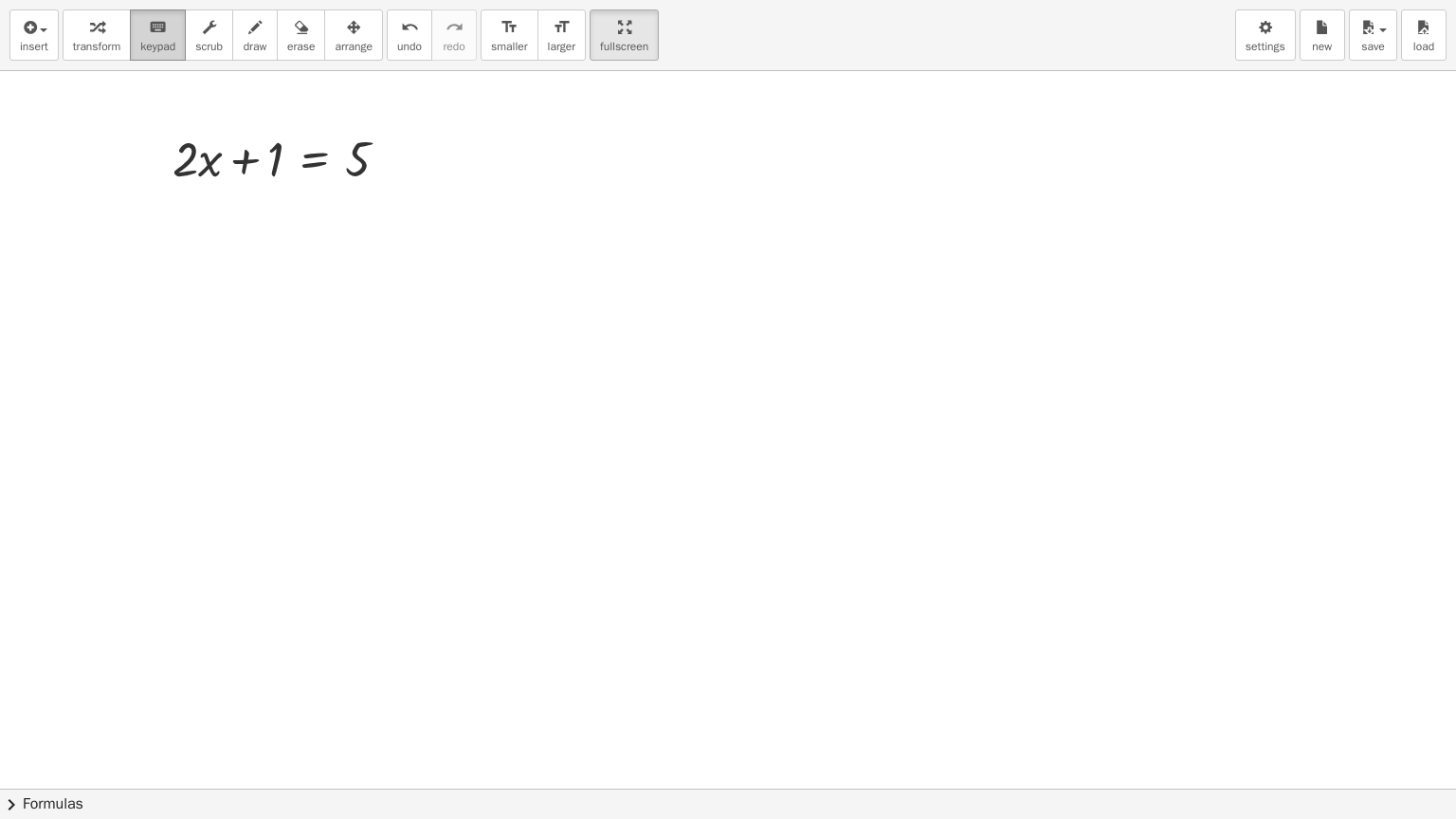 click on "keypad" at bounding box center (157, 46) 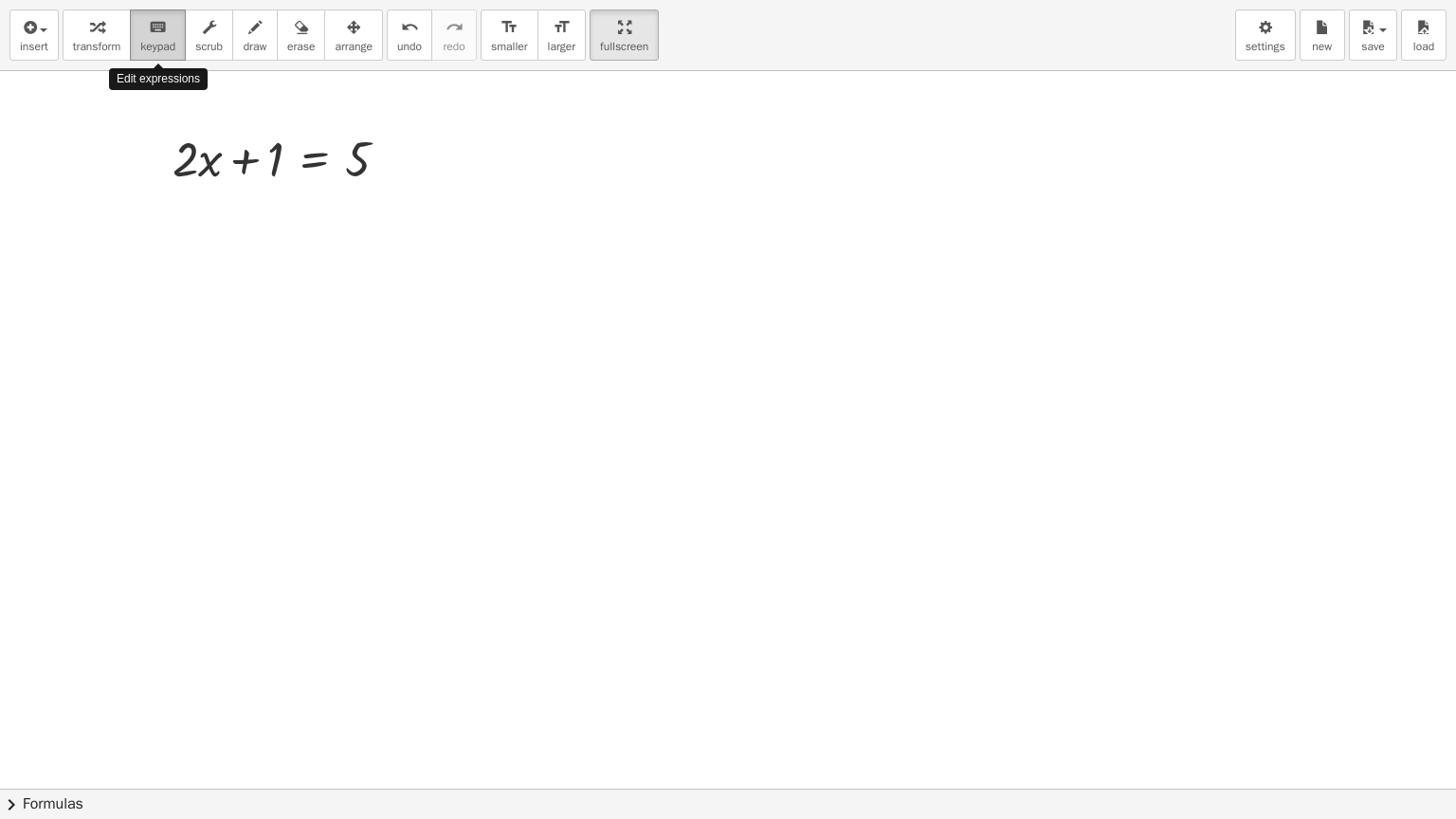 click on "keyboard keypad" at bounding box center [157, 35] 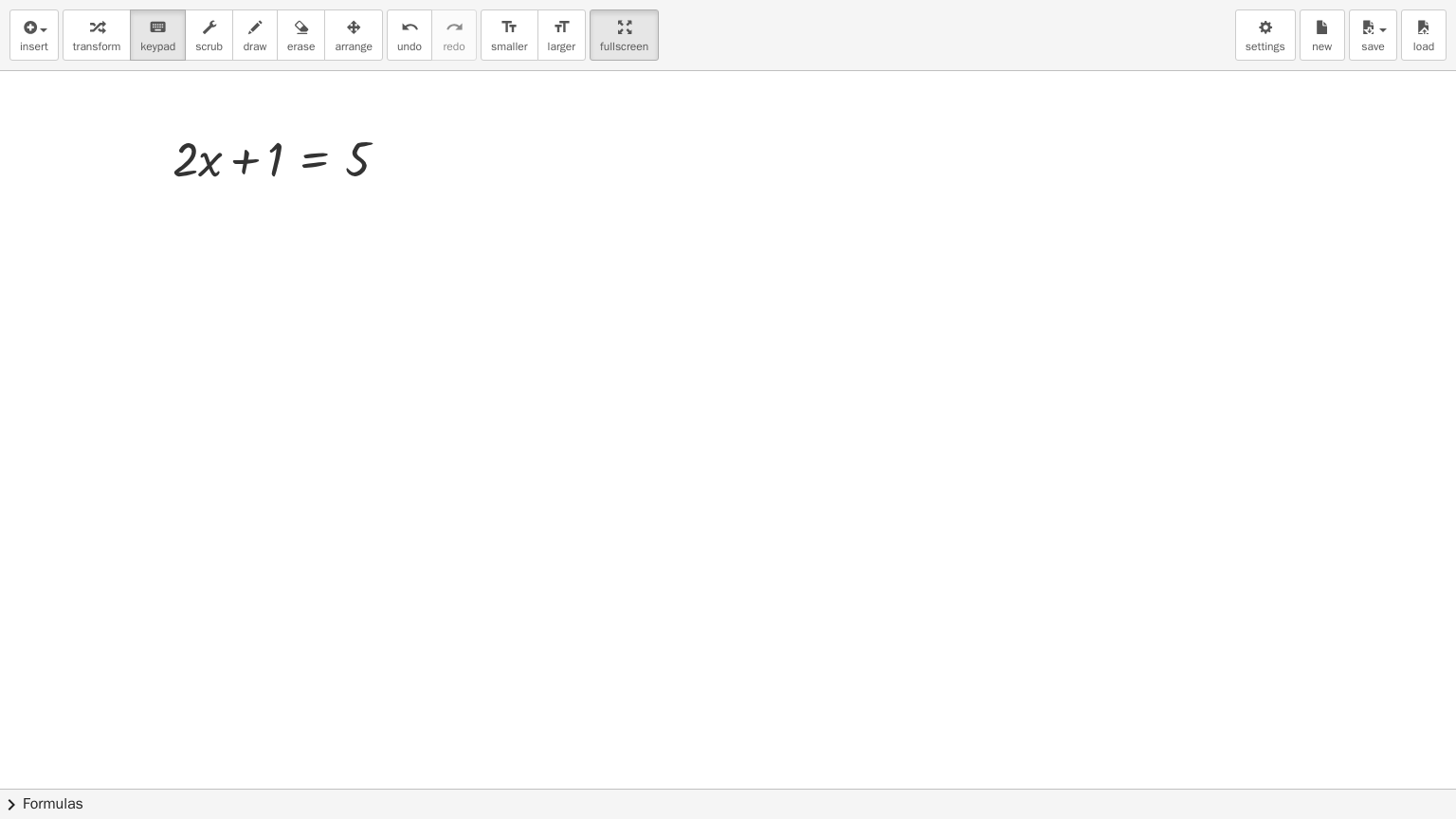 click at bounding box center [728, 410] 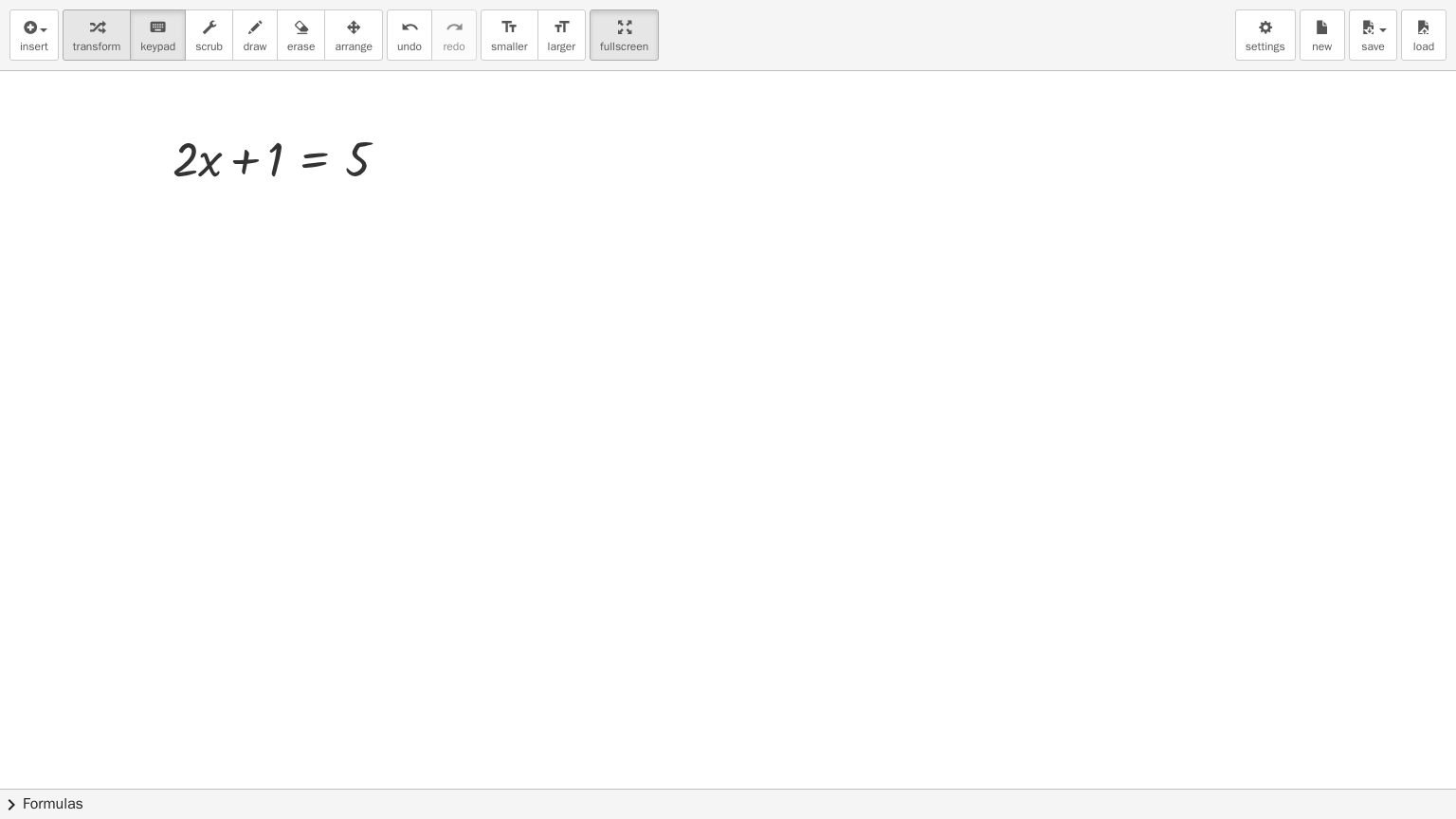 click on "transform" at bounding box center [97, 46] 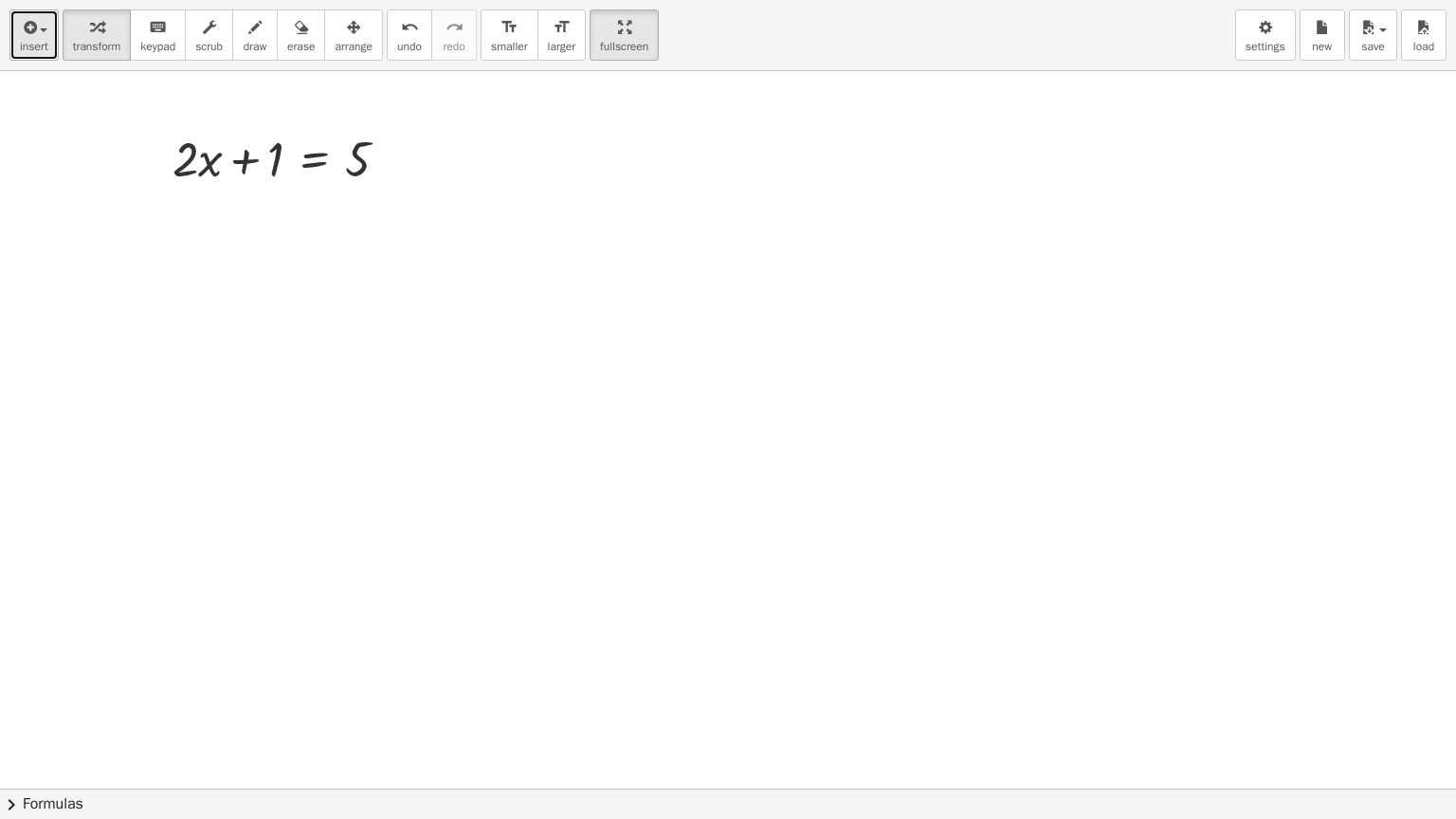 click at bounding box center [28, 27] 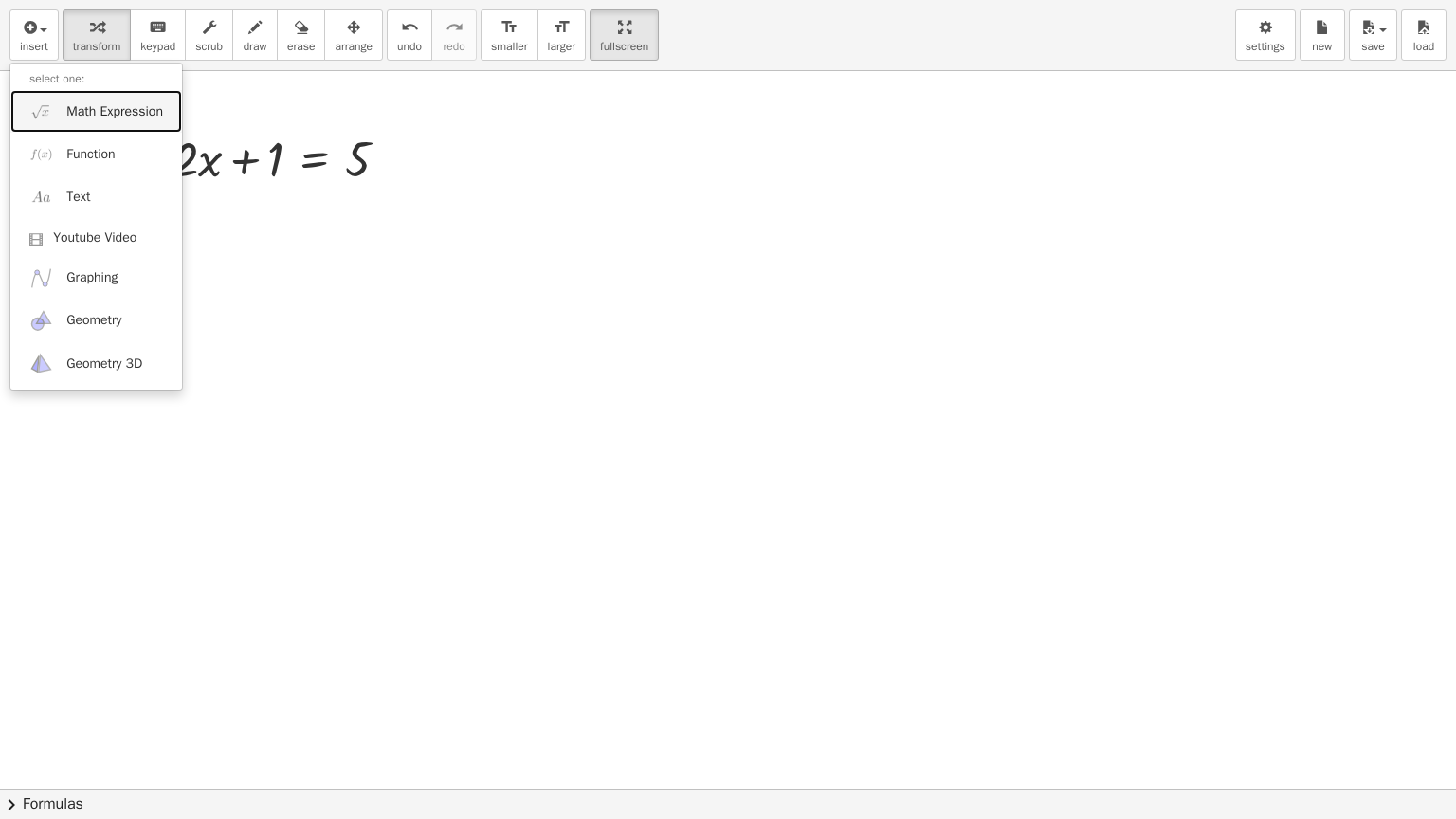 click on "Math Expression" at bounding box center (115, 112) 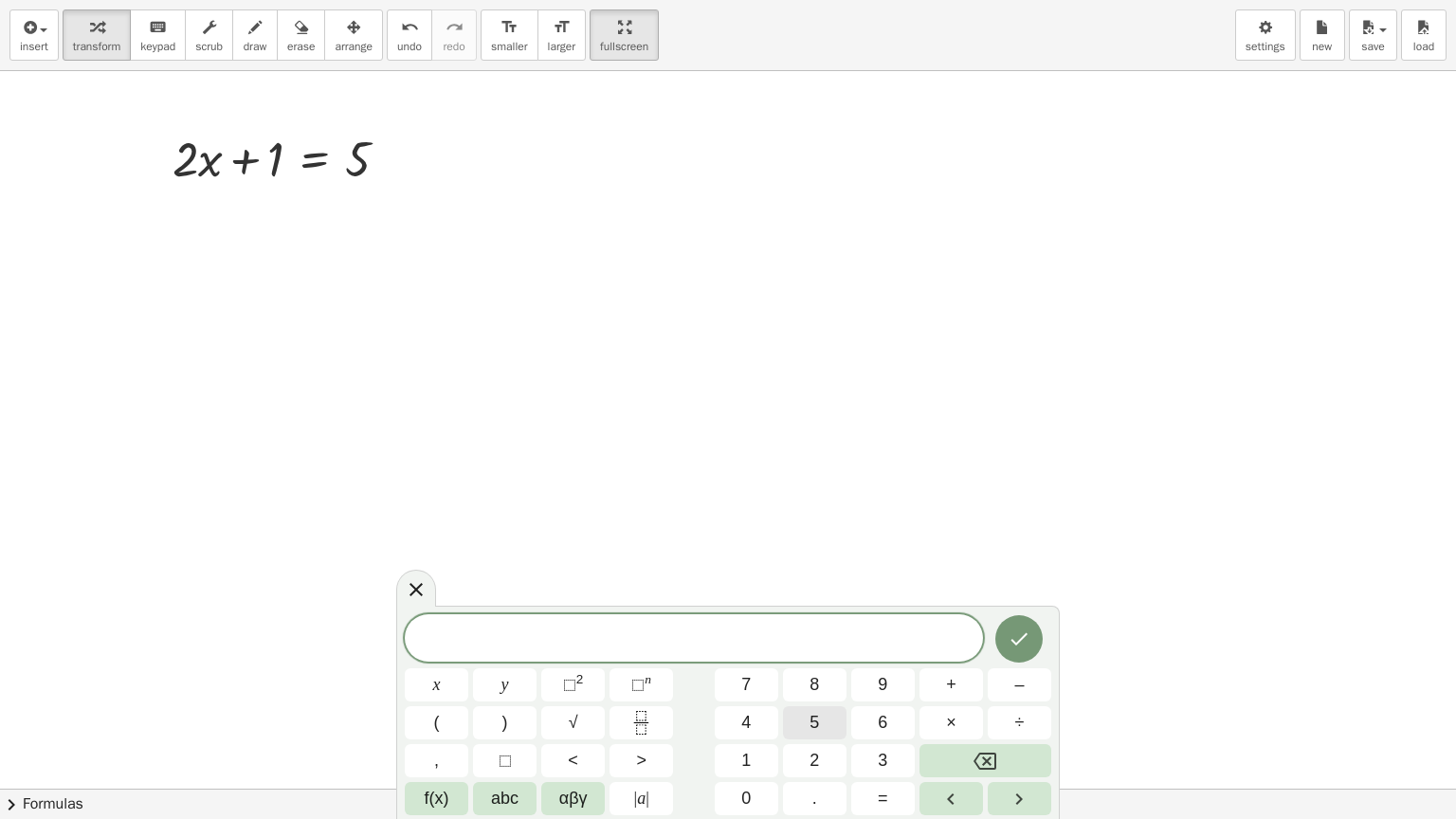 click on "5" at bounding box center (814, 722) 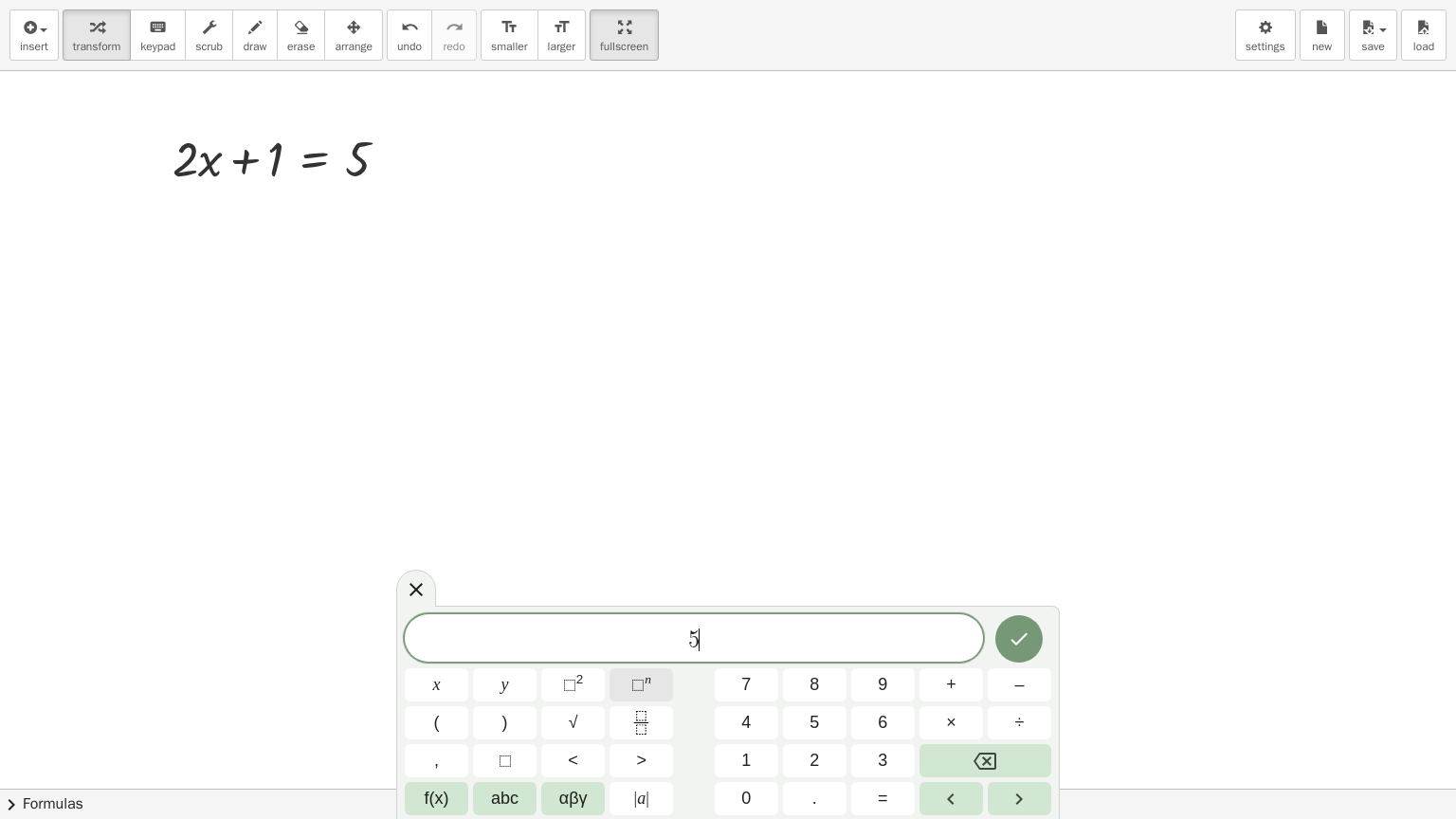 click on "n" at bounding box center (647, 679) 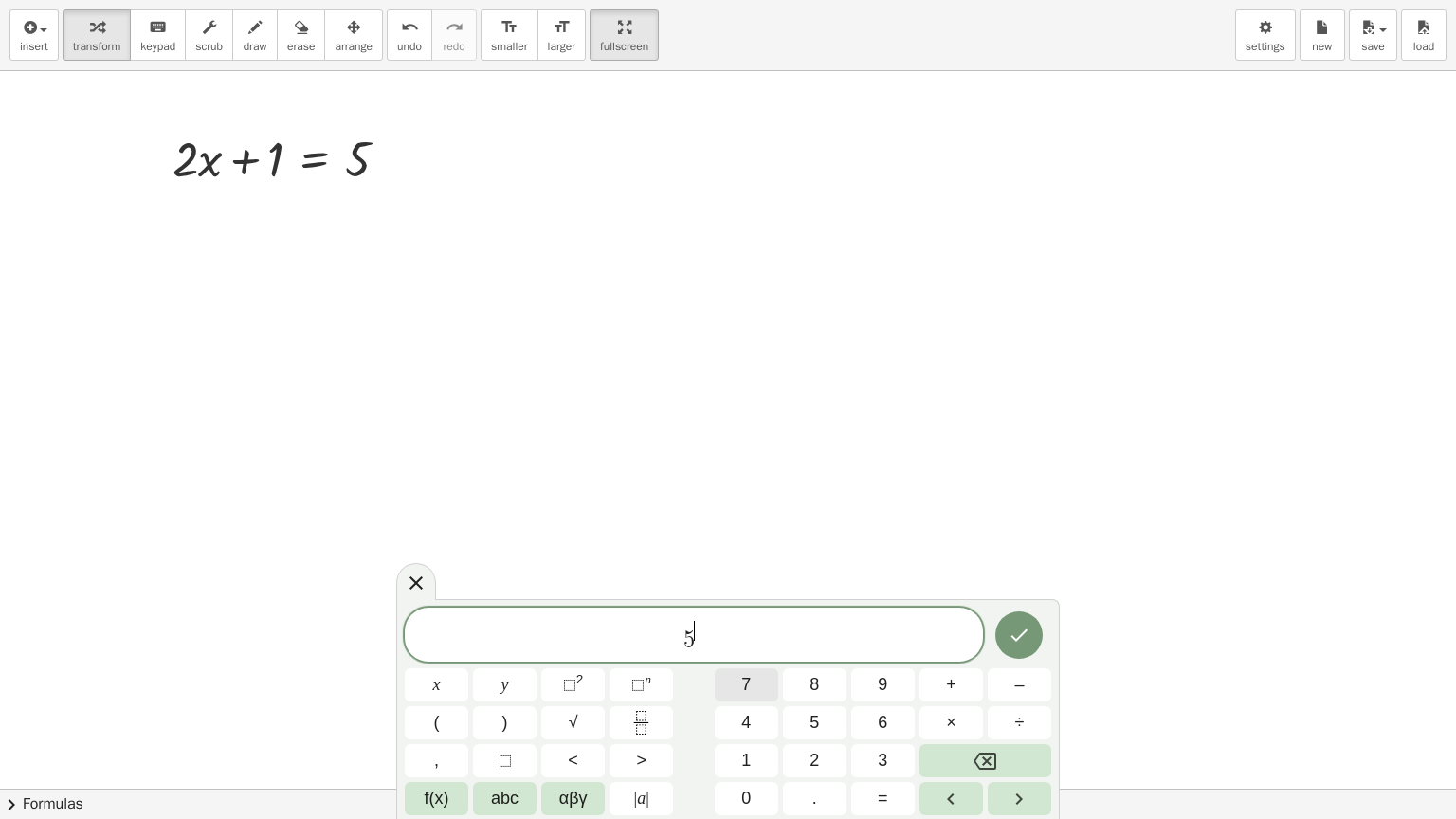 click on "7" at bounding box center [746, 684] 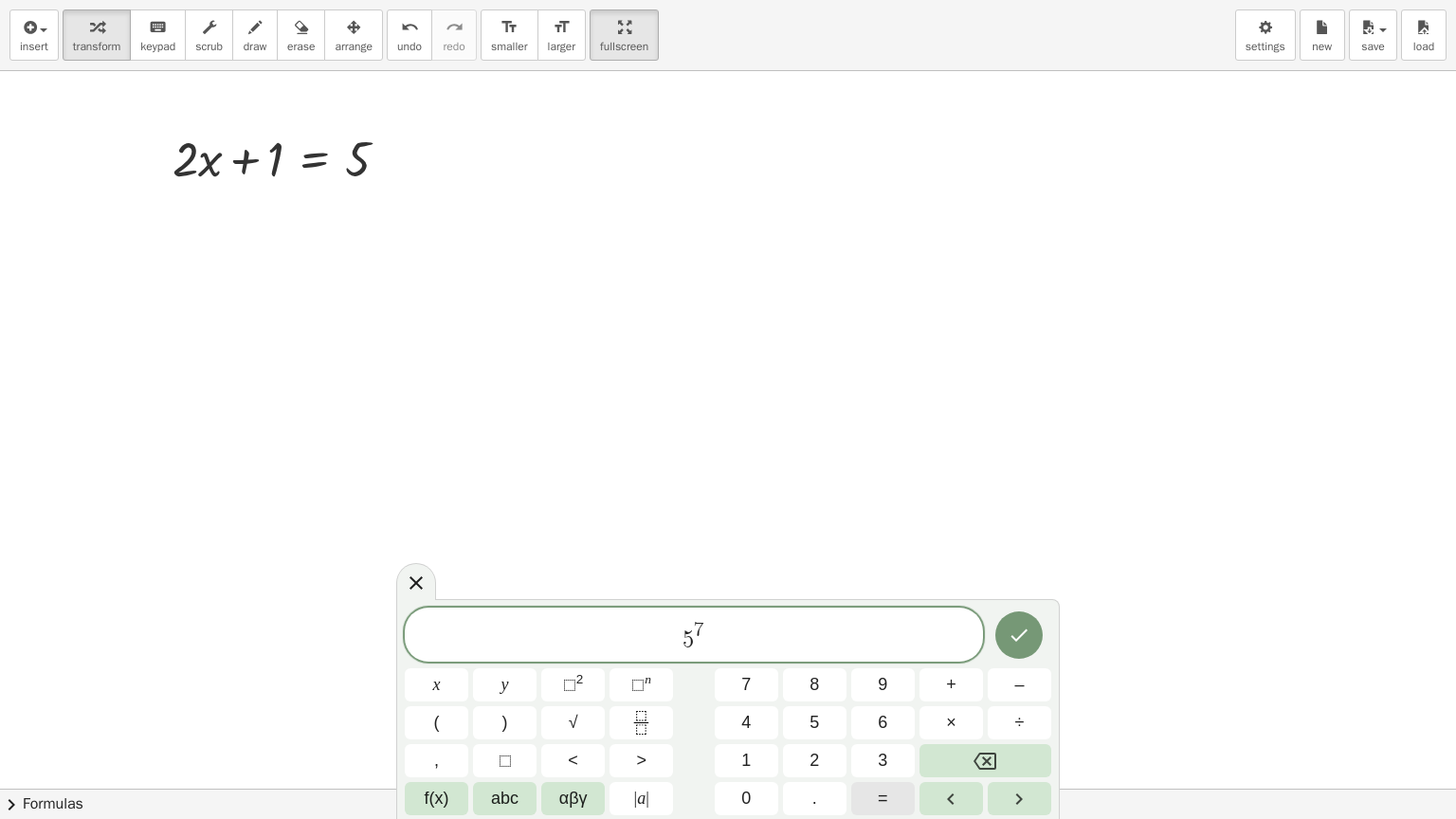 click on "=" at bounding box center (883, 798) 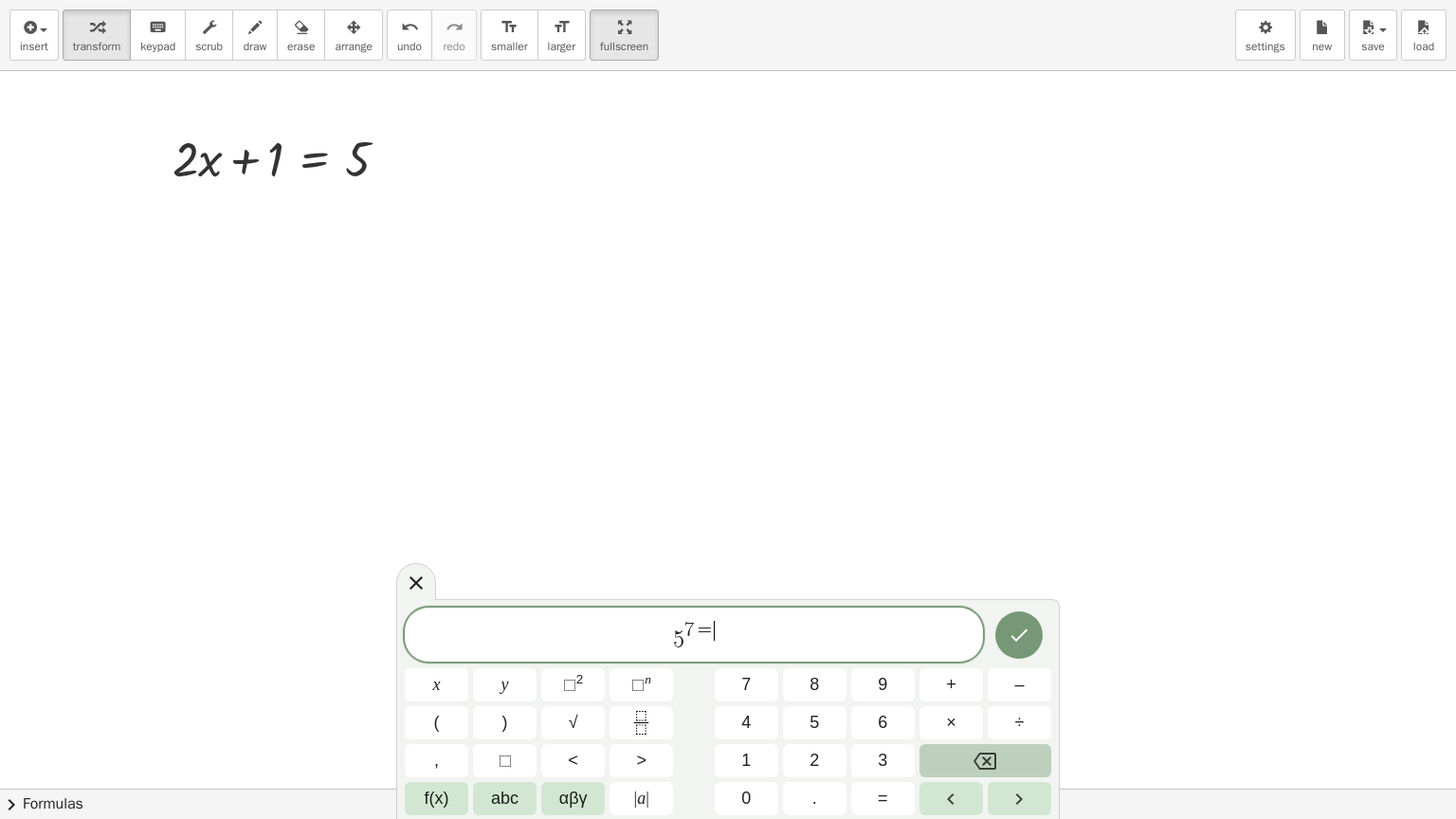 click 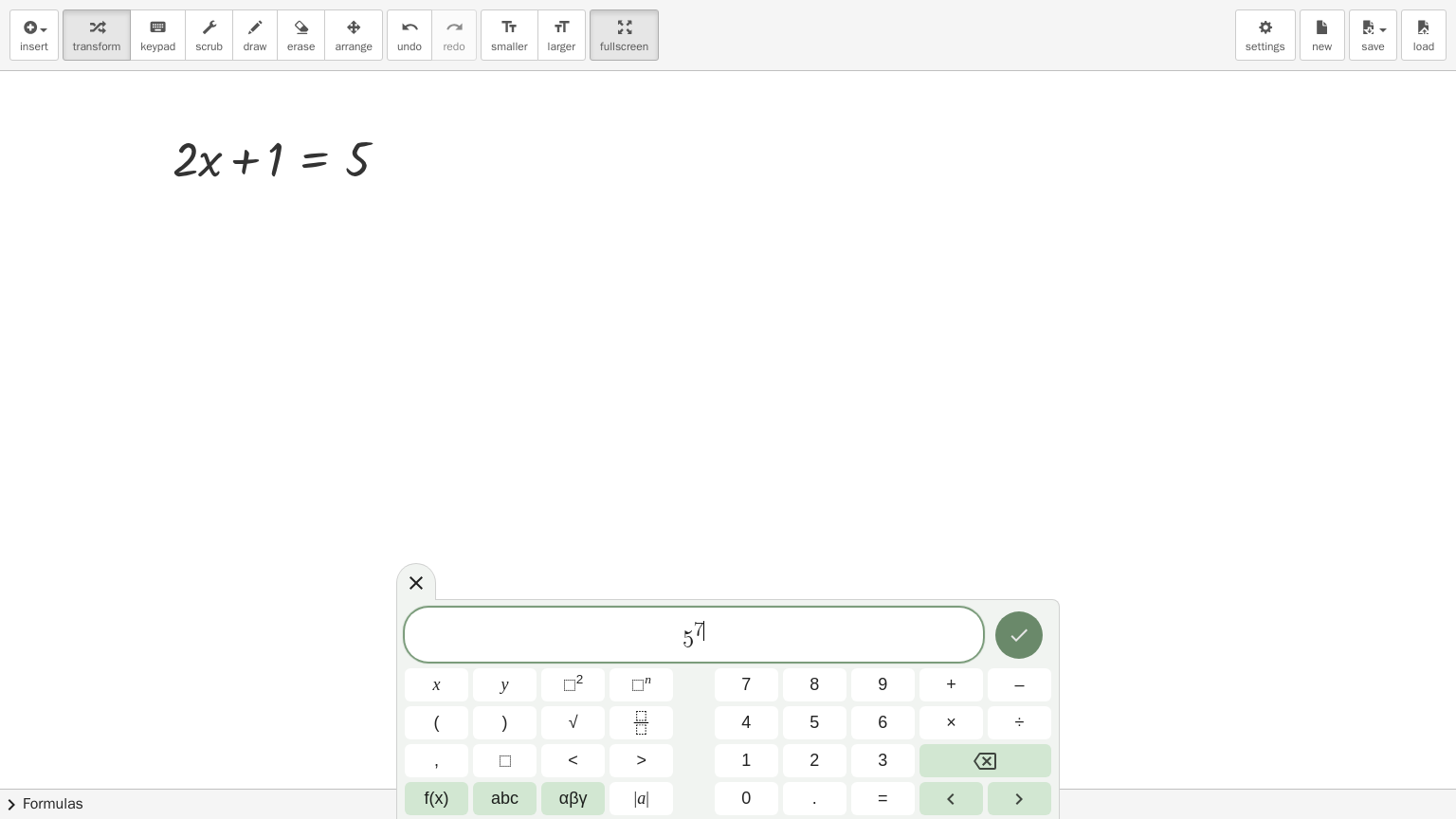 click 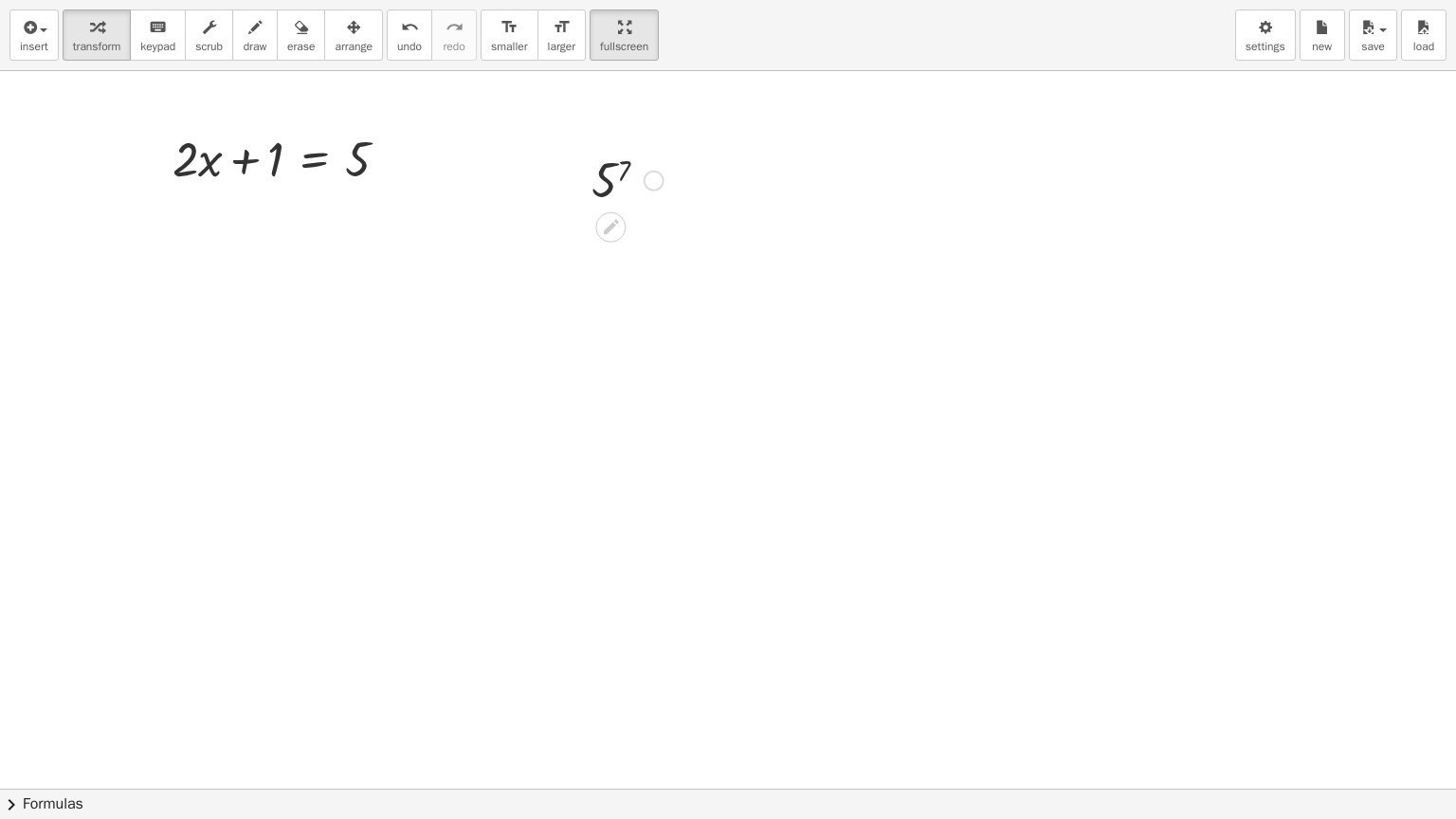 click at bounding box center [628, 179] 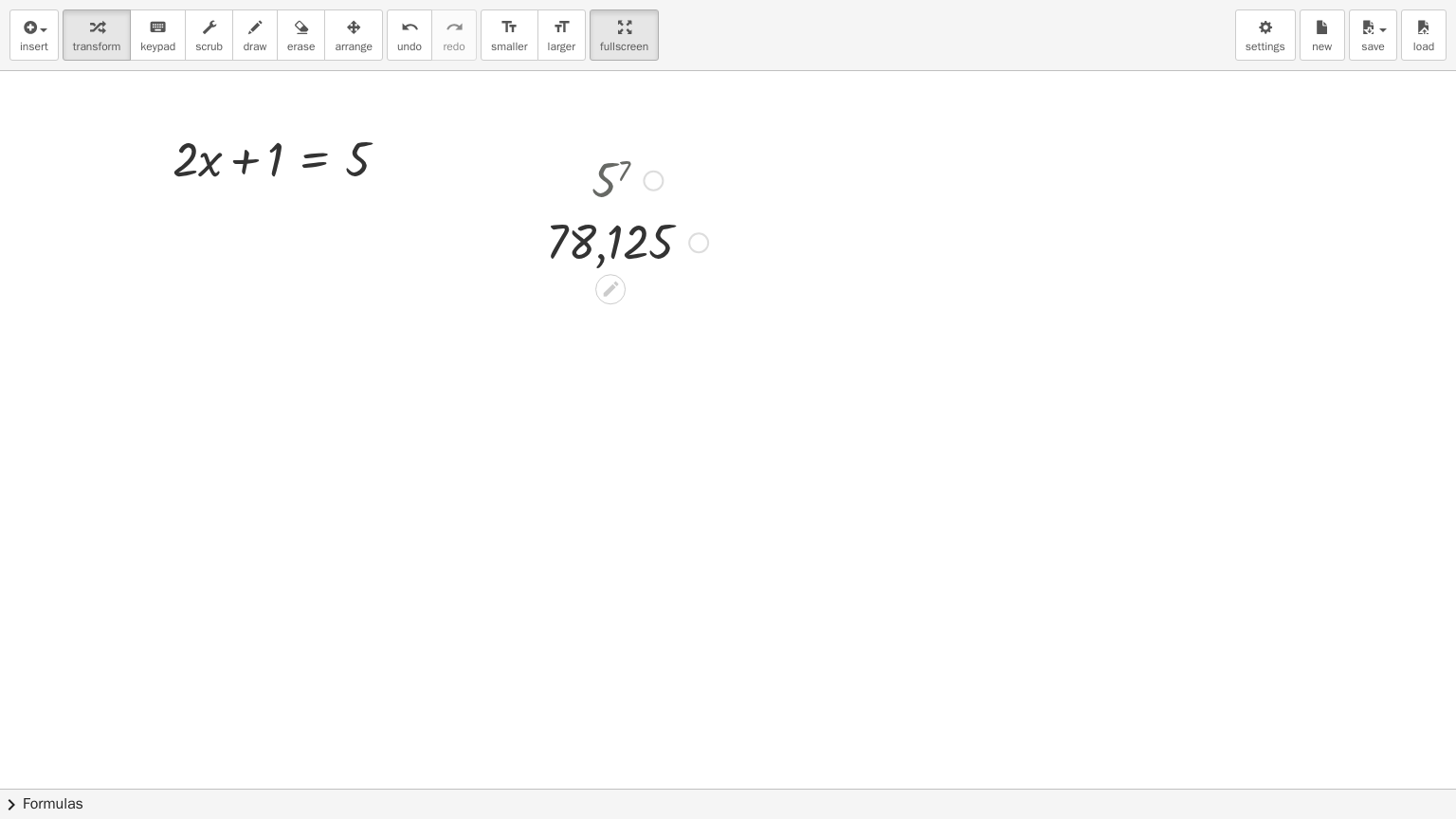 click at bounding box center [627, 242] 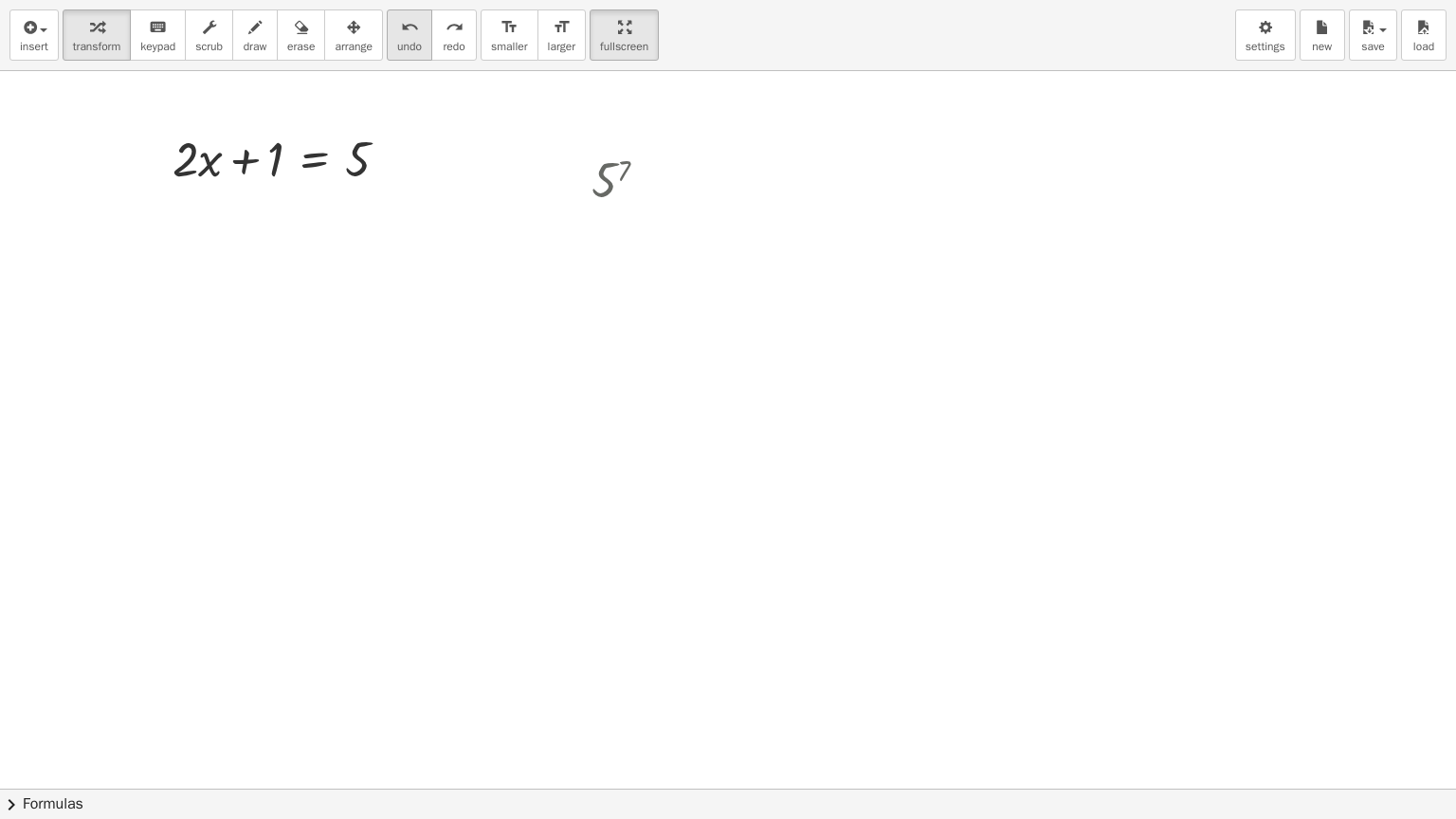 click on "undo" at bounding box center (410, 46) 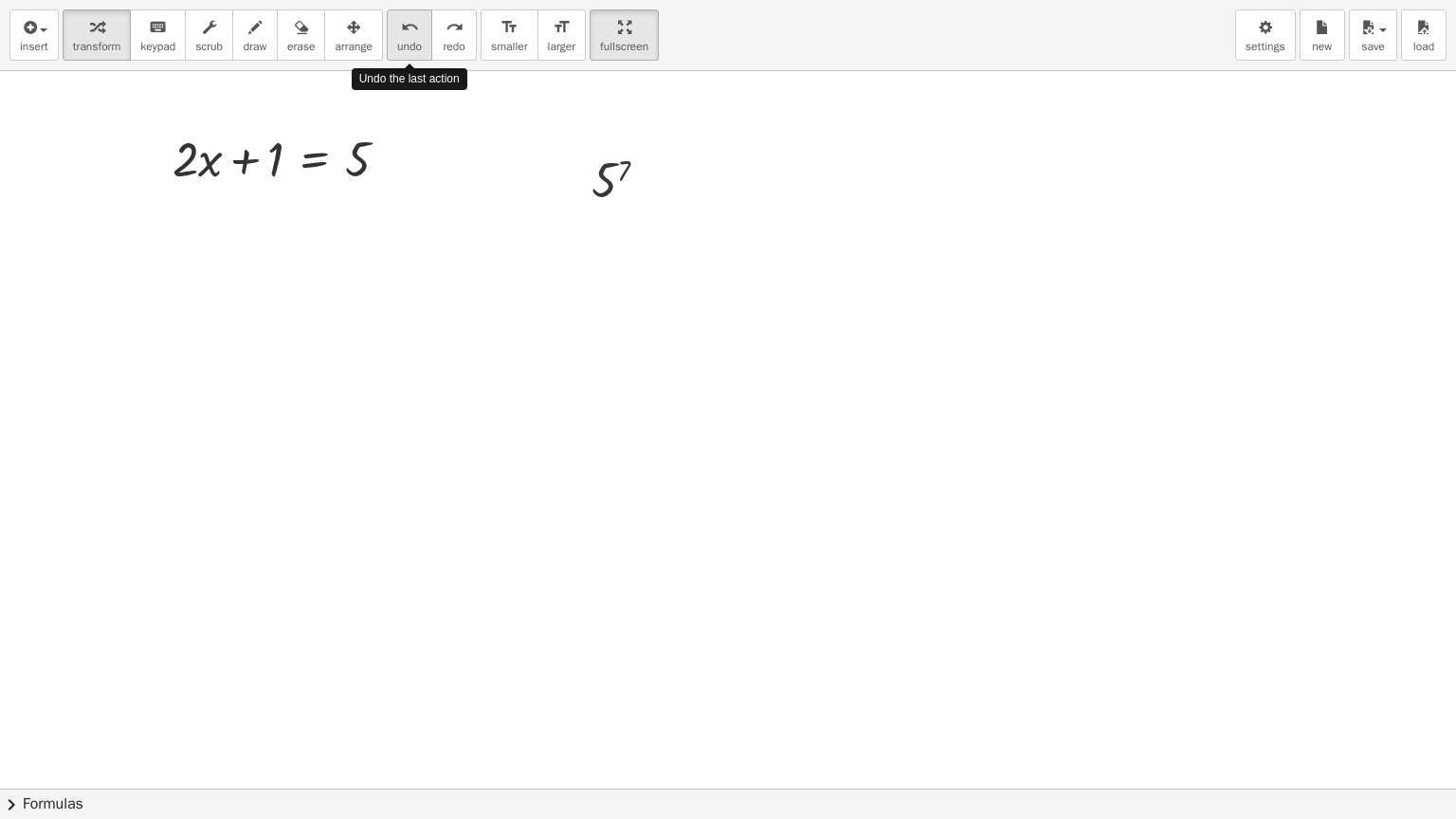 click on "undo" at bounding box center (410, 46) 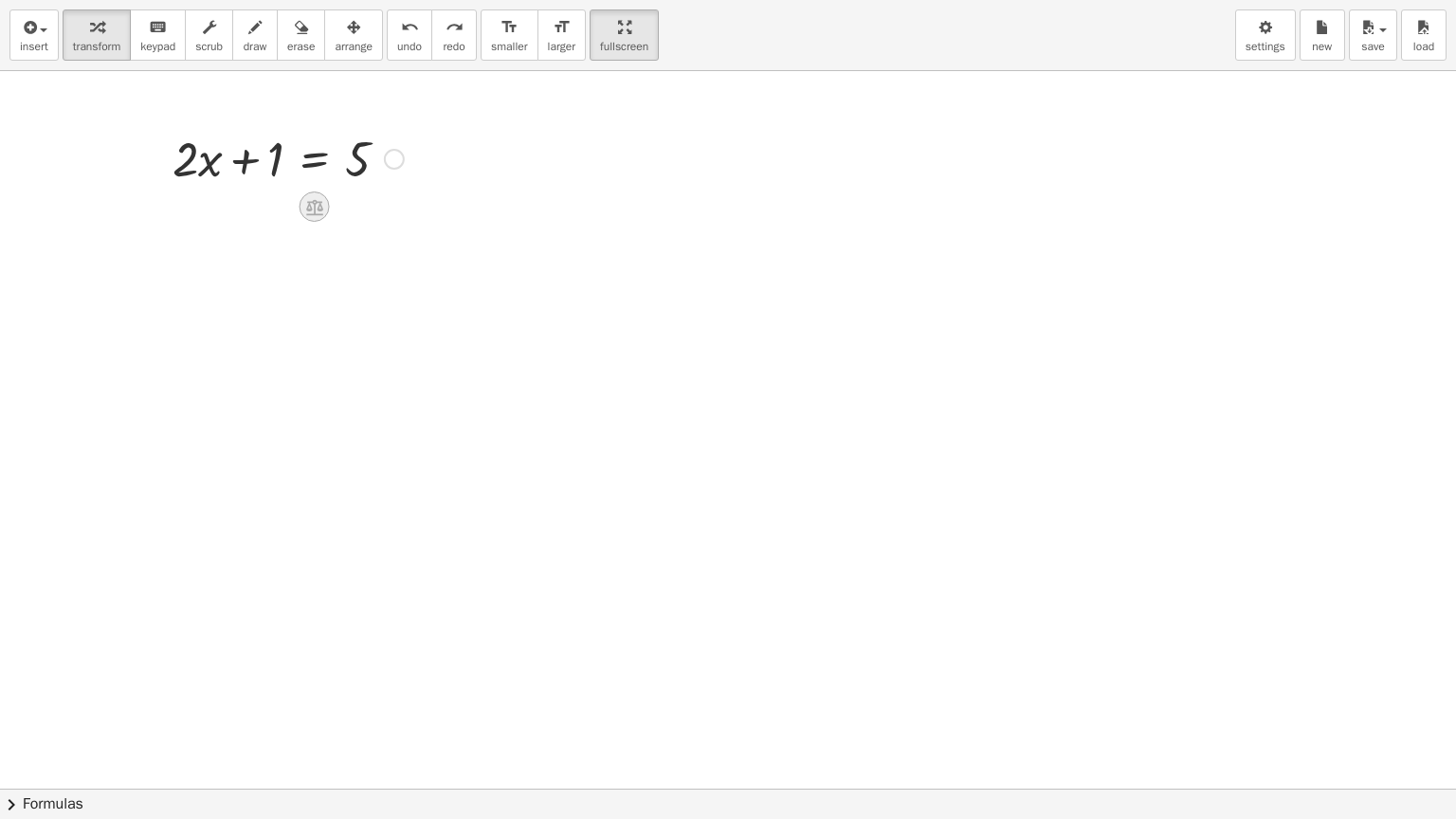 click 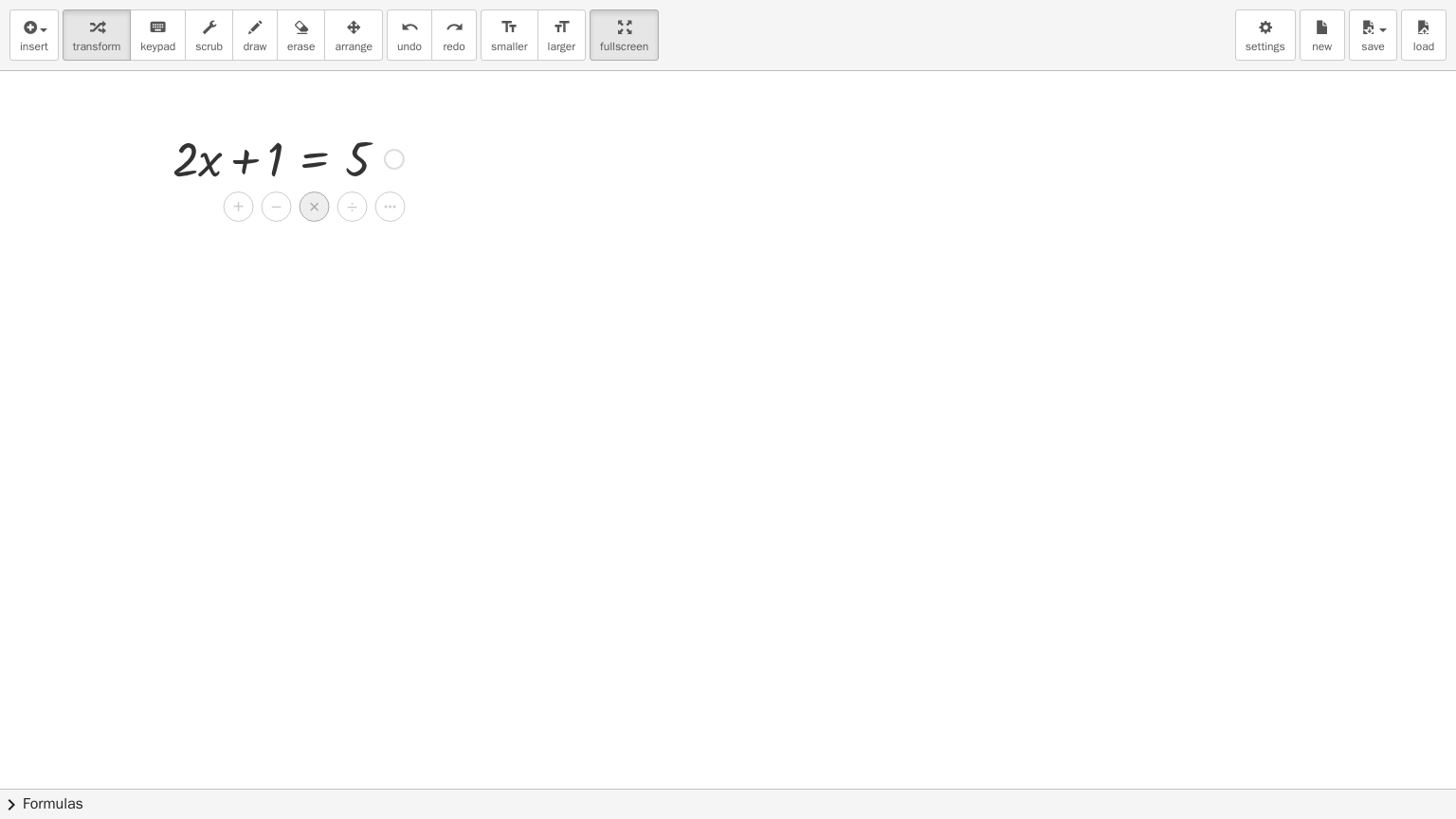 click on "×" at bounding box center [315, 207] 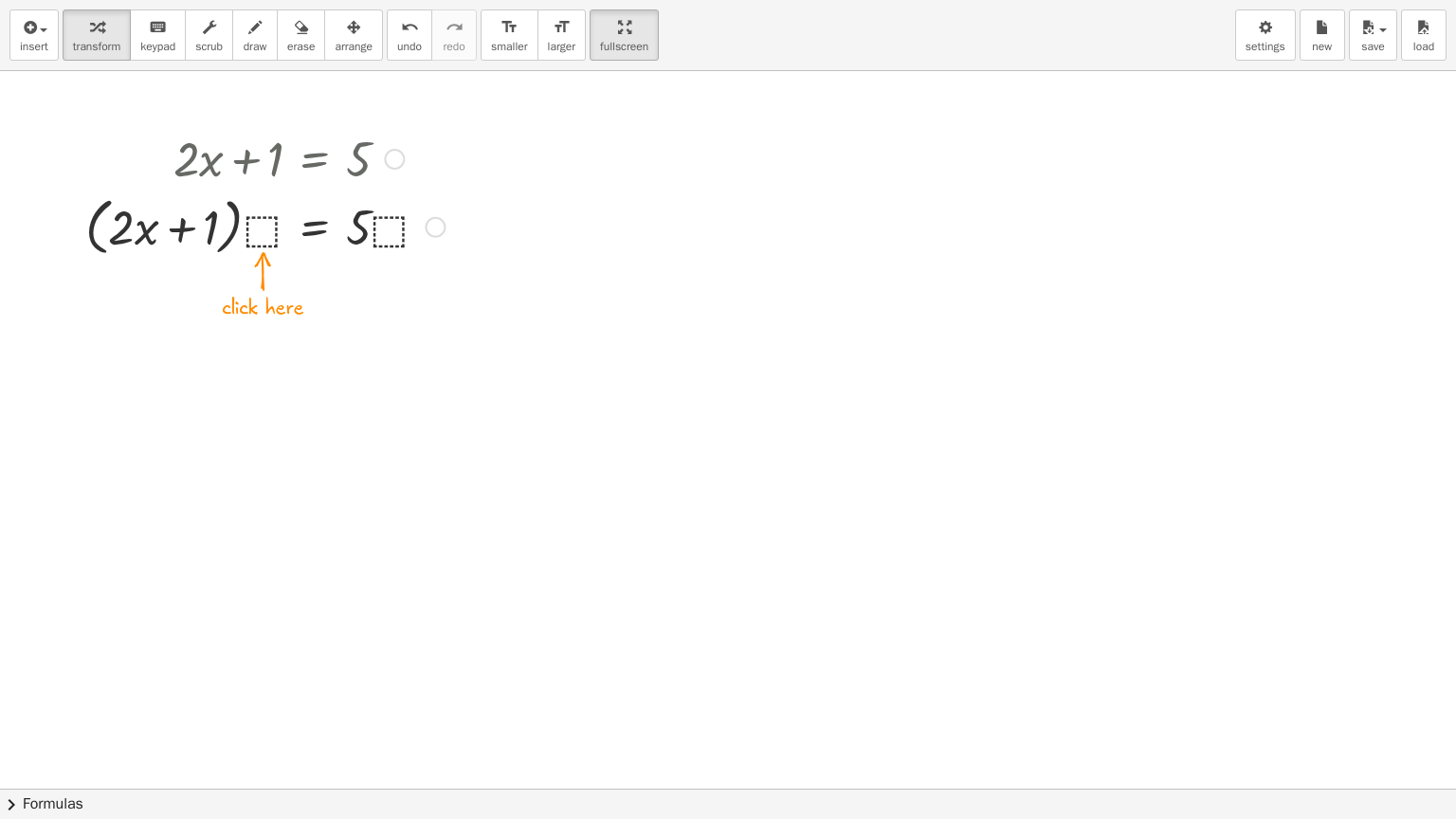 click at bounding box center (264, 226) 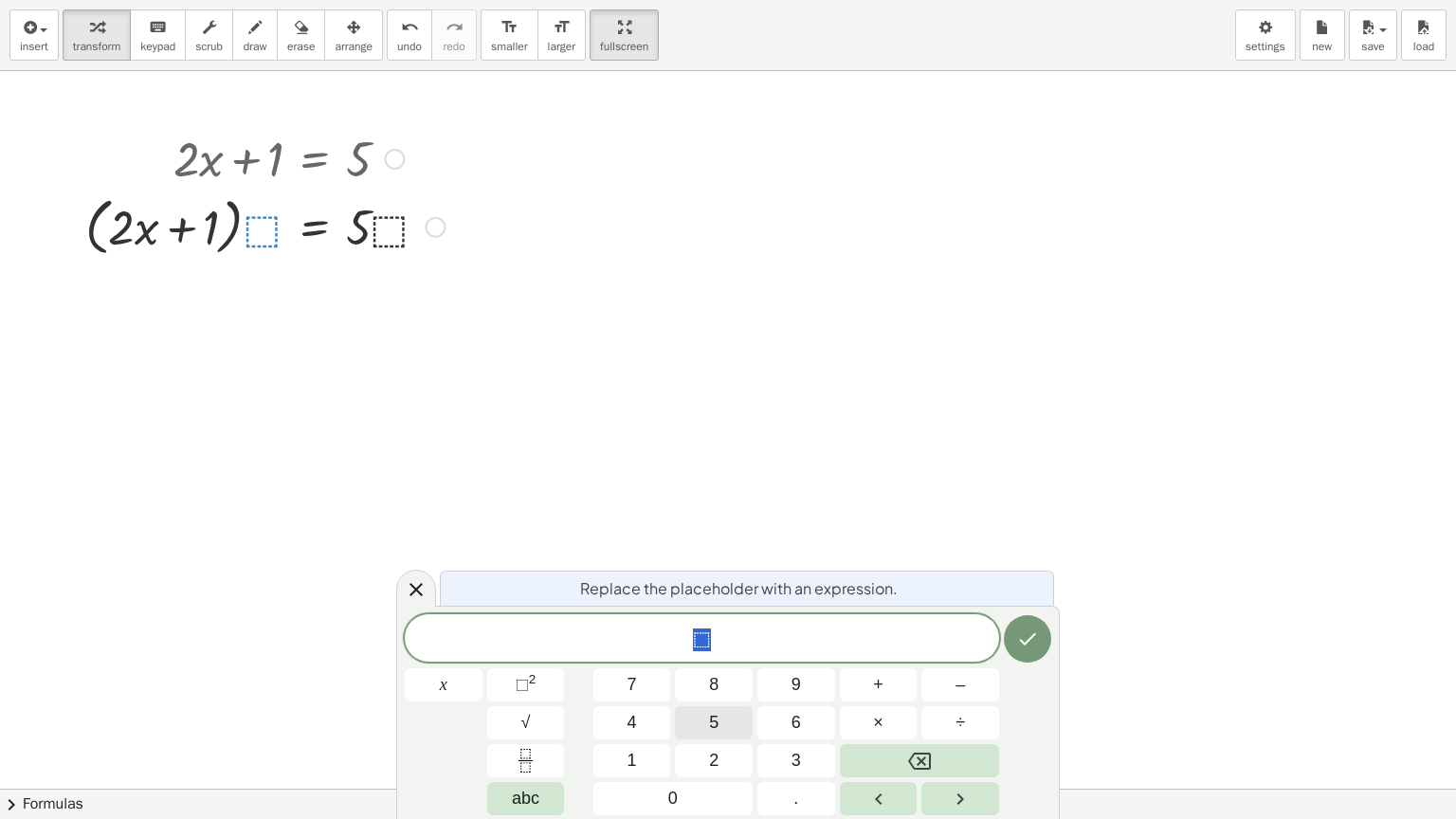 click on "5" at bounding box center (714, 722) 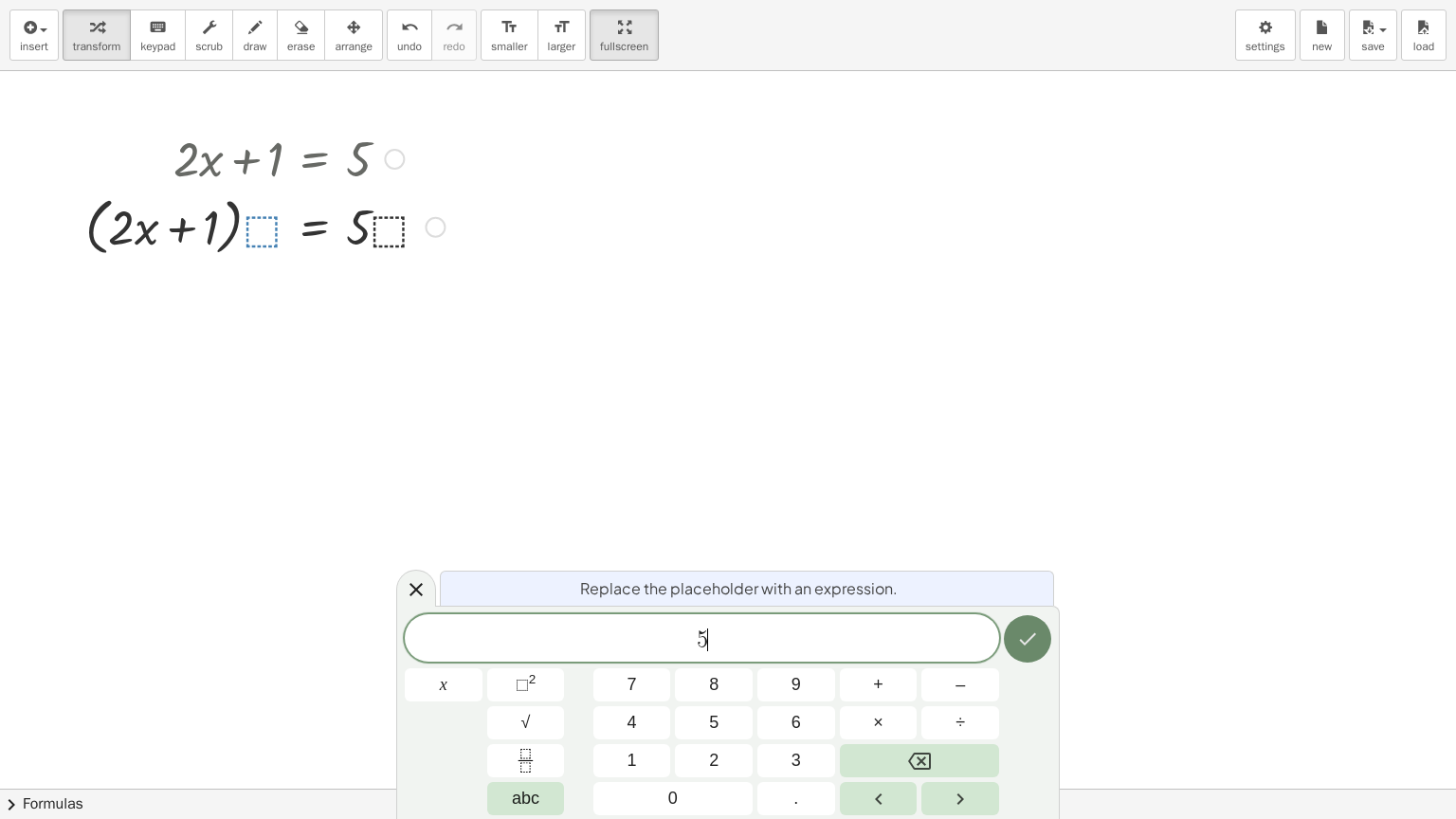 click 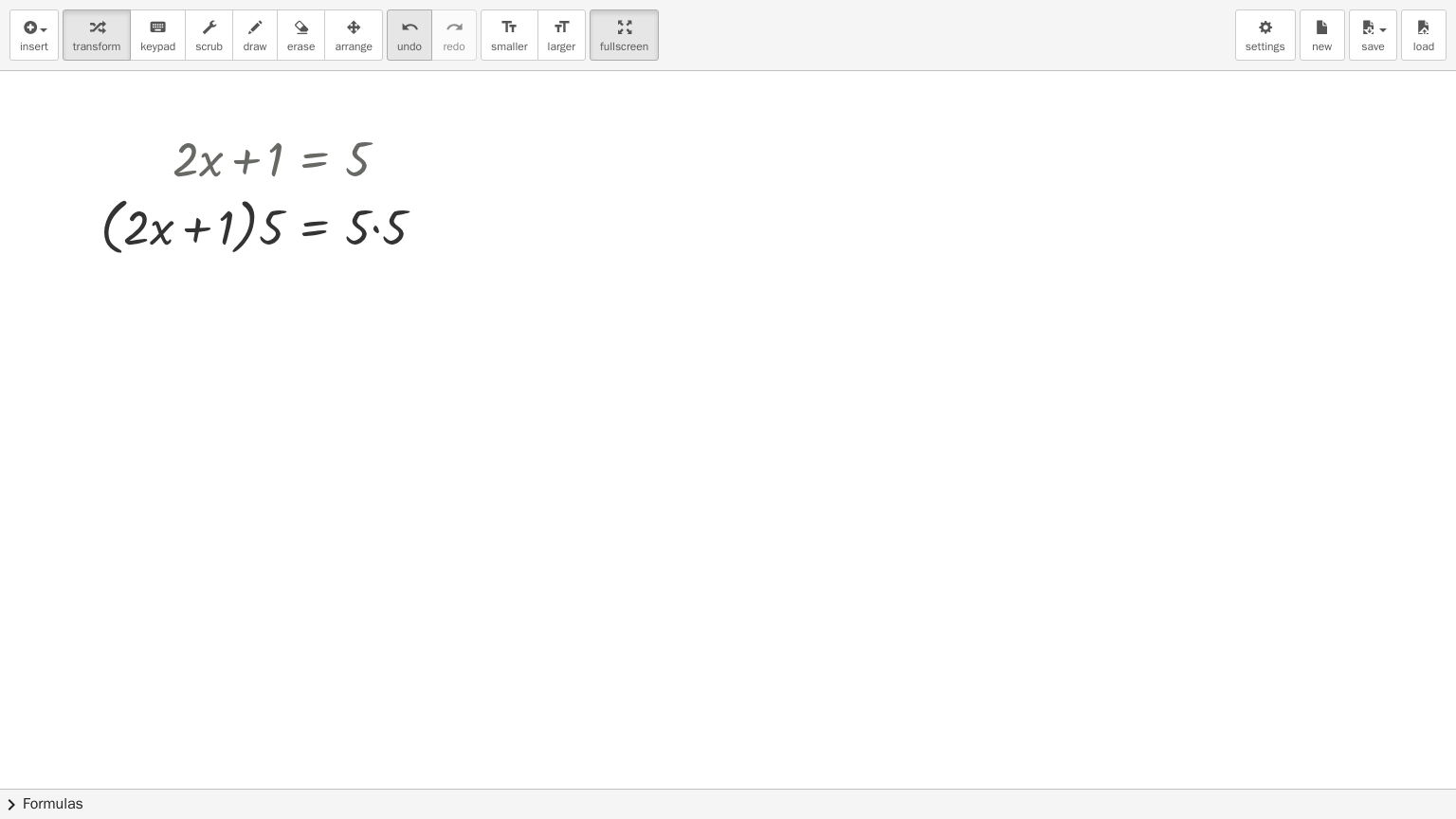 click on "undo" at bounding box center [410, 46] 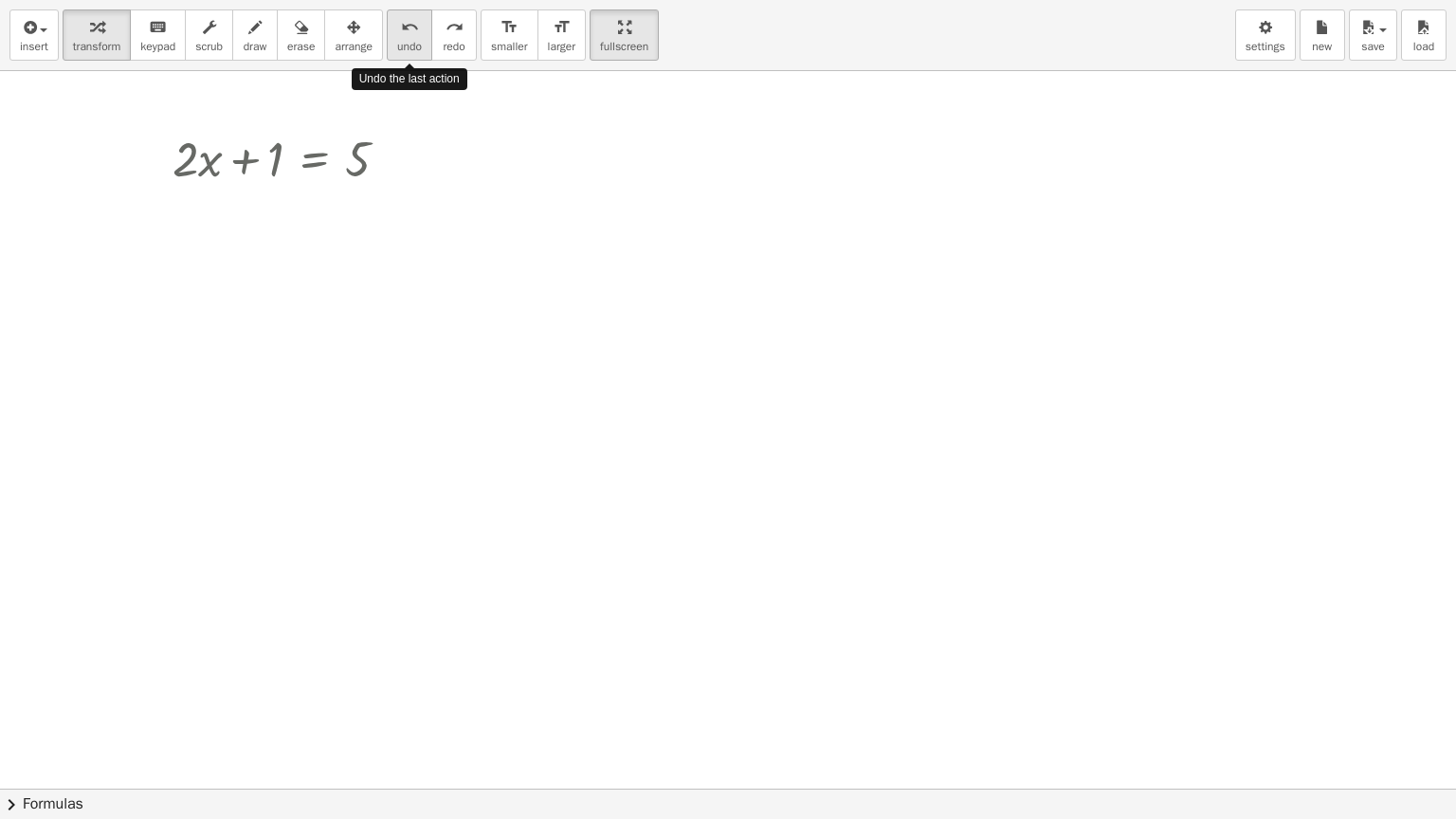 click on "undo" at bounding box center [410, 46] 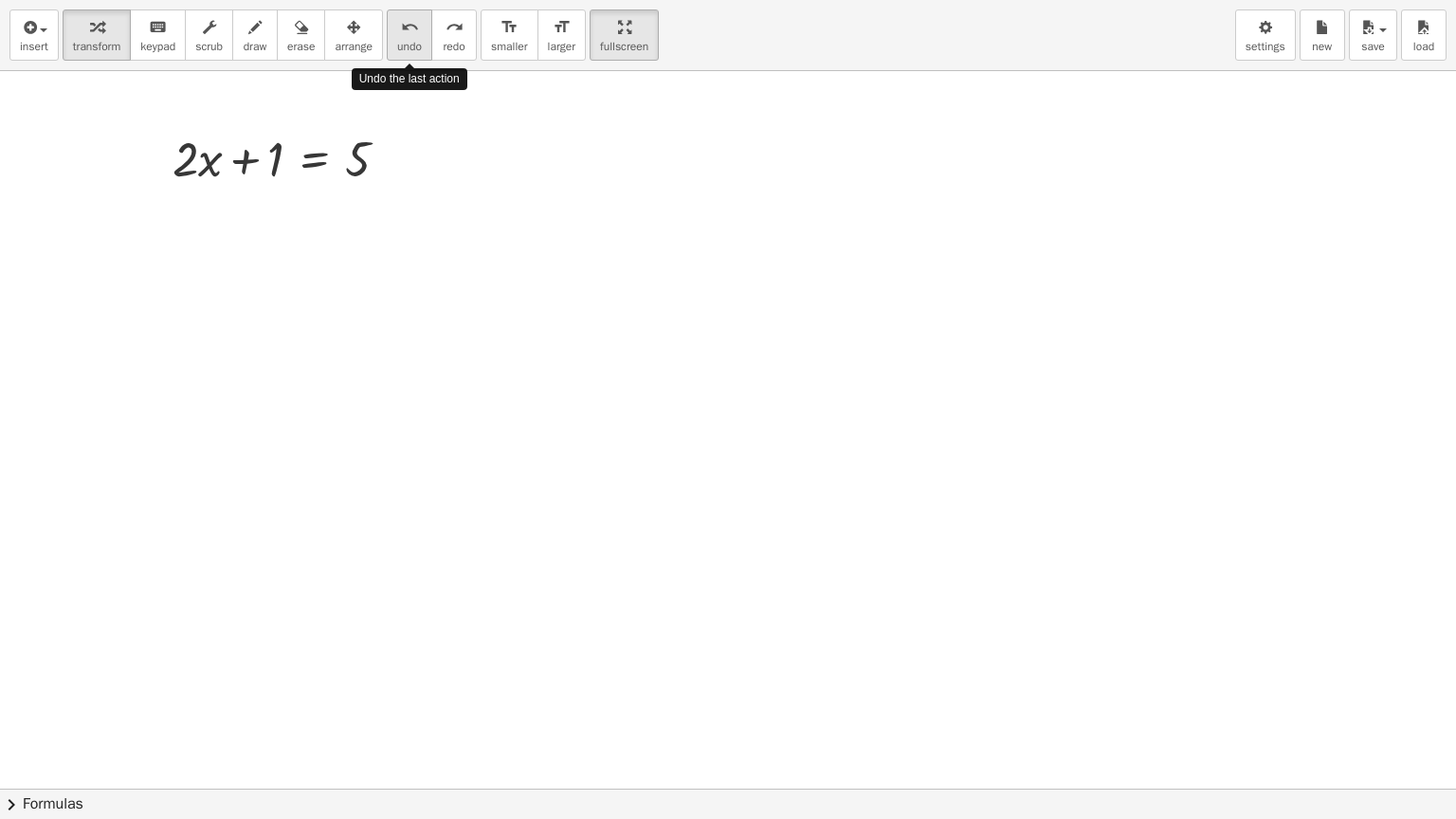 click on "undo" at bounding box center (410, 46) 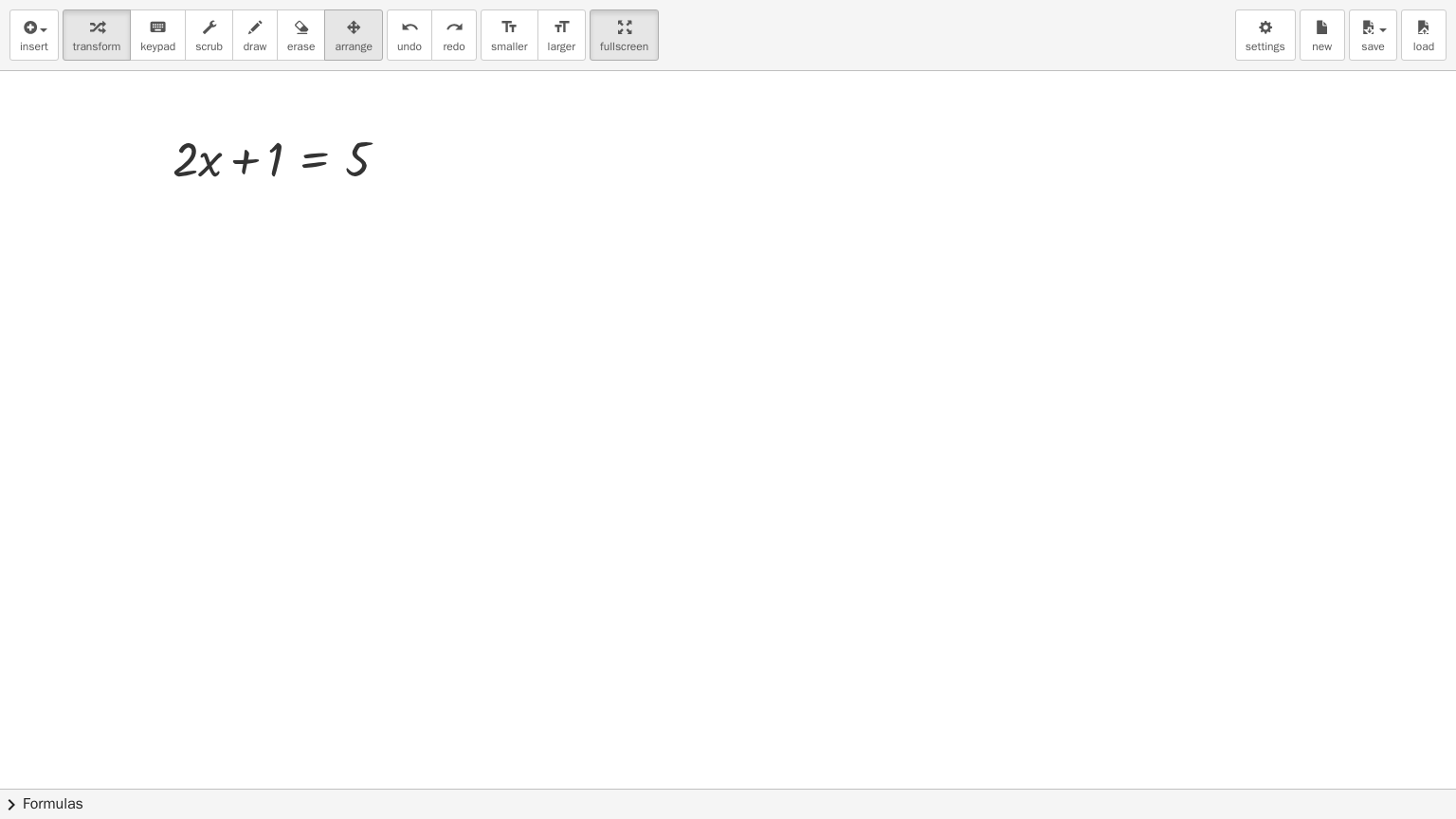 click on "arrange" at bounding box center (354, 35) 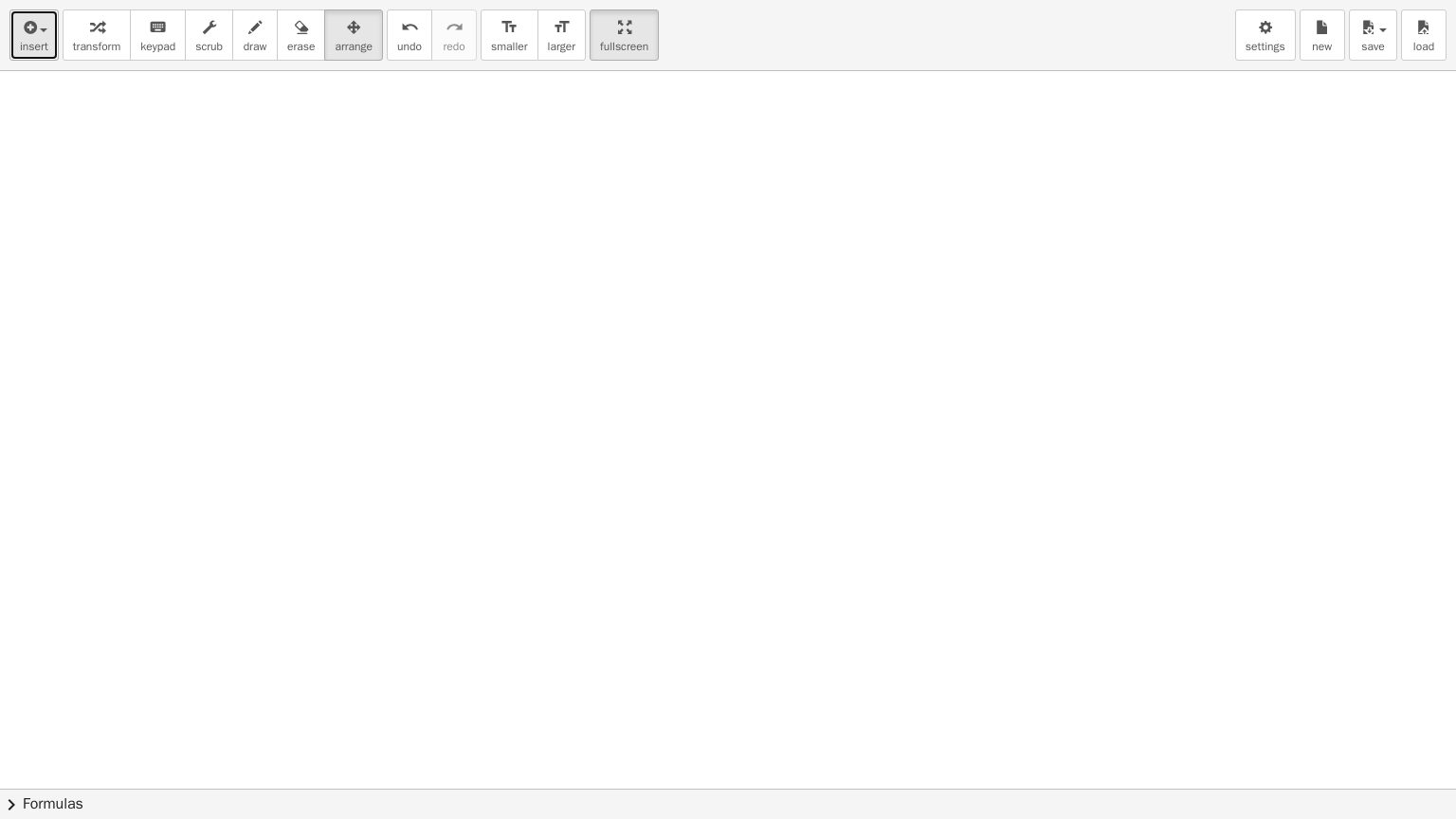 click on "insert" at bounding box center [34, 35] 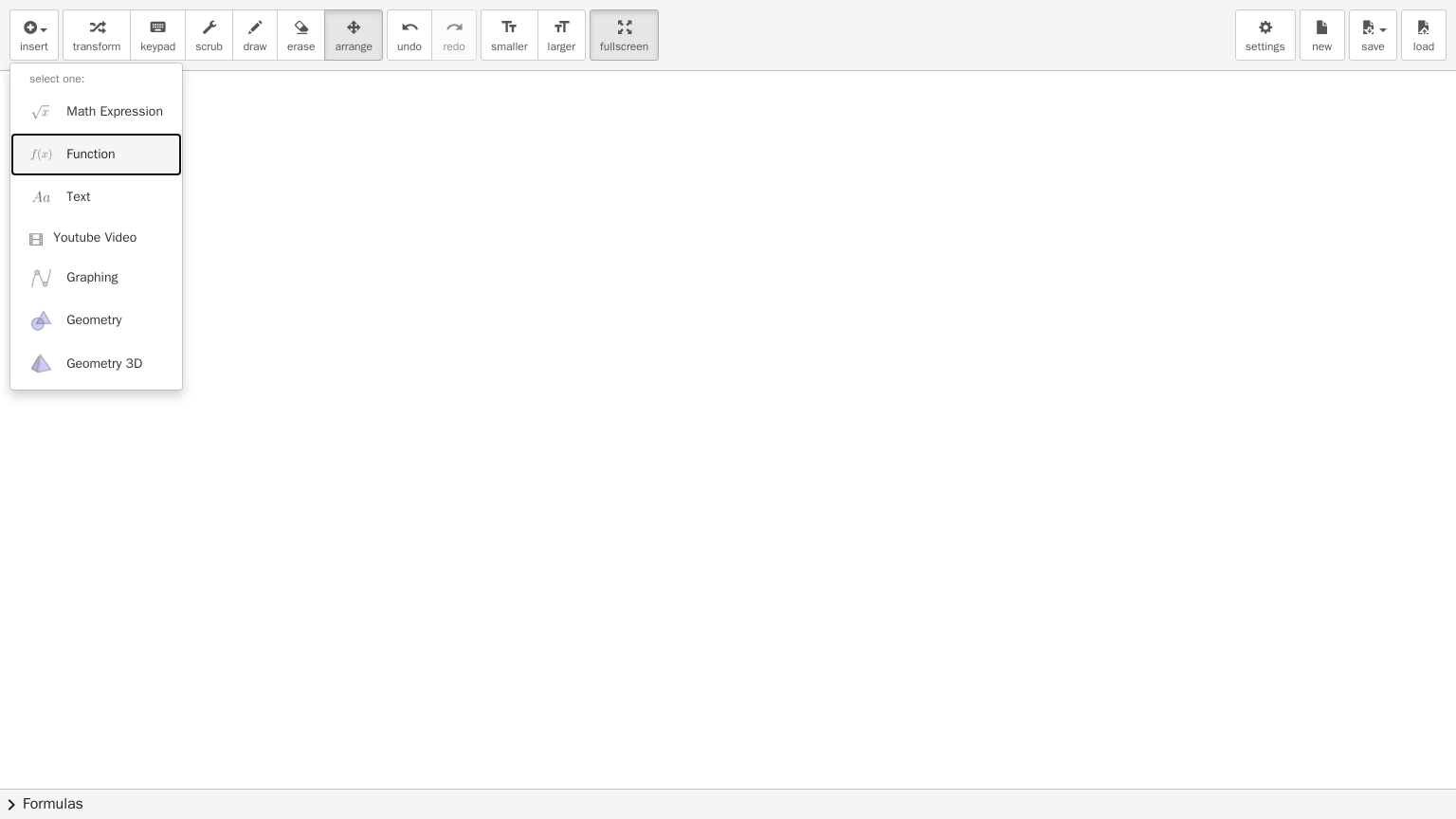 click on "Function" at bounding box center [90, 155] 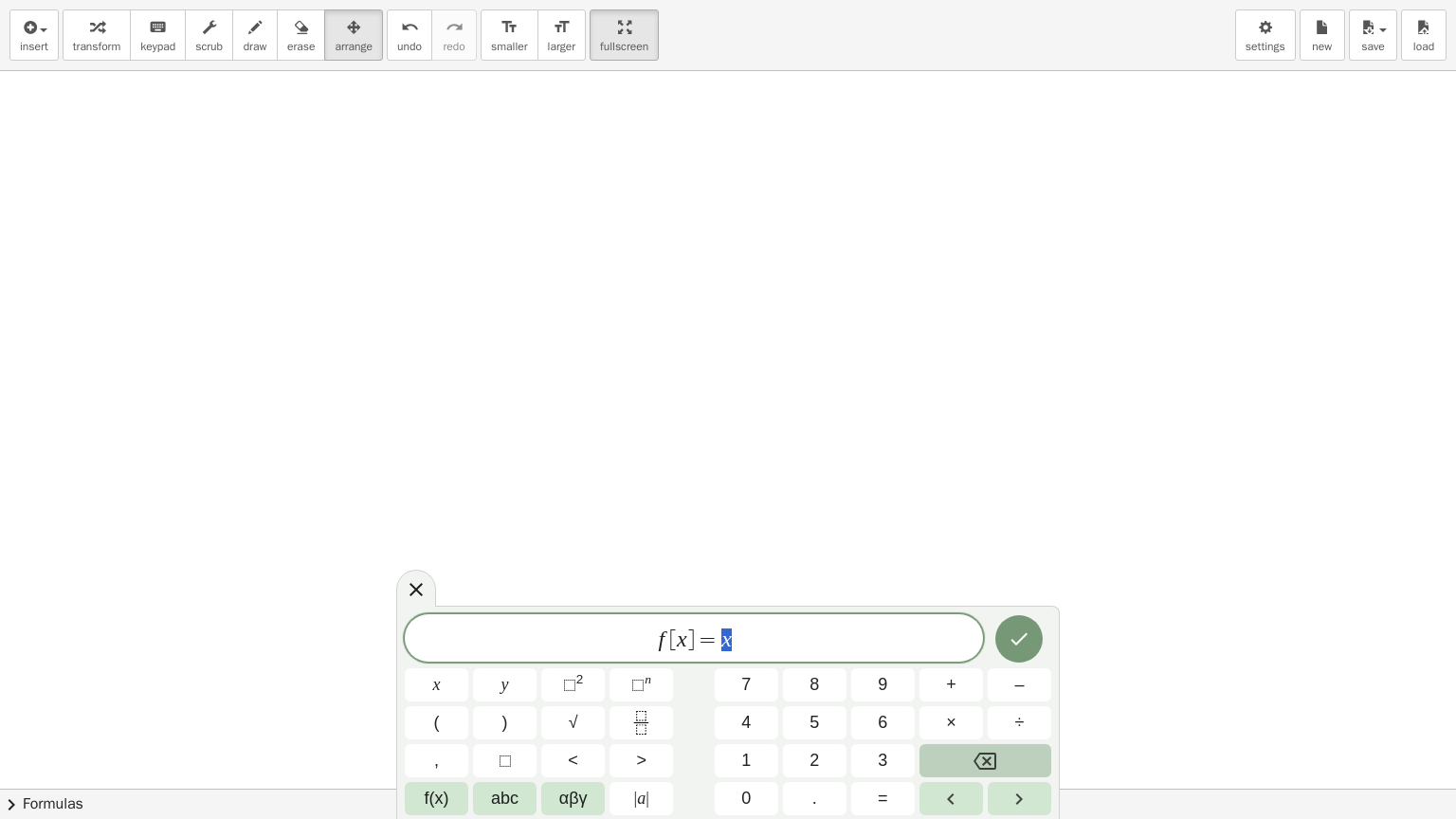 click at bounding box center (985, 760) 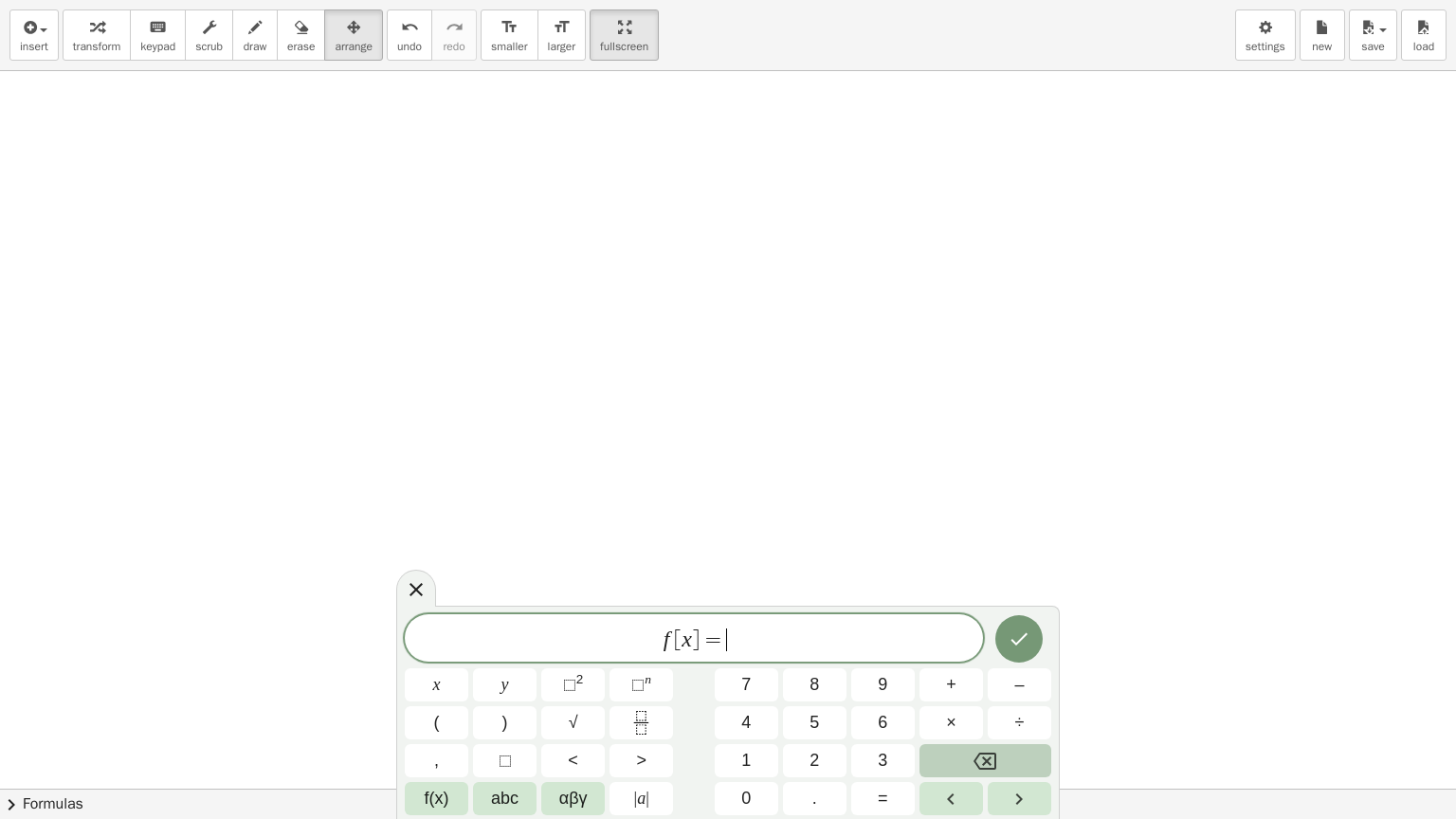click at bounding box center [985, 760] 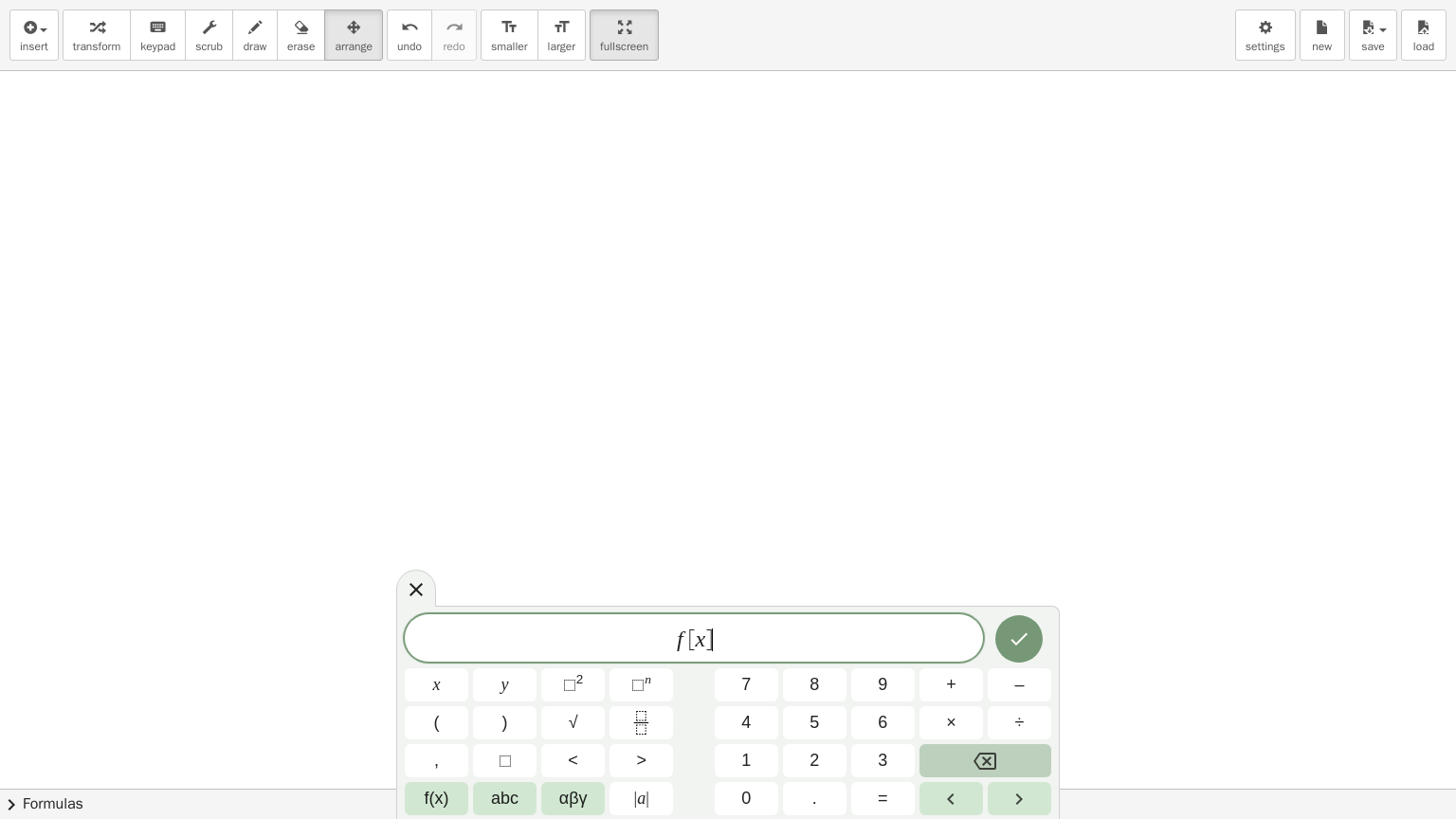click at bounding box center (985, 760) 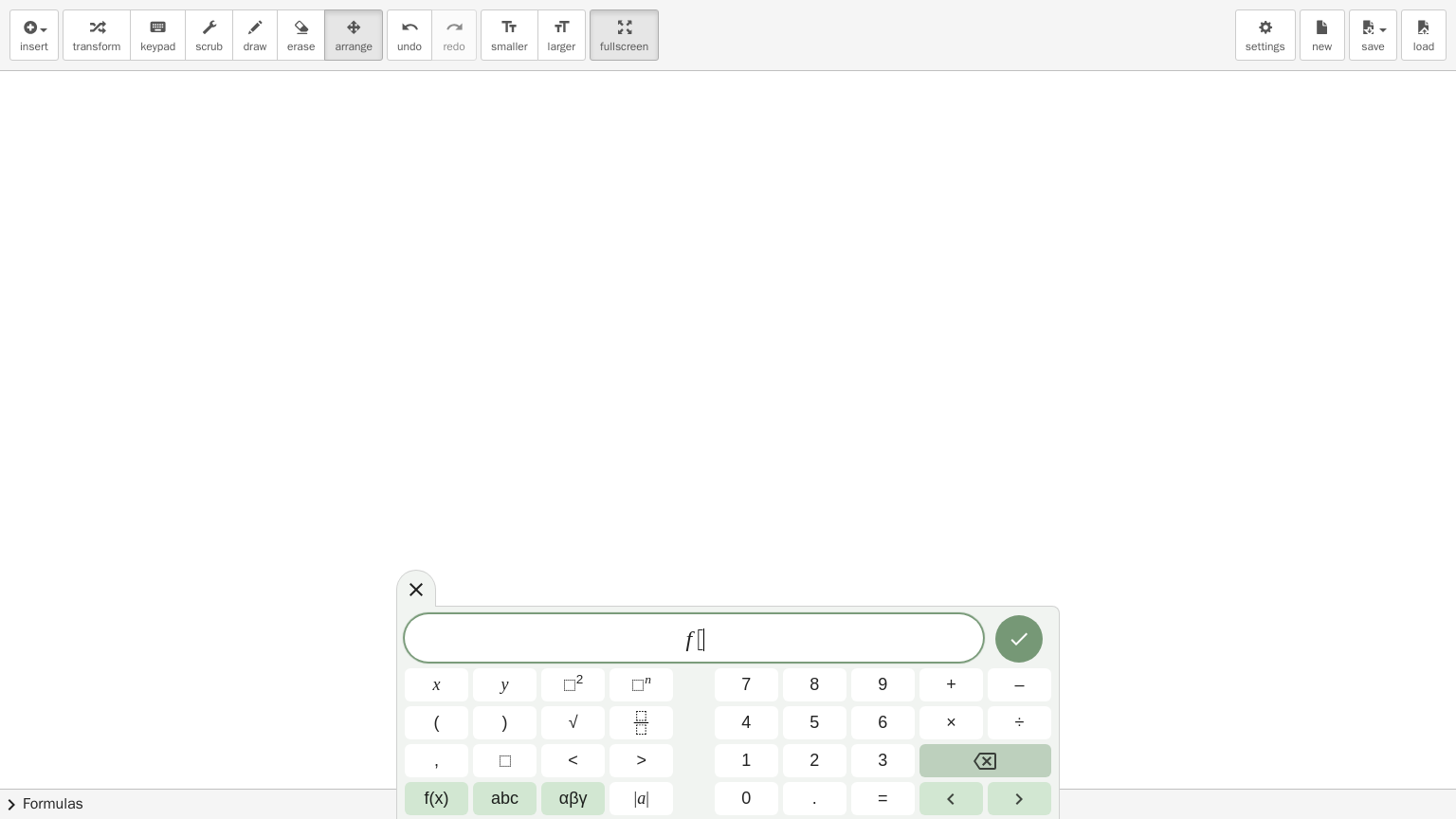 click at bounding box center (985, 760) 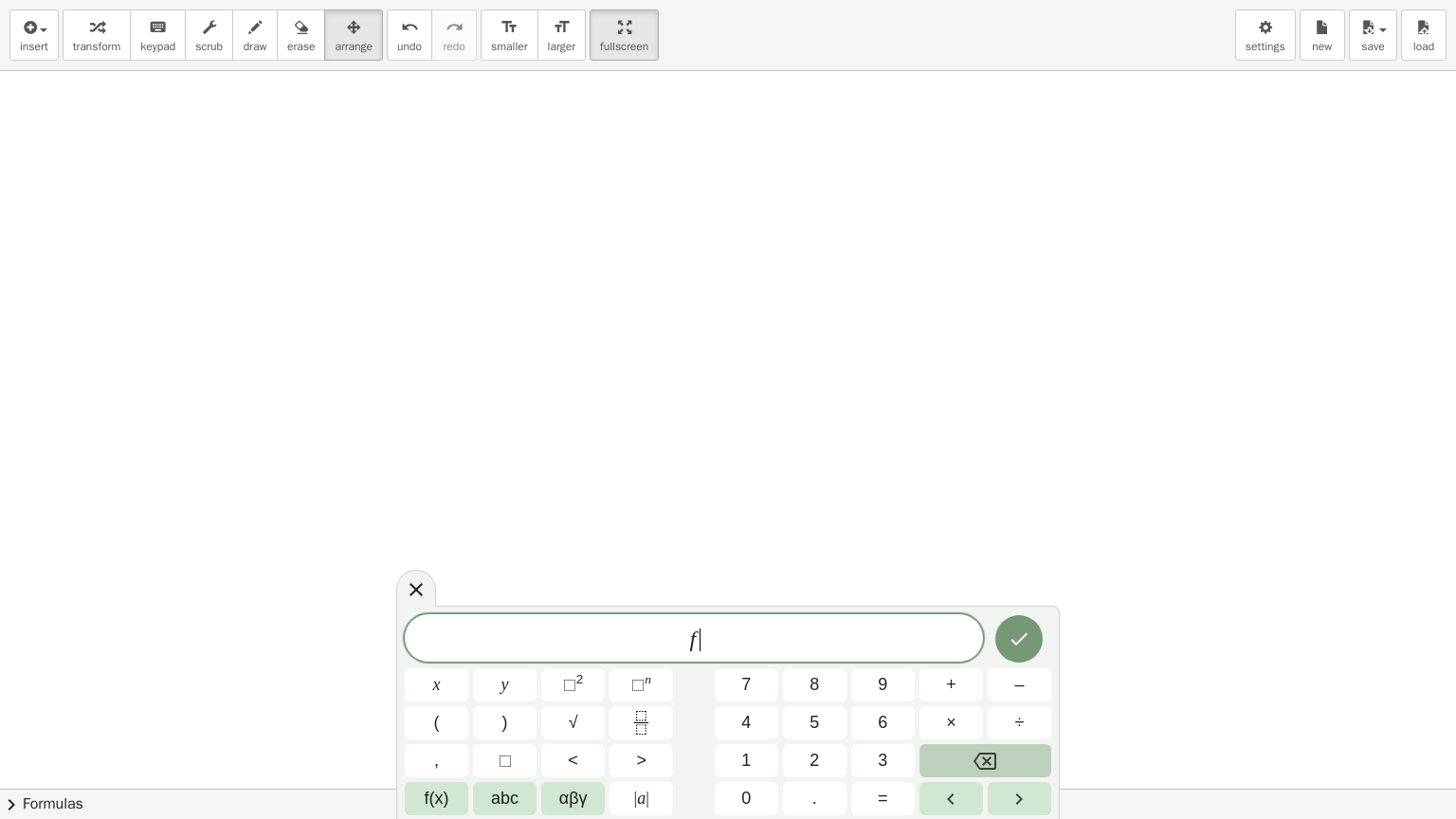 click at bounding box center [985, 760] 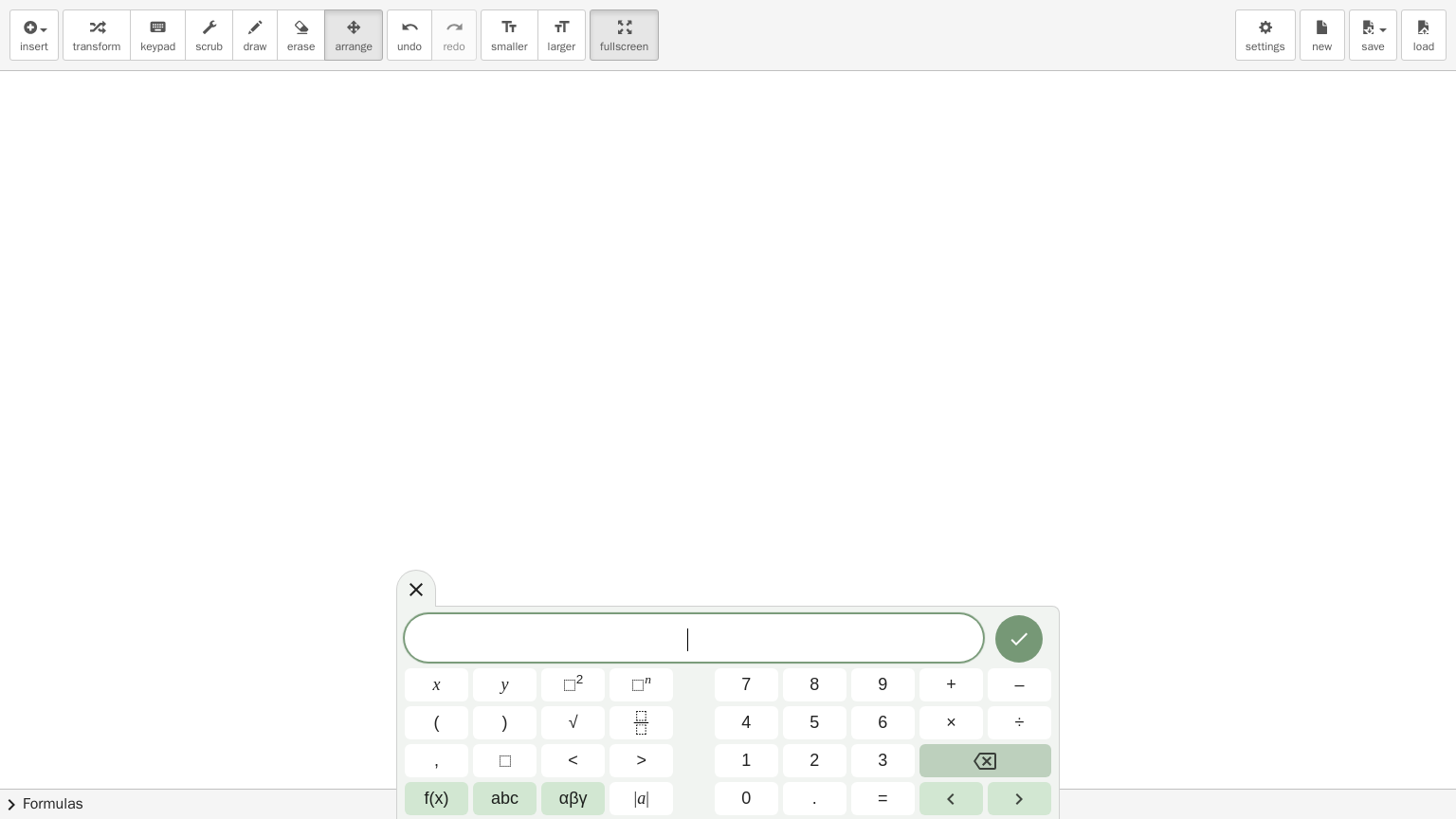 click at bounding box center [985, 760] 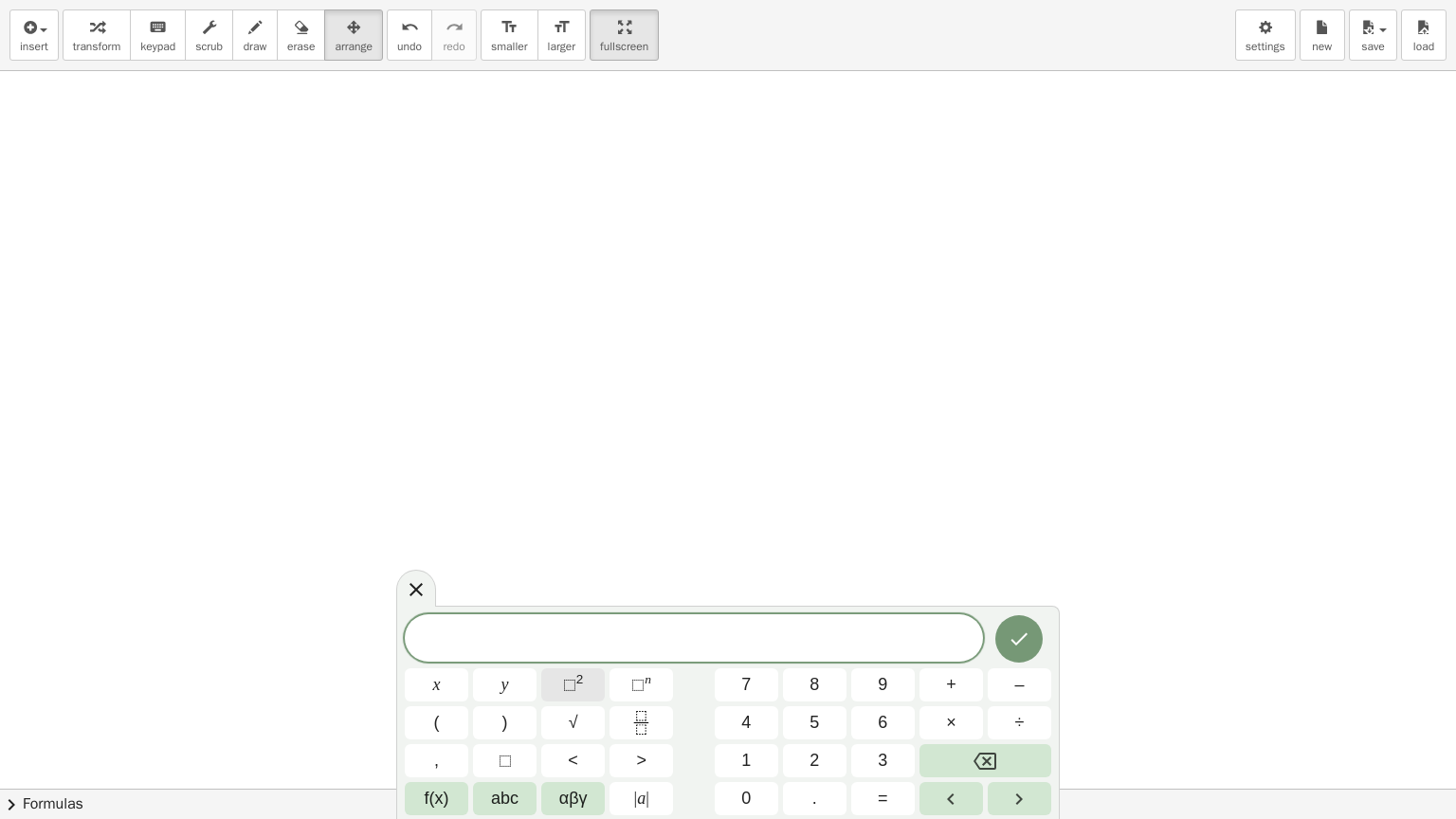 click on "⬚" at bounding box center [570, 684] 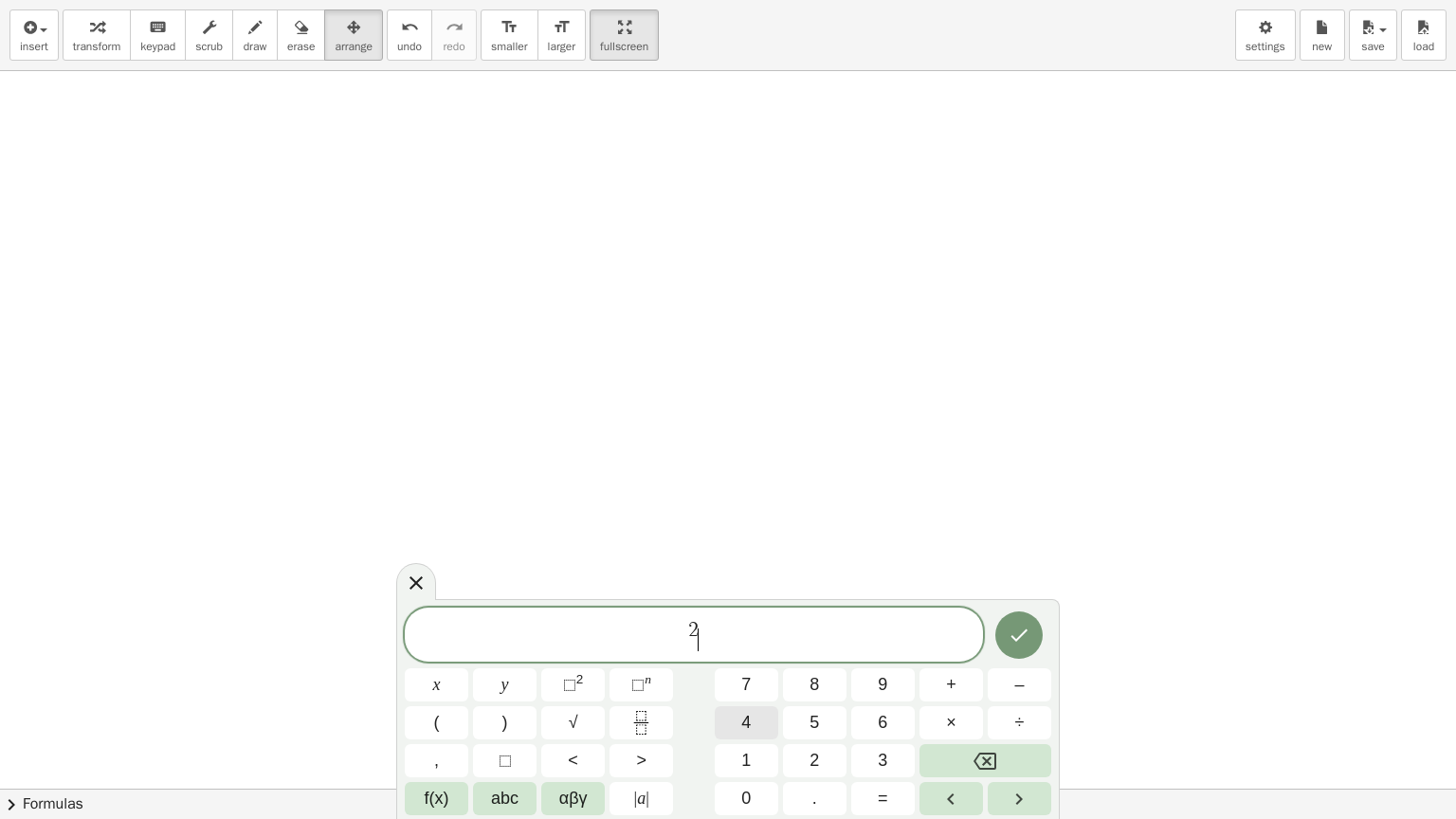 click on "4" at bounding box center (746, 722) 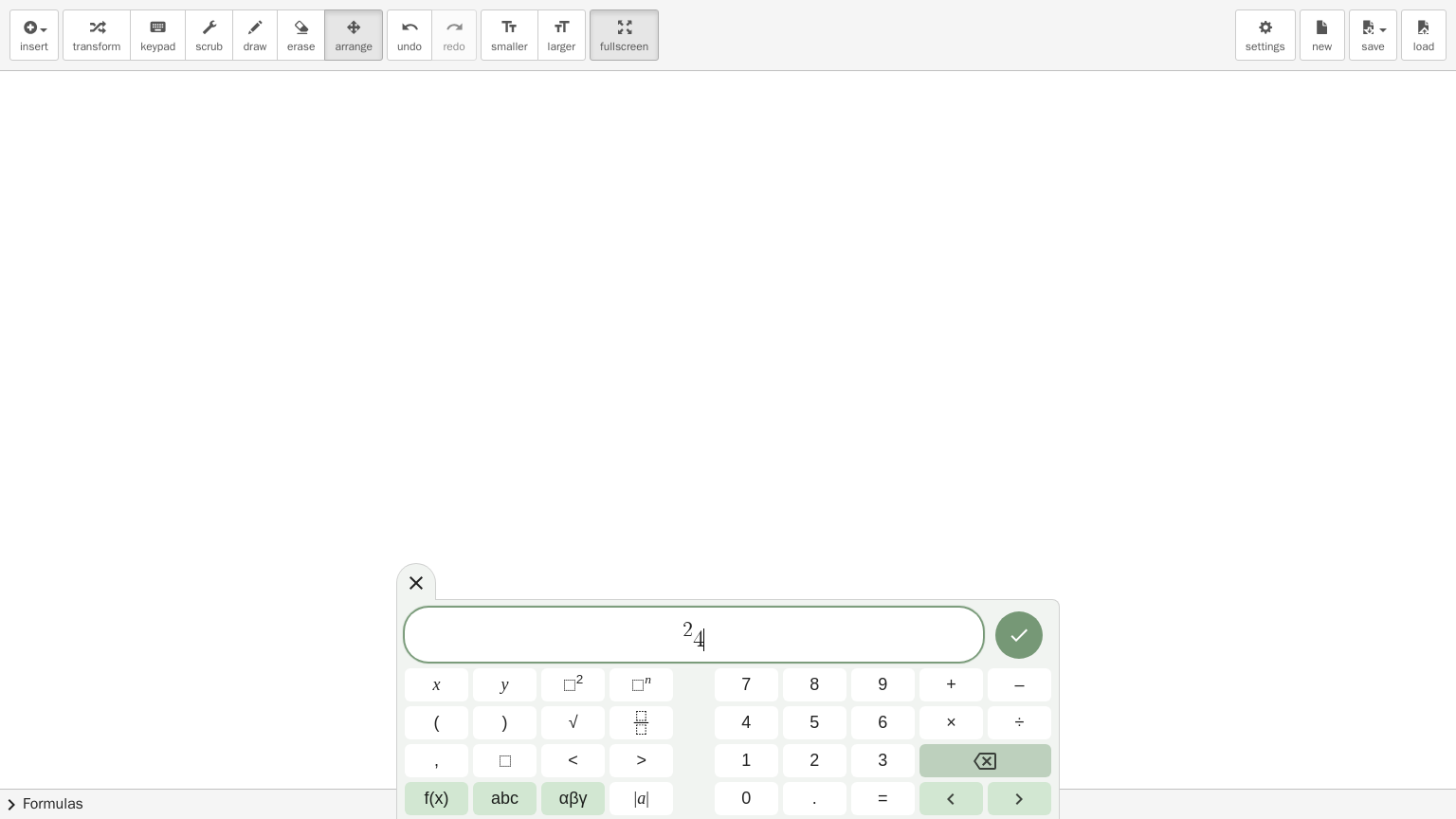 click 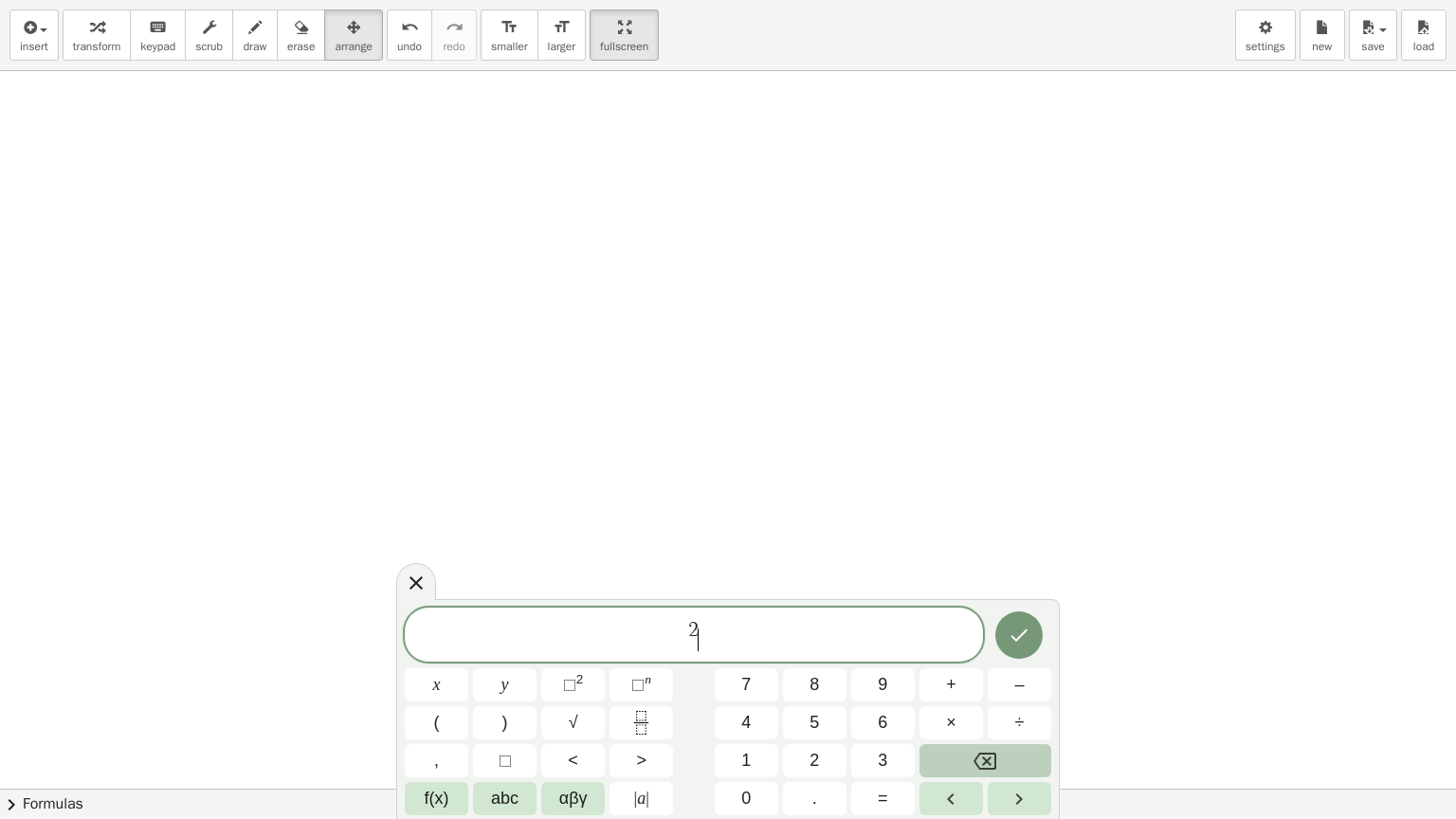 click 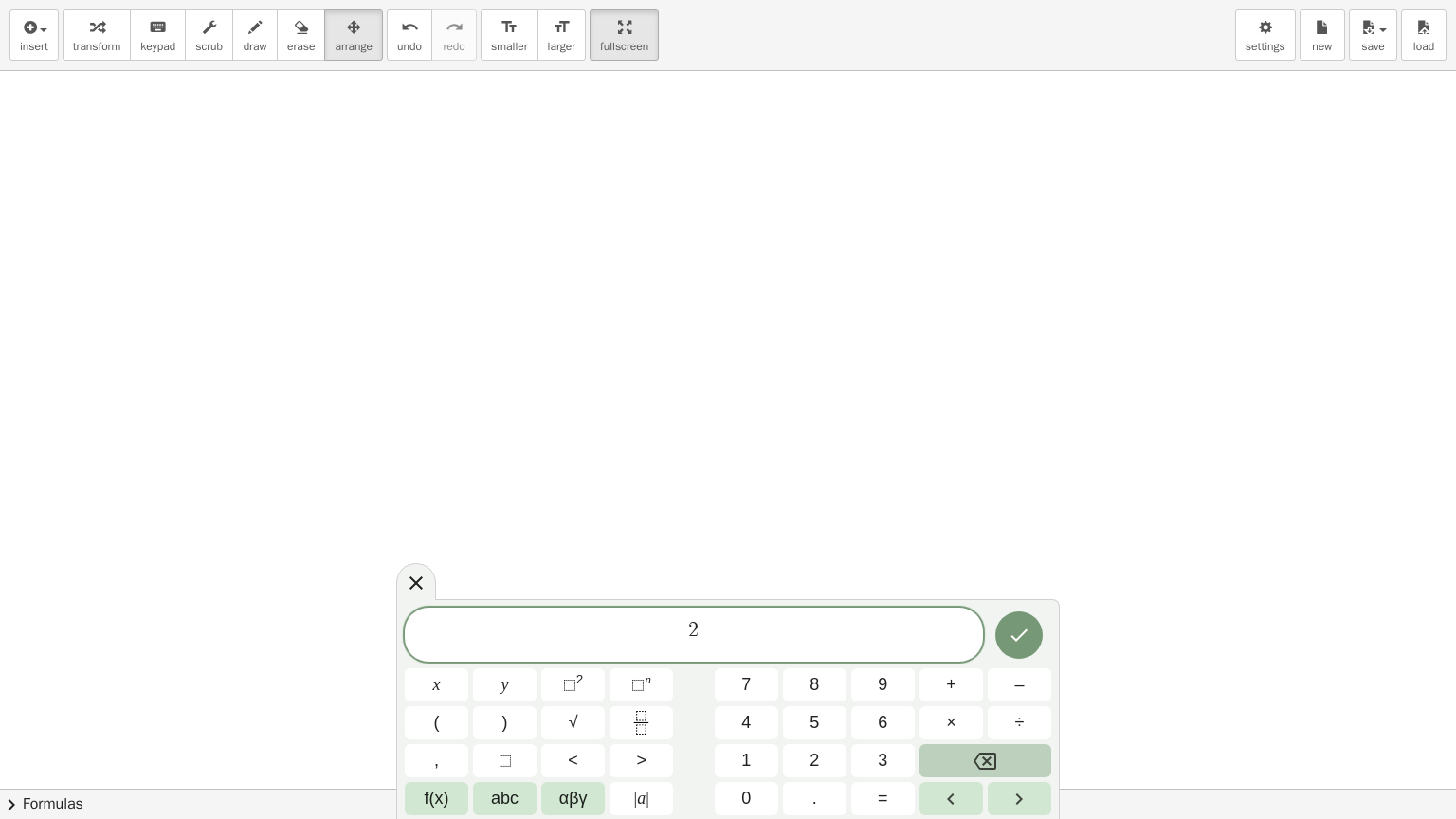 click at bounding box center [985, 760] 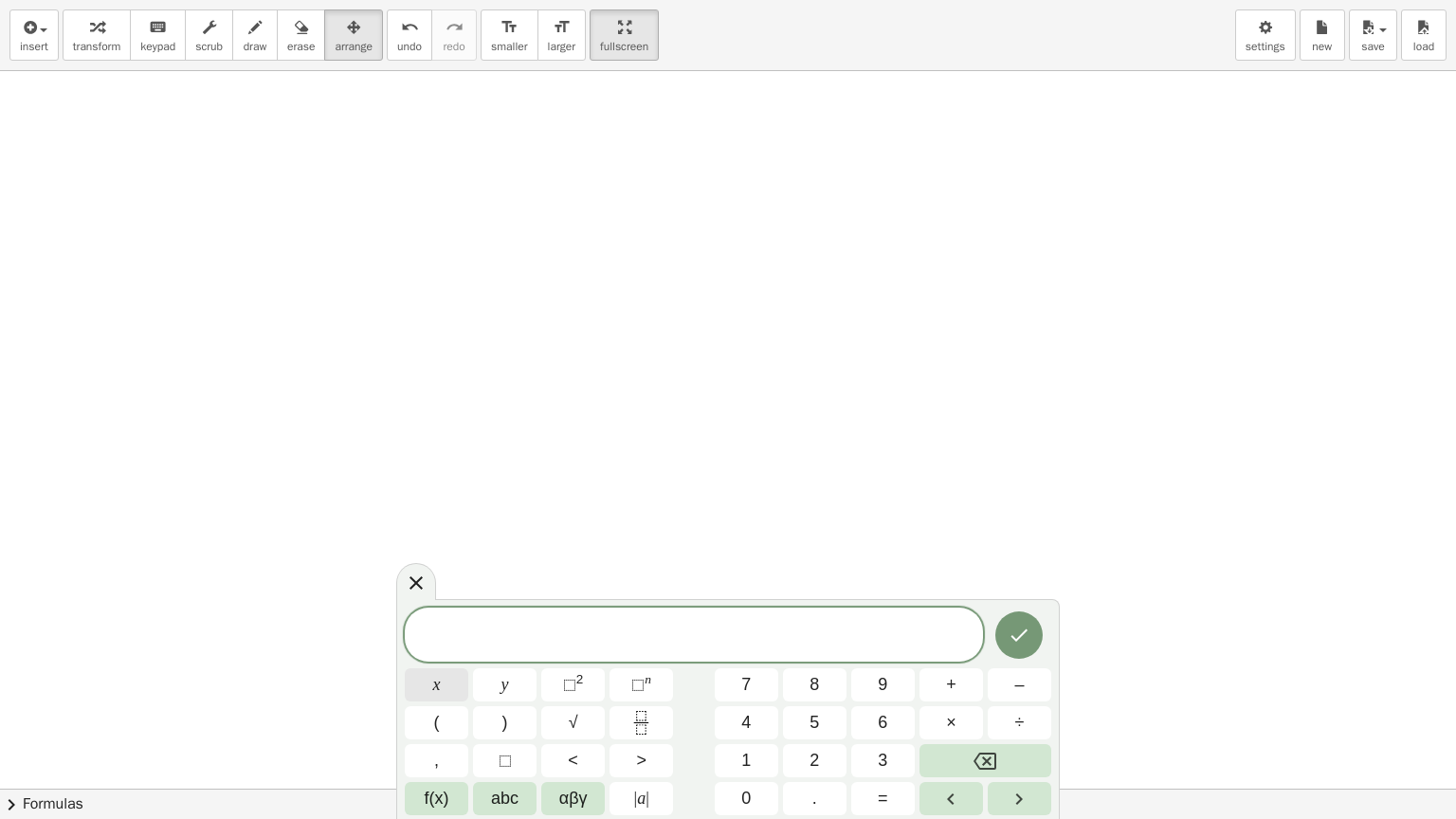 click on "x" at bounding box center (436, 684) 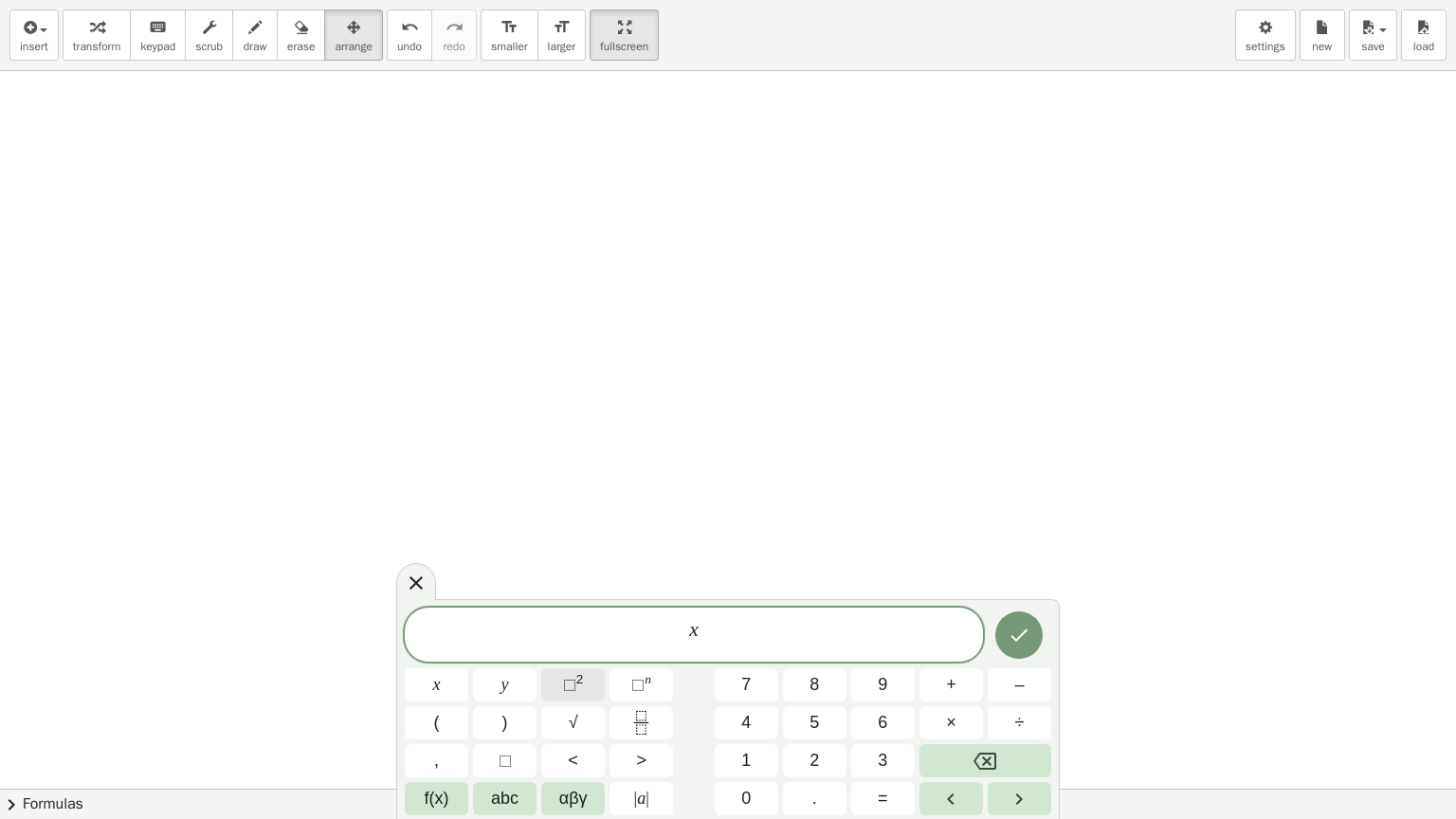 click on "2" at bounding box center [580, 679] 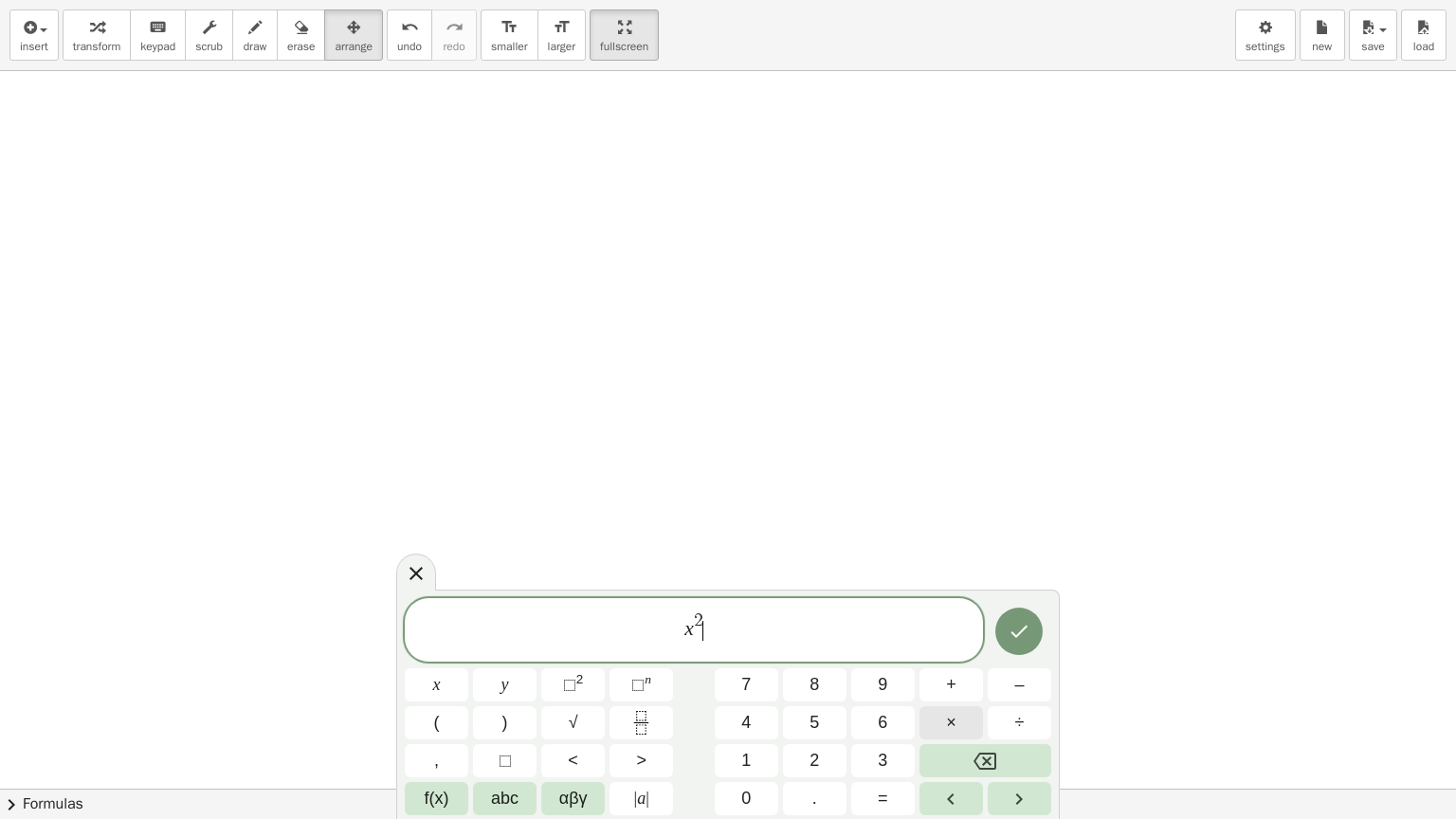 click on "×" at bounding box center (951, 722) 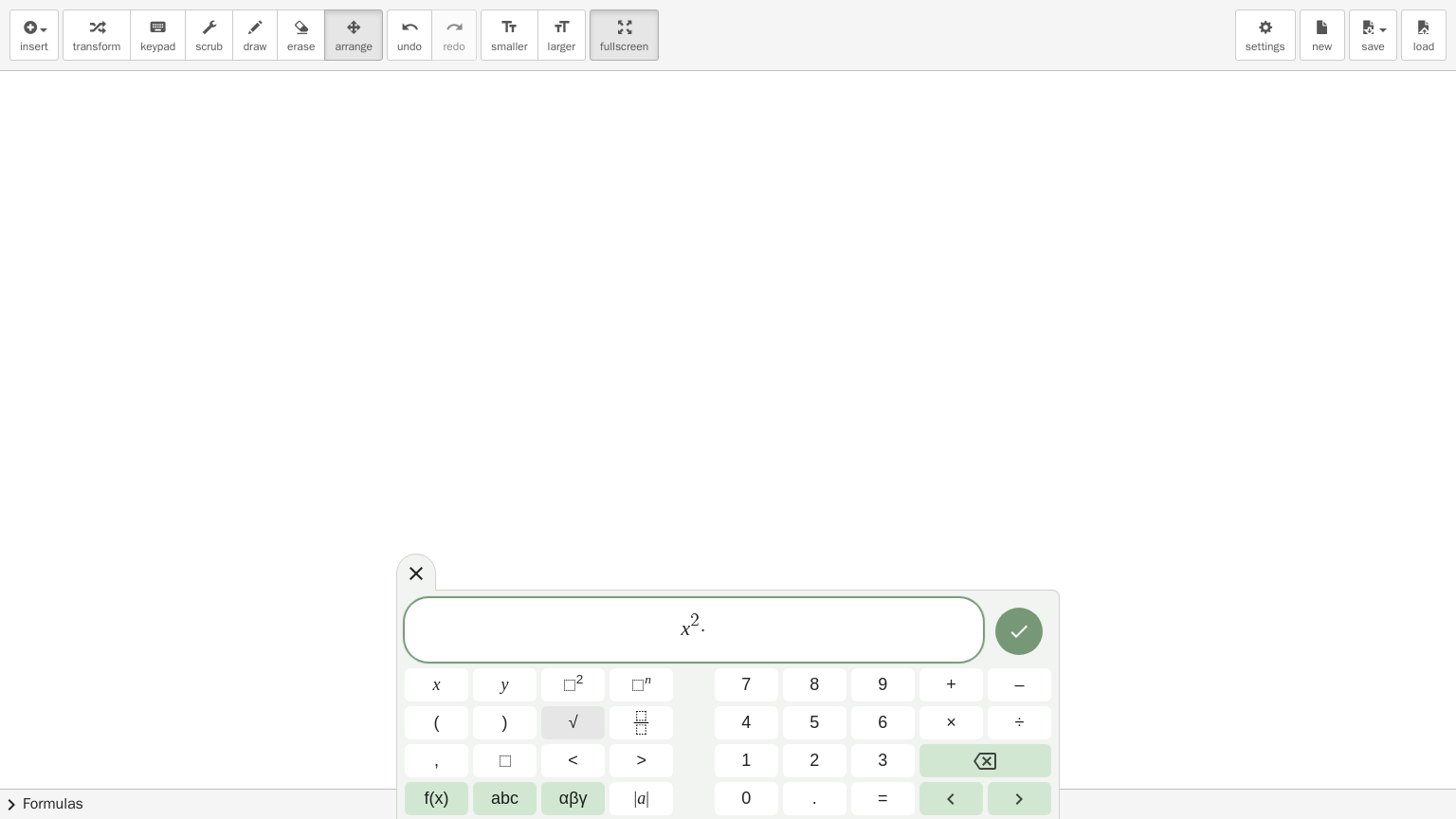 click on "√" at bounding box center (573, 722) 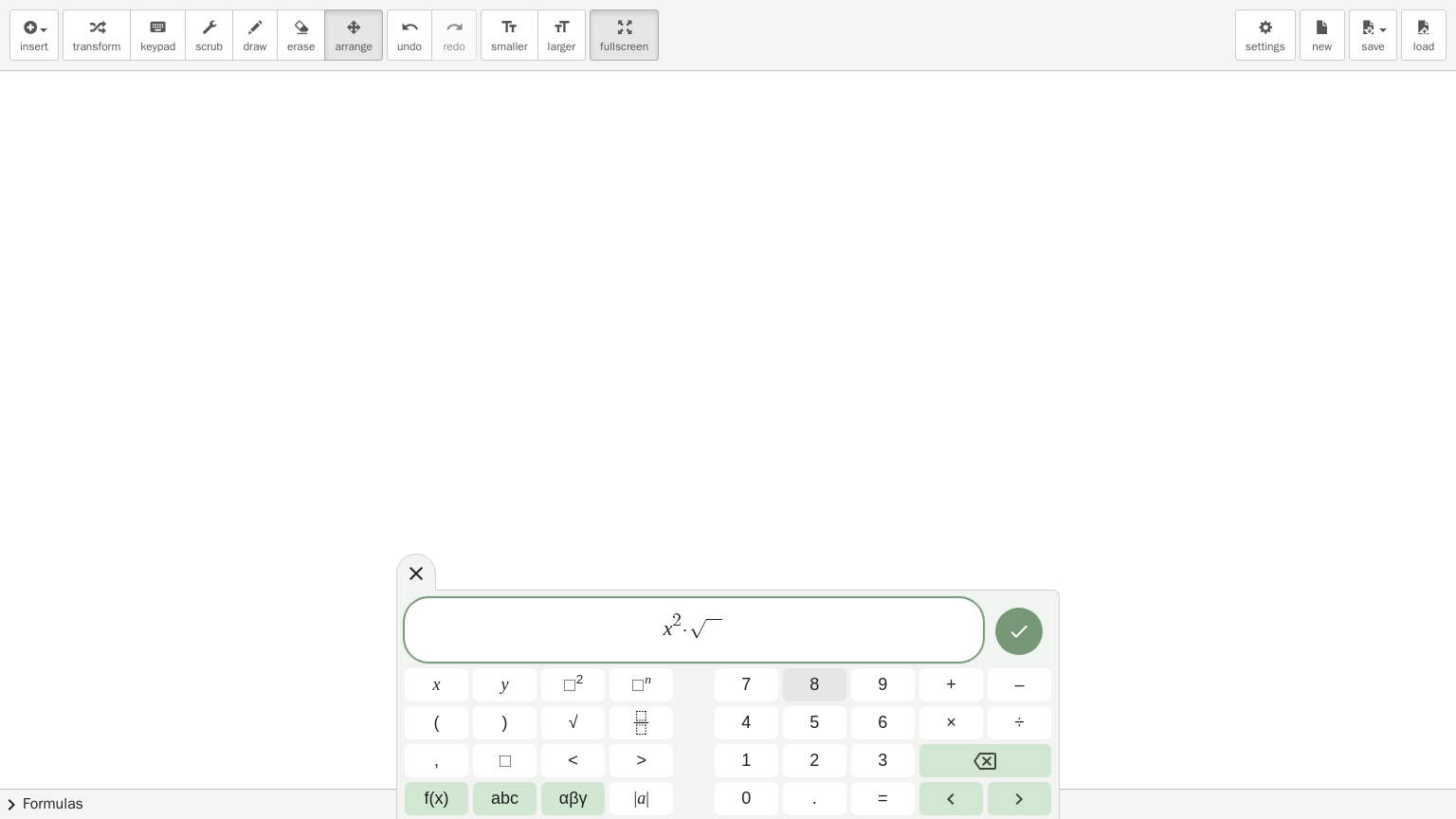 click on "8" at bounding box center [814, 684] 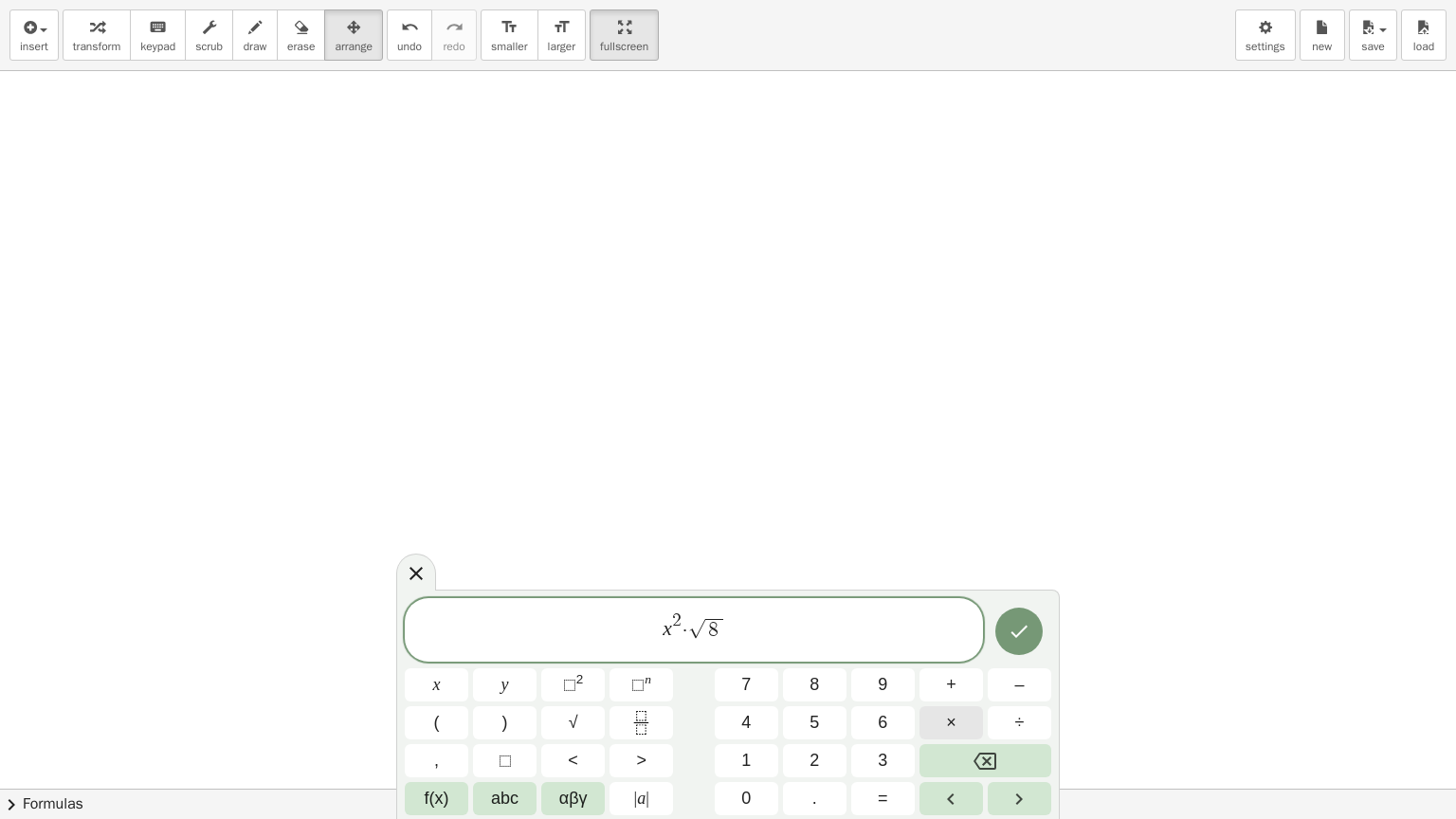 click on "×" at bounding box center (951, 722) 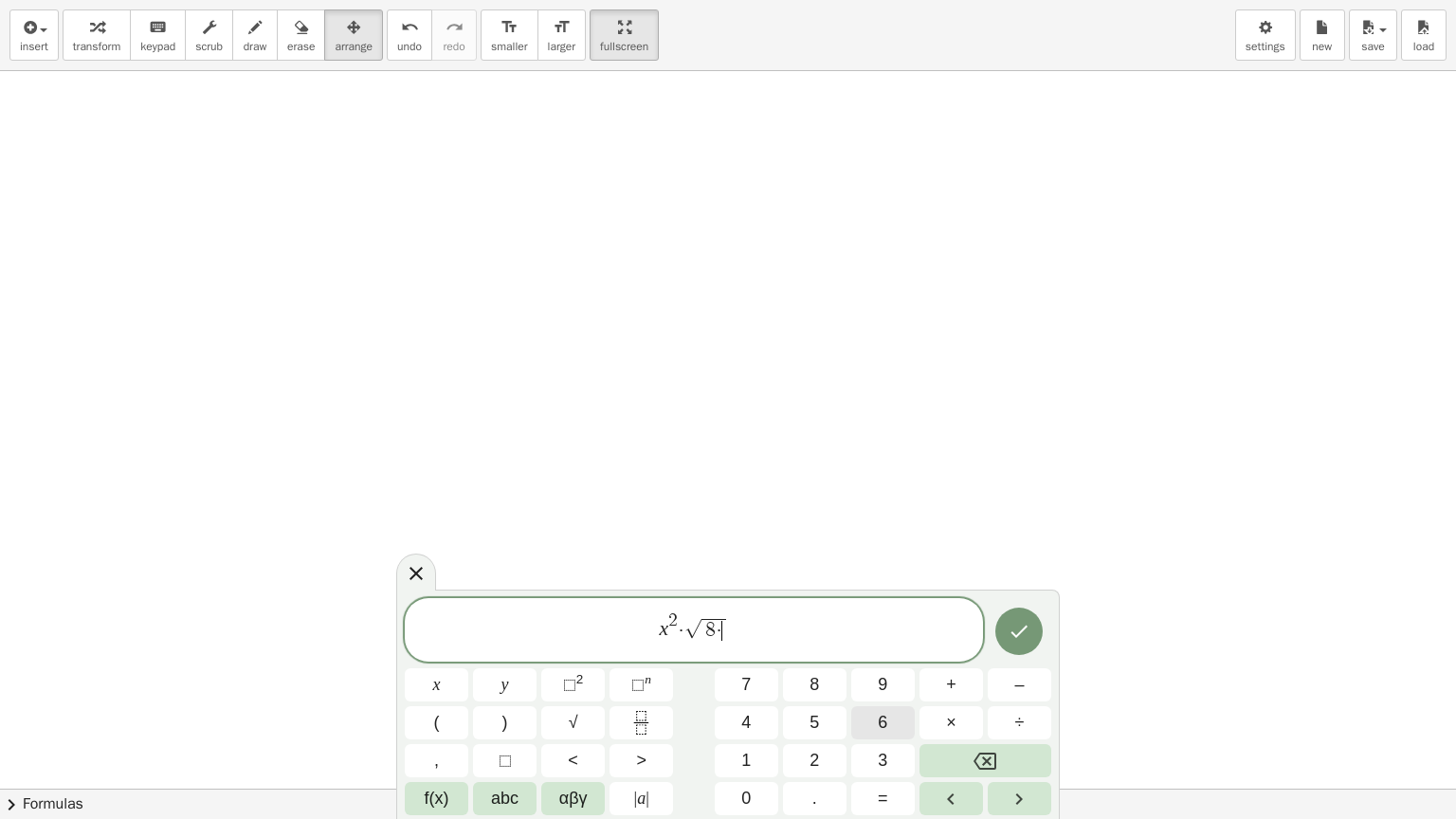 click on "6" at bounding box center (883, 722) 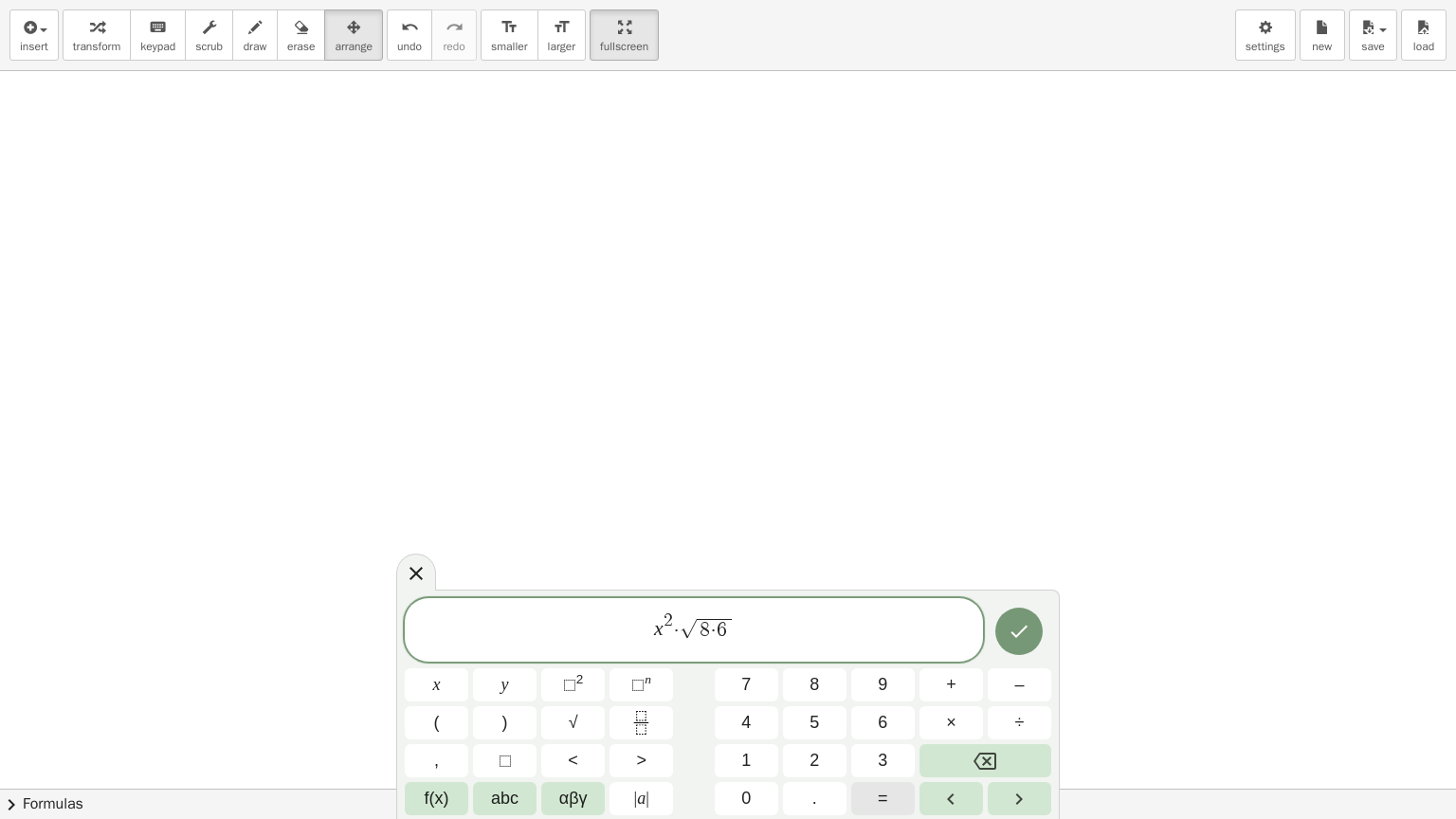 click on "=" at bounding box center [883, 798] 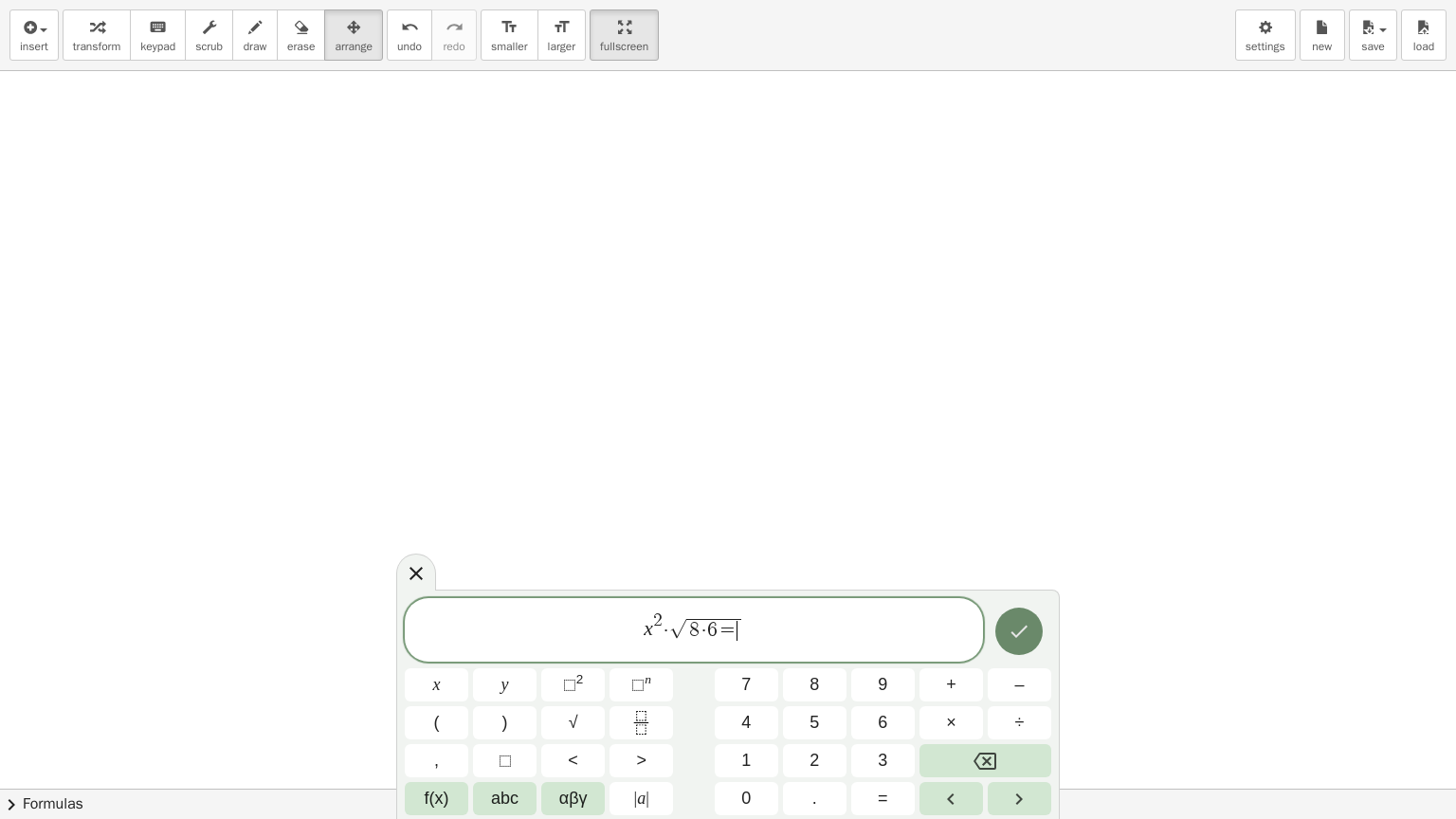 click 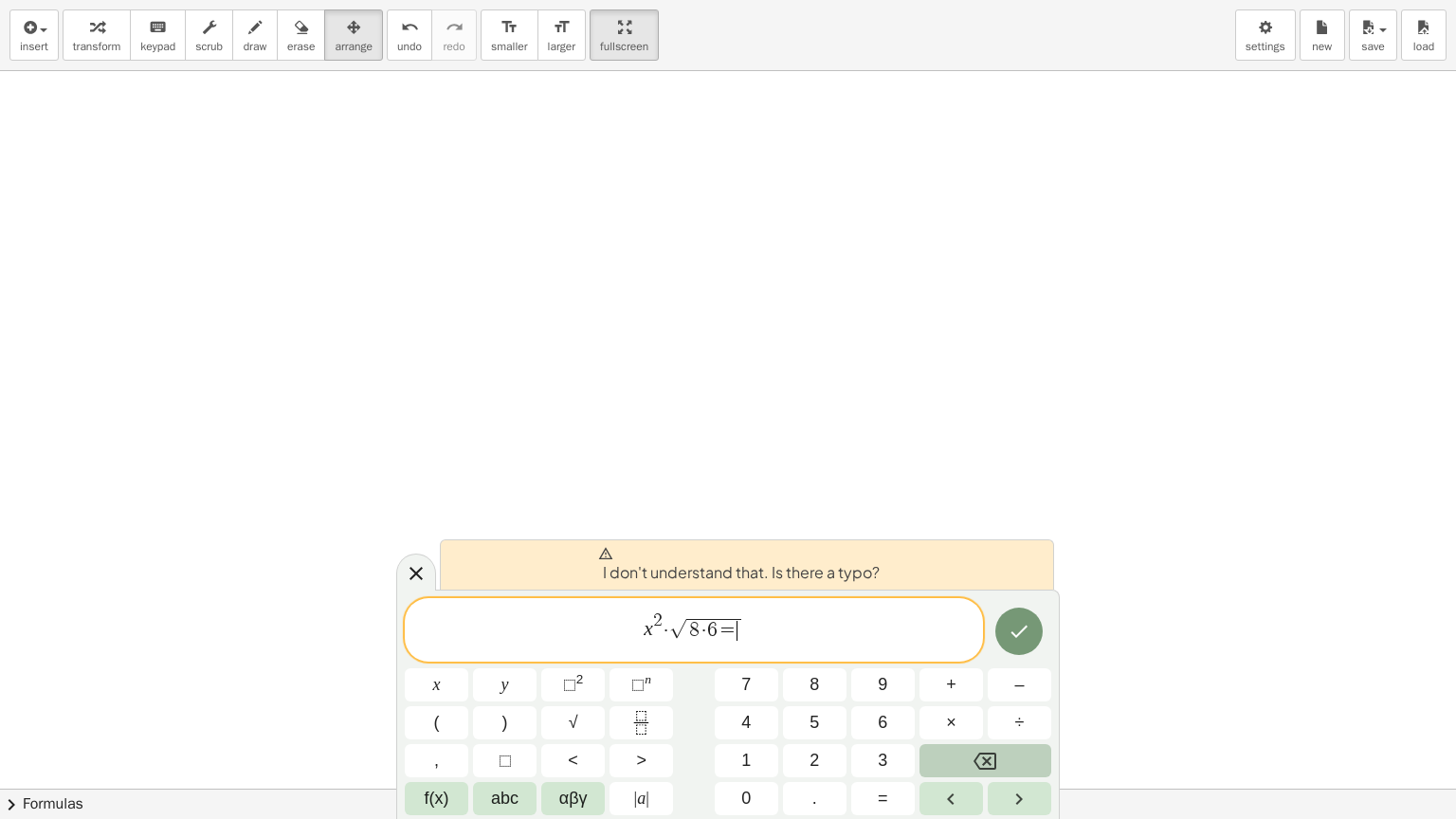click 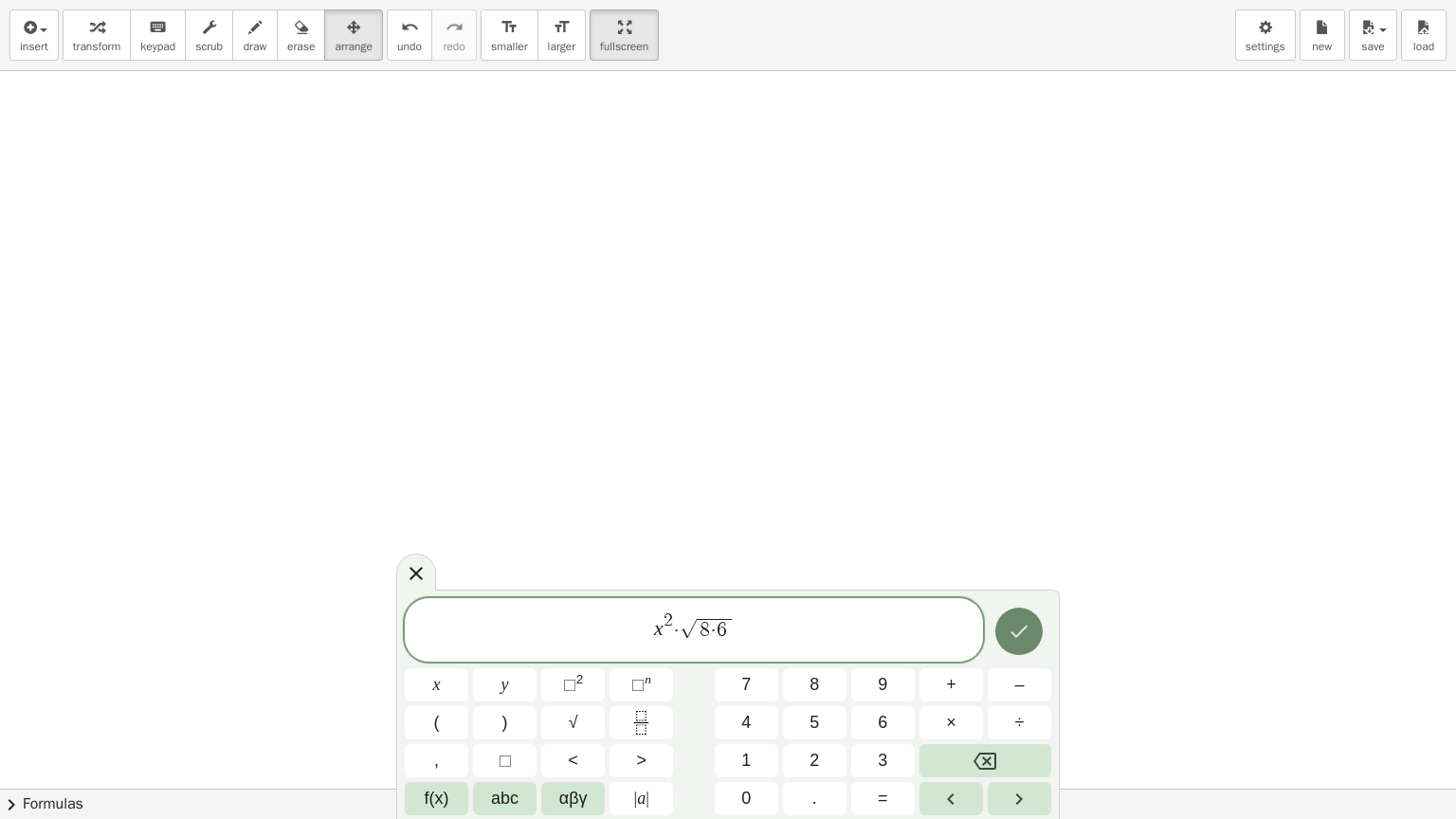 click 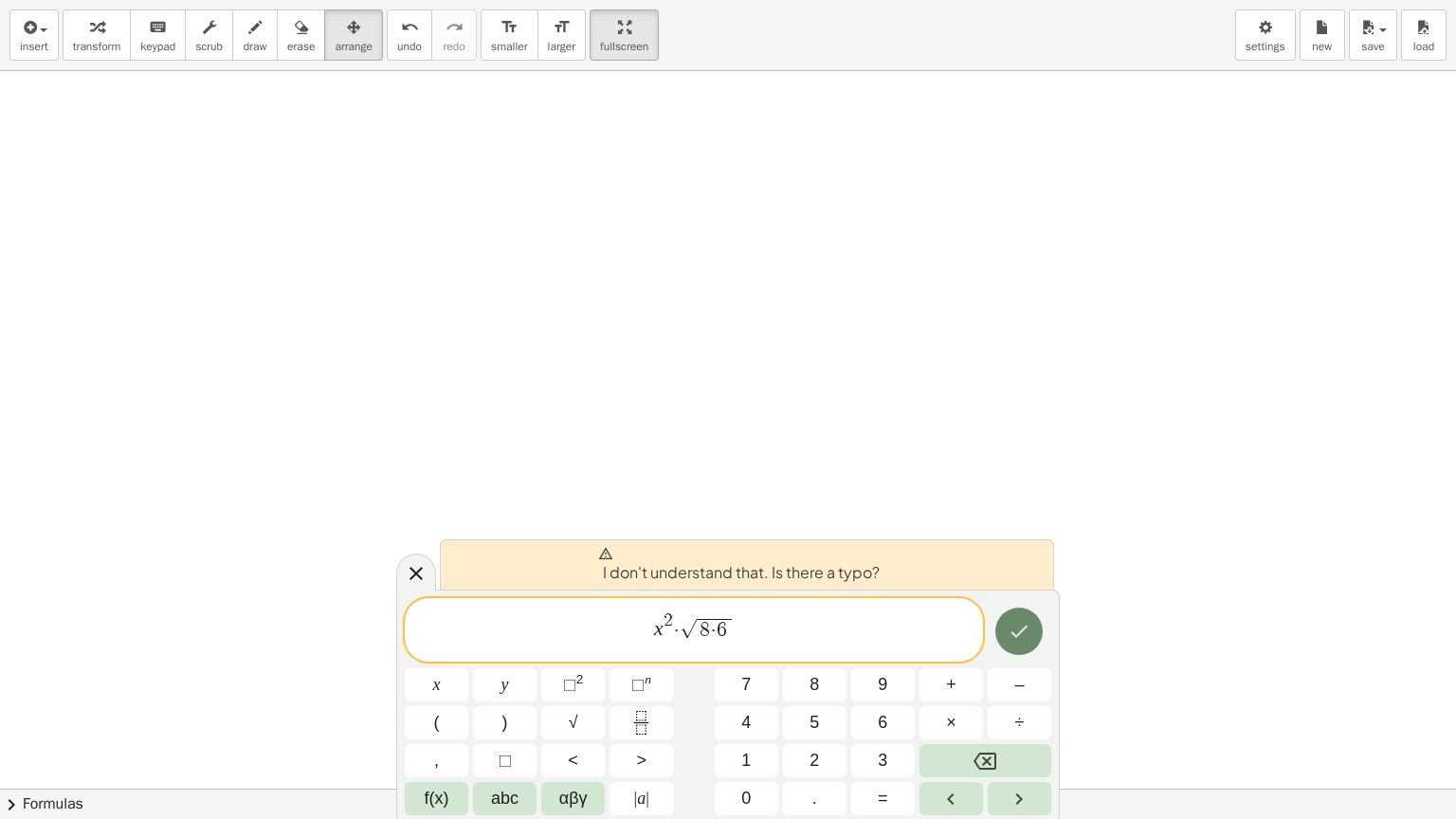 click 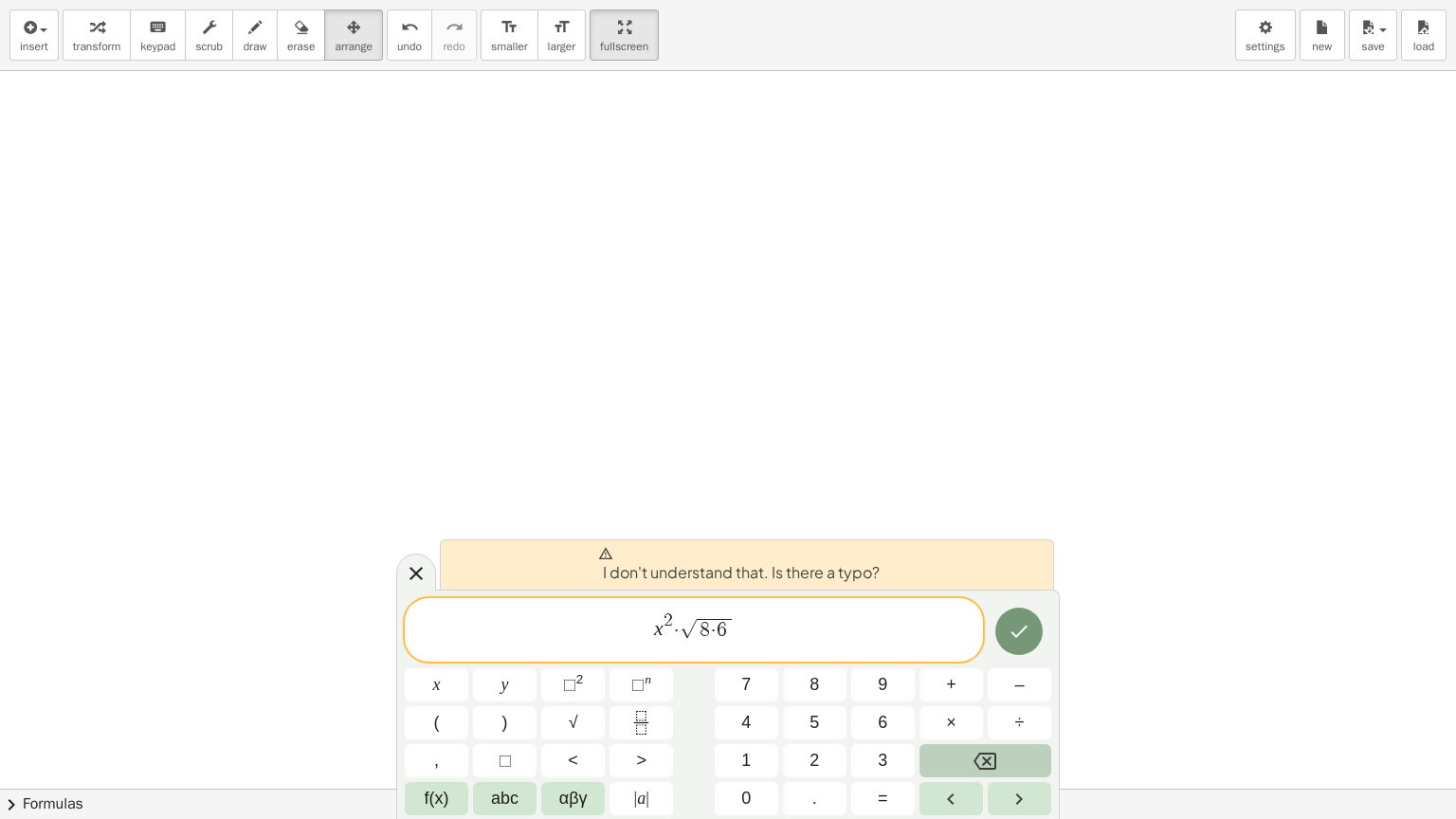 click at bounding box center [985, 760] 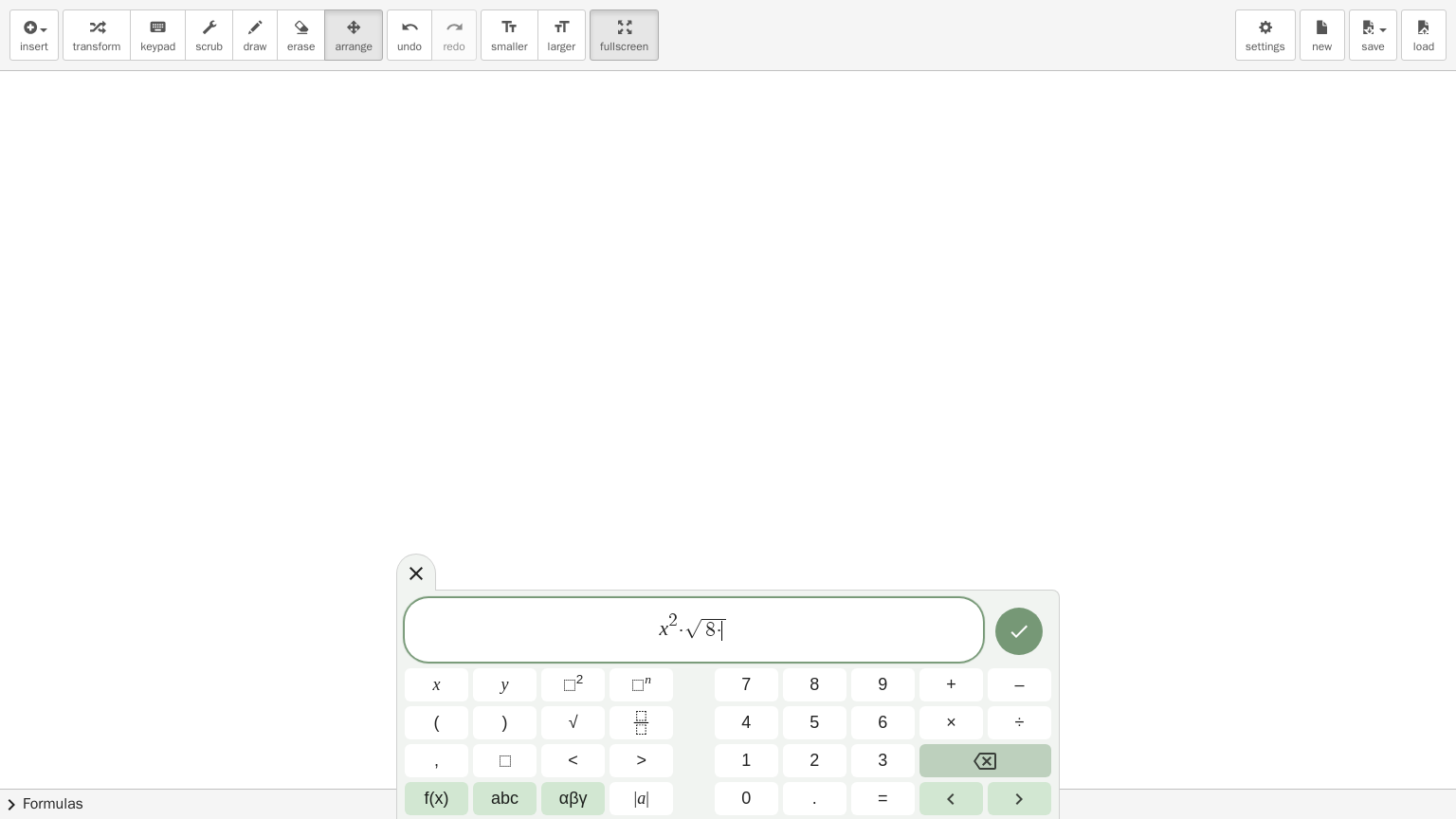 click at bounding box center (985, 760) 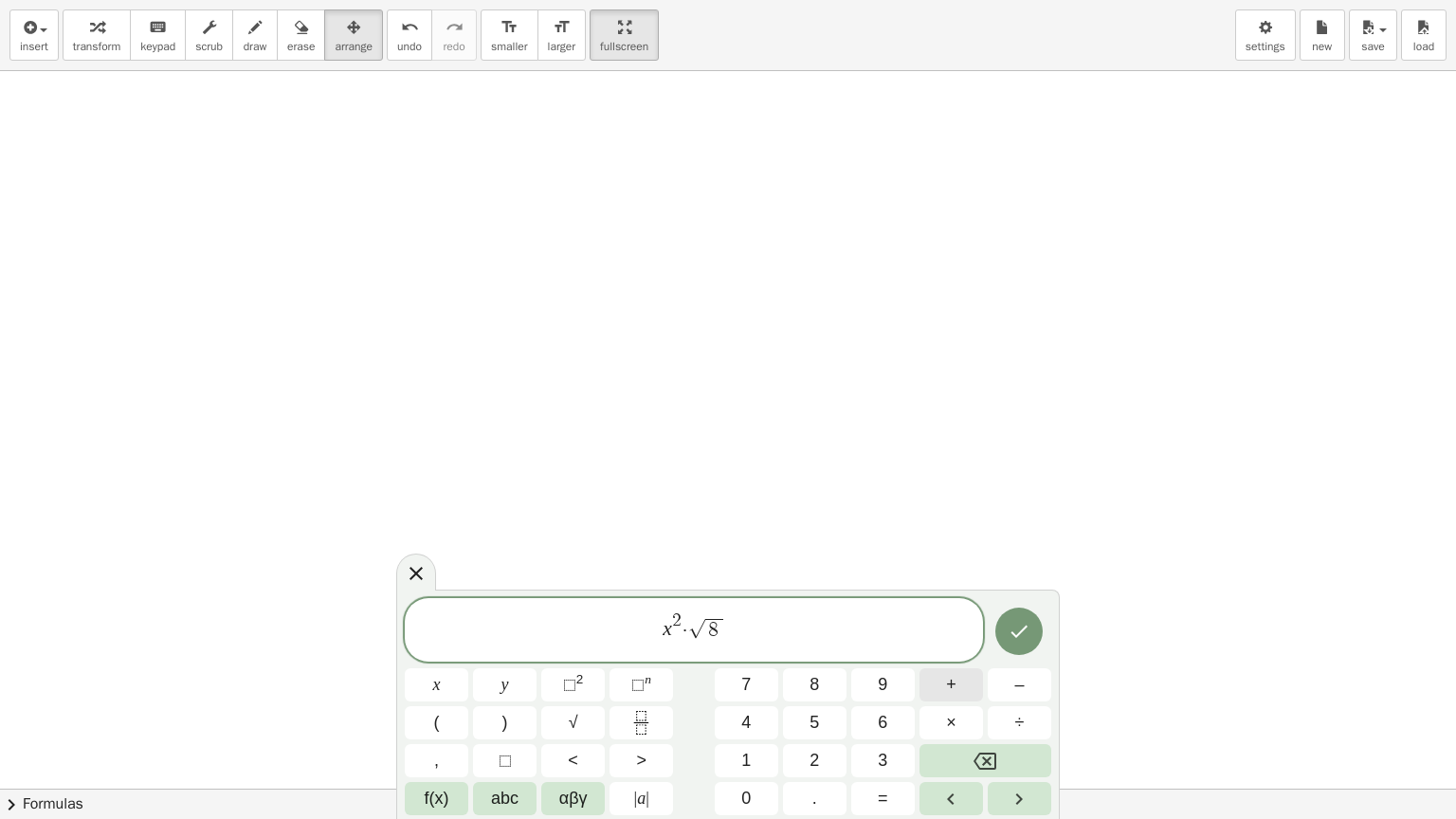 click on "+" at bounding box center [951, 684] 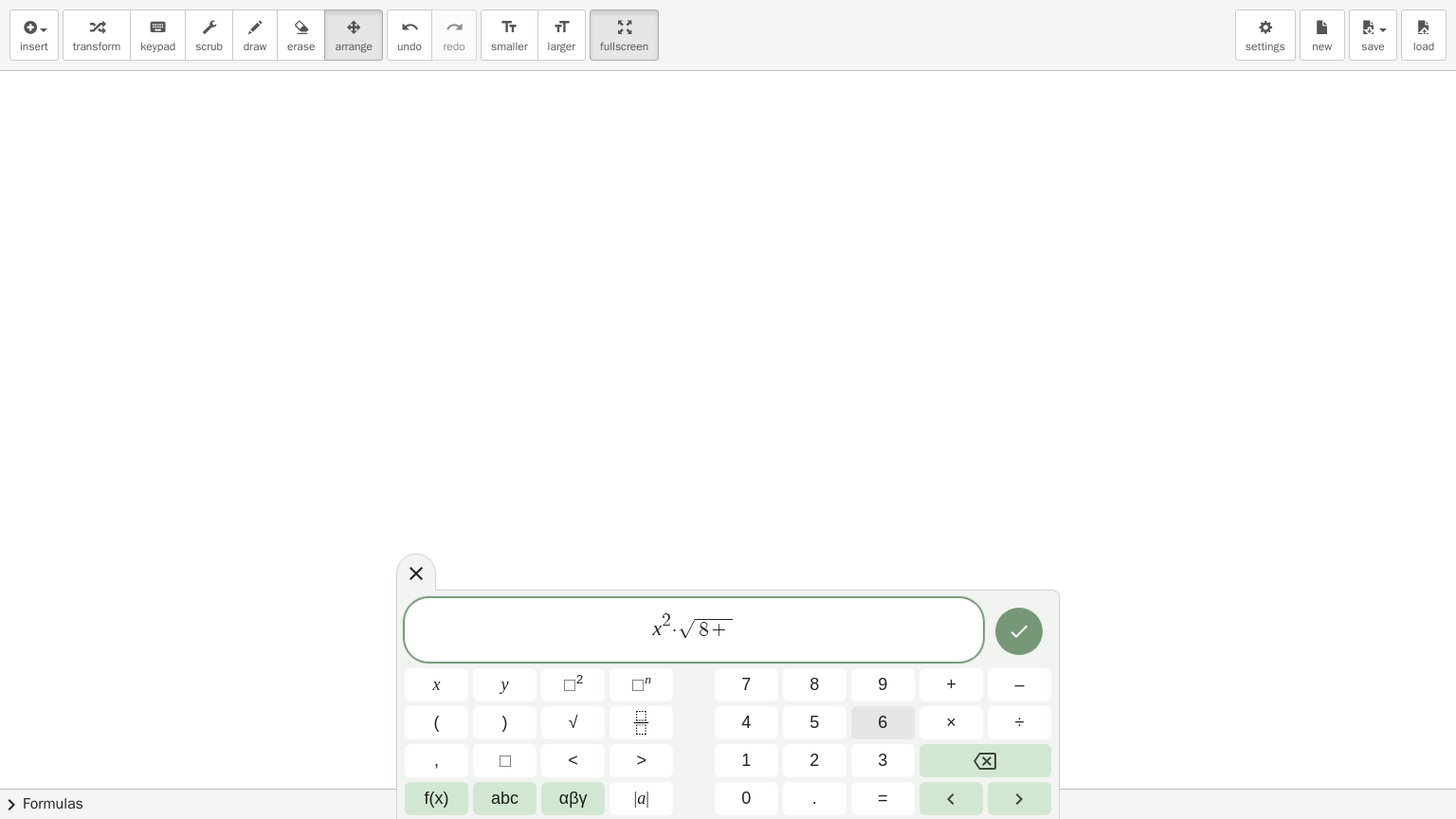 click on "6" at bounding box center (883, 722) 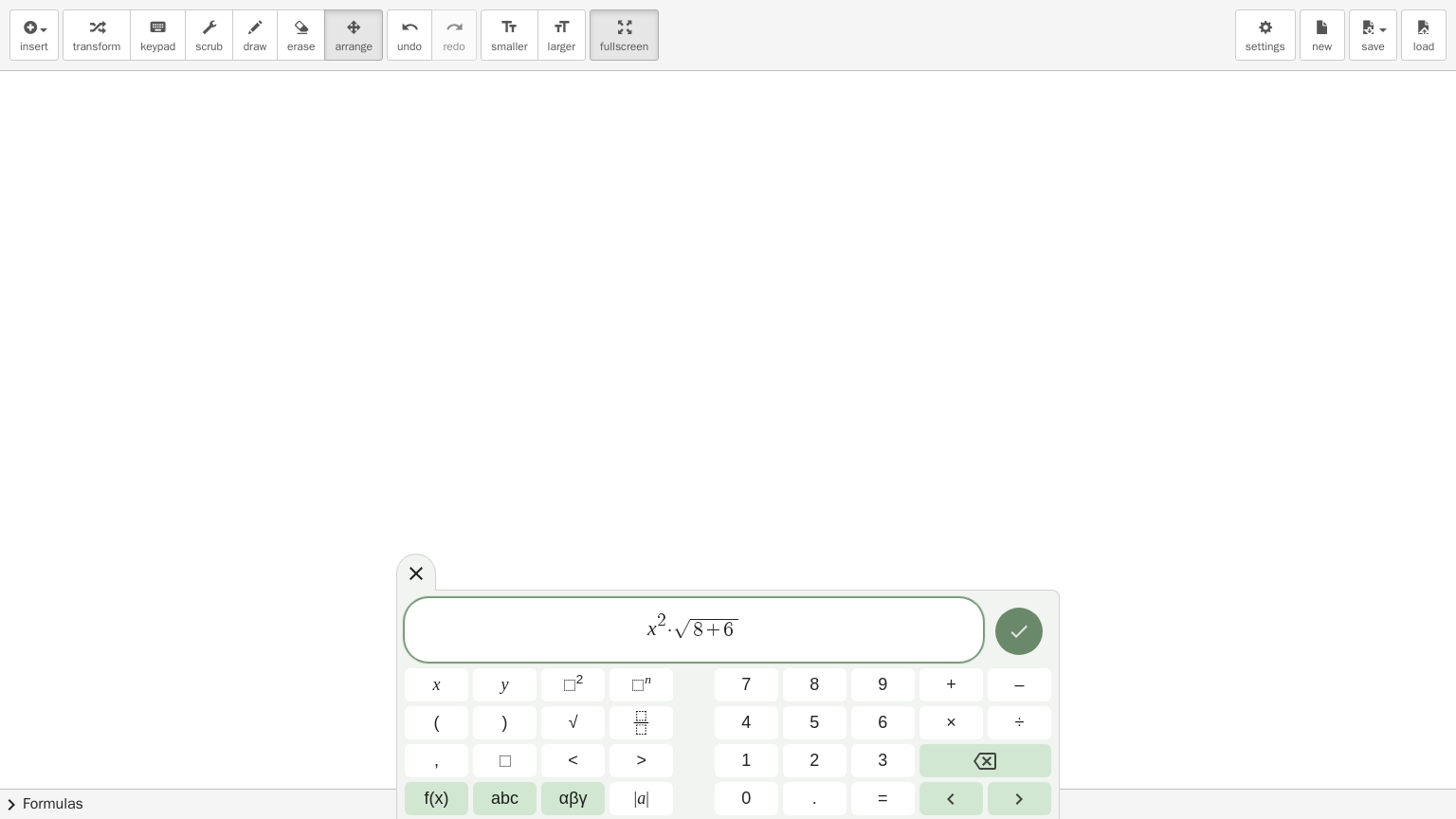 click 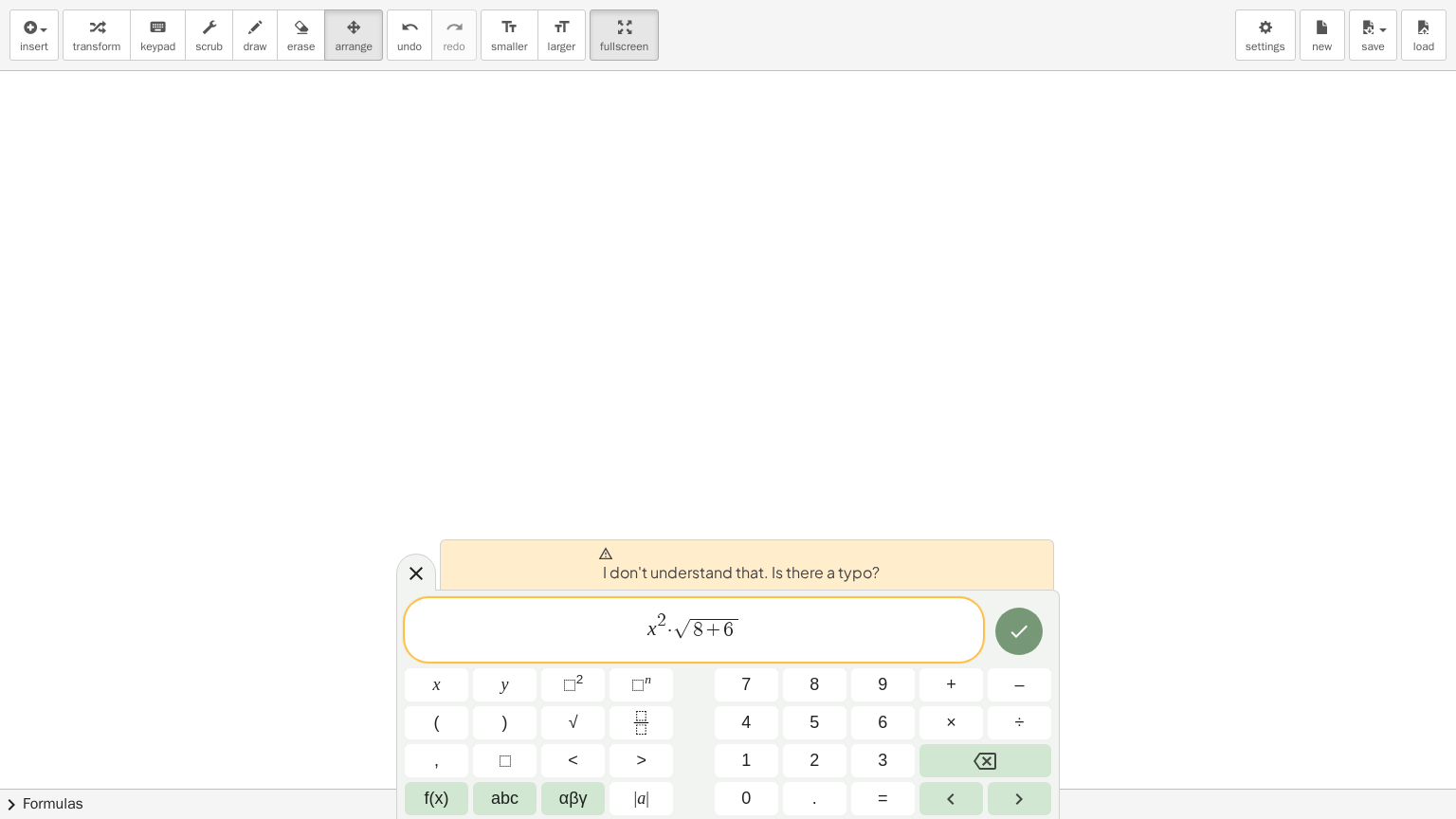 click at bounding box center [728, 410] 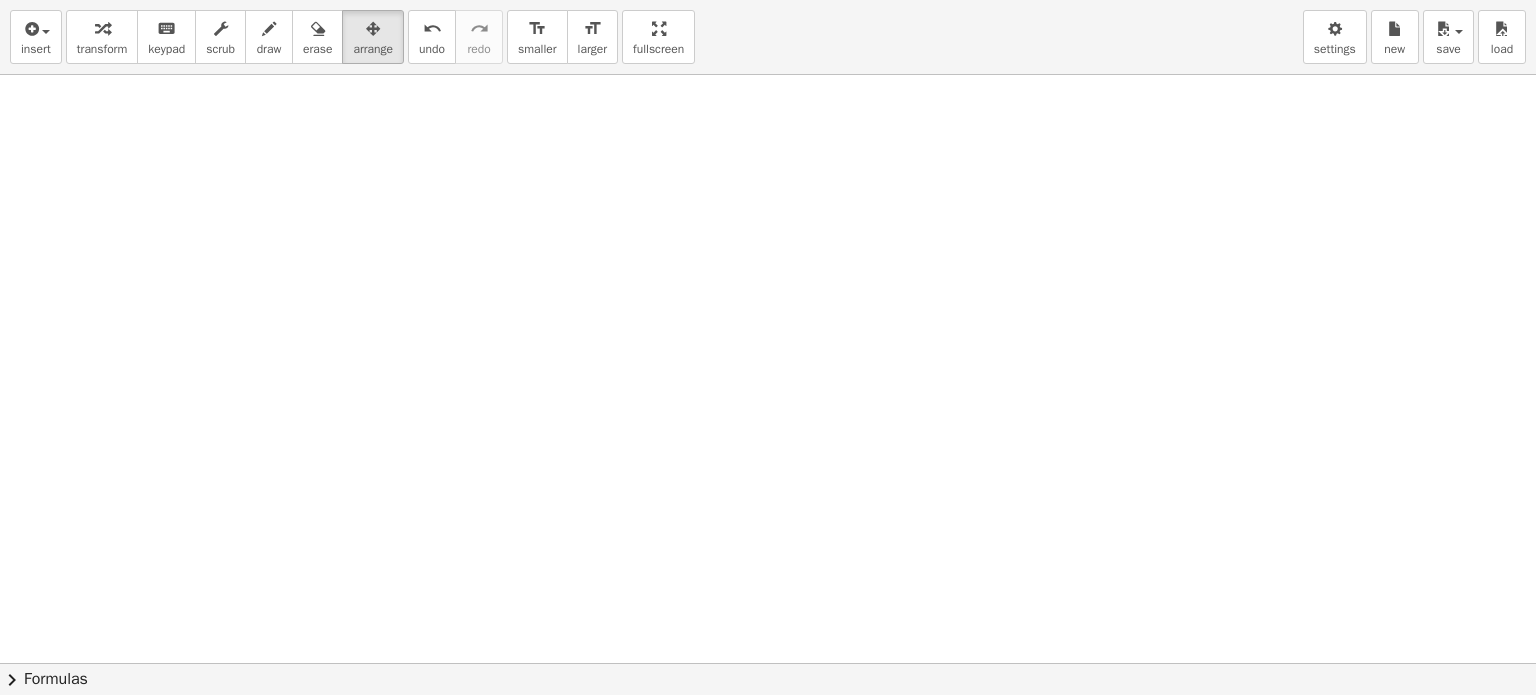 drag, startPoint x: 657, startPoint y: 44, endPoint x: 657, endPoint y: -77, distance: 121 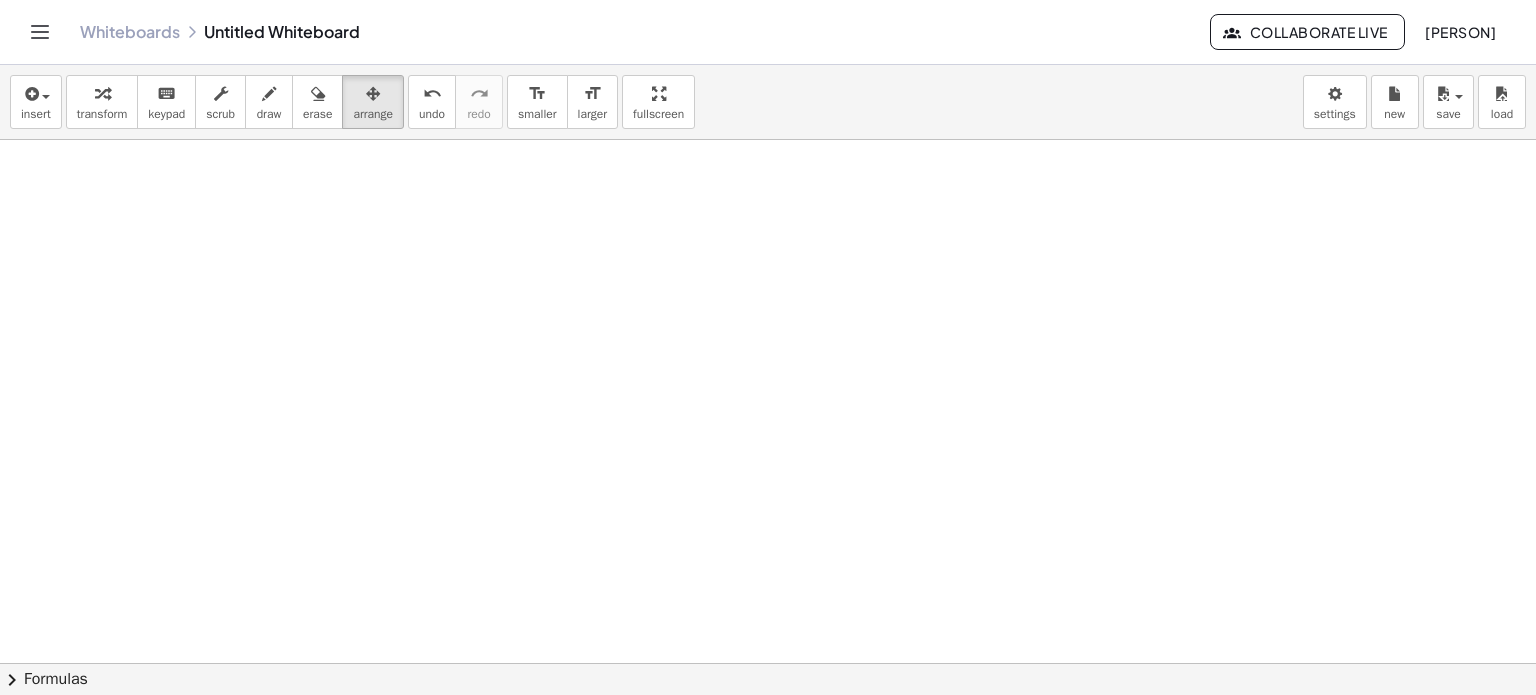 click on "Graspable Math Activities Whiteboards Classes Account v1.28.2 | Privacy policy © 2025 | Graspable, Inc. Whiteboards Untitled Whiteboard Collaborate Live  [PERSON]   insert select one: Math Expression Function Text Youtube Video Graphing Geometry Geometry 3D transform keyboard keypad scrub draw erase arrange undo undo redo redo format_size smaller format_size larger fullscreen load   save new settings × chevron_right  Formulas
Drag one side of a formula onto a highlighted expression on the canvas to apply it.
Quadratic Formula
+ · a · x 2 + · b · x + c = 0
⇔
x = · ( − b ± 2 √ ( + b 2 − · 4 · a · c ) ) · 2 · a
+ x 2 + · p · x + q = 0
⇔
x = − · p · 2 ± 2 √ ( + ( · p · 2" at bounding box center (768, 347) 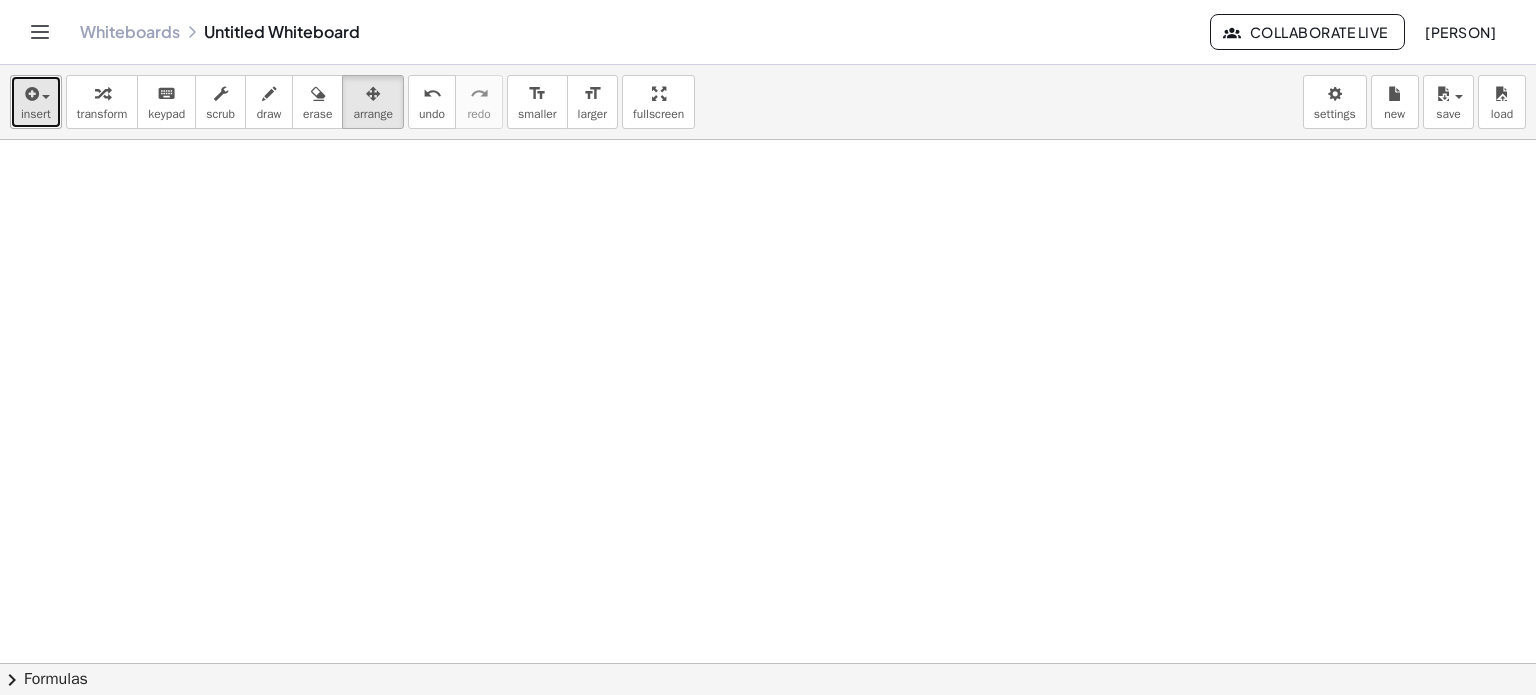 click on "insert" at bounding box center (36, 114) 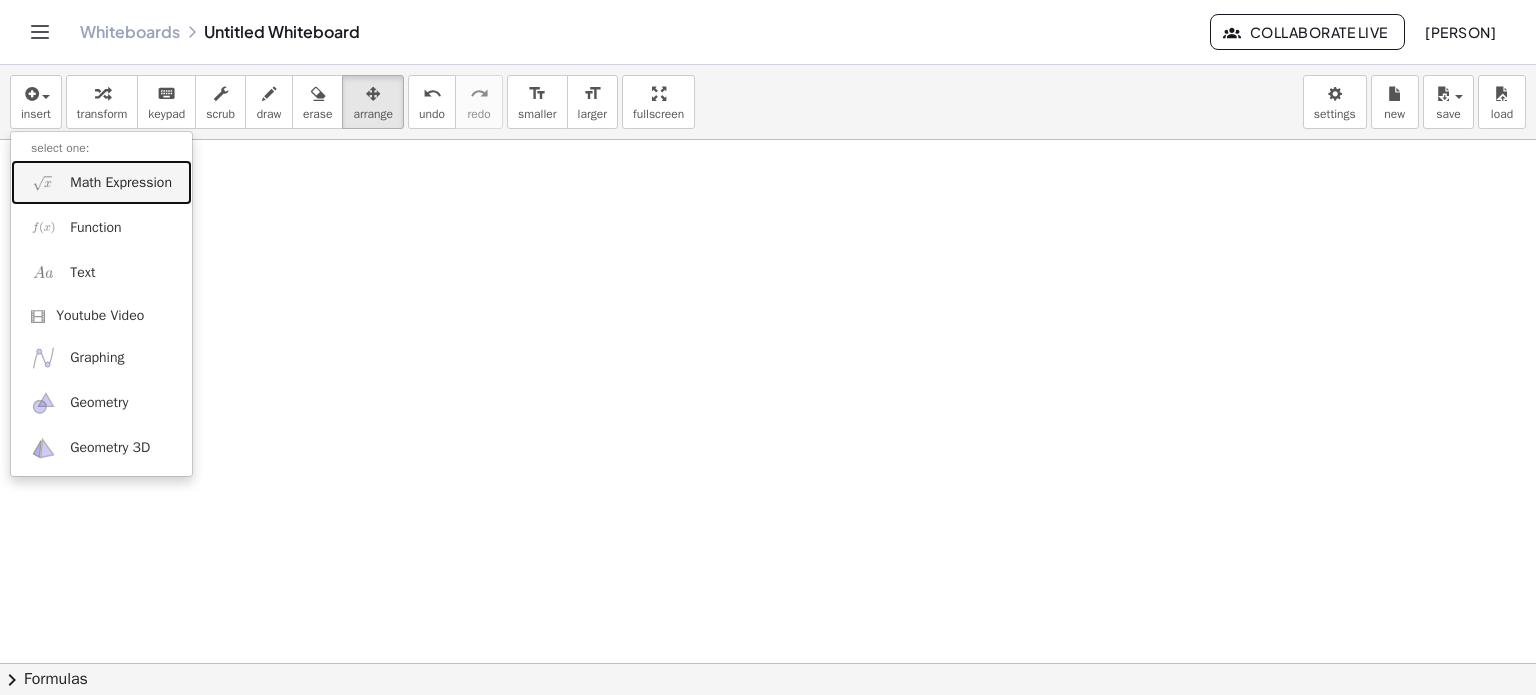 click on "Math Expression" at bounding box center [121, 183] 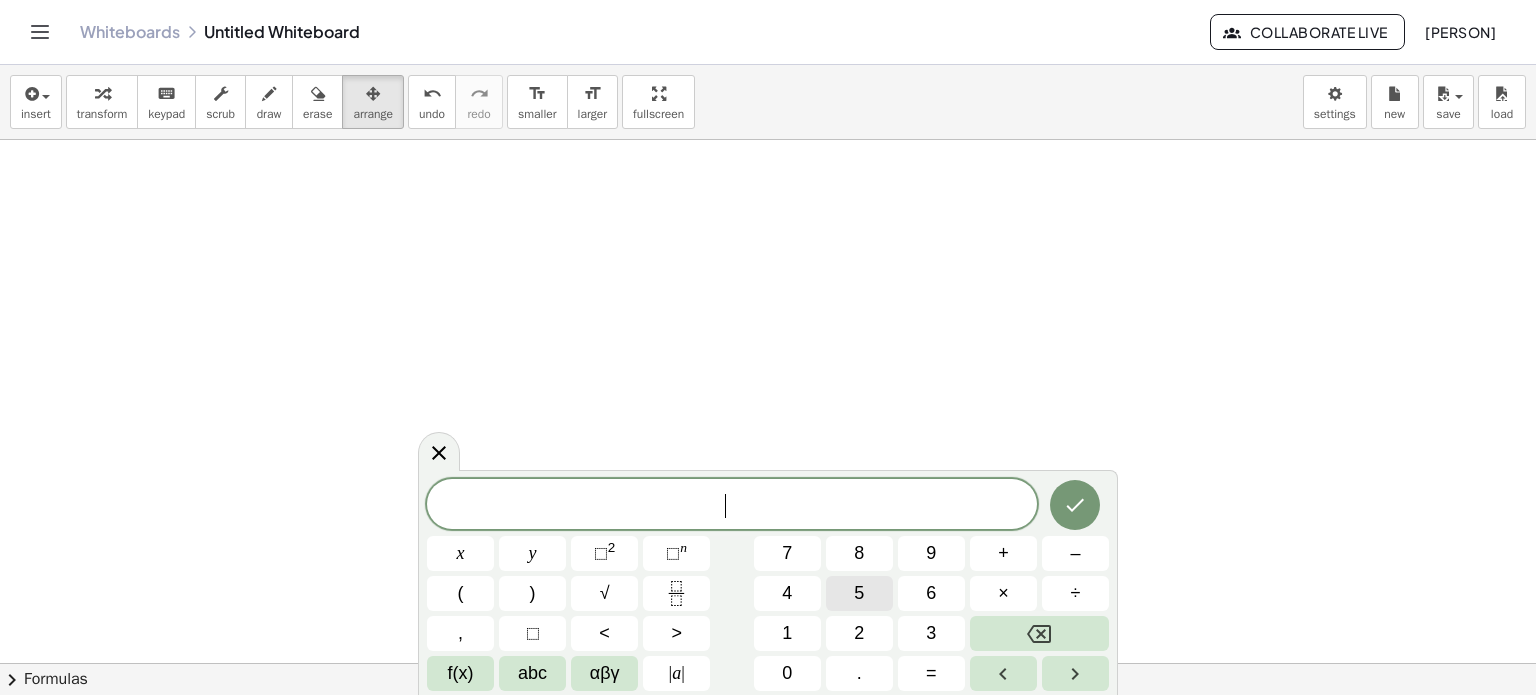 click on "5" at bounding box center (859, 593) 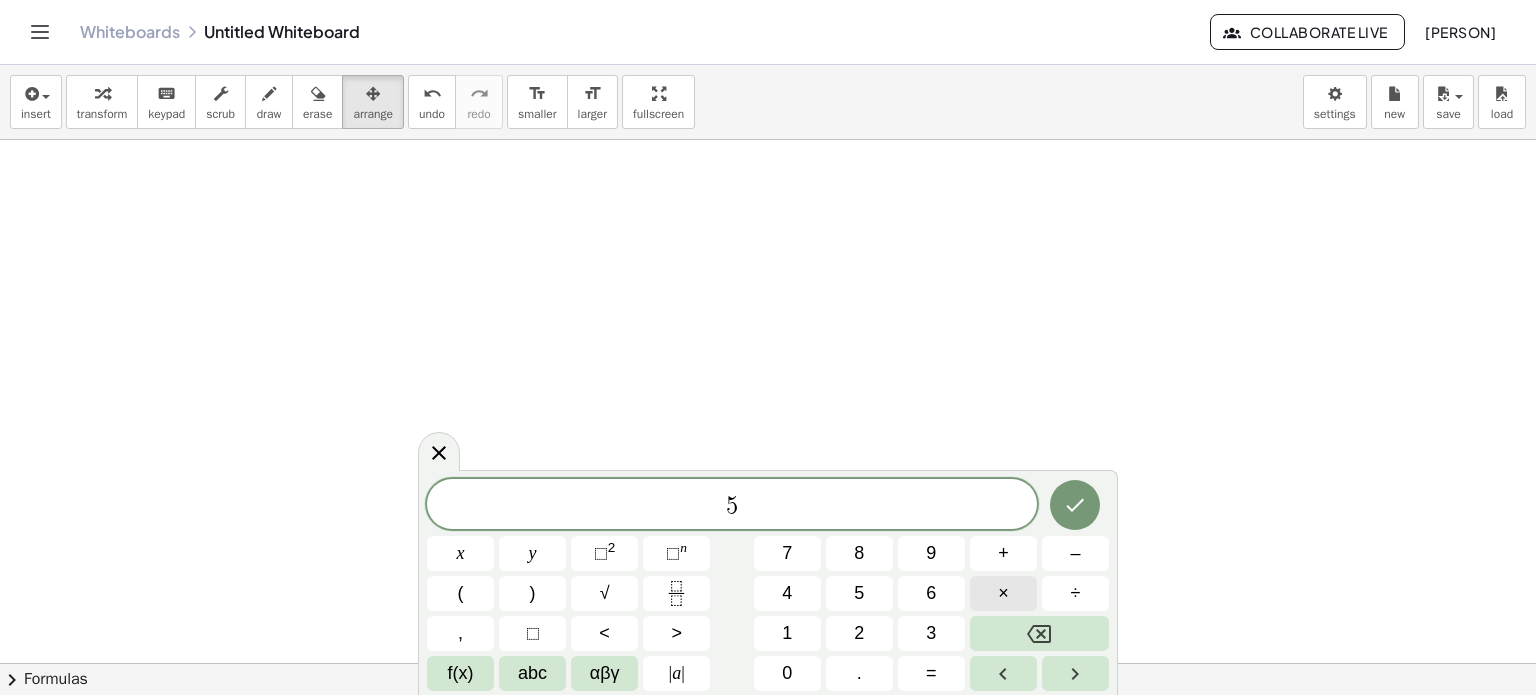 click on "×" at bounding box center [1003, 593] 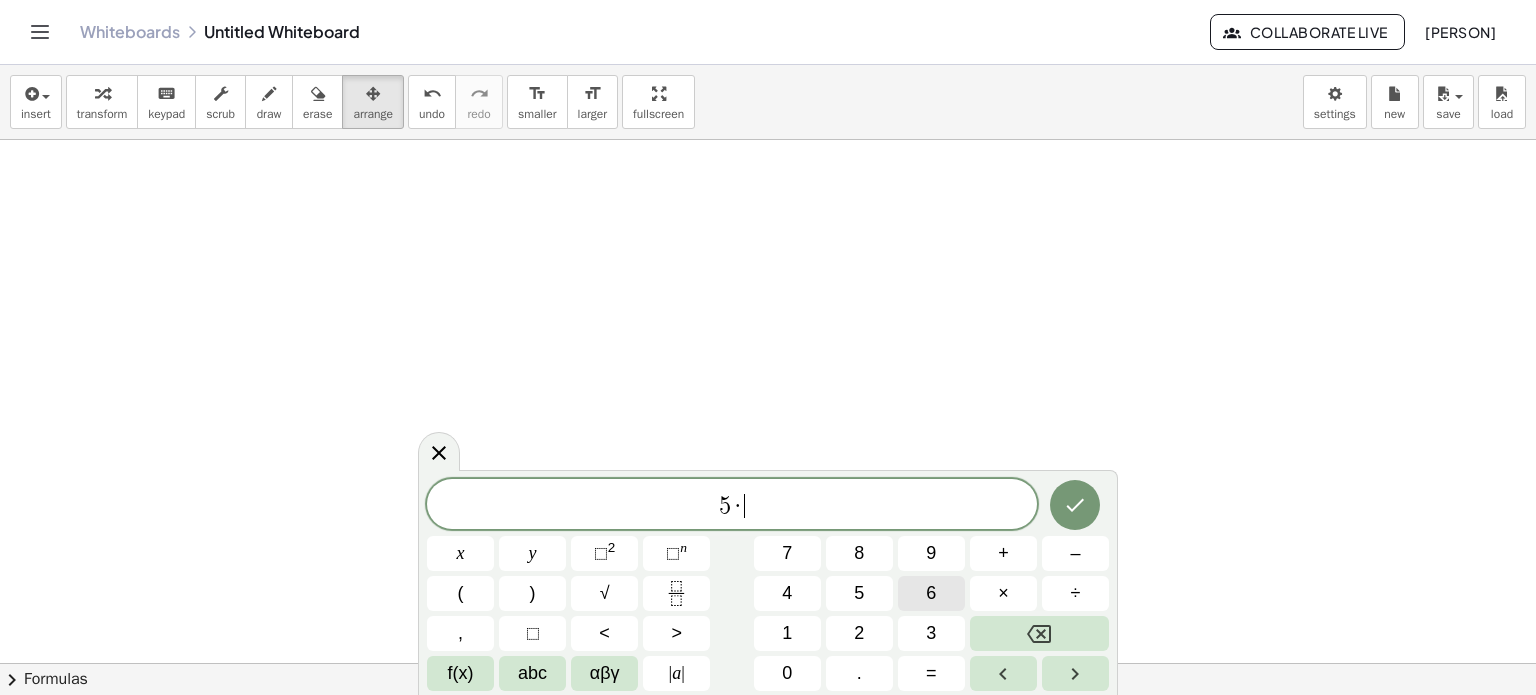 click on "6" at bounding box center (931, 593) 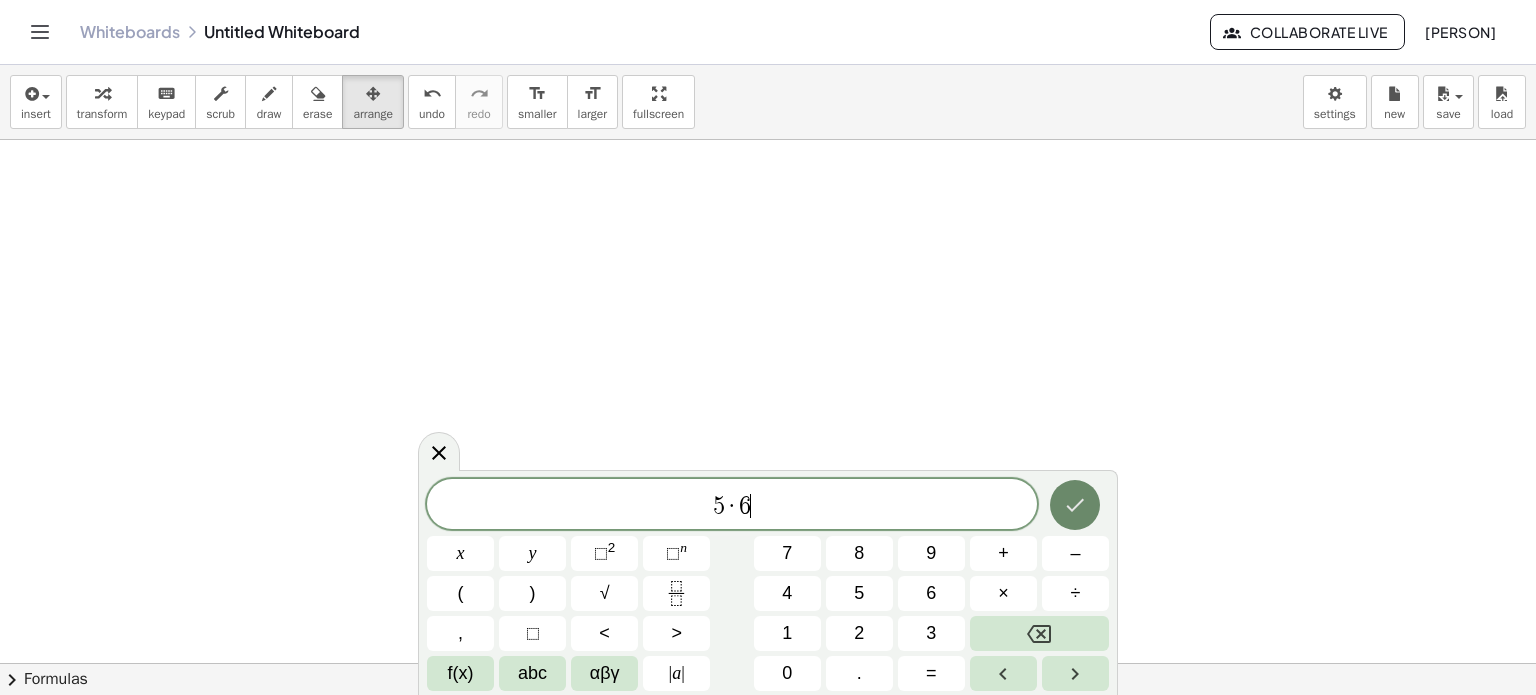 click at bounding box center (1075, 505) 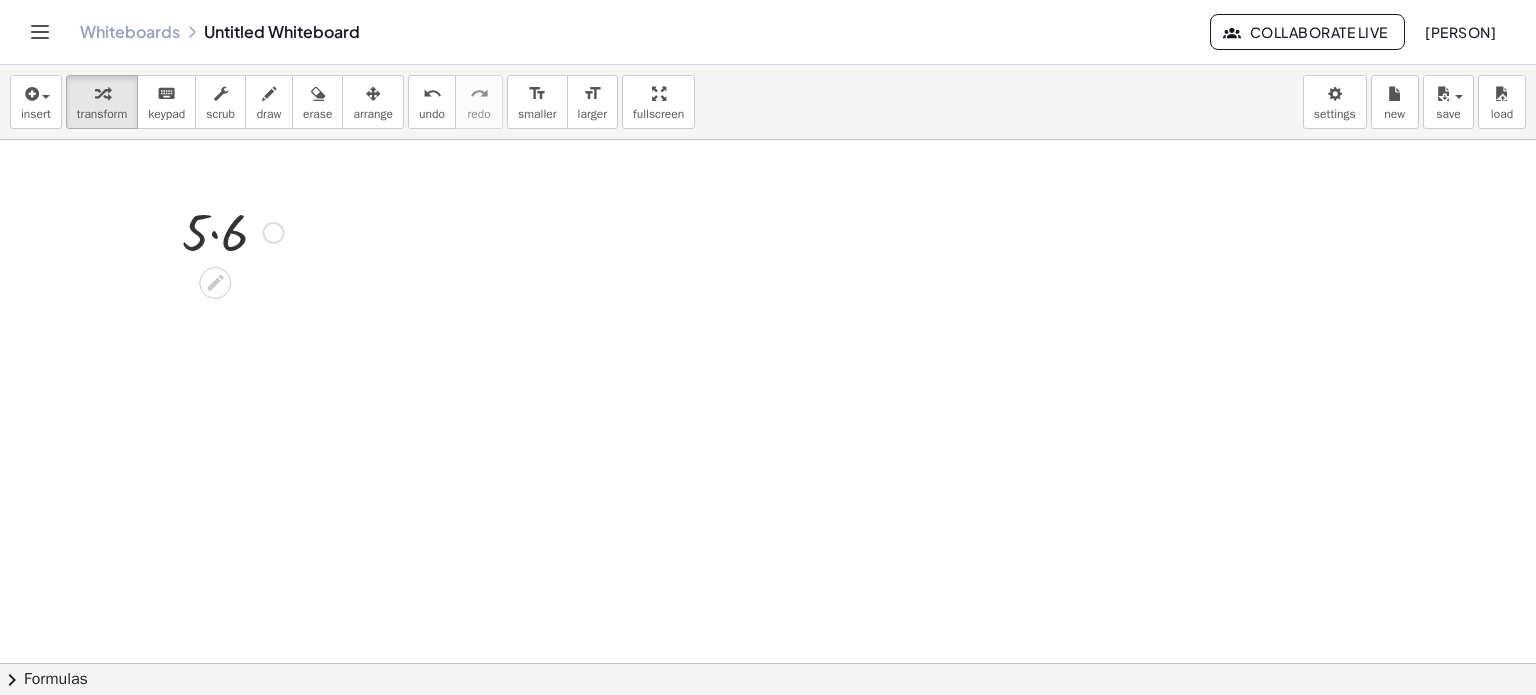 click at bounding box center (274, 233) 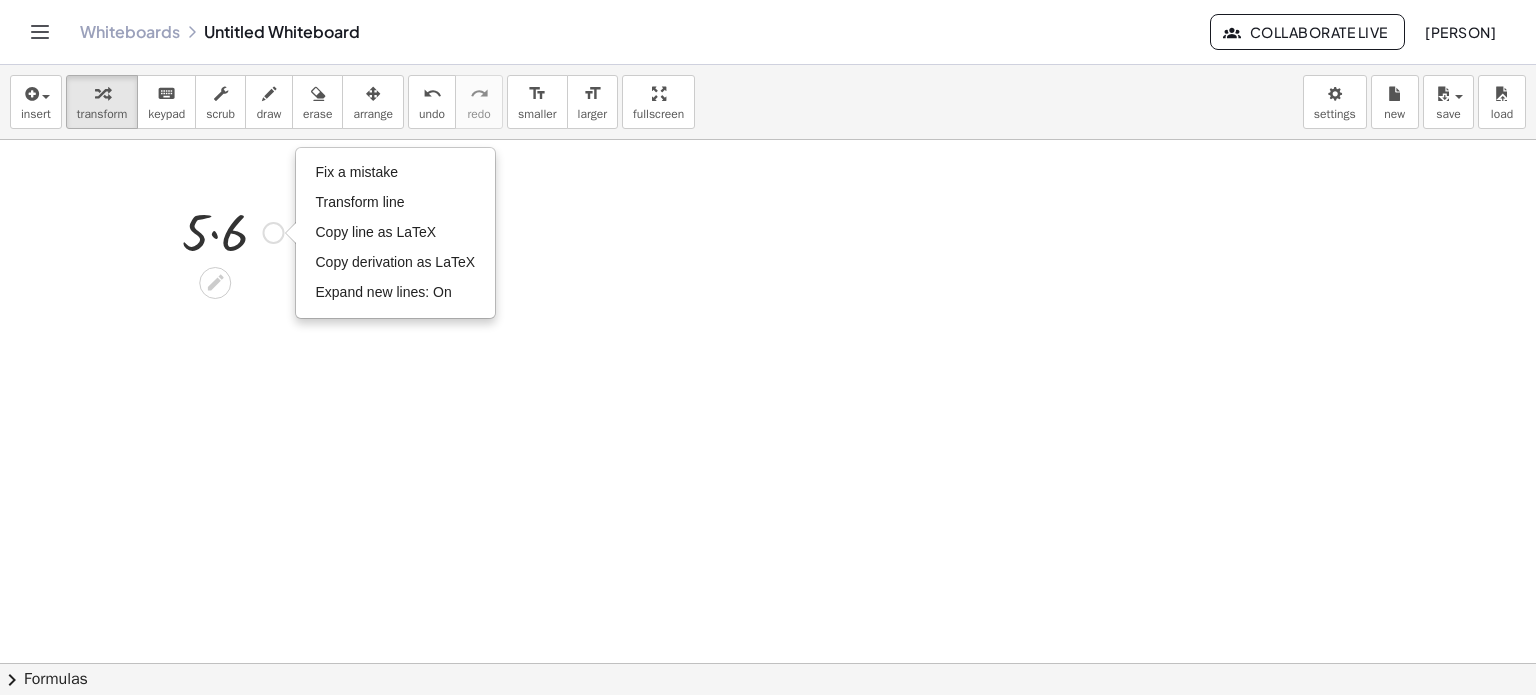 click at bounding box center (233, 231) 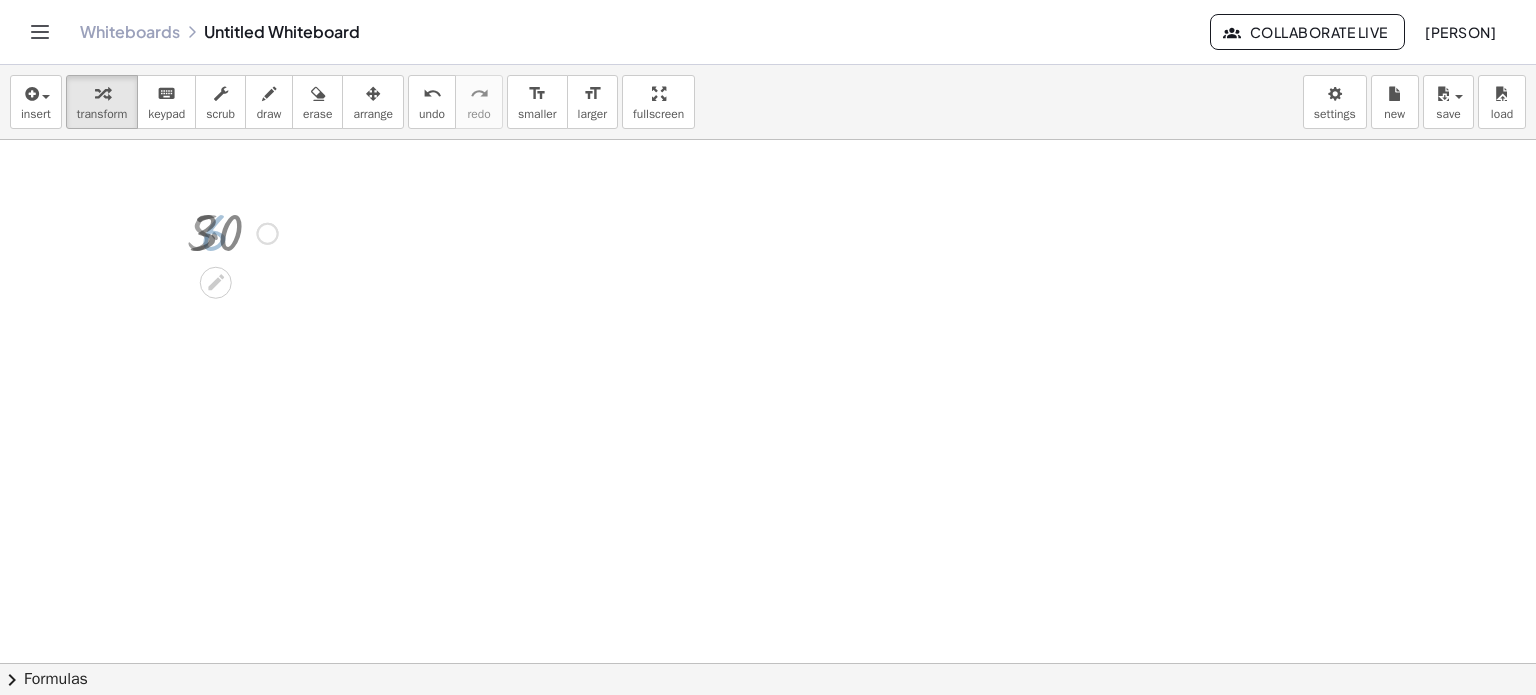 click at bounding box center (233, 232) 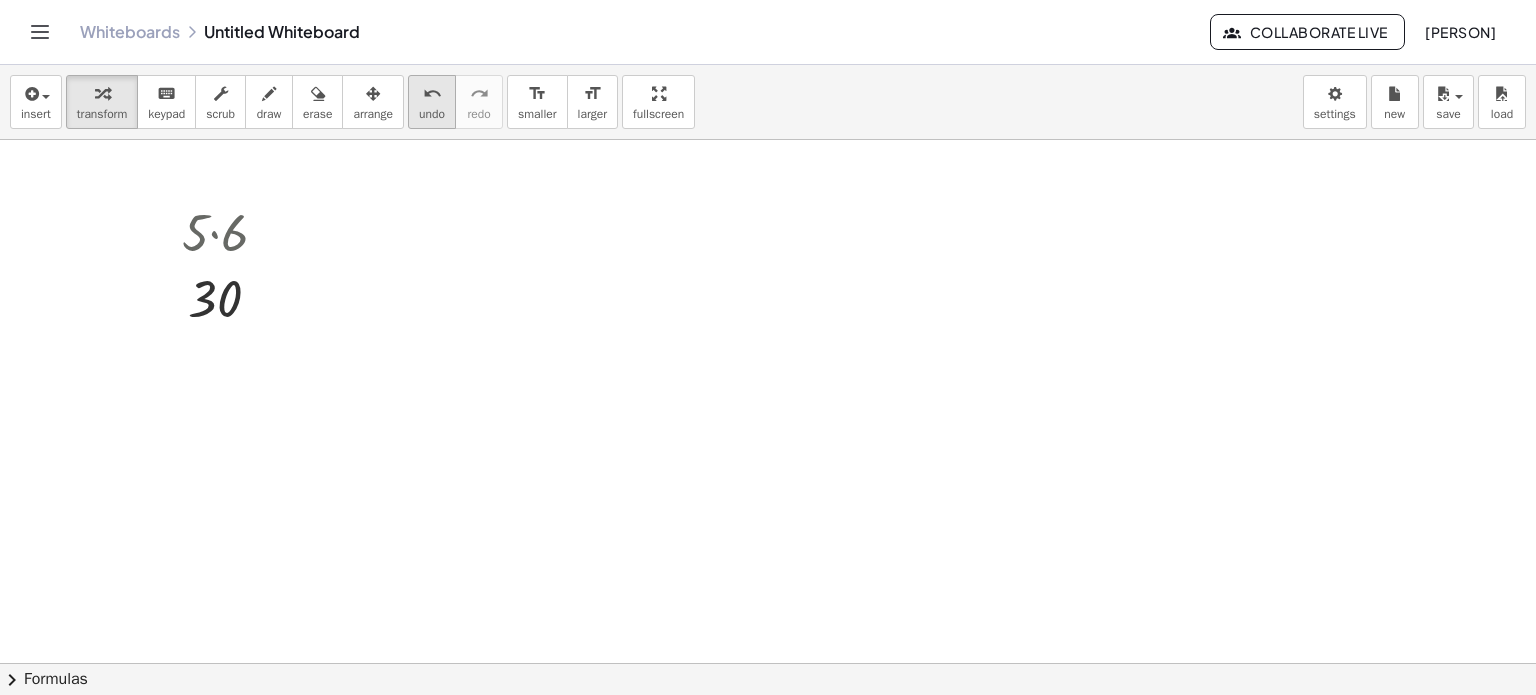click on "undo" at bounding box center (432, 114) 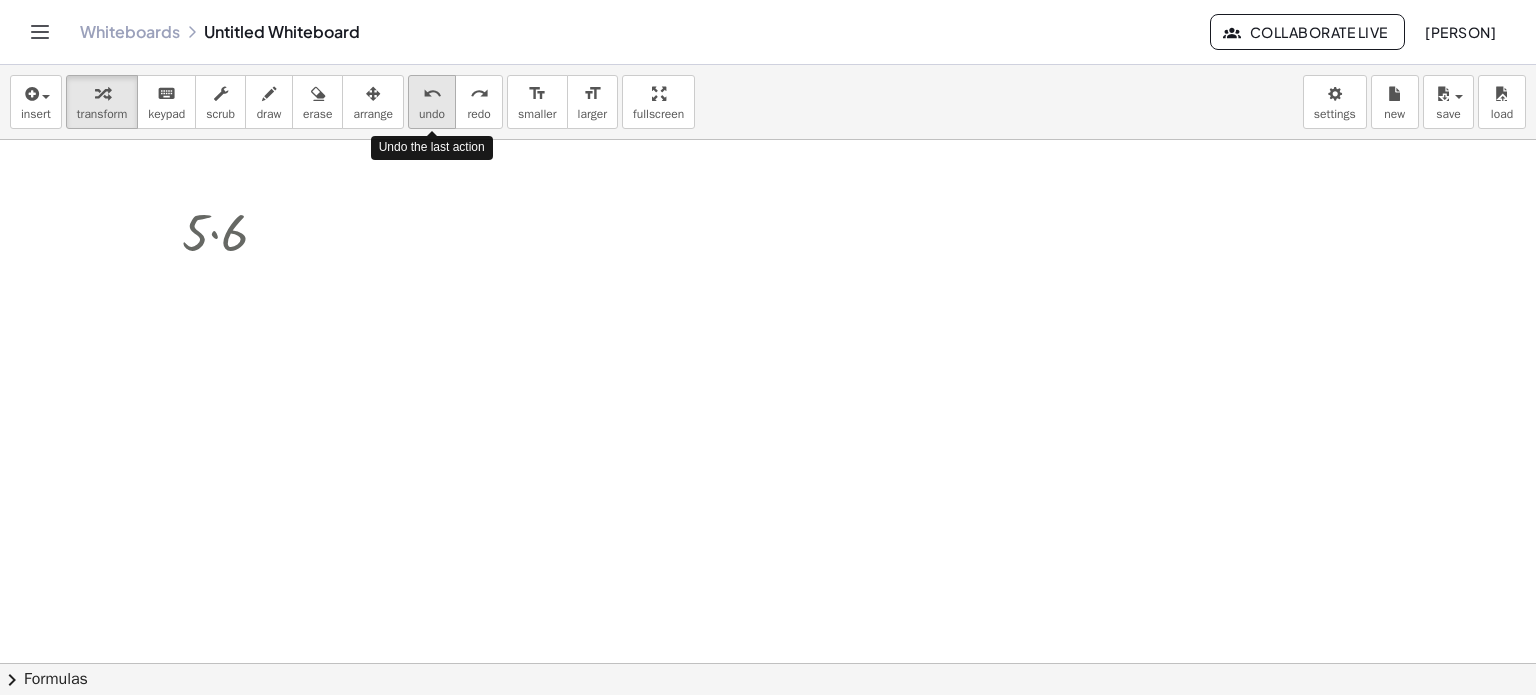 click on "undo" at bounding box center (432, 114) 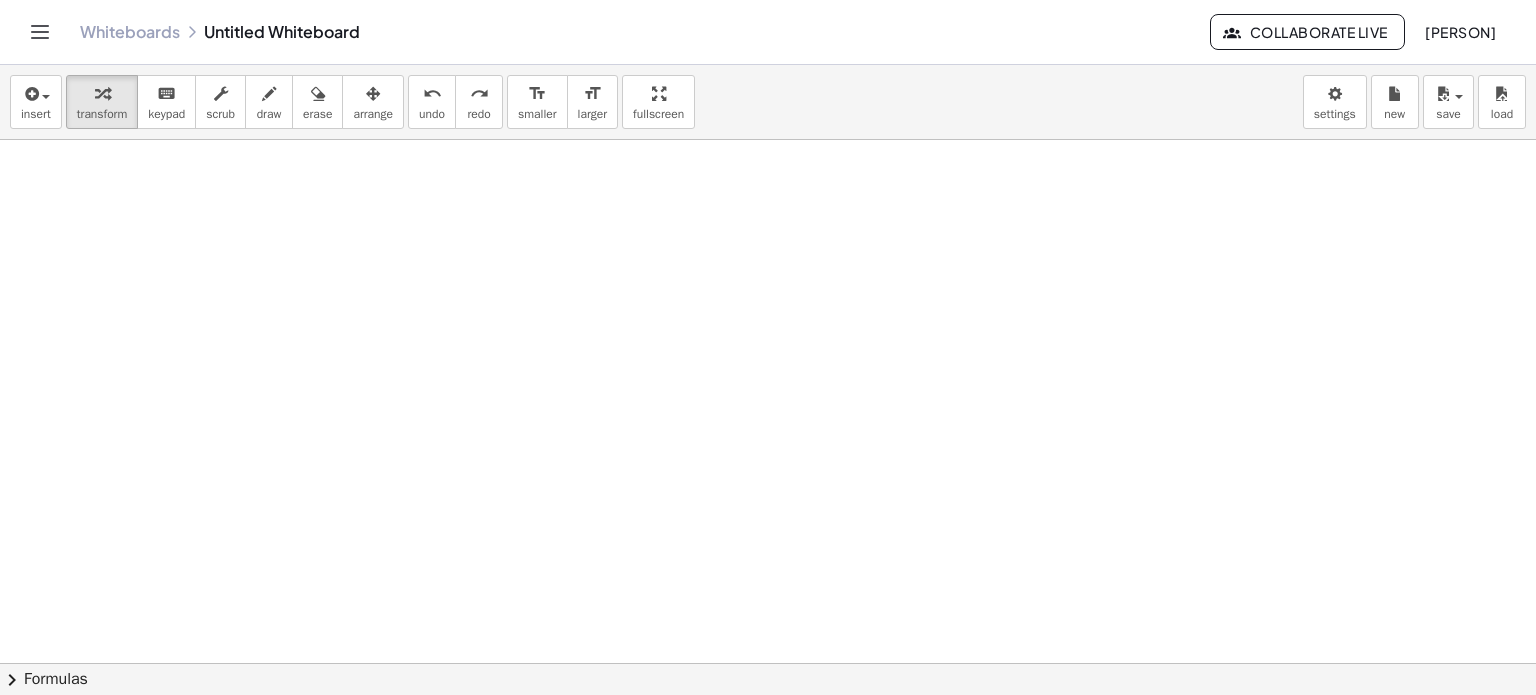 drag, startPoint x: 768, startPoint y: 342, endPoint x: 0, endPoint y: 0, distance: 840.70685 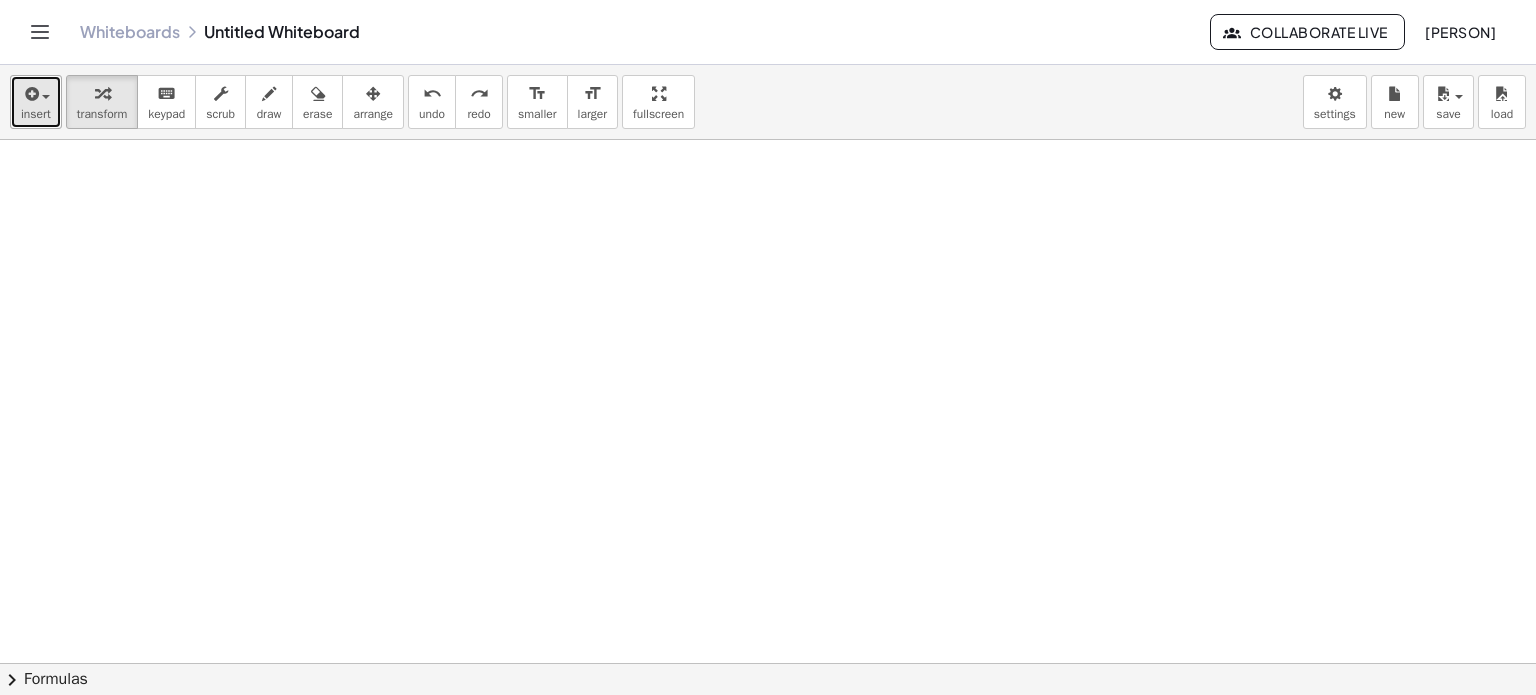 click at bounding box center [30, 94] 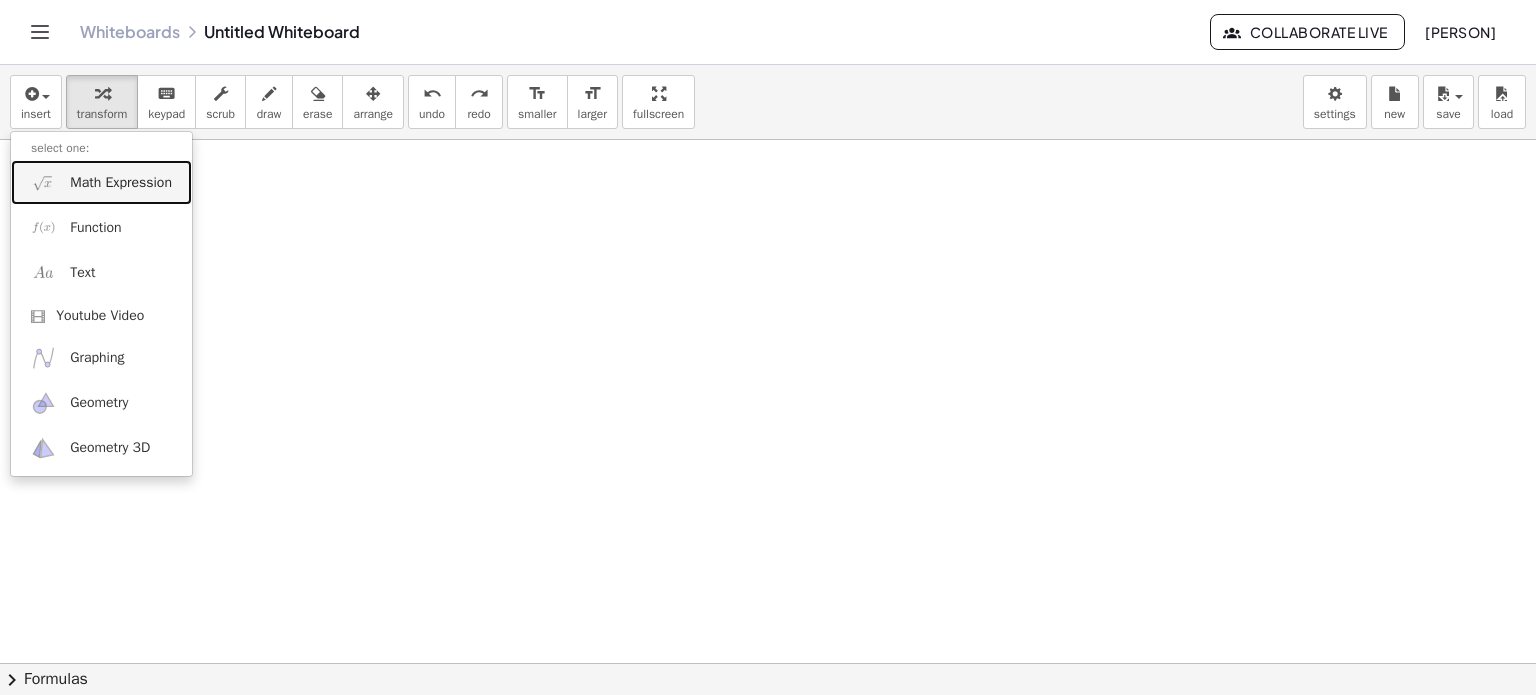 click on "Math Expression" at bounding box center [121, 183] 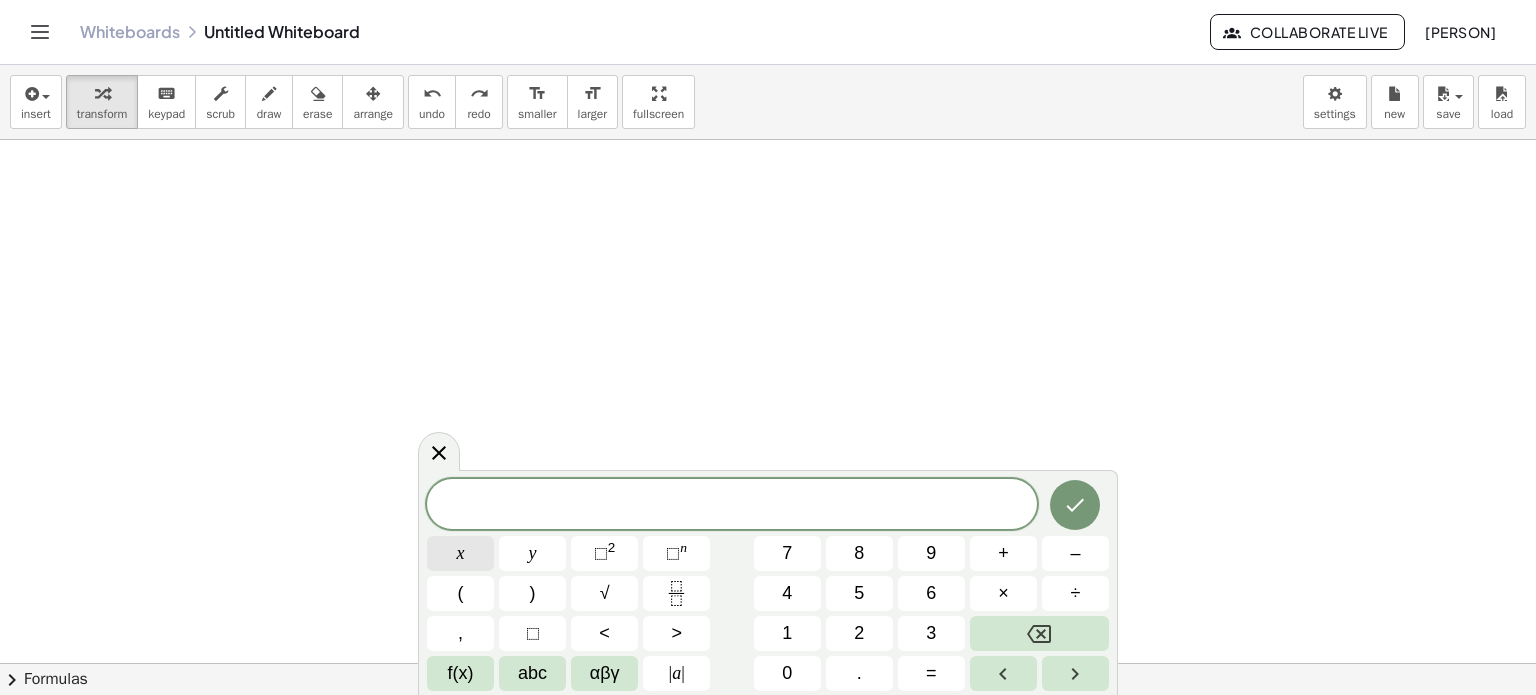 click on "x" at bounding box center (460, 553) 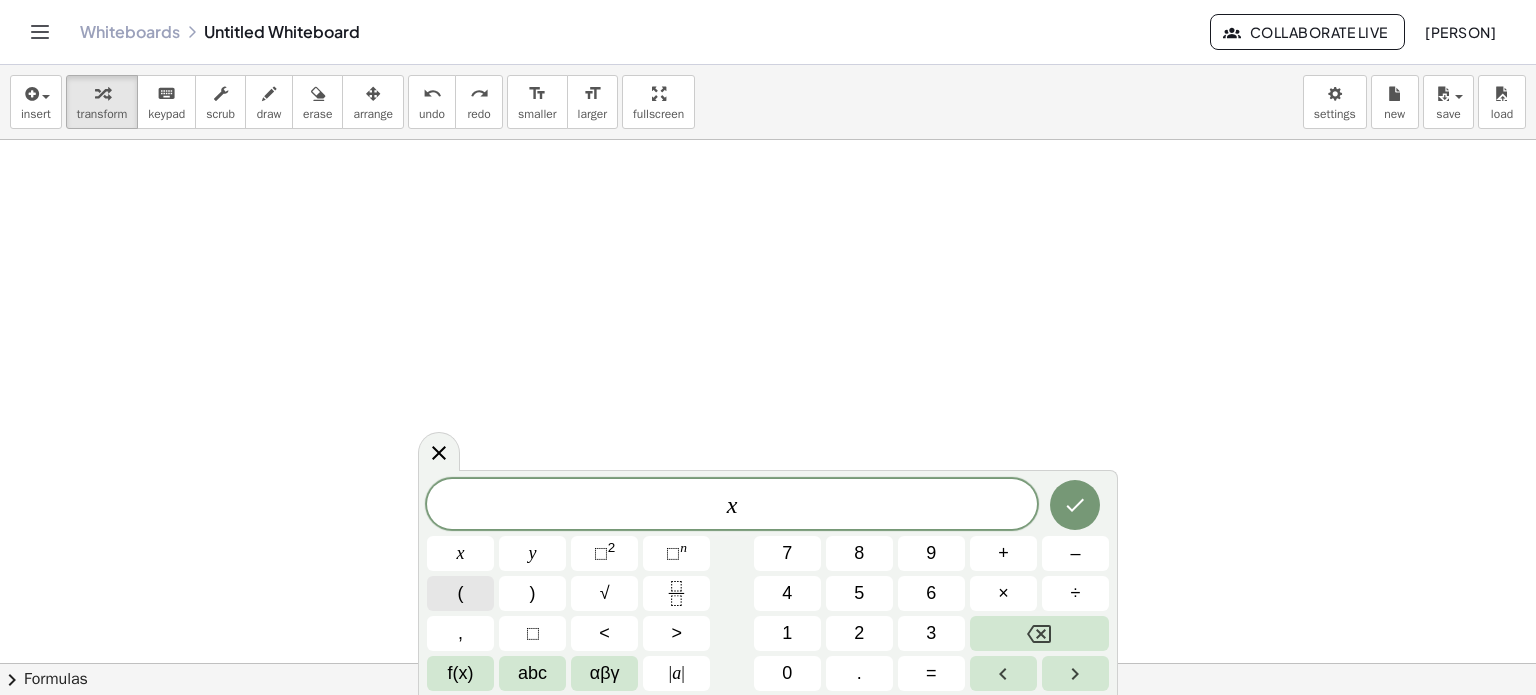 click on "(" at bounding box center [460, 593] 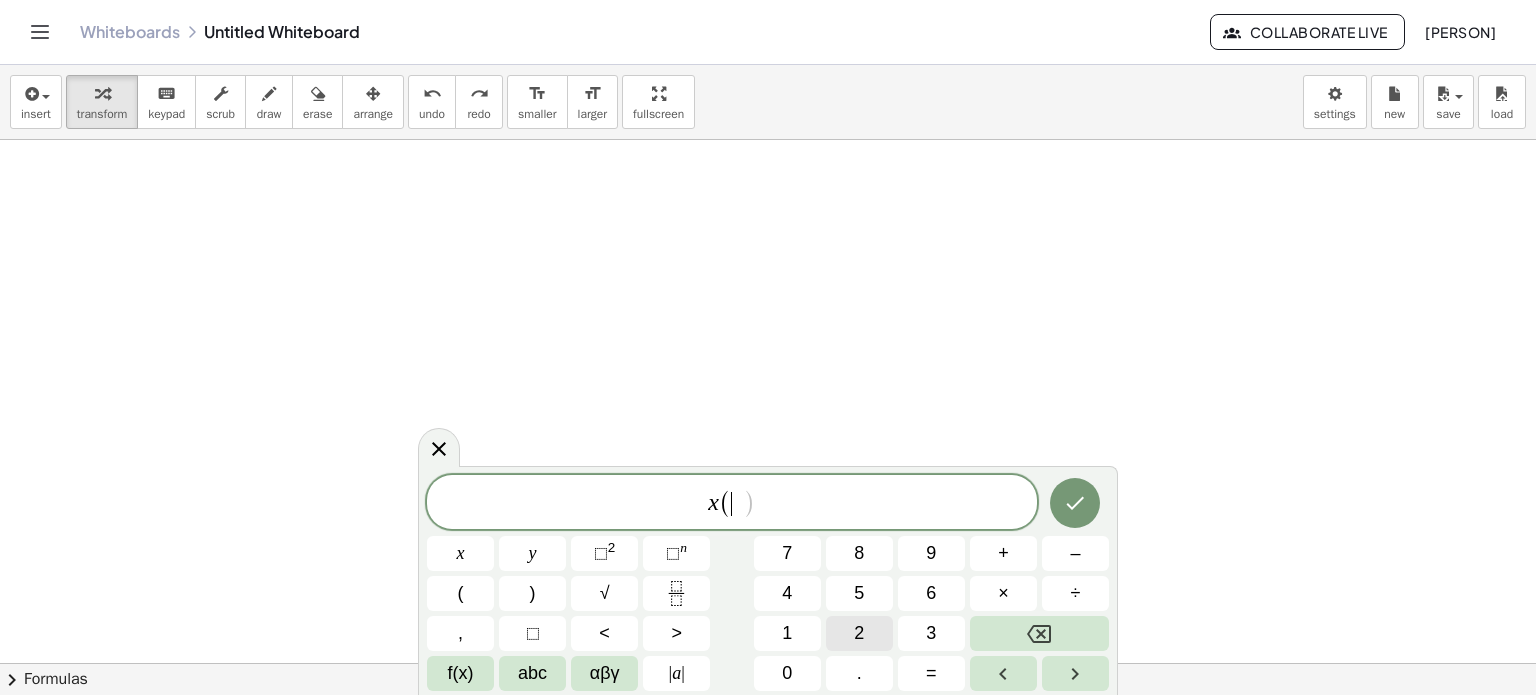 click on "2" at bounding box center [859, 633] 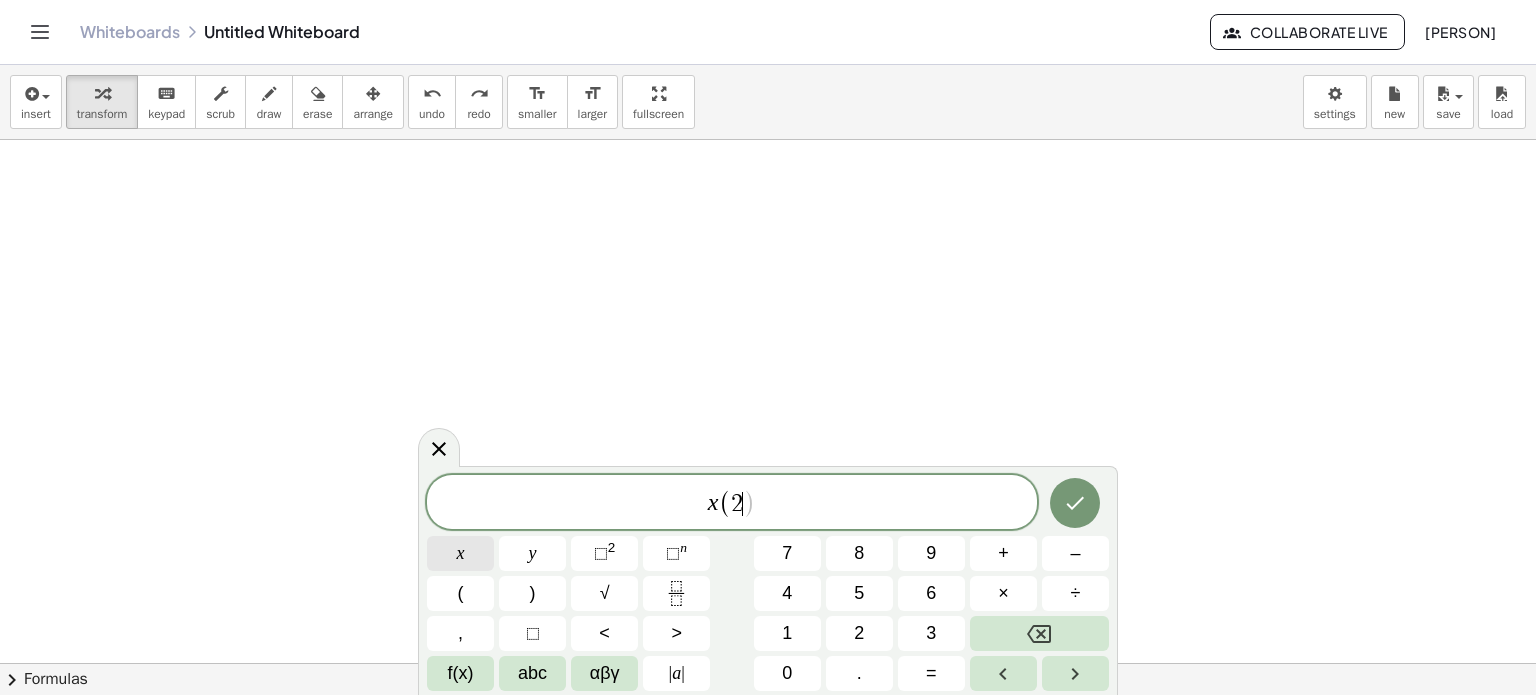 click on "x" at bounding box center [460, 553] 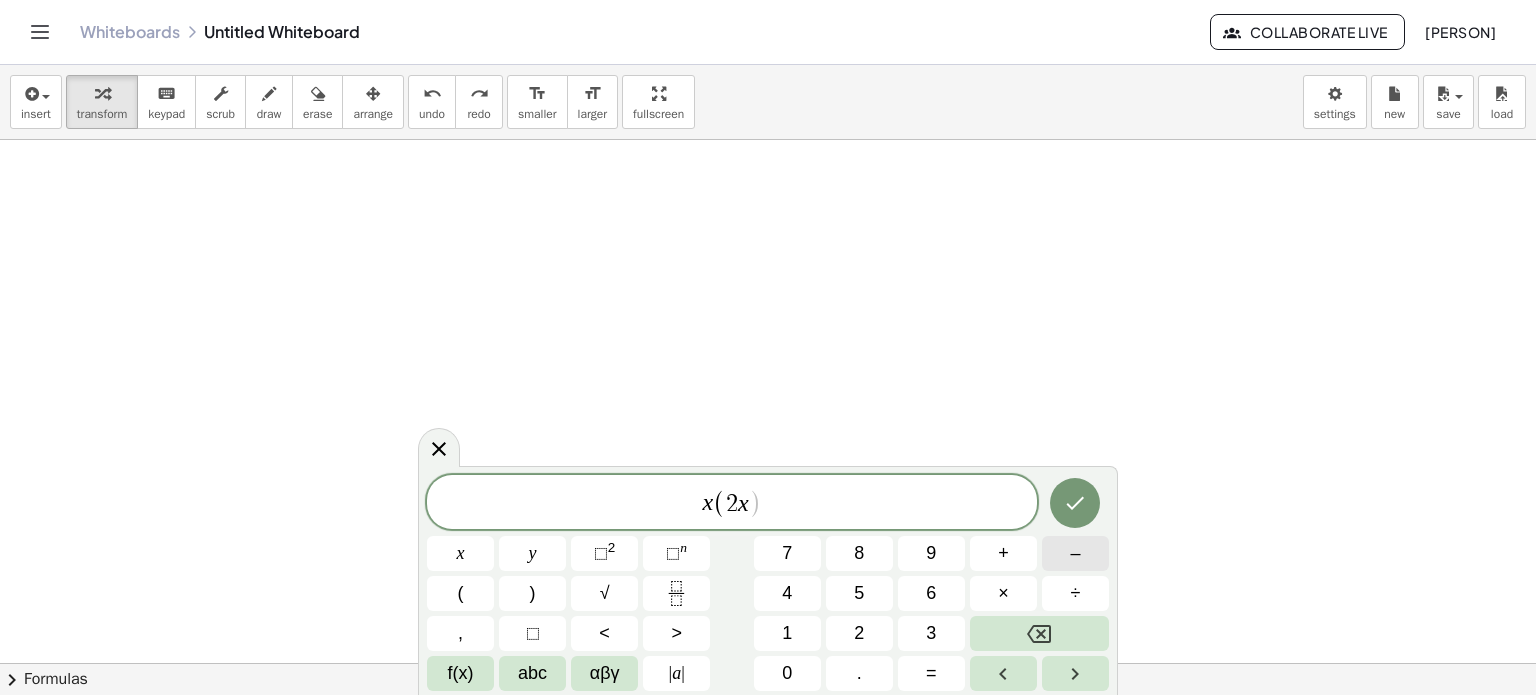 click on "–" at bounding box center [1075, 553] 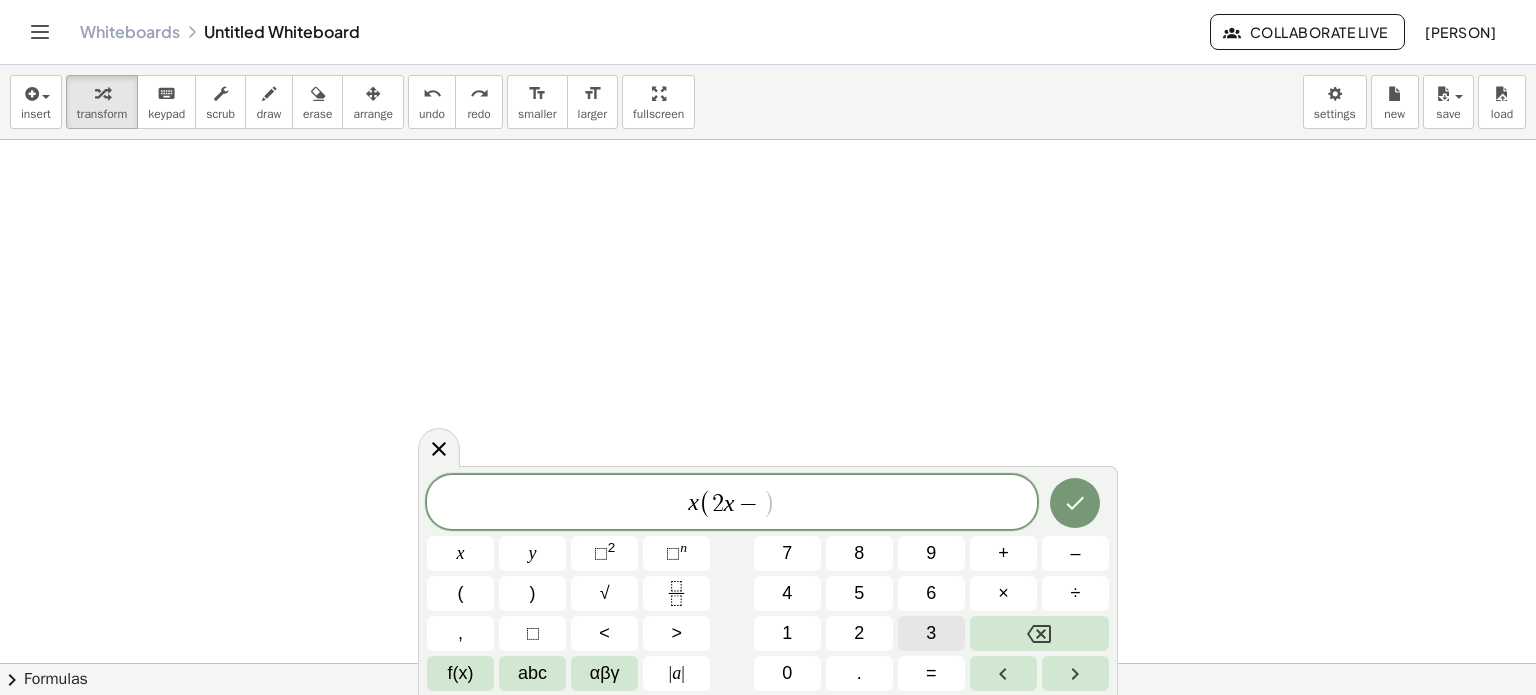 click on "3" at bounding box center [931, 633] 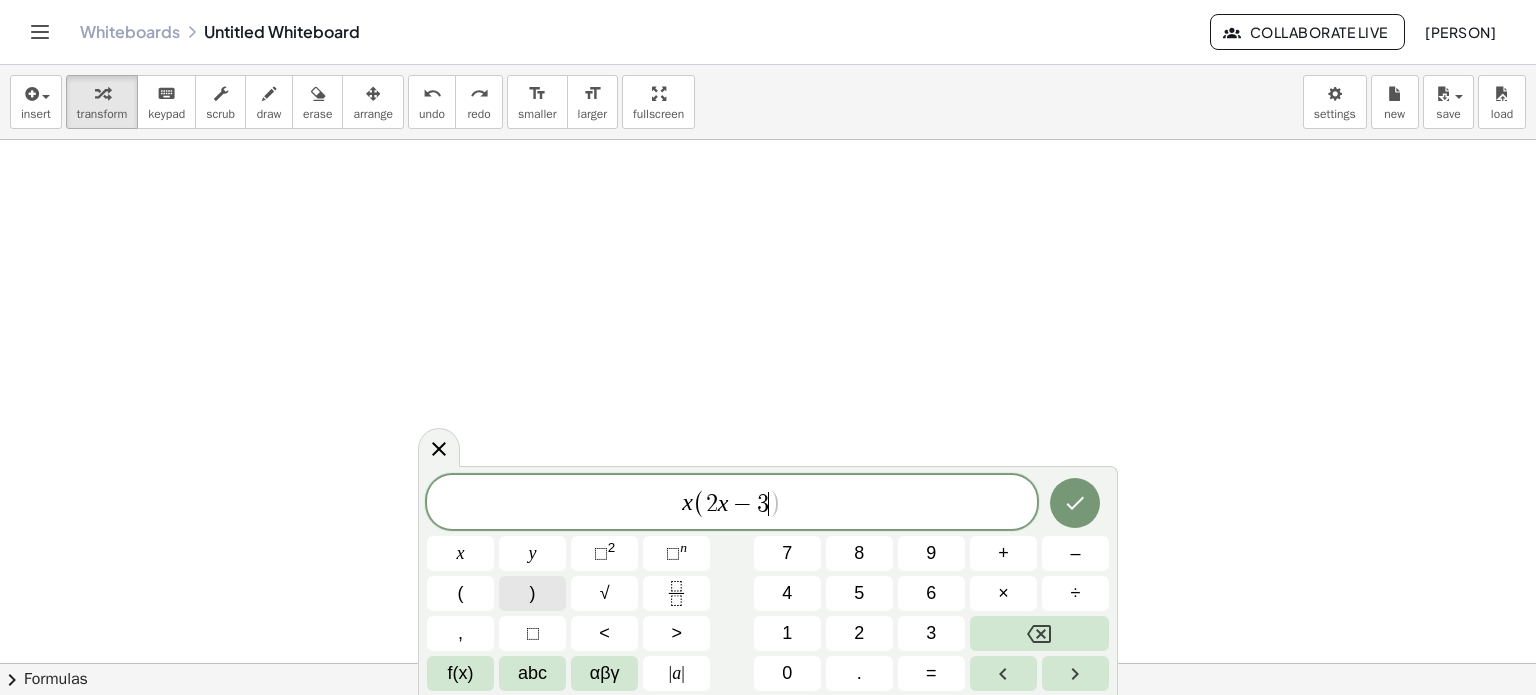 click on ")" at bounding box center (532, 593) 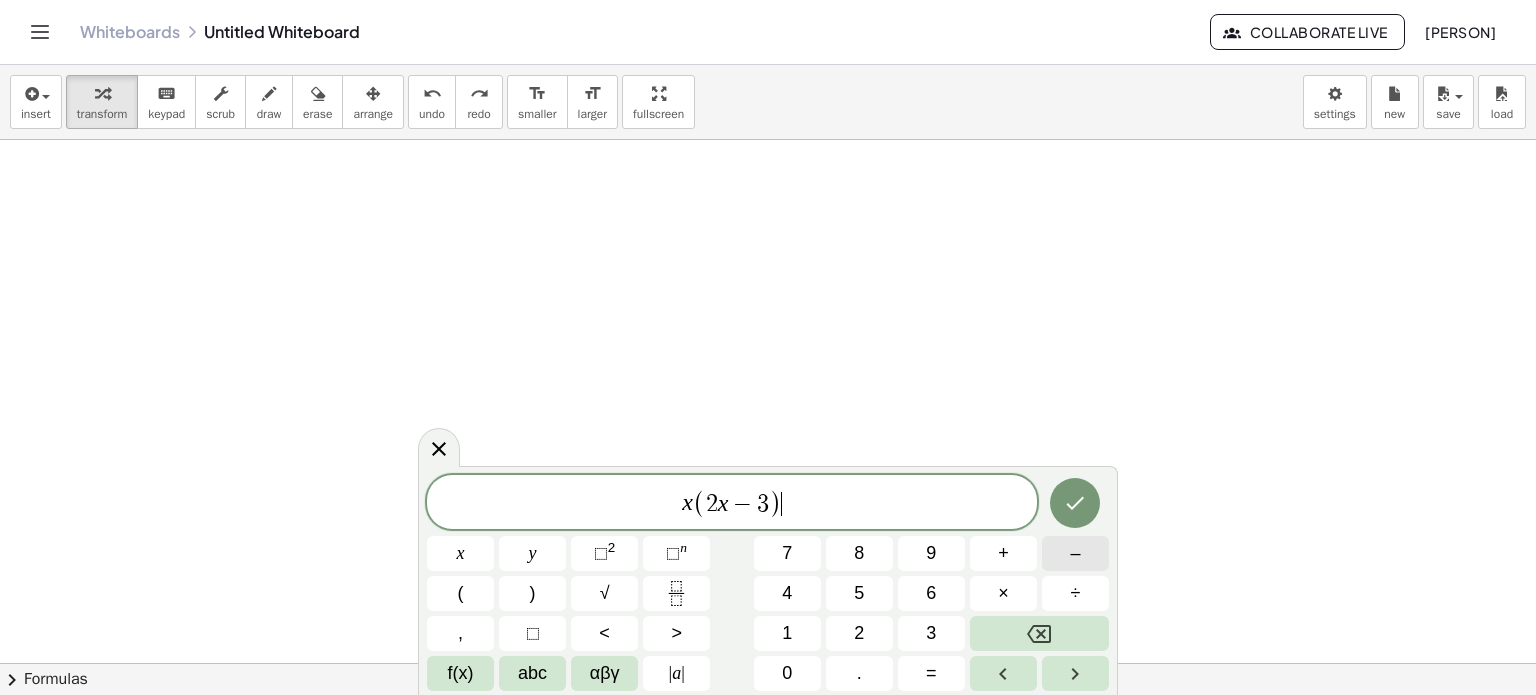 click on "–" at bounding box center [1075, 553] 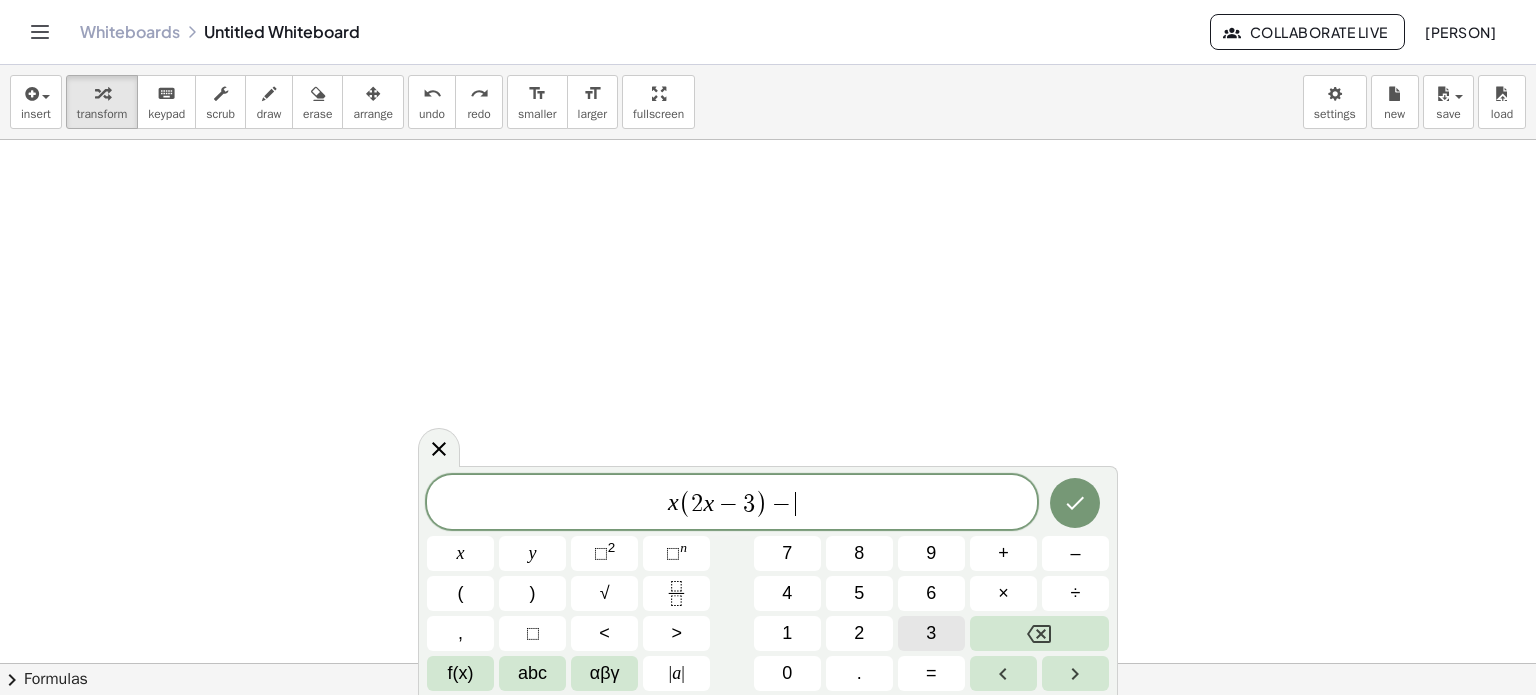click on "3" at bounding box center (931, 633) 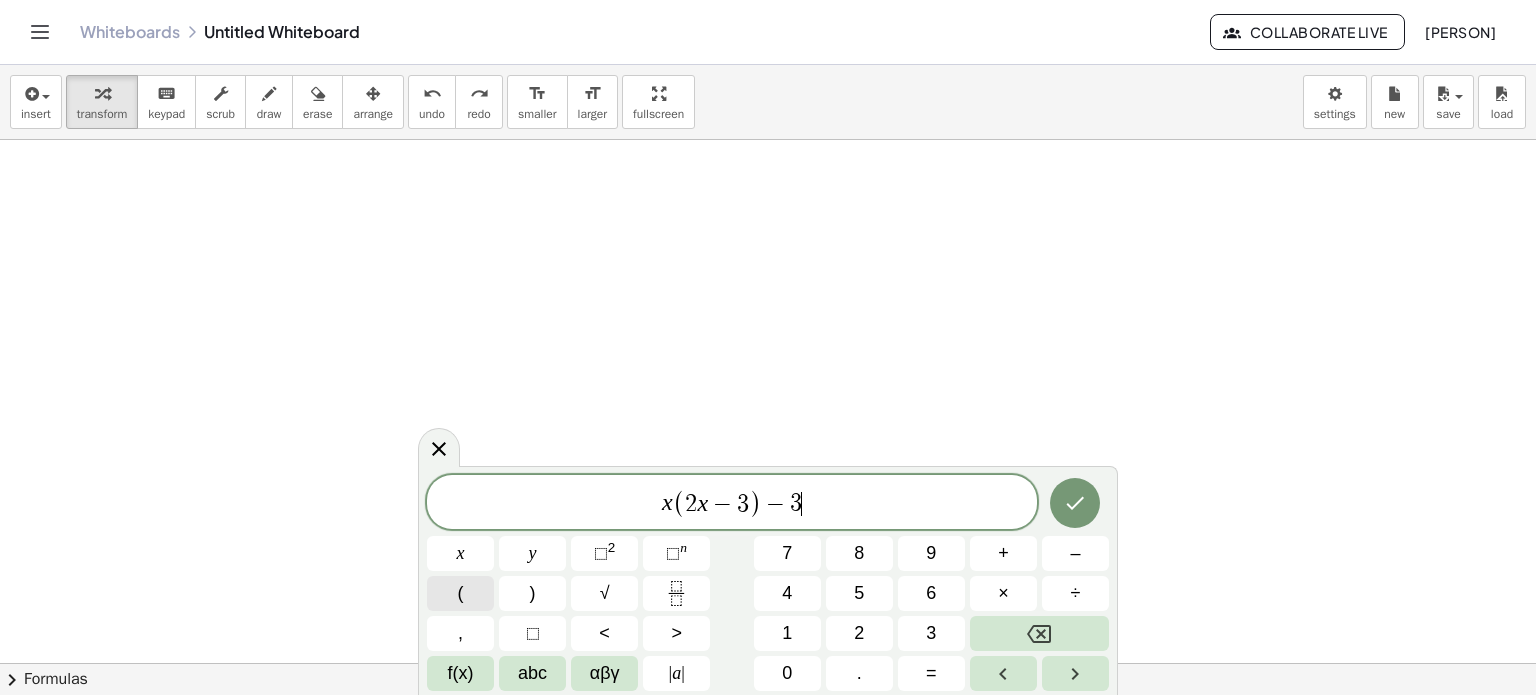 click on "(" at bounding box center [461, 593] 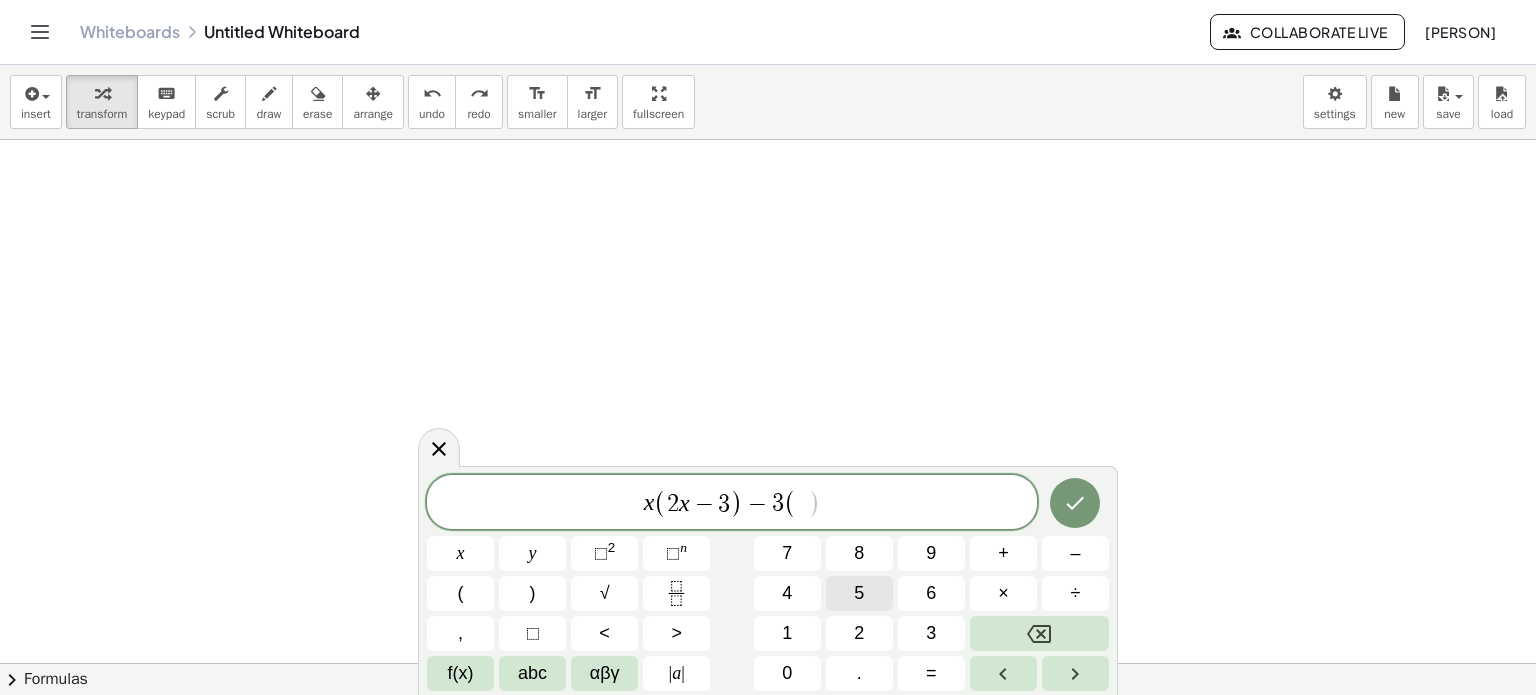 click on "5" at bounding box center [859, 593] 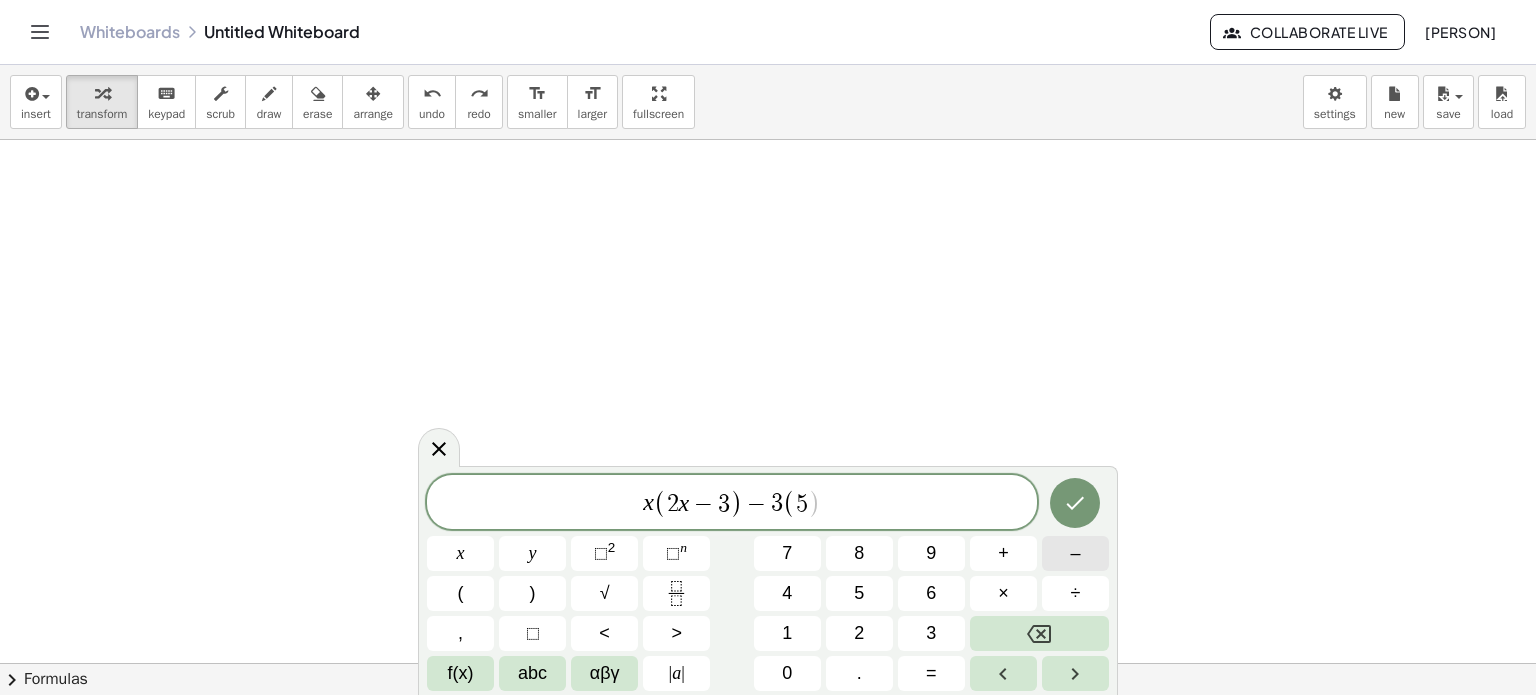 click on "–" at bounding box center (1075, 553) 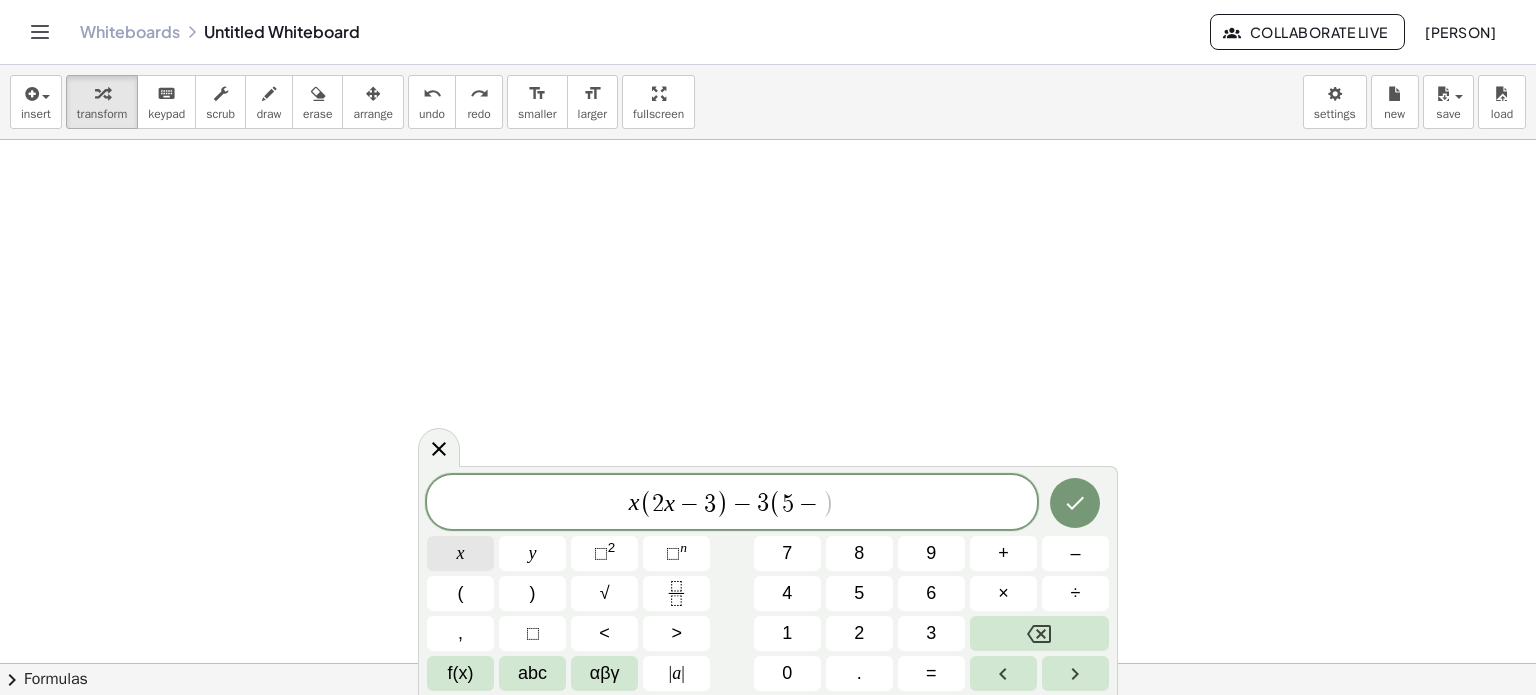 click on "x" at bounding box center (461, 553) 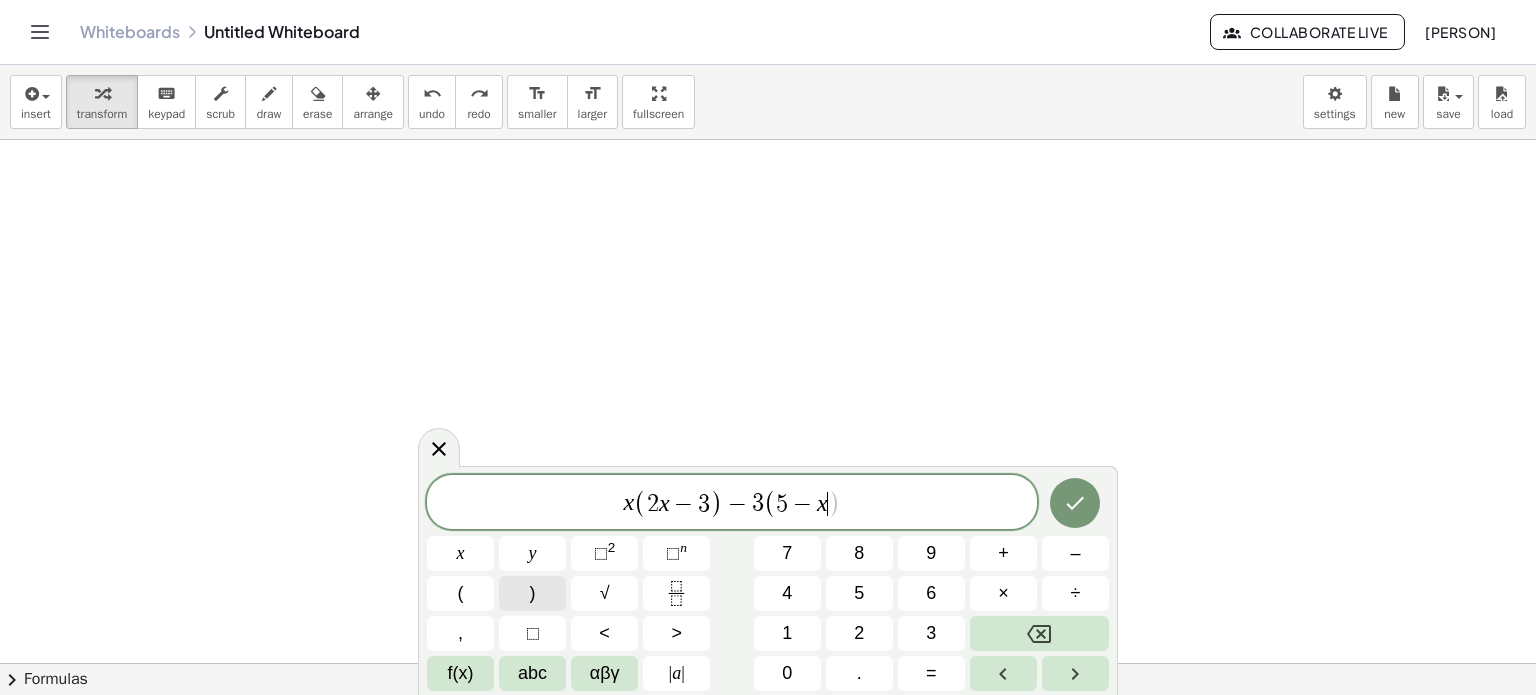 click on ")" at bounding box center [532, 593] 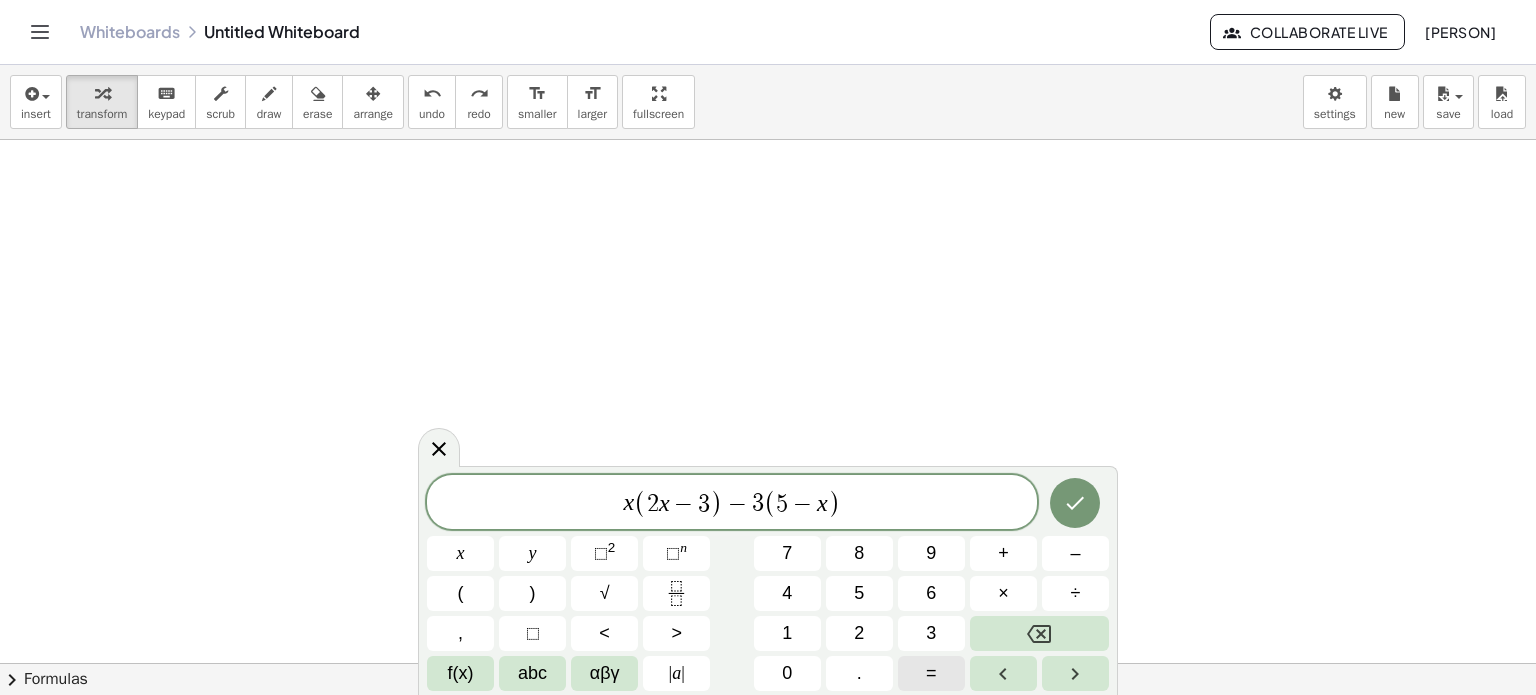 click on "=" at bounding box center (931, 673) 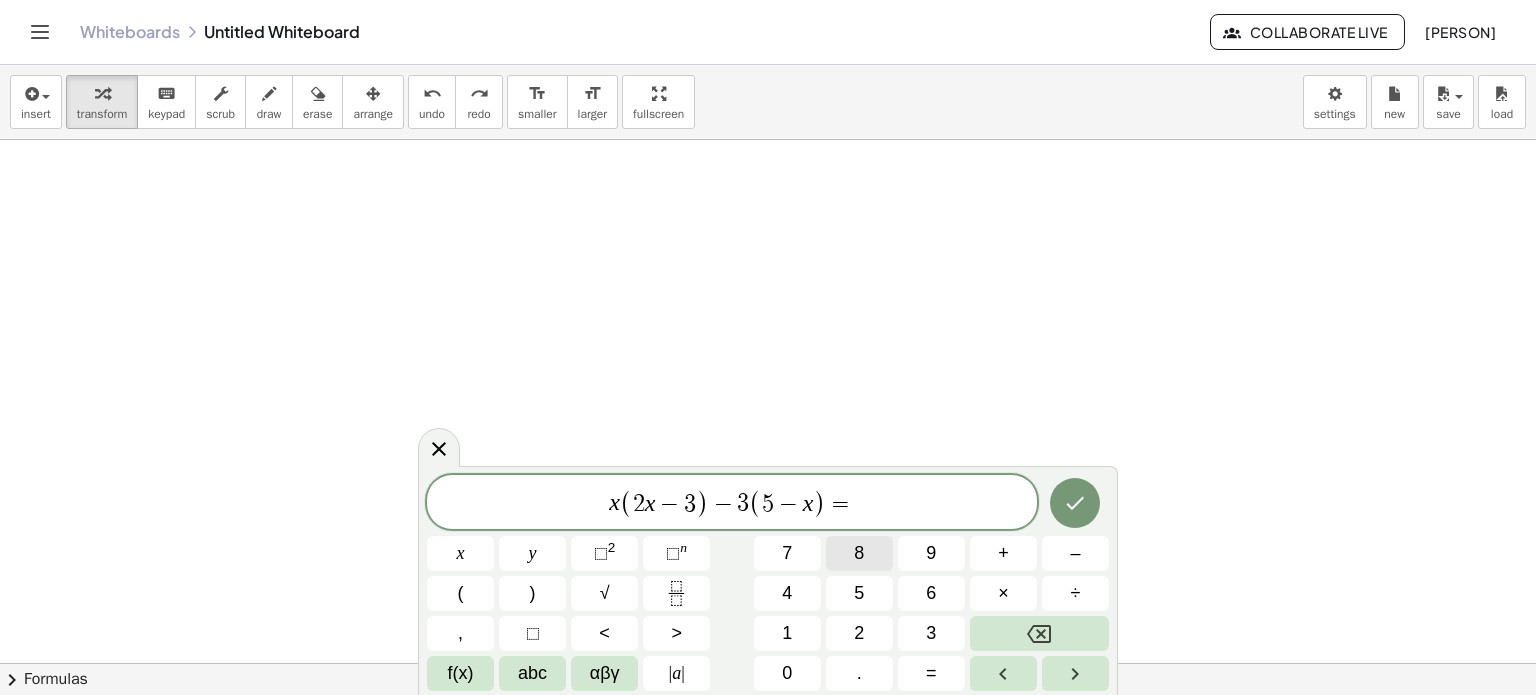 click on "8" at bounding box center [859, 553] 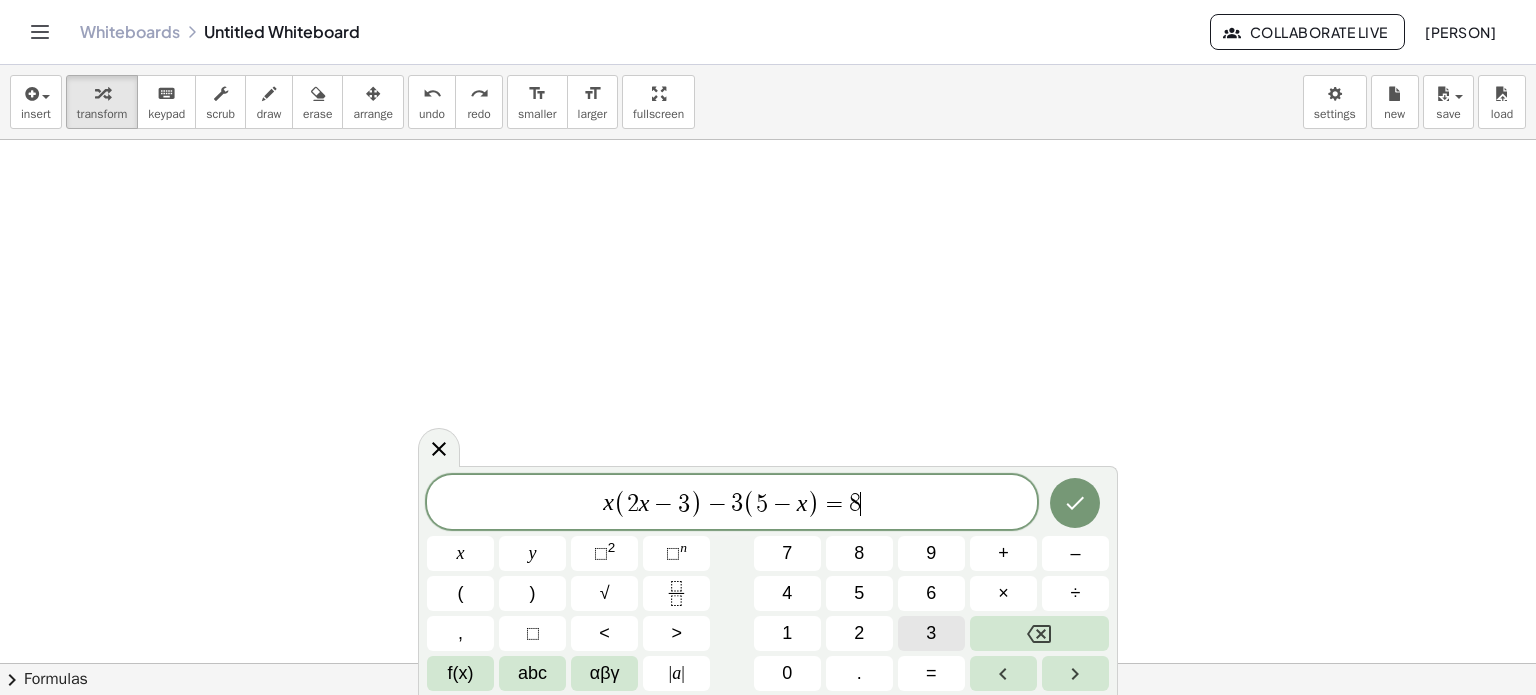 click on "3" at bounding box center [931, 633] 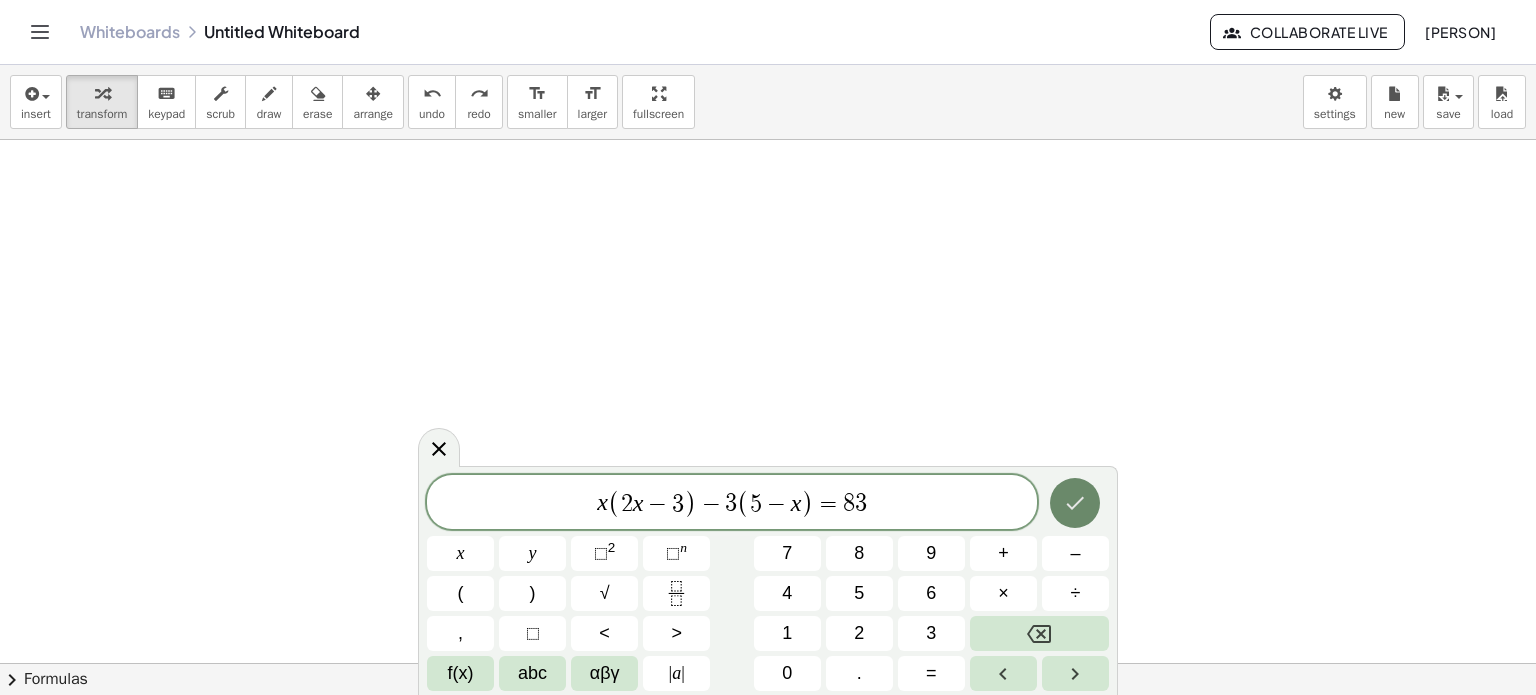 click 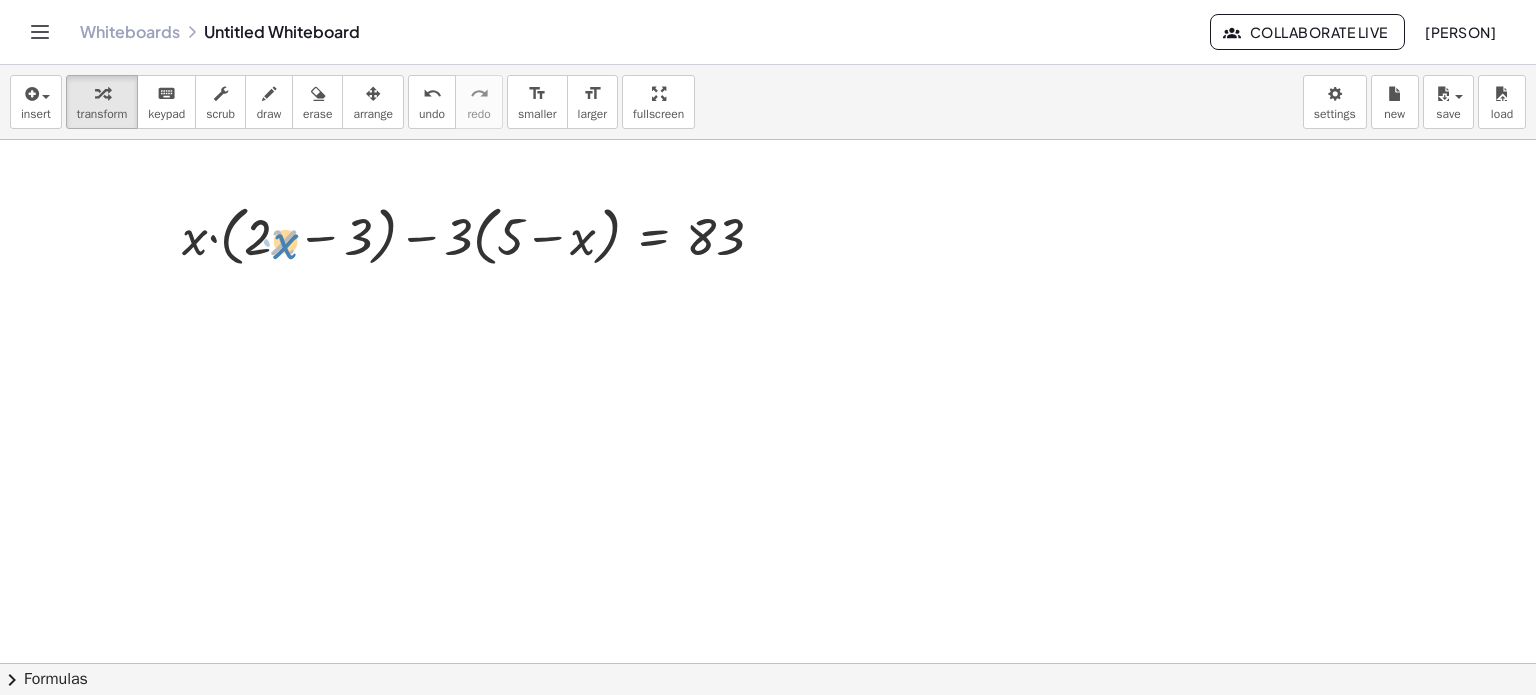 click at bounding box center [481, 235] 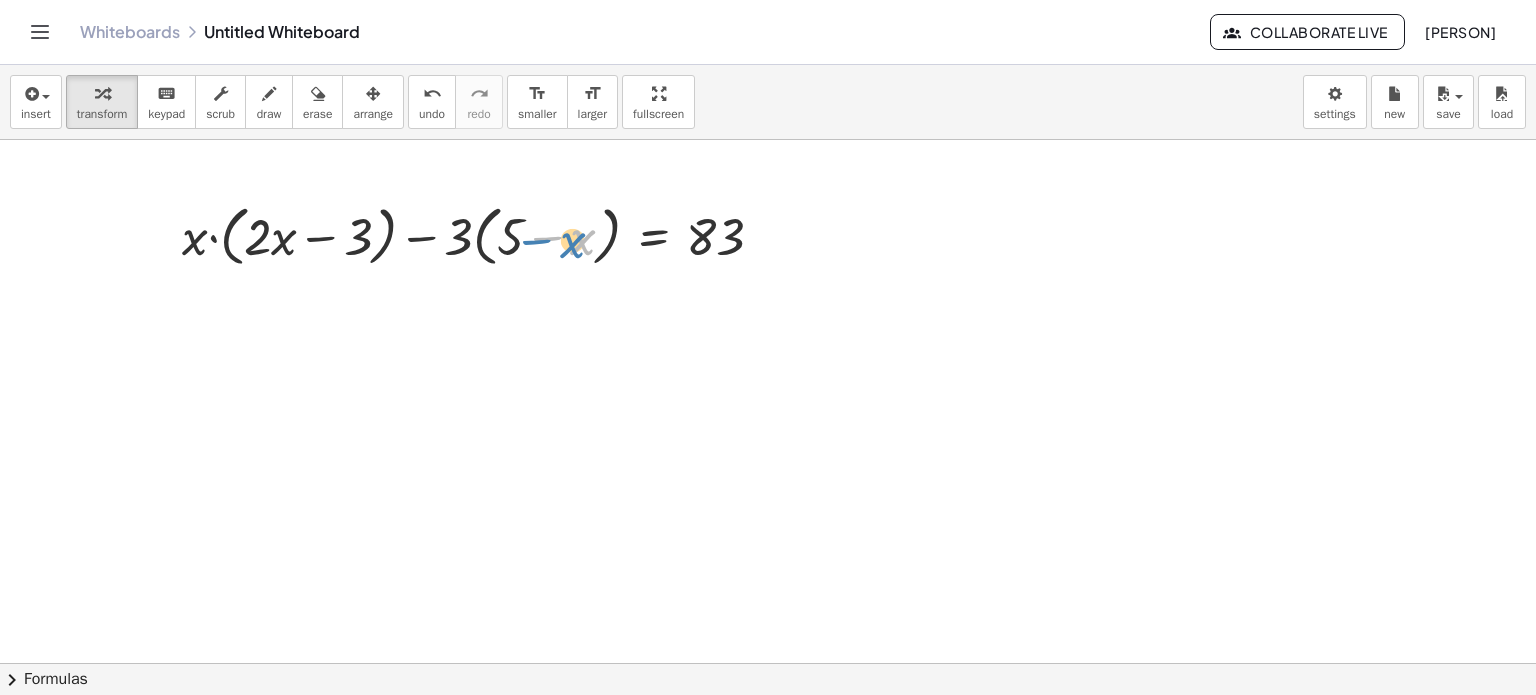 drag, startPoint x: 548, startPoint y: 235, endPoint x: 523, endPoint y: 235, distance: 25 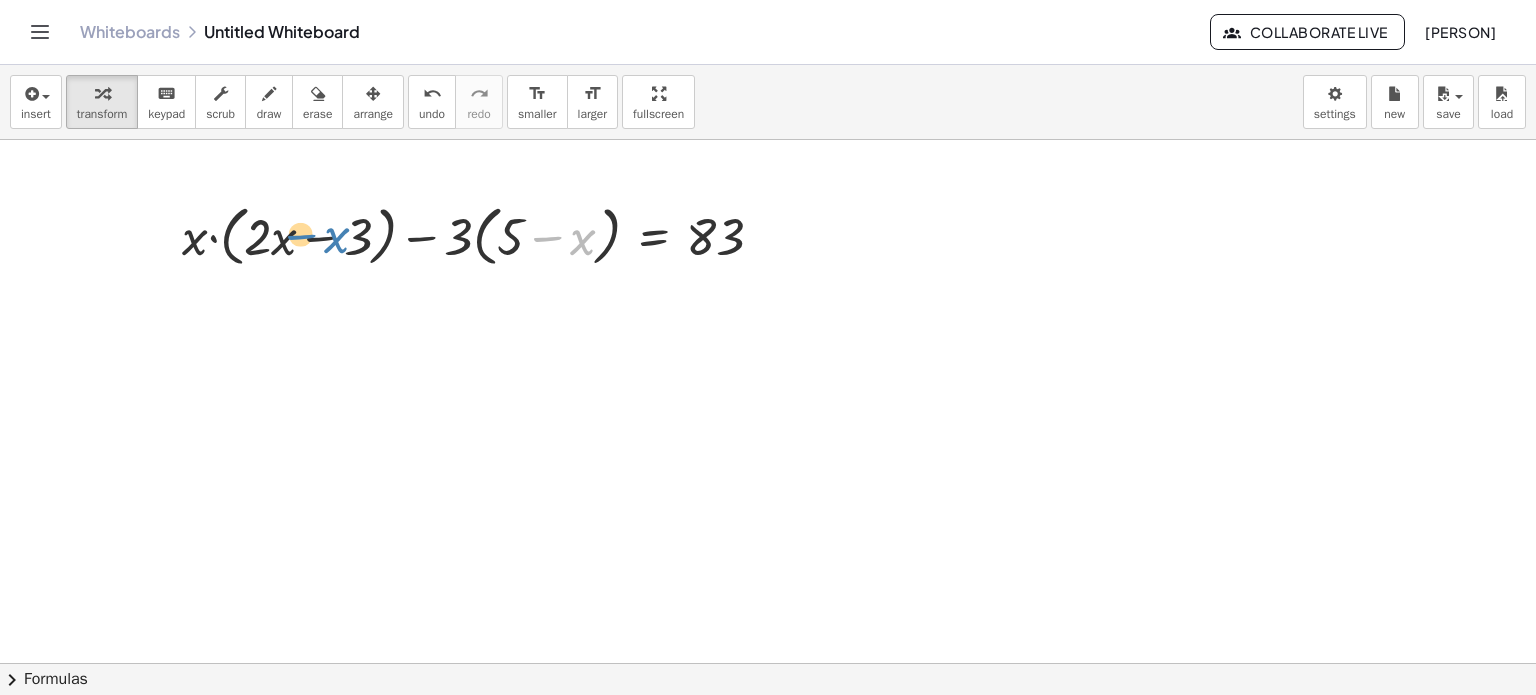 drag, startPoint x: 475, startPoint y: 239, endPoint x: 216, endPoint y: 239, distance: 259 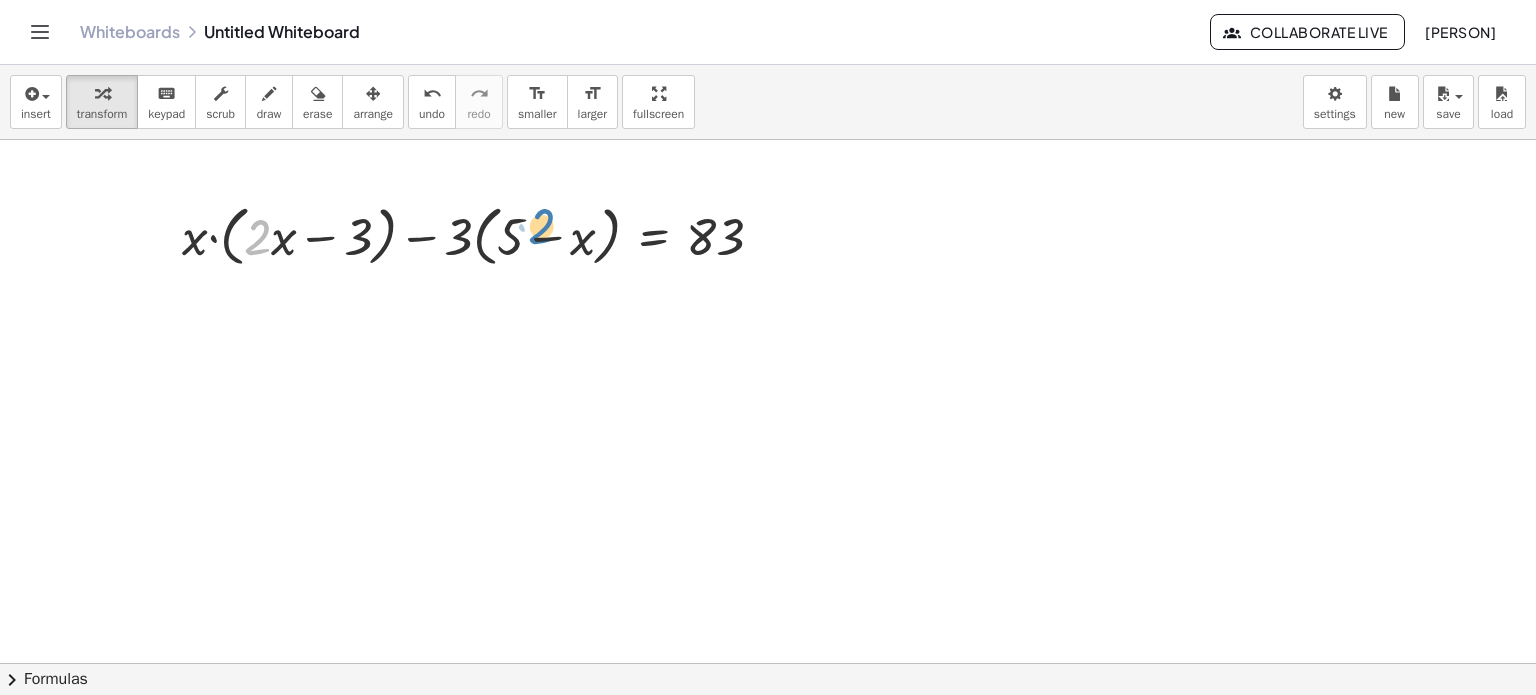 drag, startPoint x: 244, startPoint y: 231, endPoint x: 525, endPoint y: 220, distance: 281.2152 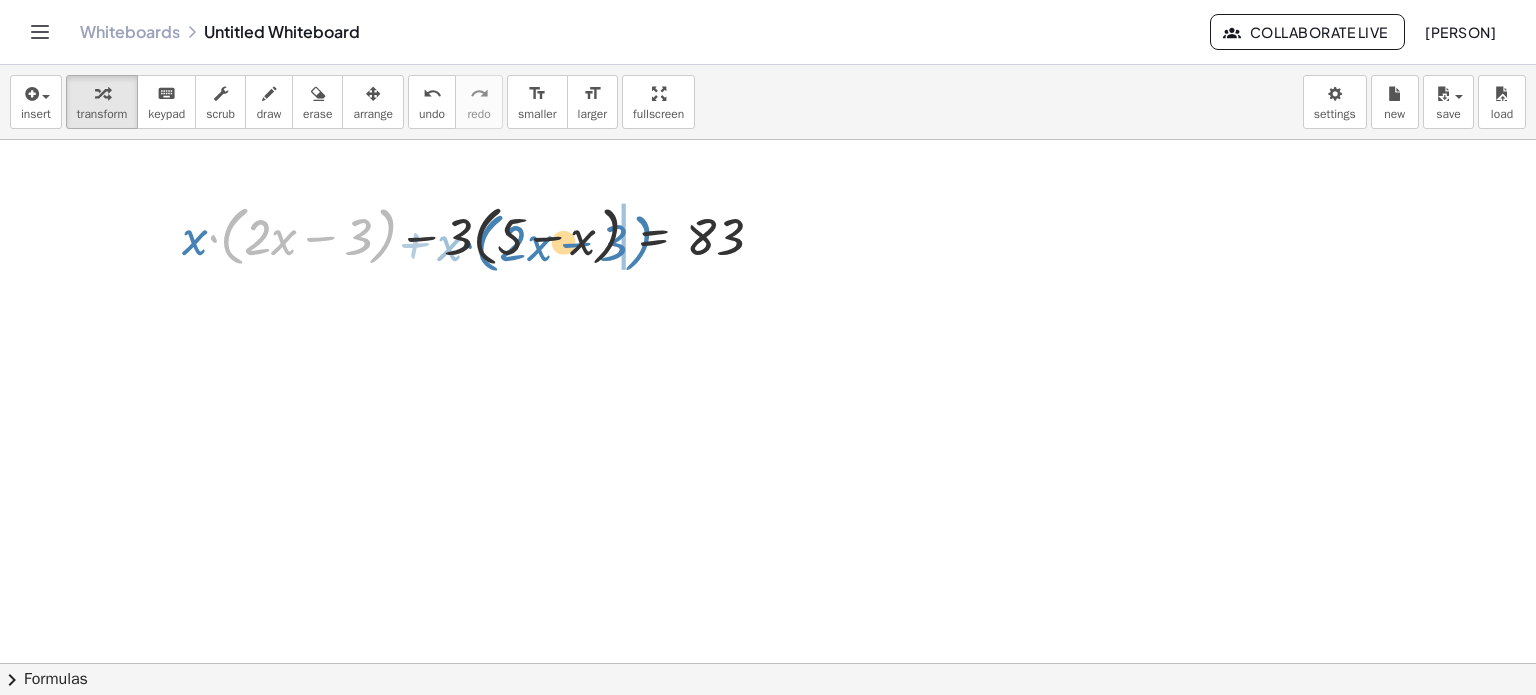 drag, startPoint x: 380, startPoint y: 246, endPoint x: 630, endPoint y: 252, distance: 250.07199 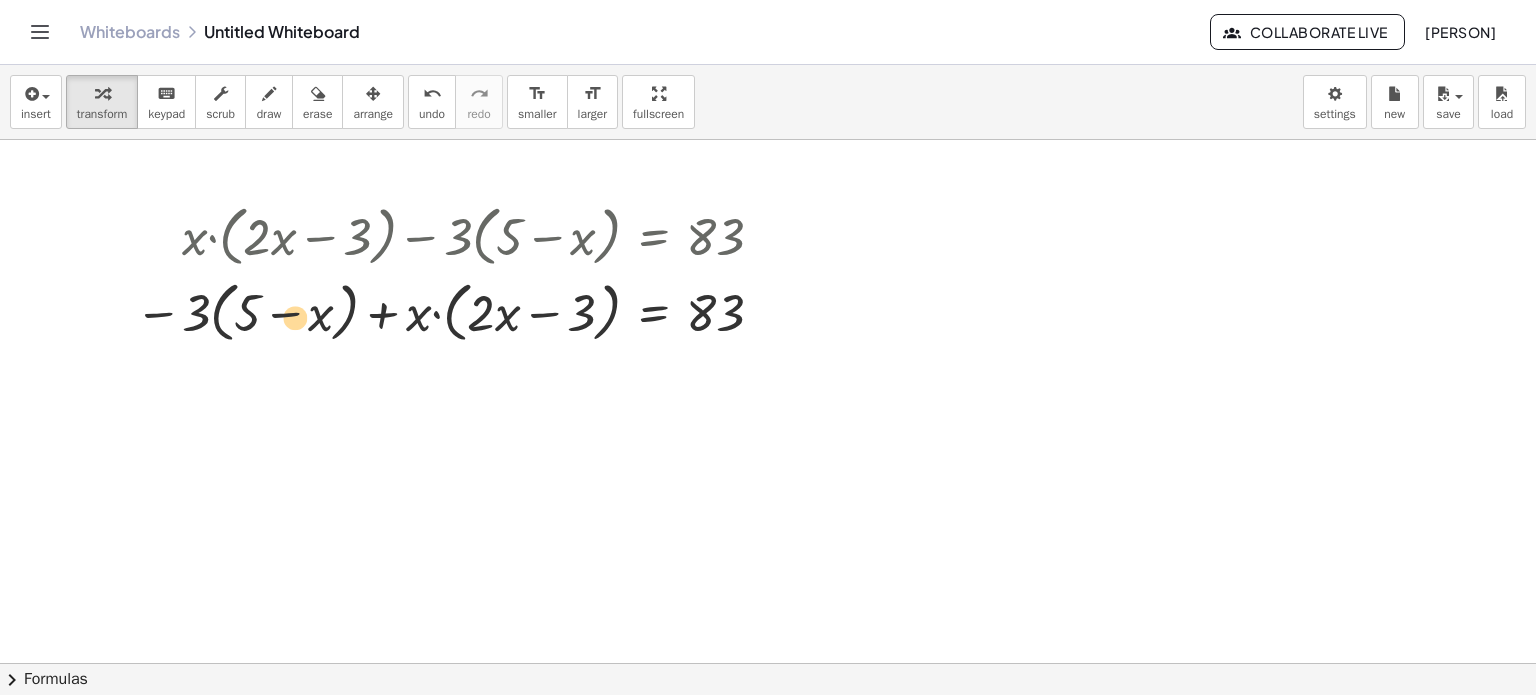 drag, startPoint x: 604, startPoint y: 312, endPoint x: 316, endPoint y: 307, distance: 288.0434 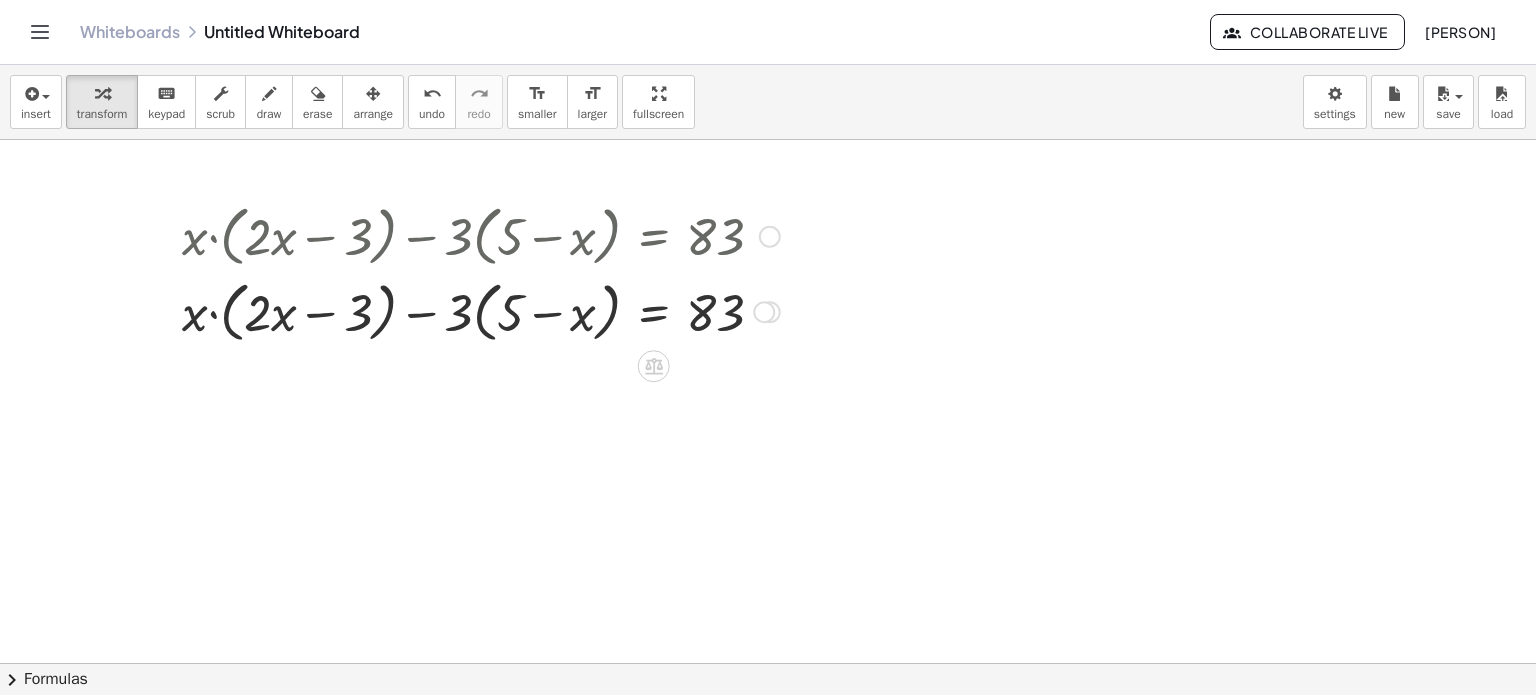 click at bounding box center [764, 312] 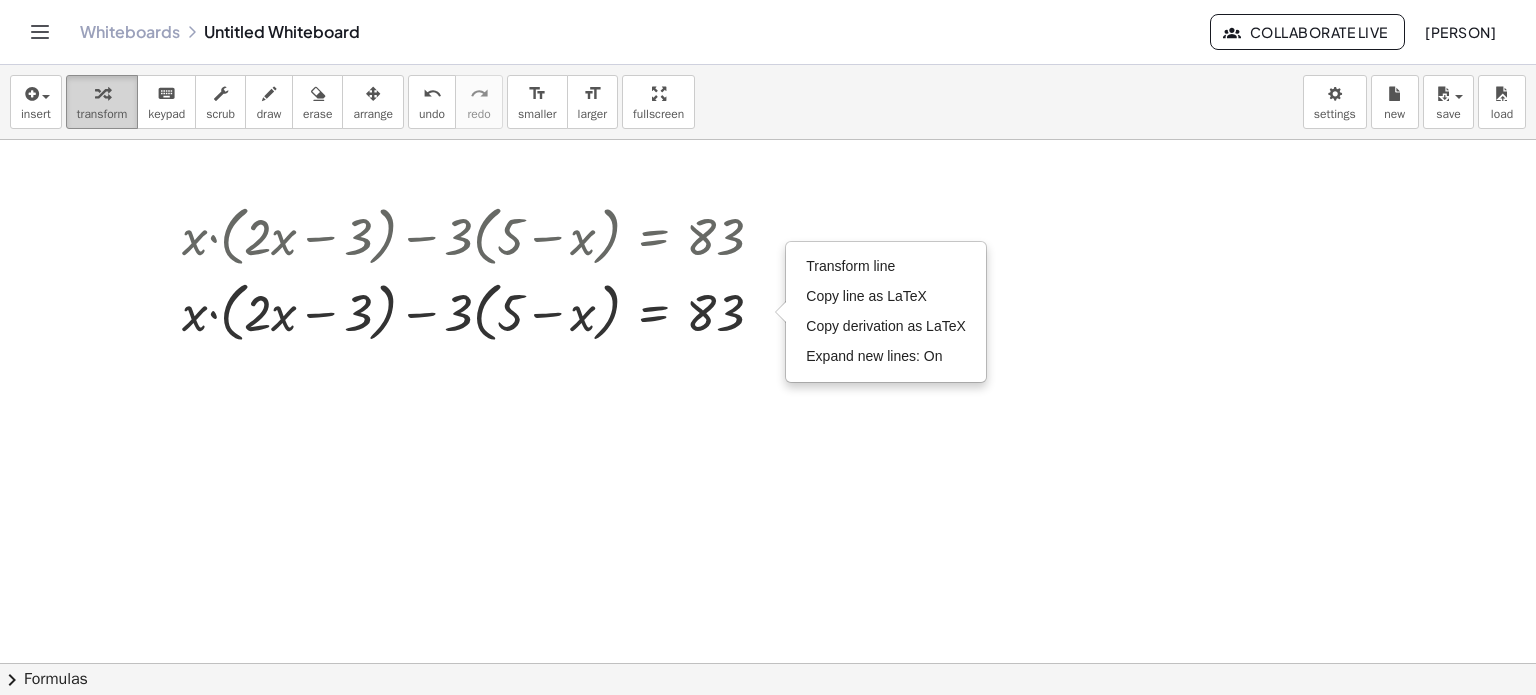 click on "transform" at bounding box center [102, 114] 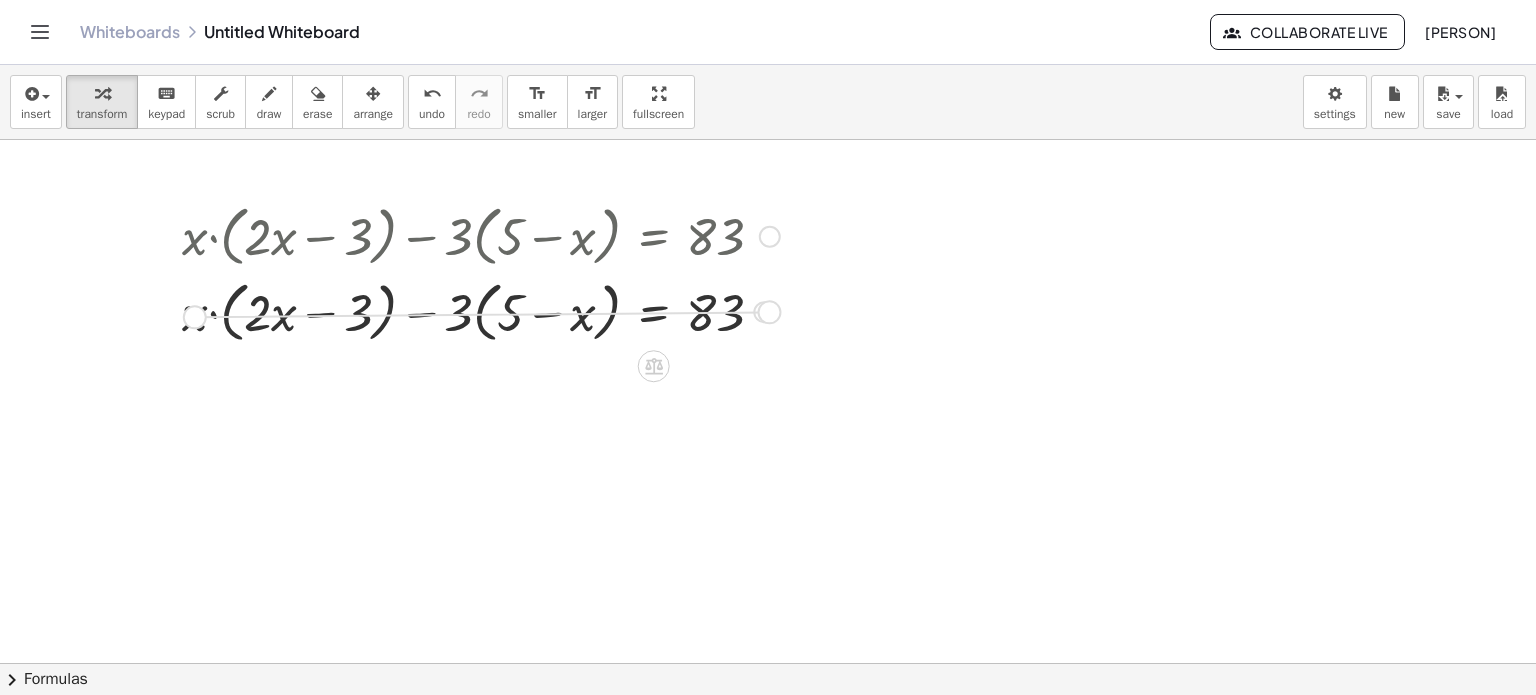 drag, startPoint x: 766, startPoint y: 308, endPoint x: 175, endPoint y: 306, distance: 591.00336 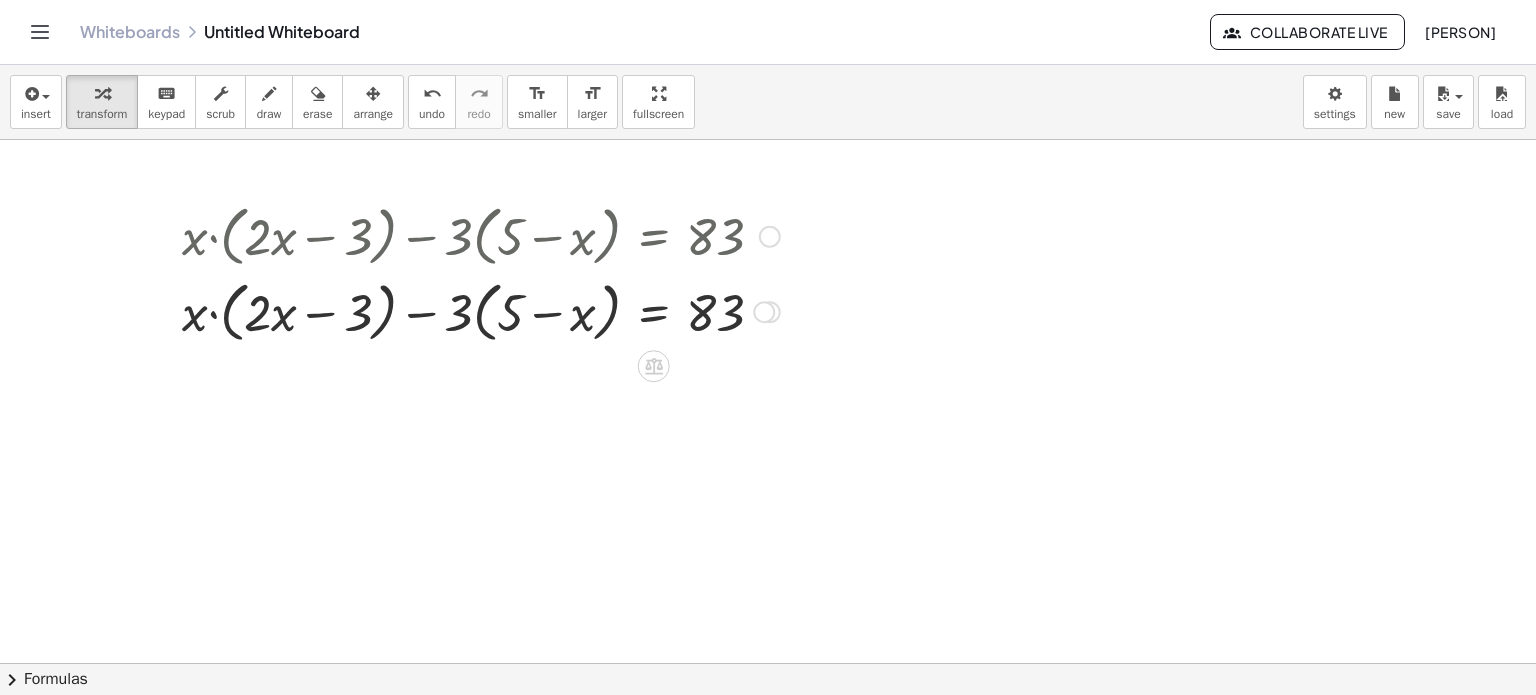 click on "Transform line Copy line as LaTeX Copy derivation as LaTeX Expand new lines: On" at bounding box center [764, 312] 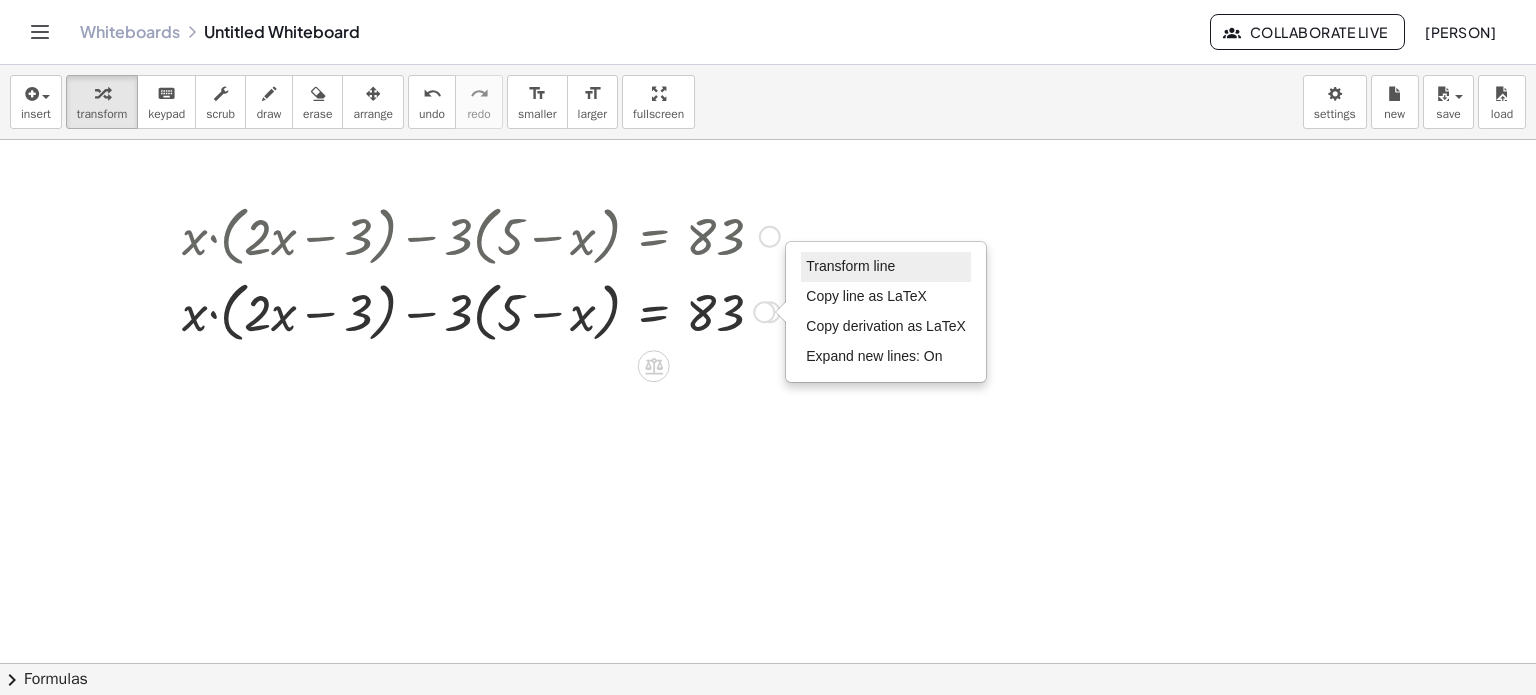 click on "Transform line" at bounding box center [850, 266] 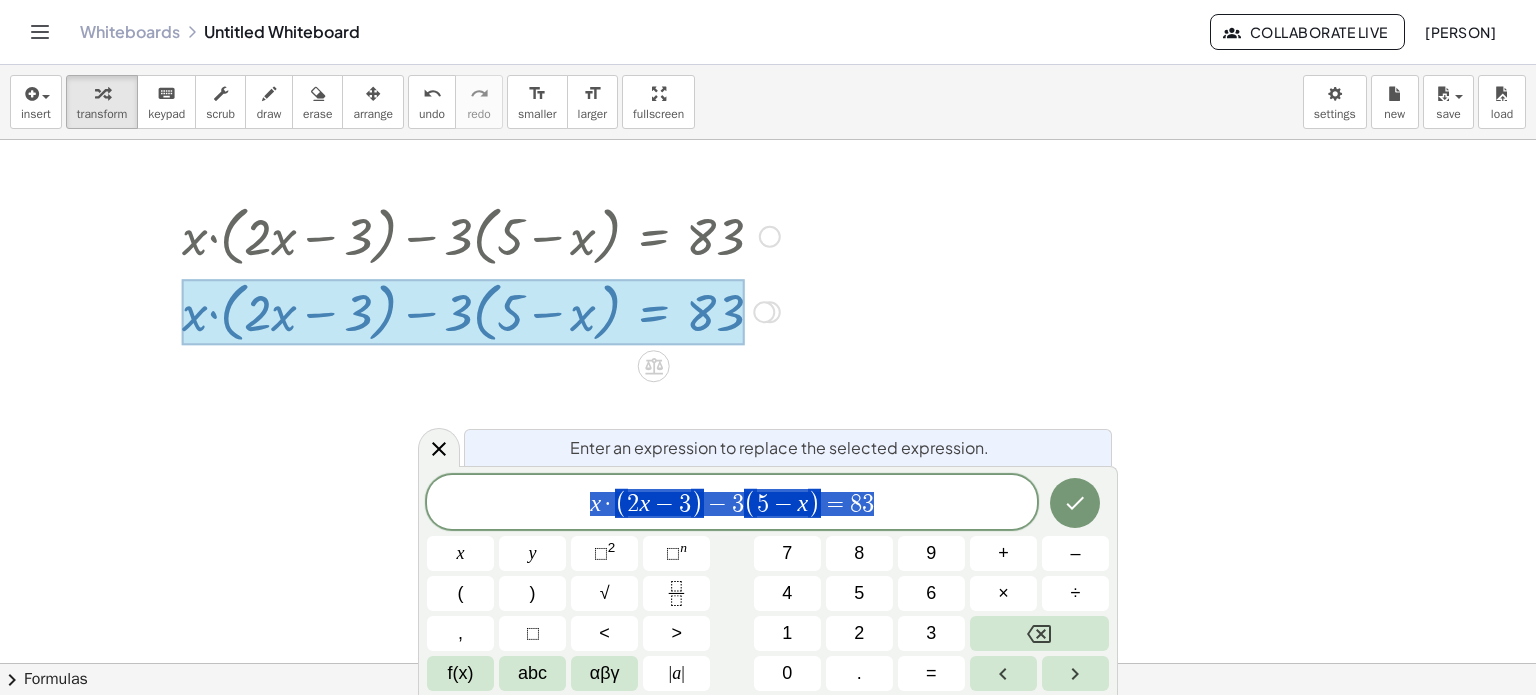 click at bounding box center (768, 329) 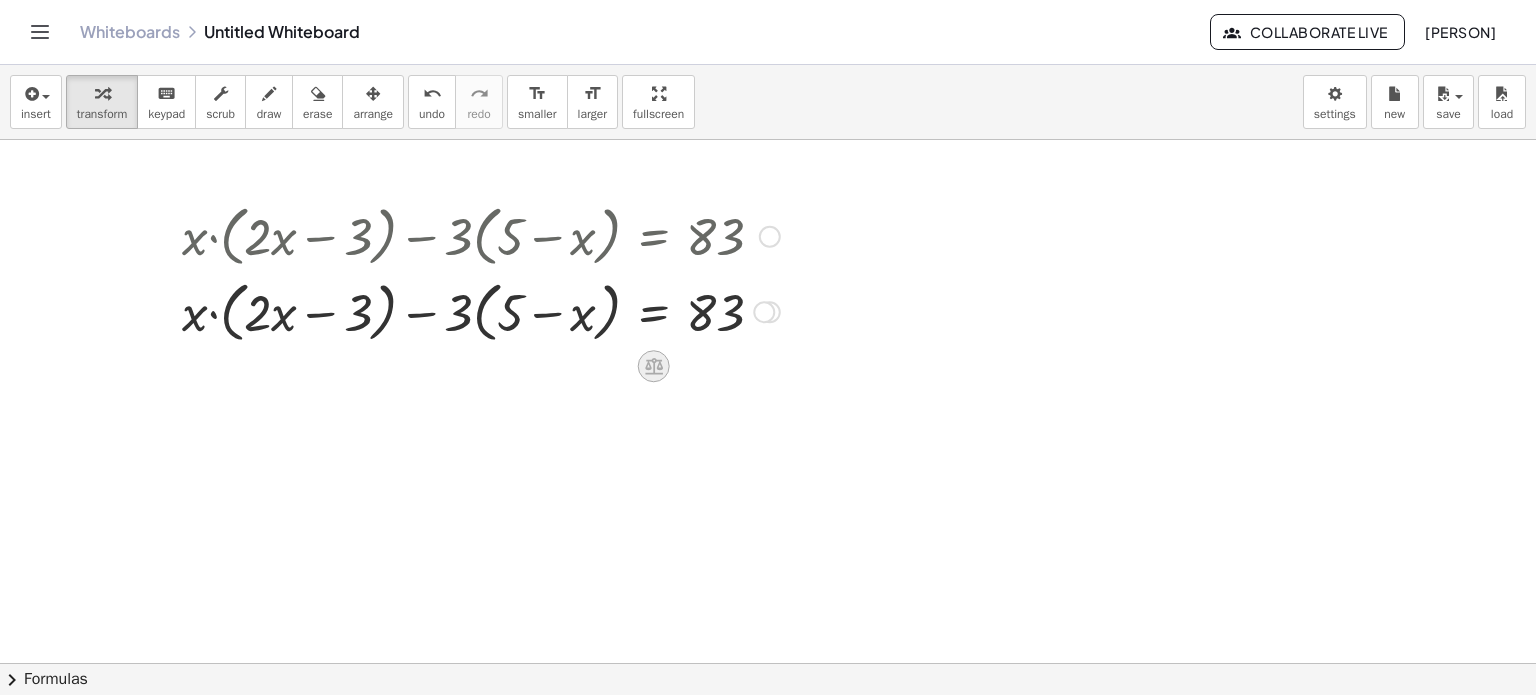 click 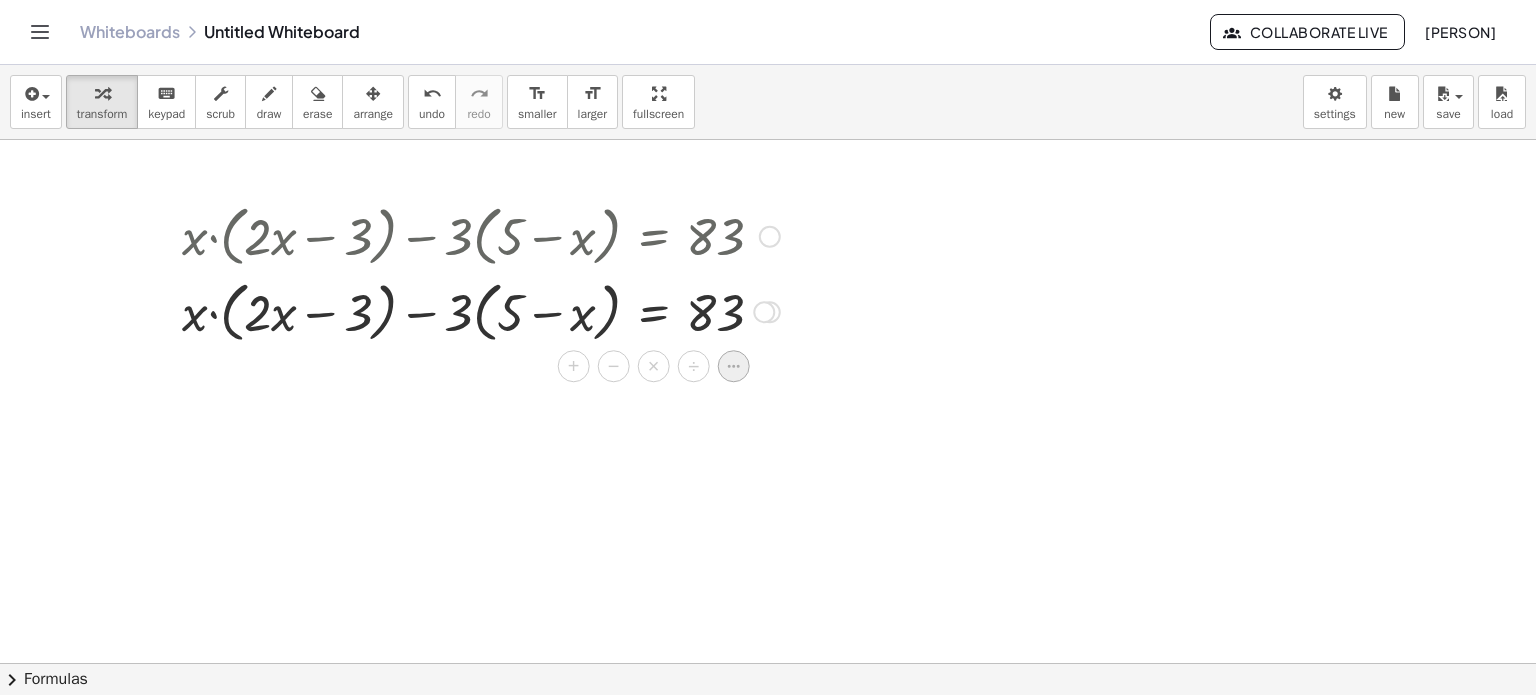 click 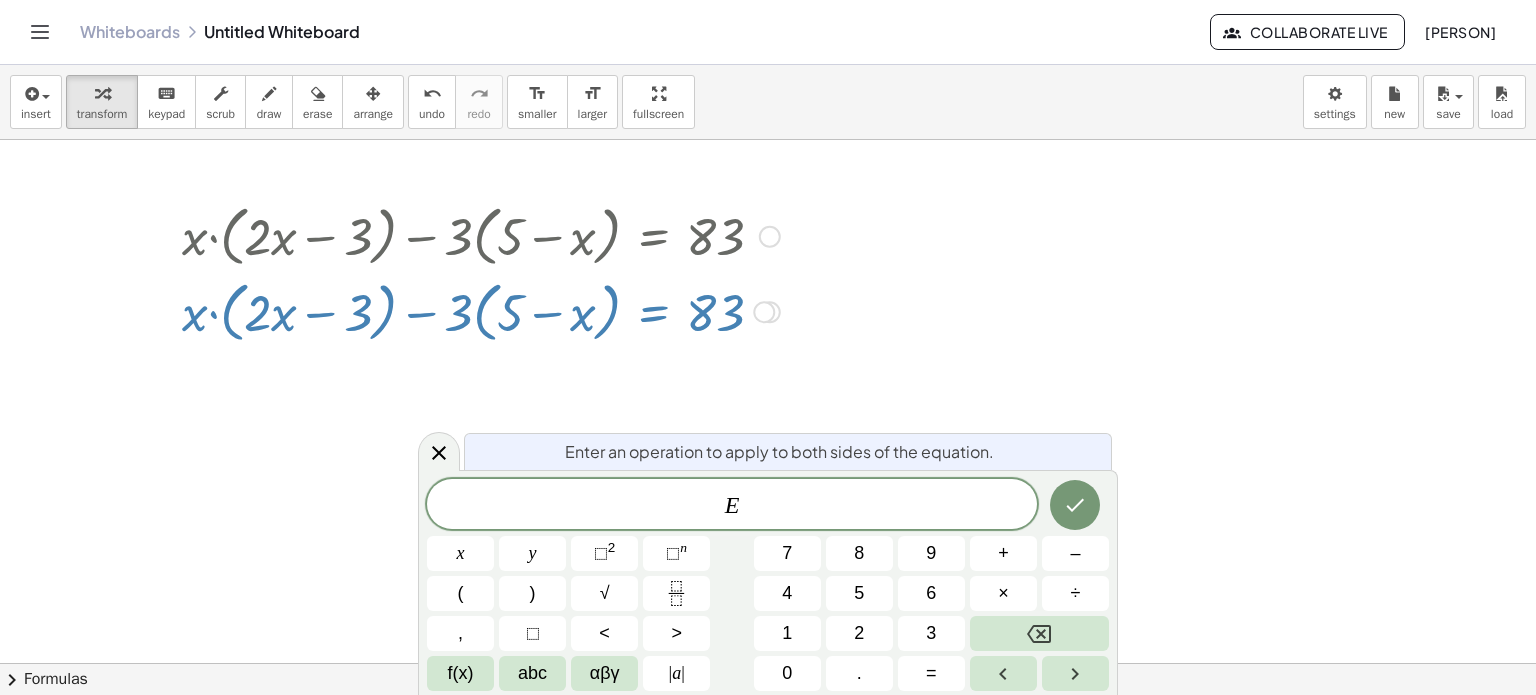 click at bounding box center (768, 329) 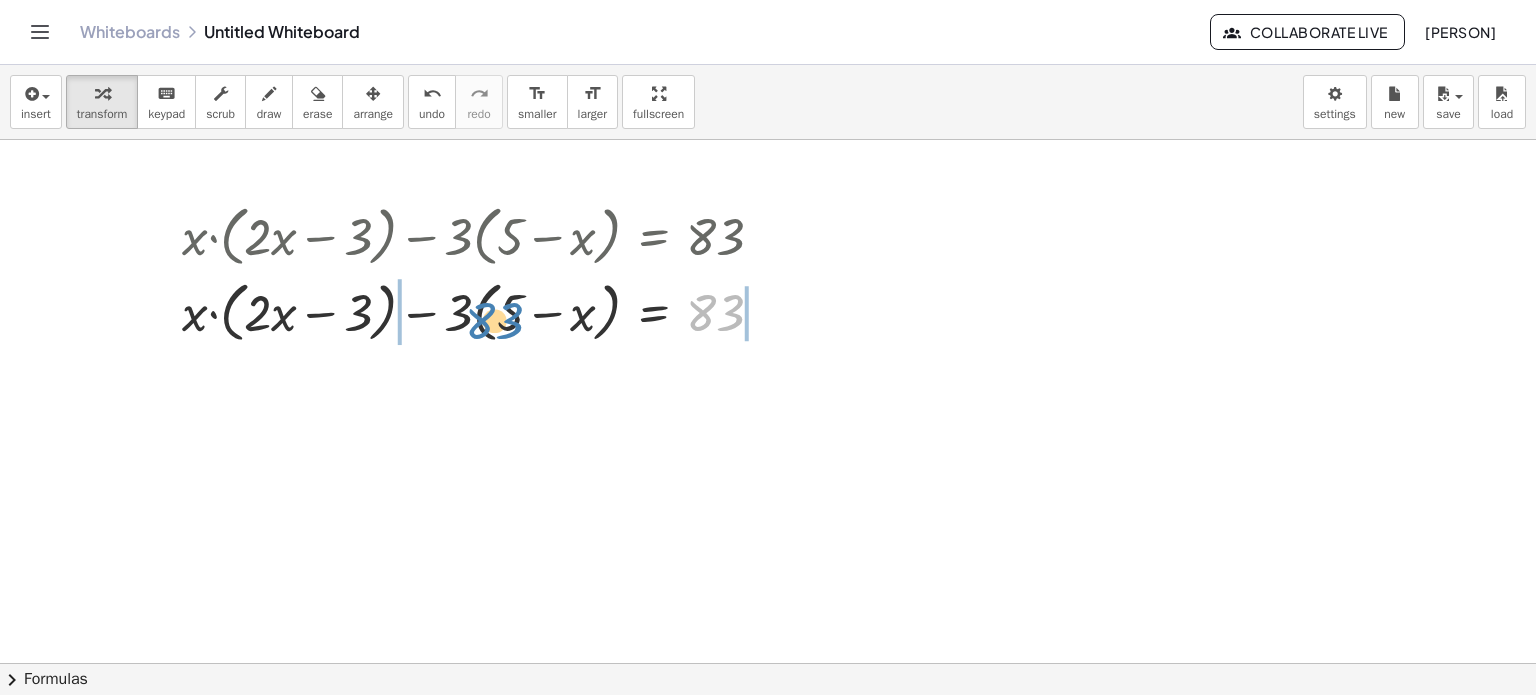 drag, startPoint x: 726, startPoint y: 311, endPoint x: 502, endPoint y: 319, distance: 224.1428 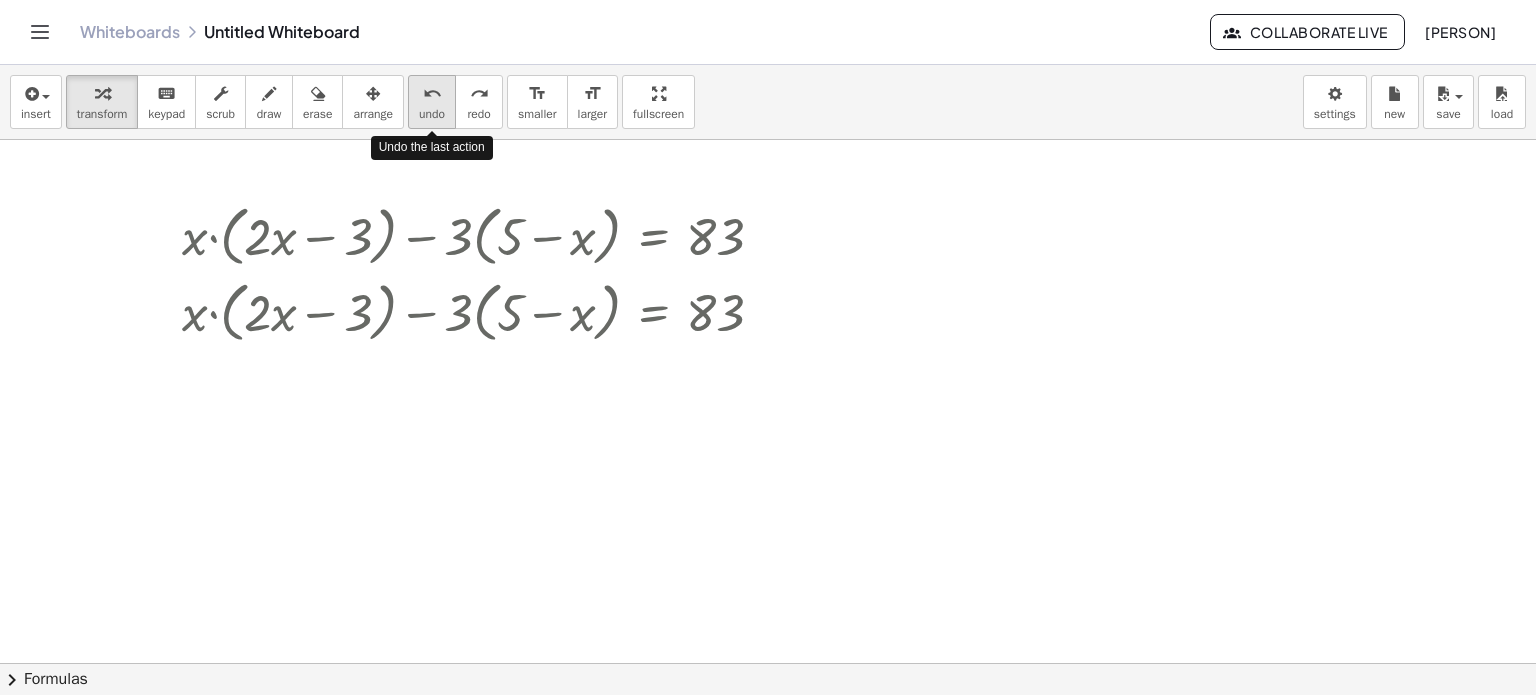 click on "undo undo" at bounding box center [432, 102] 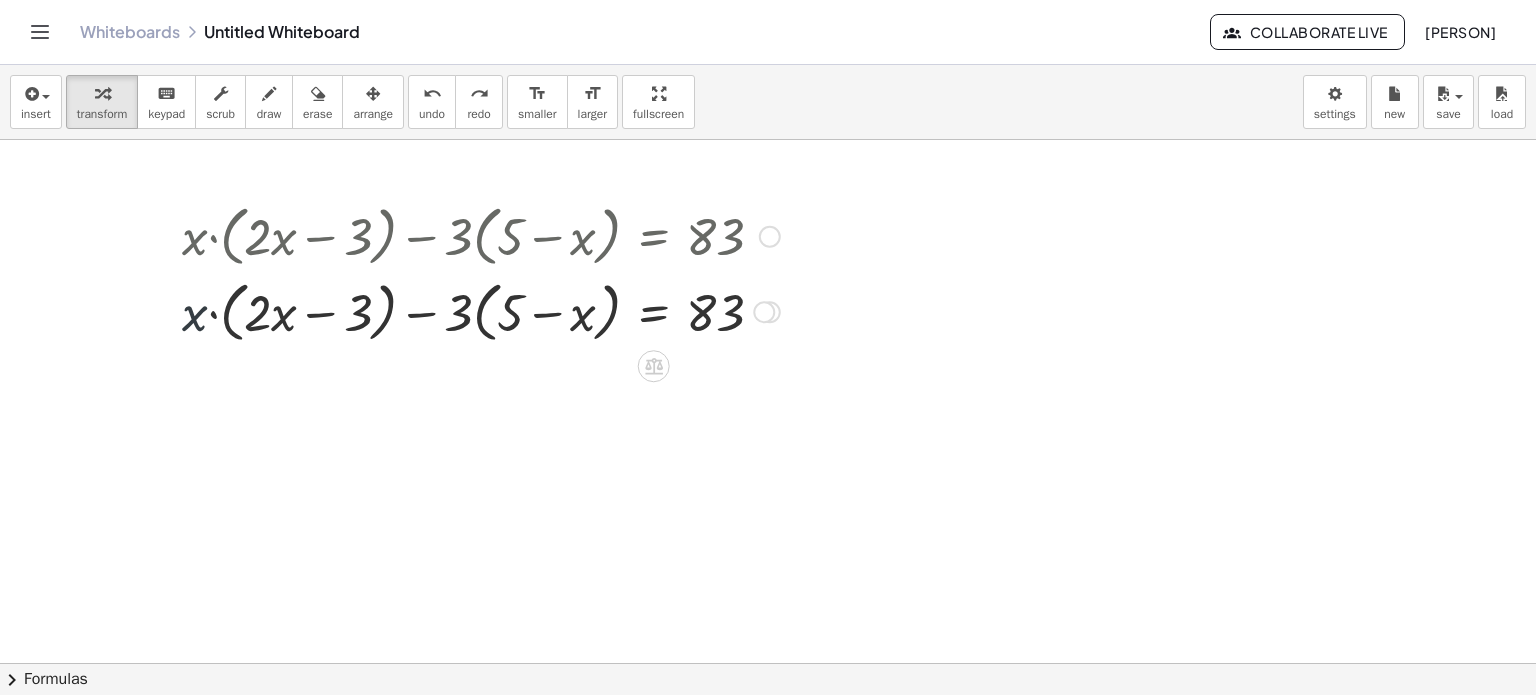 click at bounding box center [481, 310] 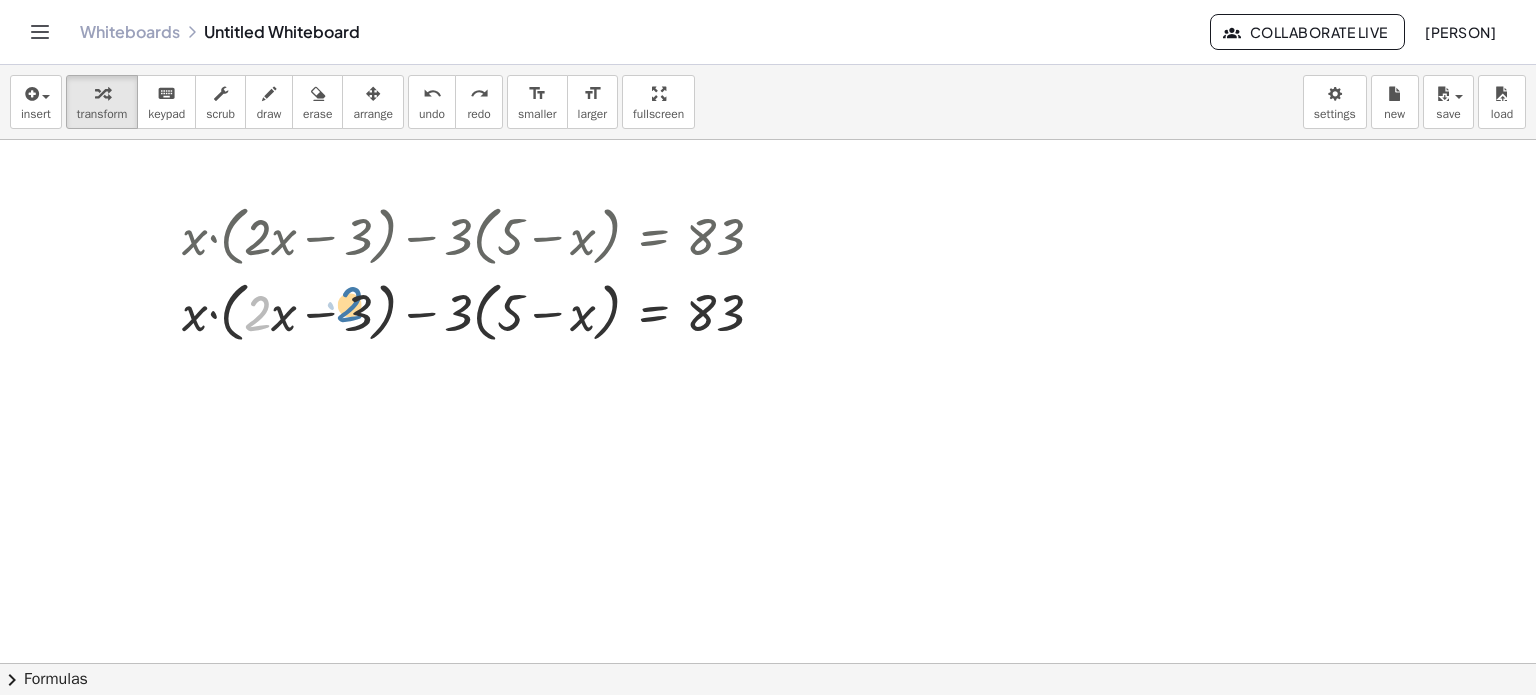 drag, startPoint x: 263, startPoint y: 315, endPoint x: 361, endPoint y: 305, distance: 98.50888 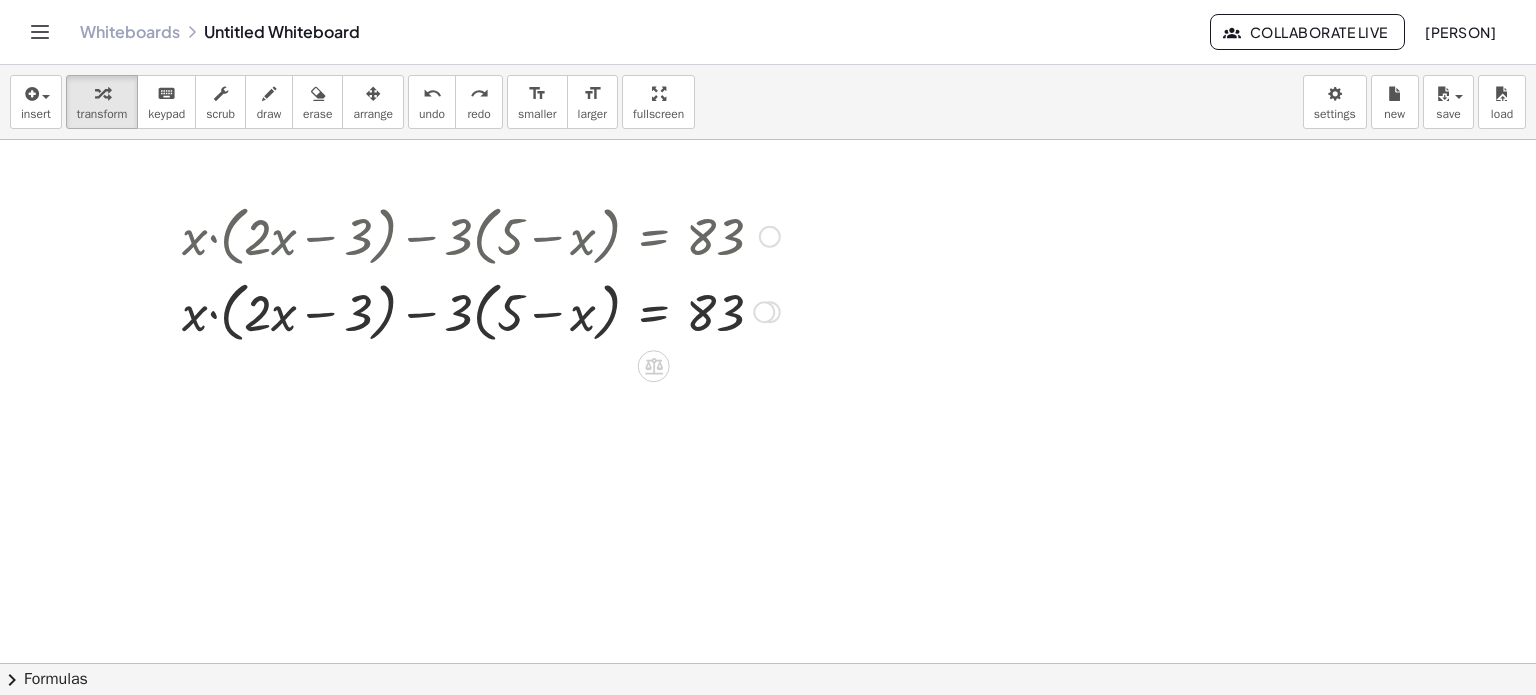 click at bounding box center (481, 310) 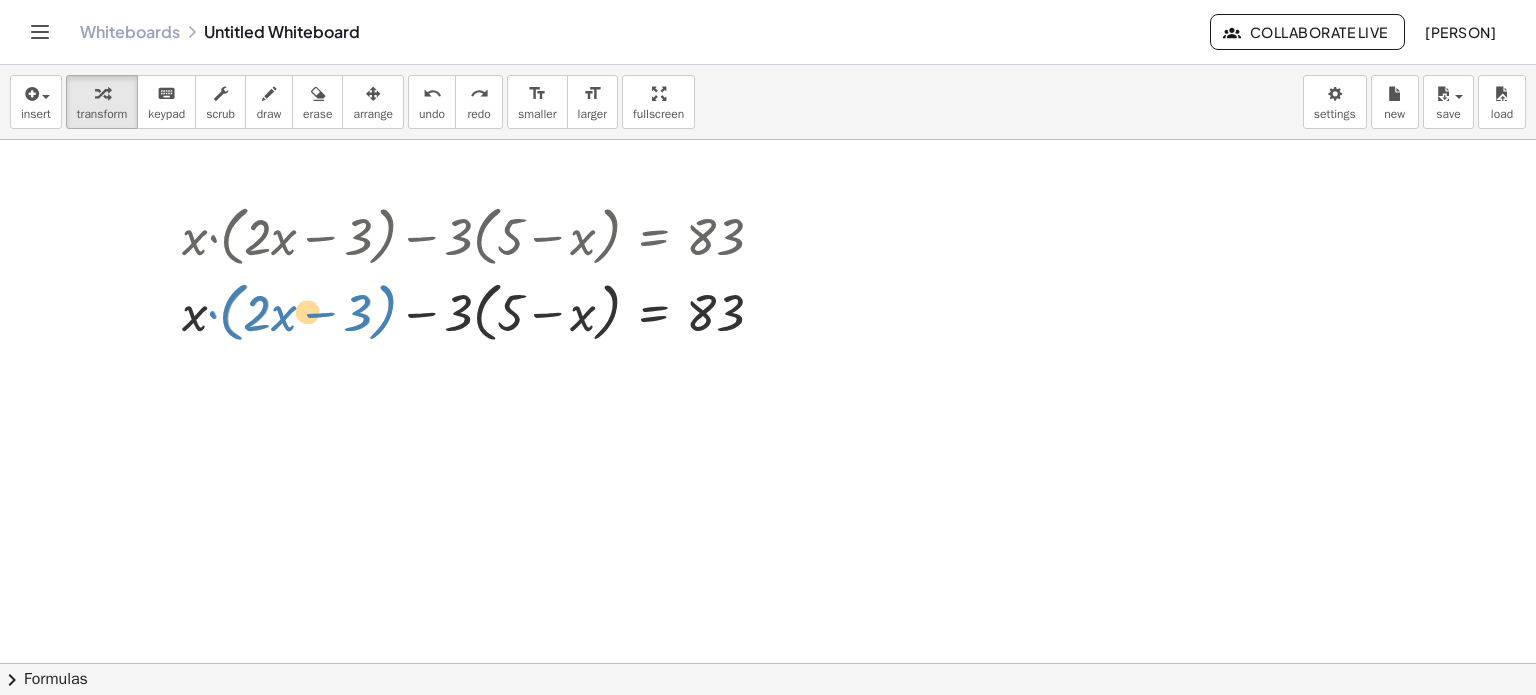 click at bounding box center (481, 310) 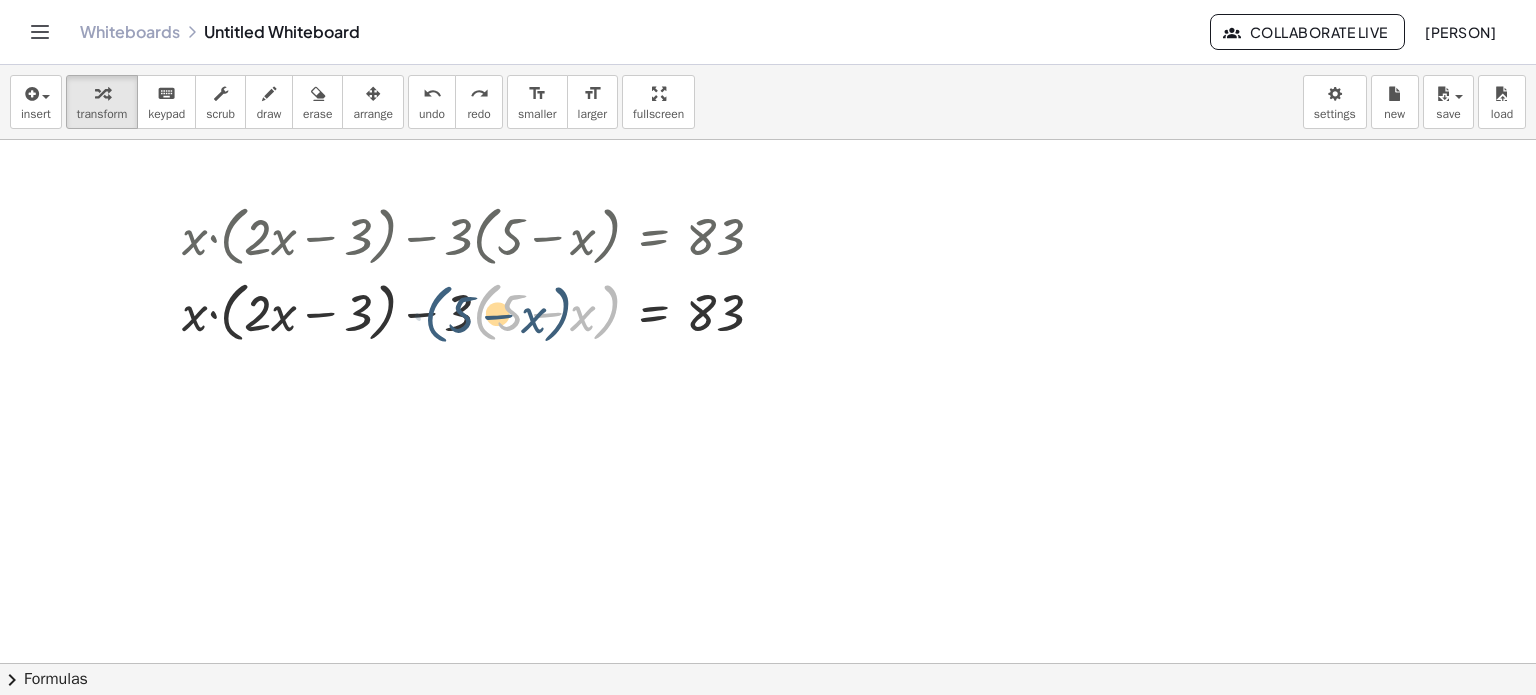 drag, startPoint x: 492, startPoint y: 319, endPoint x: 425, endPoint y: 327, distance: 67.47592 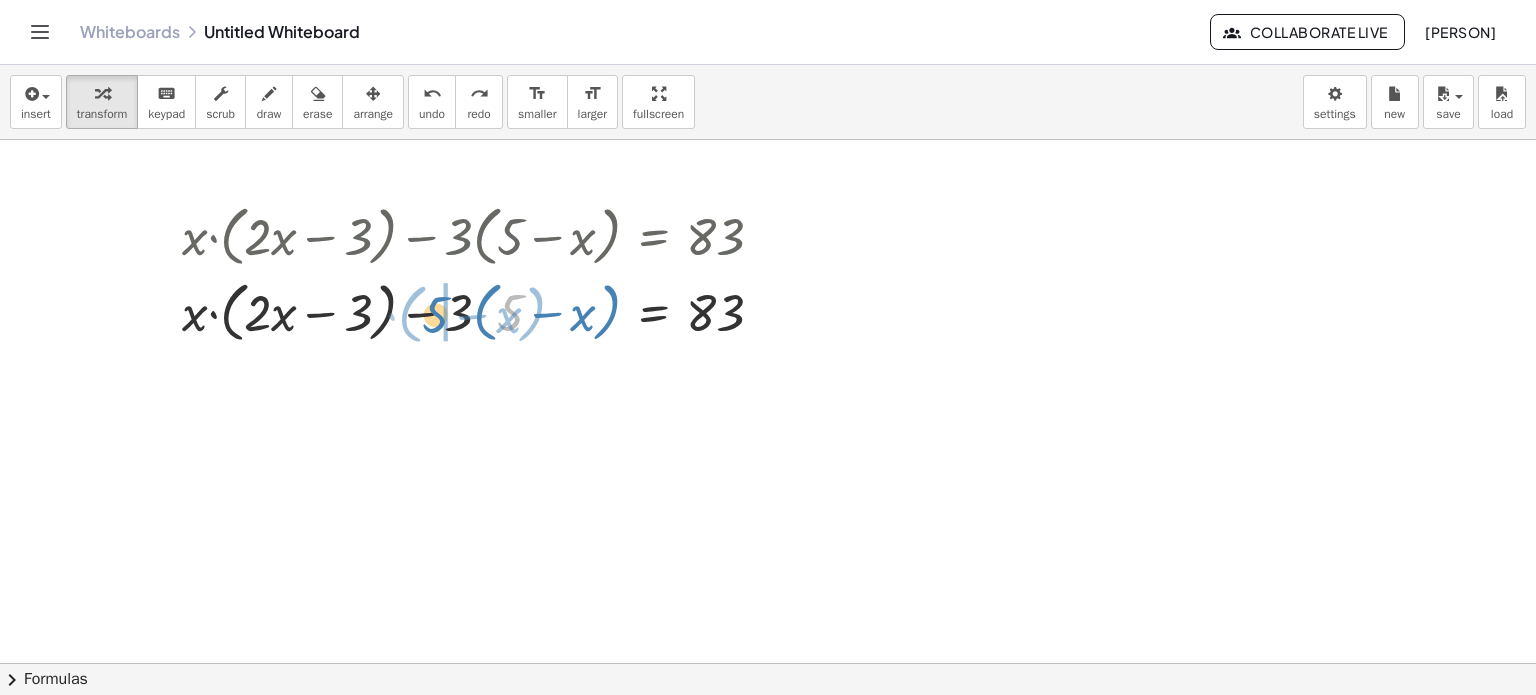 drag, startPoint x: 504, startPoint y: 311, endPoint x: 423, endPoint y: 316, distance: 81.154175 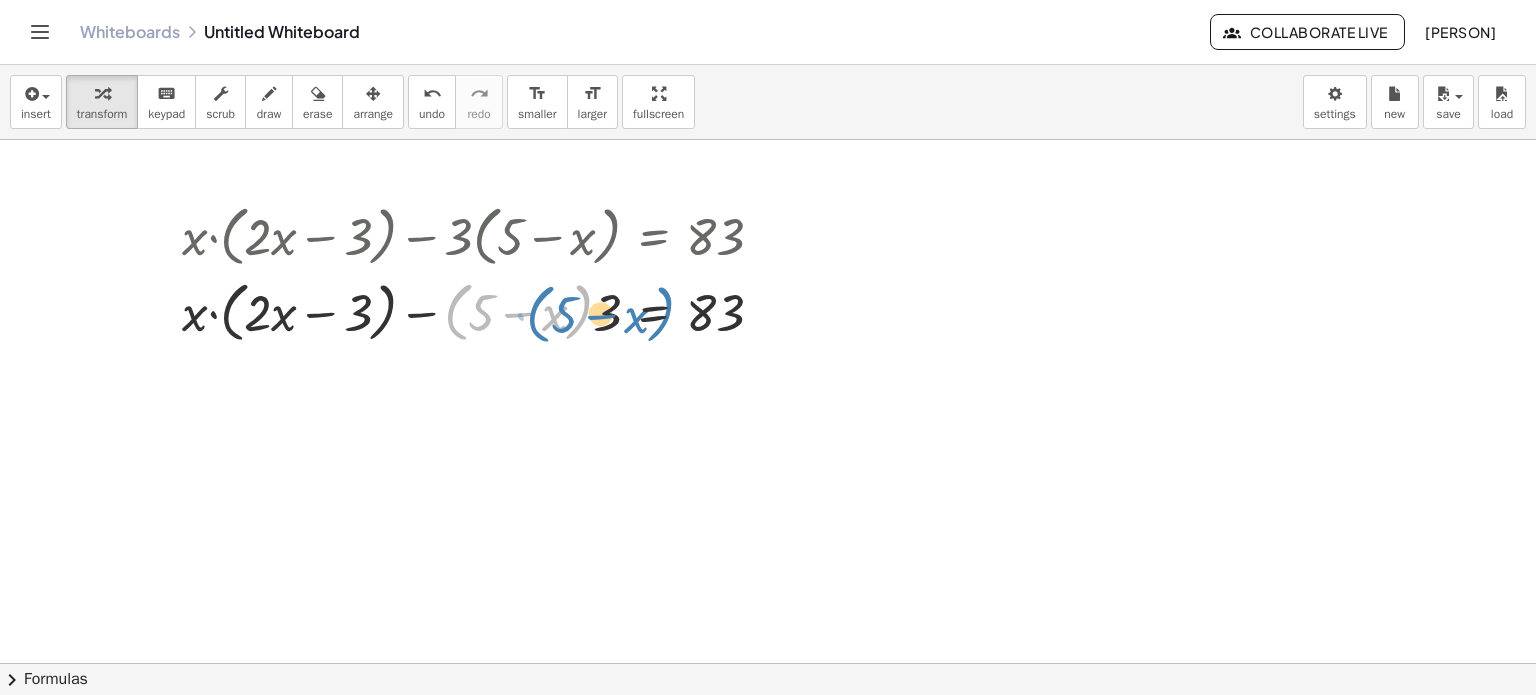 drag, startPoint x: 458, startPoint y: 309, endPoint x: 541, endPoint y: 311, distance: 83.02409 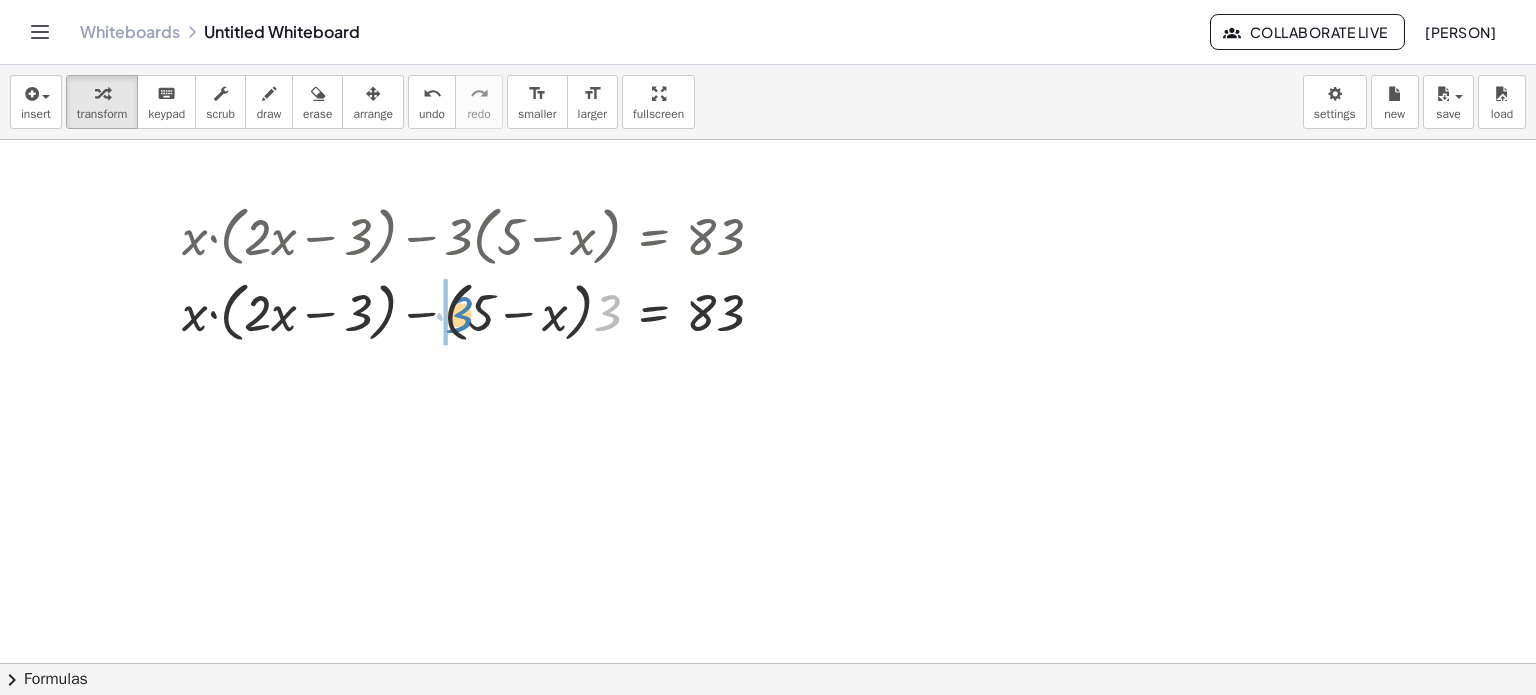 drag, startPoint x: 620, startPoint y: 315, endPoint x: 476, endPoint y: 314, distance: 144.00348 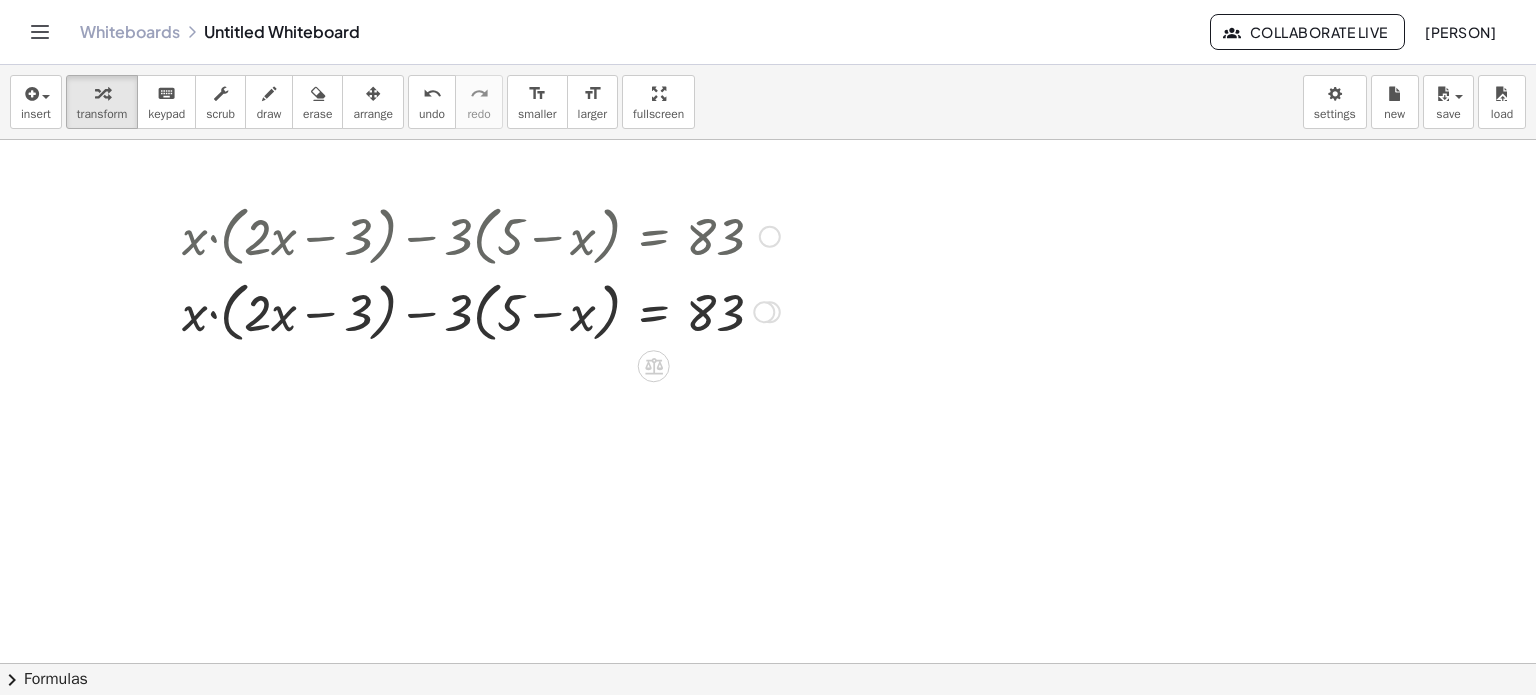 drag, startPoint x: 362, startPoint y: 243, endPoint x: 476, endPoint y: 247, distance: 114.07015 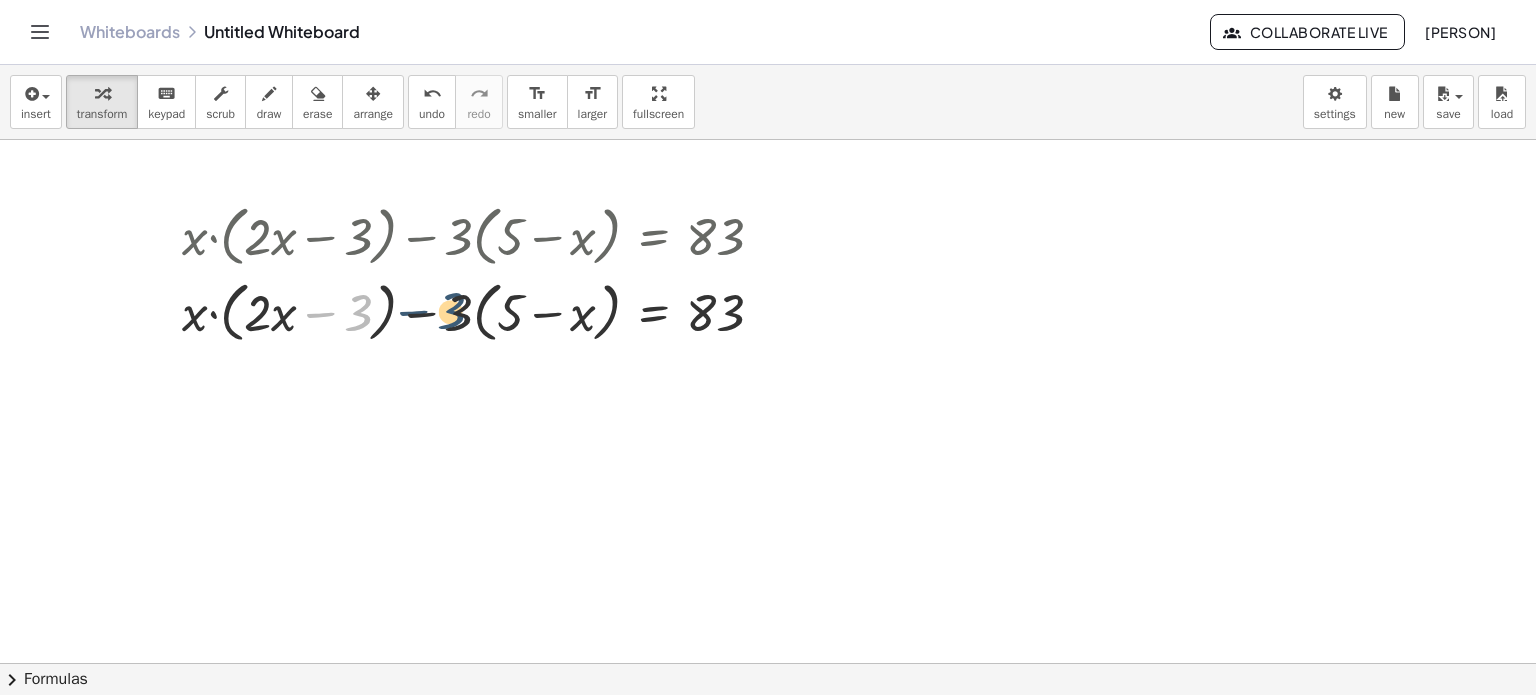 drag, startPoint x: 366, startPoint y: 316, endPoint x: 465, endPoint y: 316, distance: 99 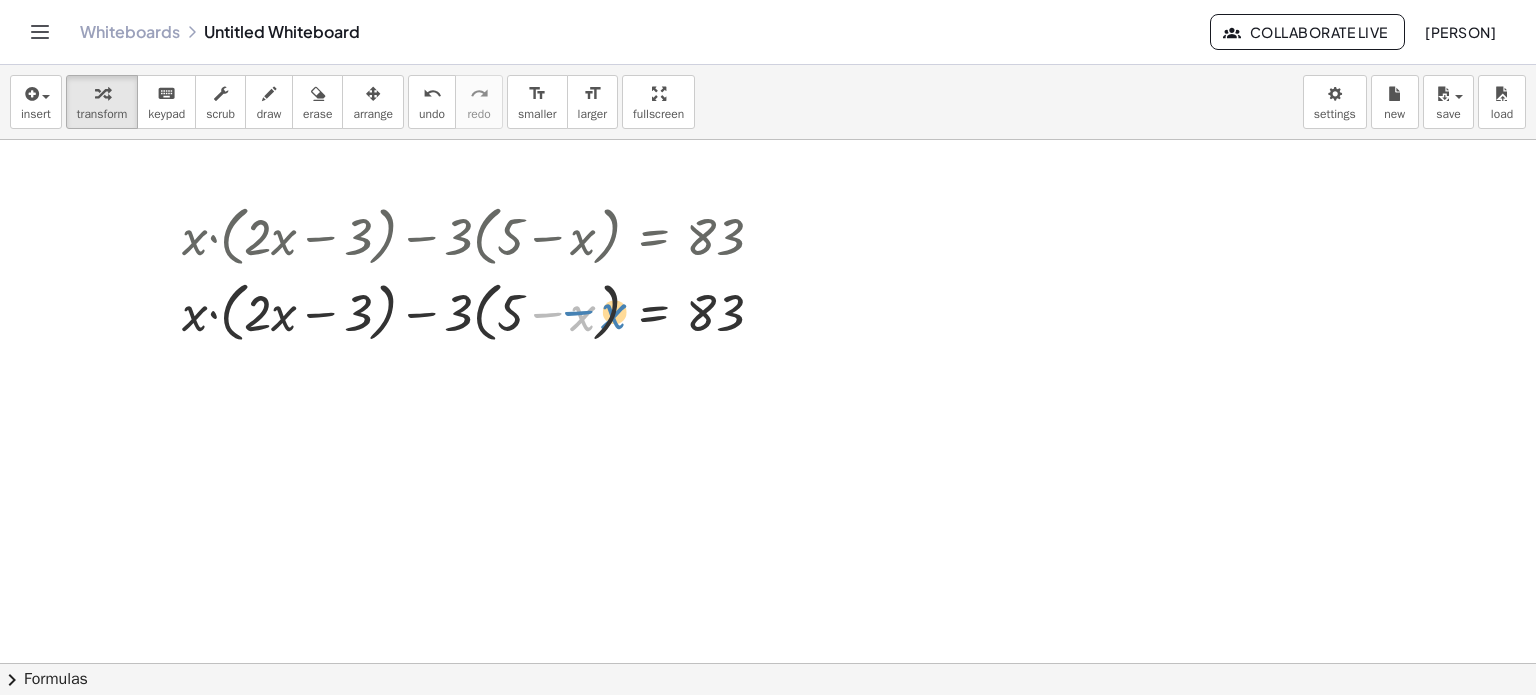 drag, startPoint x: 562, startPoint y: 312, endPoint x: 455, endPoint y: 307, distance: 107.11676 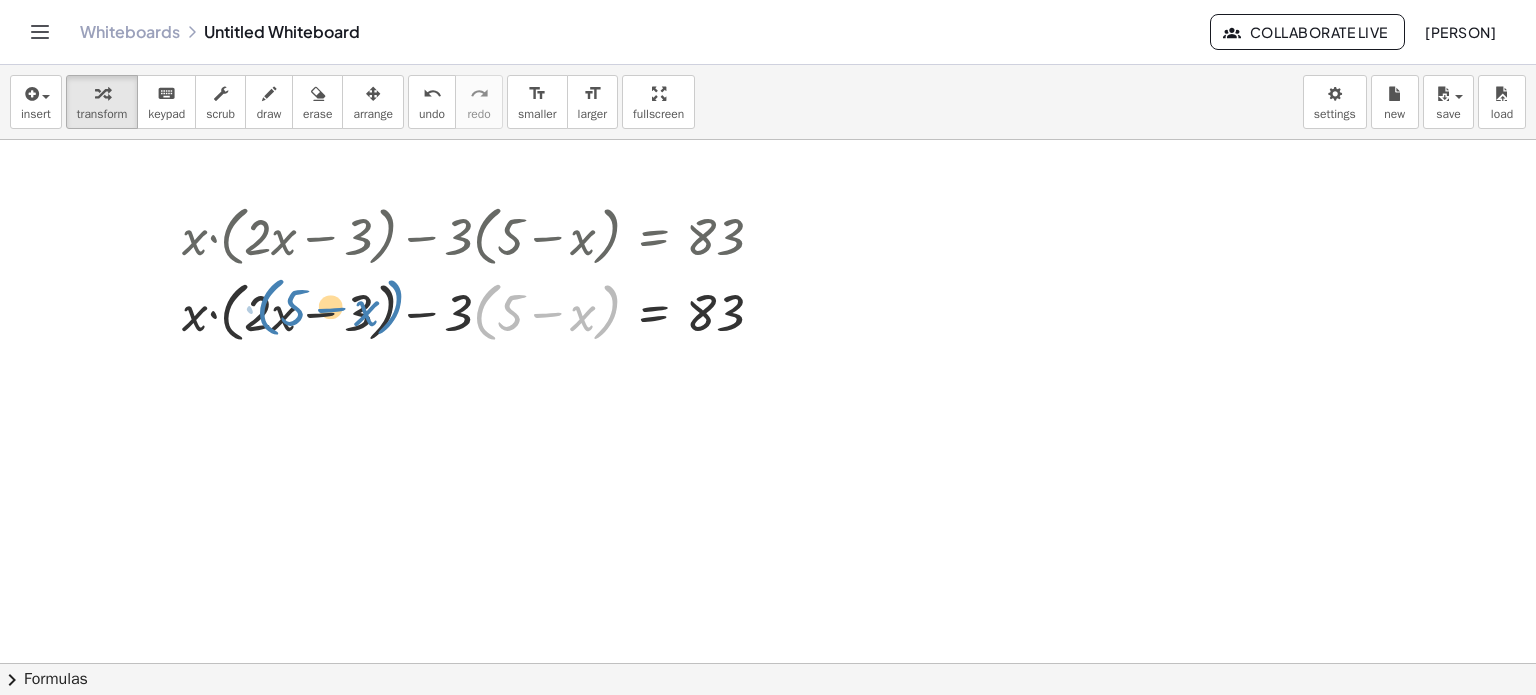 drag, startPoint x: 482, startPoint y: 319, endPoint x: 264, endPoint y: 314, distance: 218.05733 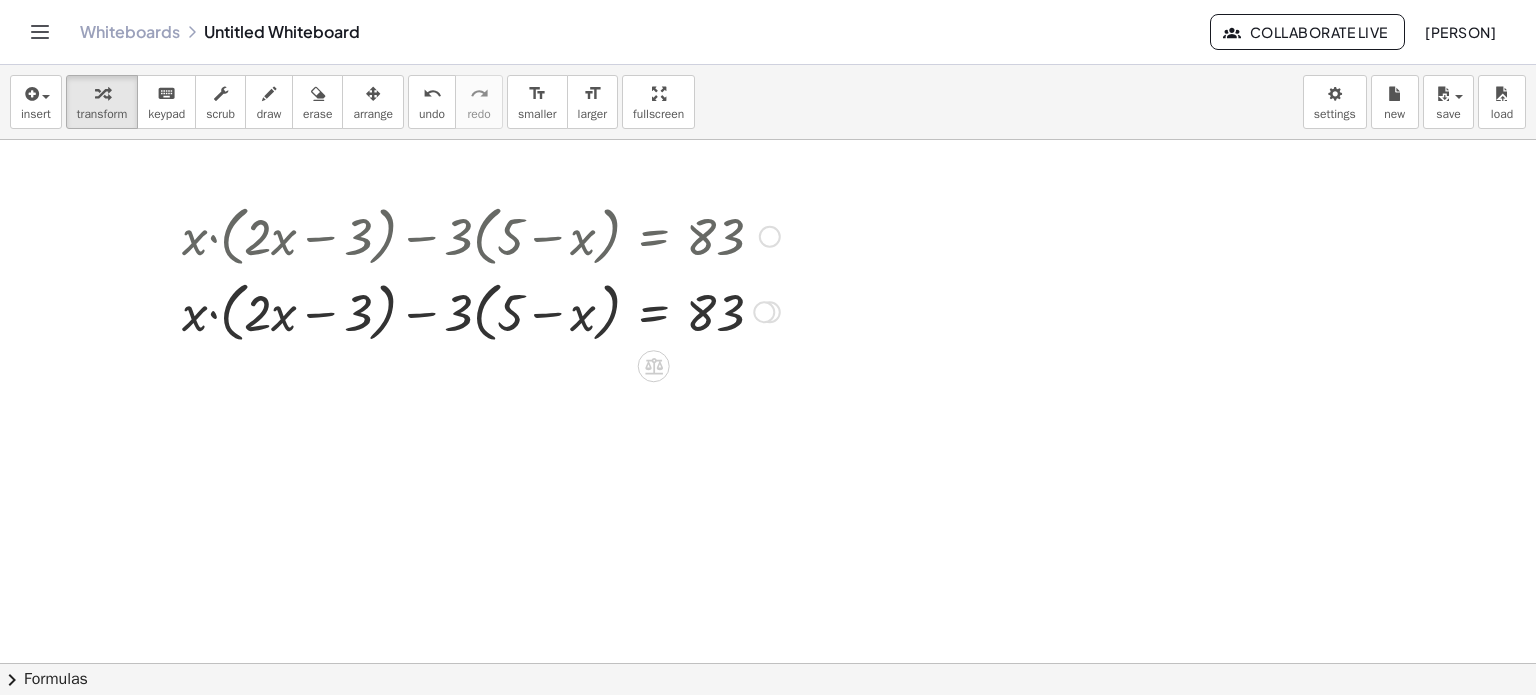 click at bounding box center [481, 235] 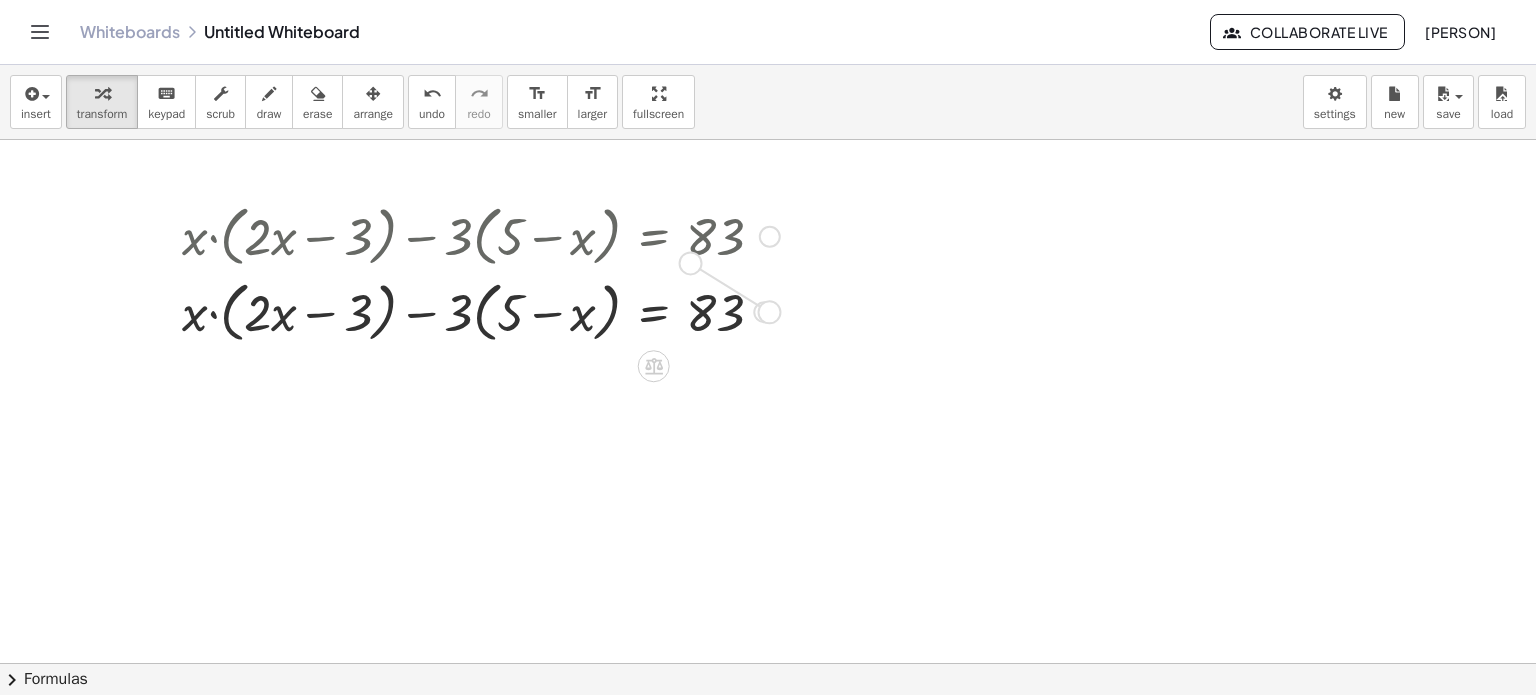 drag, startPoint x: 766, startPoint y: 307, endPoint x: 680, endPoint y: 255, distance: 100.49876 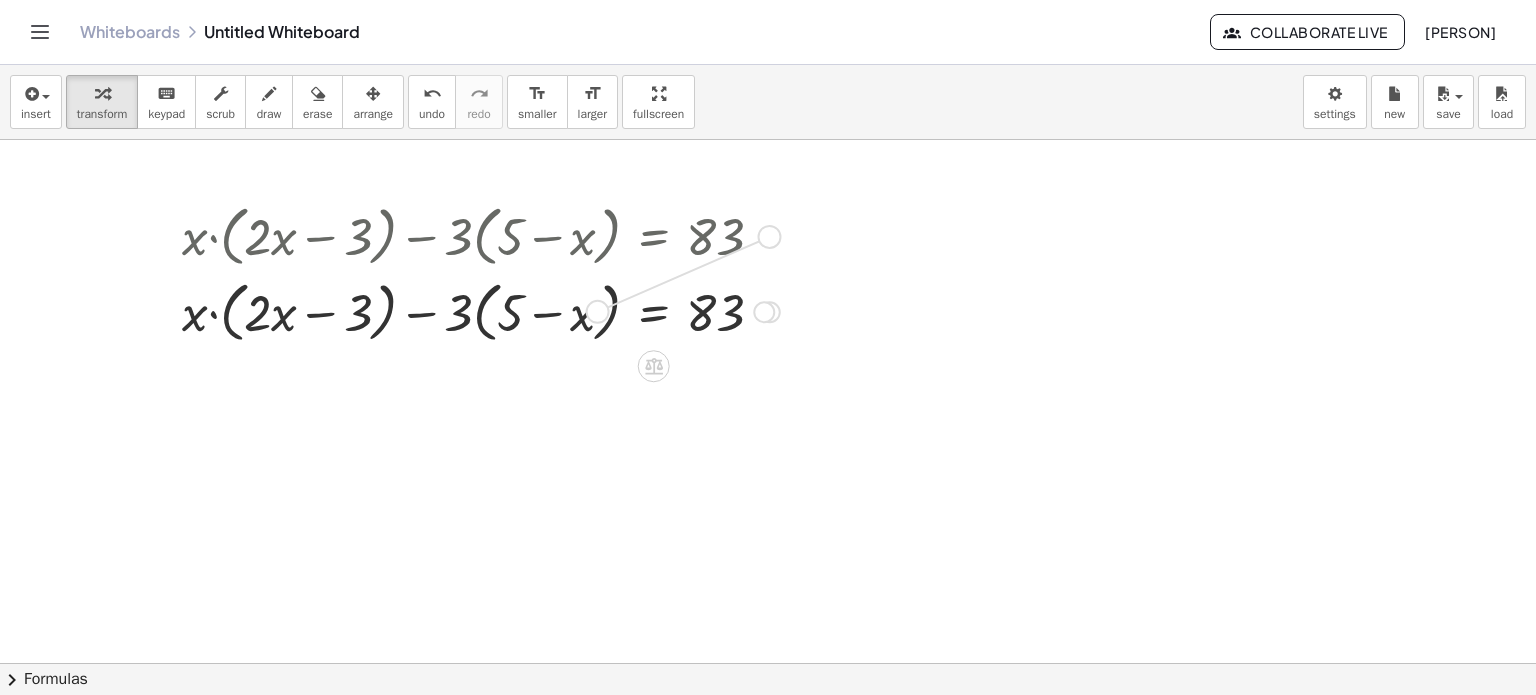 drag, startPoint x: 774, startPoint y: 238, endPoint x: 597, endPoint y: 316, distance: 193.42441 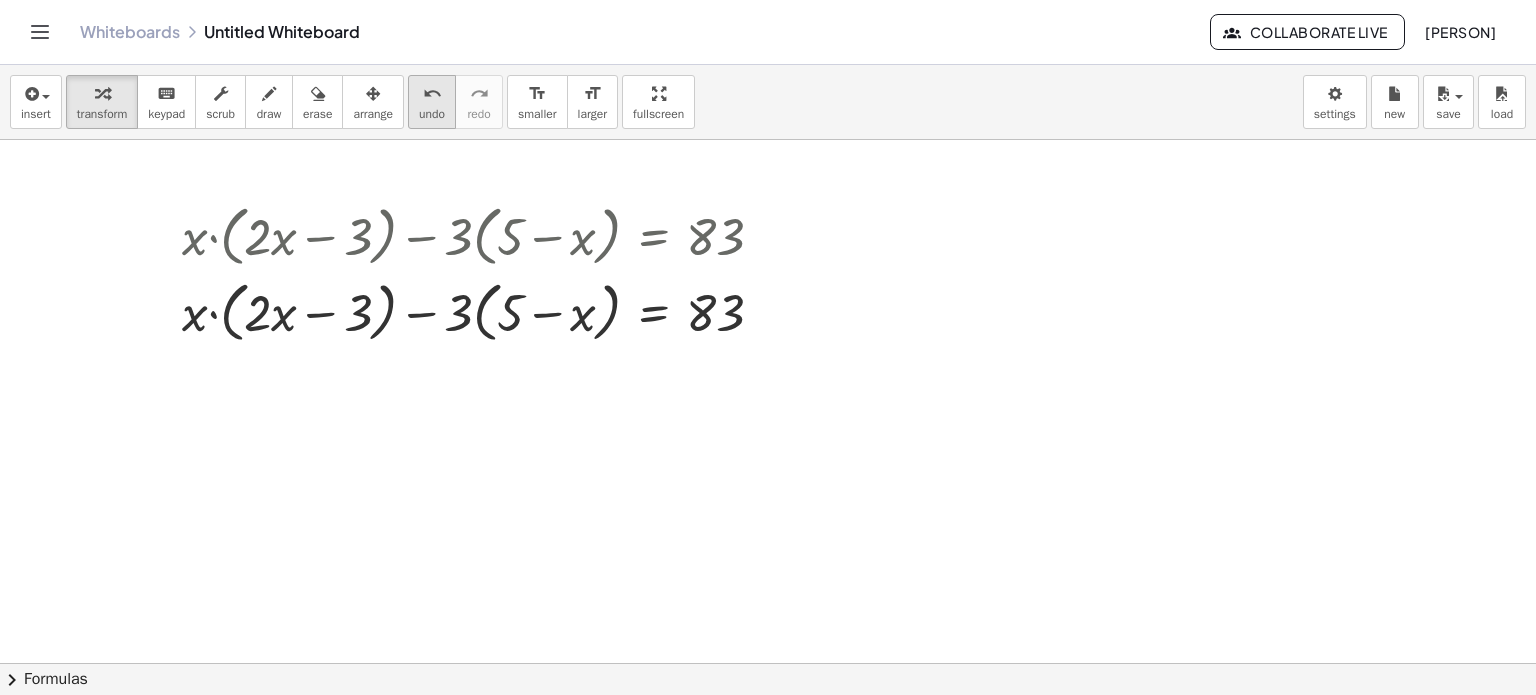 click on "undo undo" at bounding box center (432, 102) 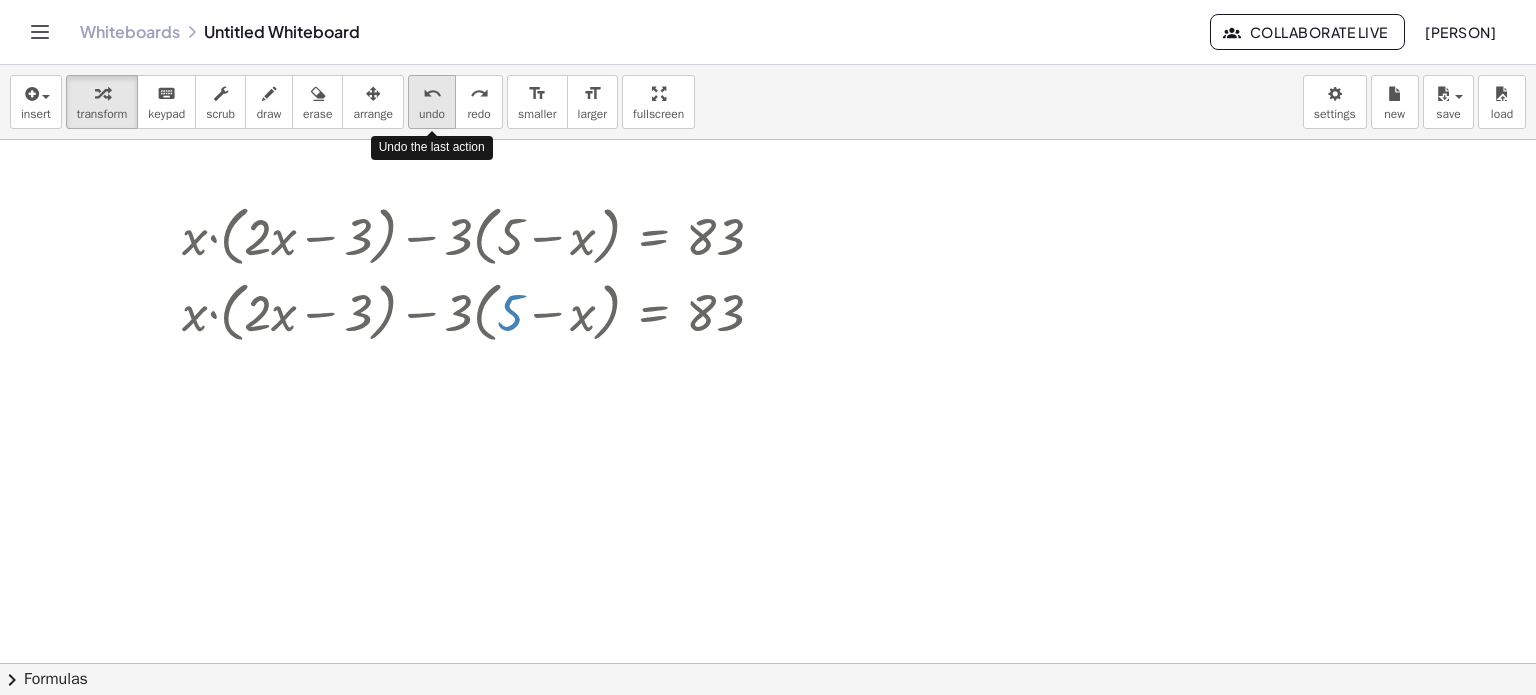 click on "undo" at bounding box center (432, 114) 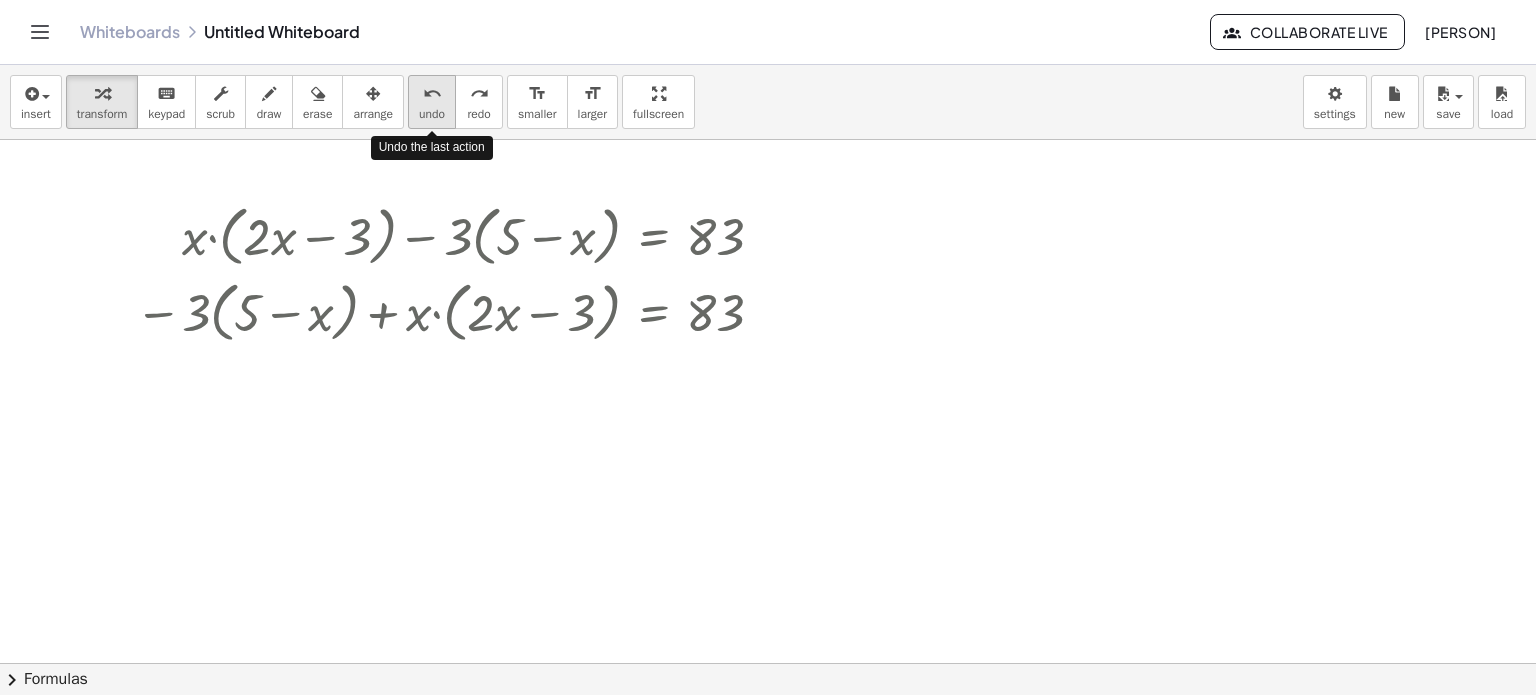 click on "undo" at bounding box center [432, 114] 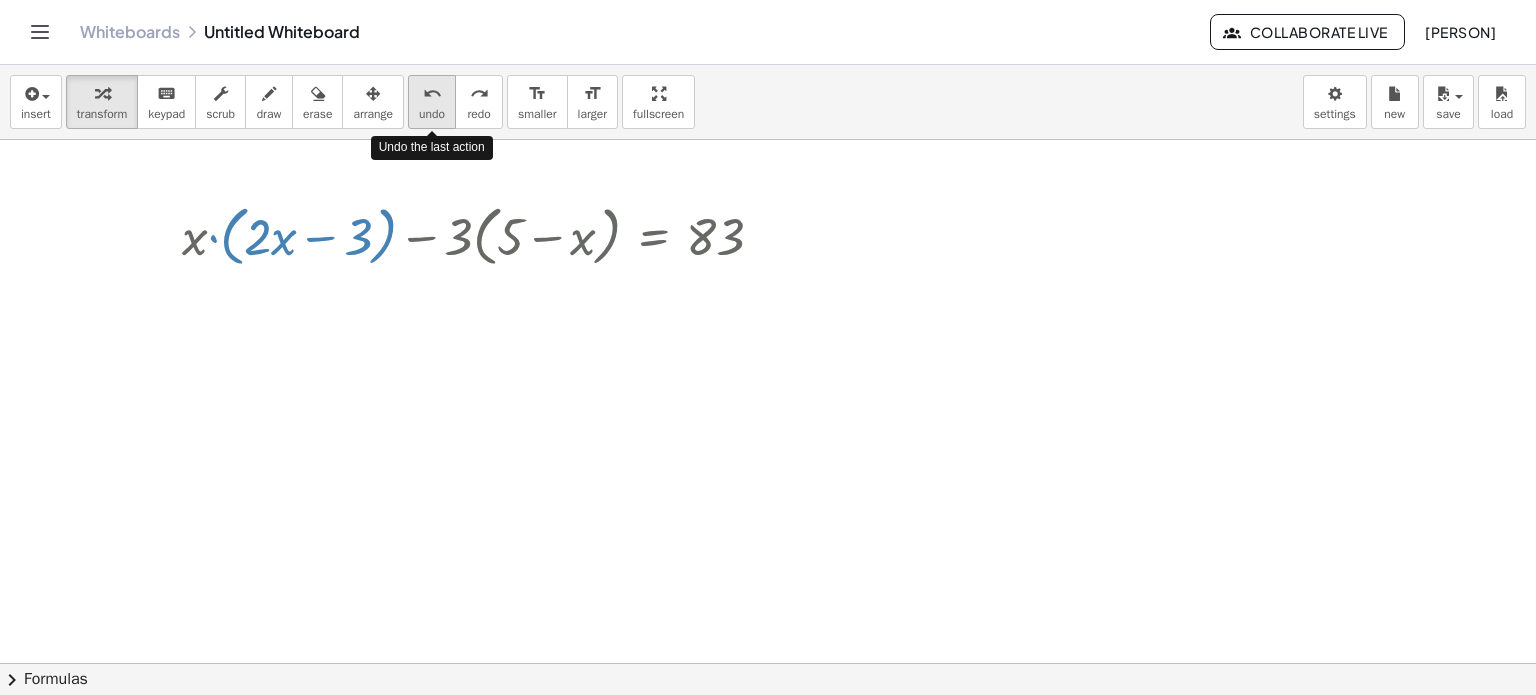 click on "undo" at bounding box center (432, 114) 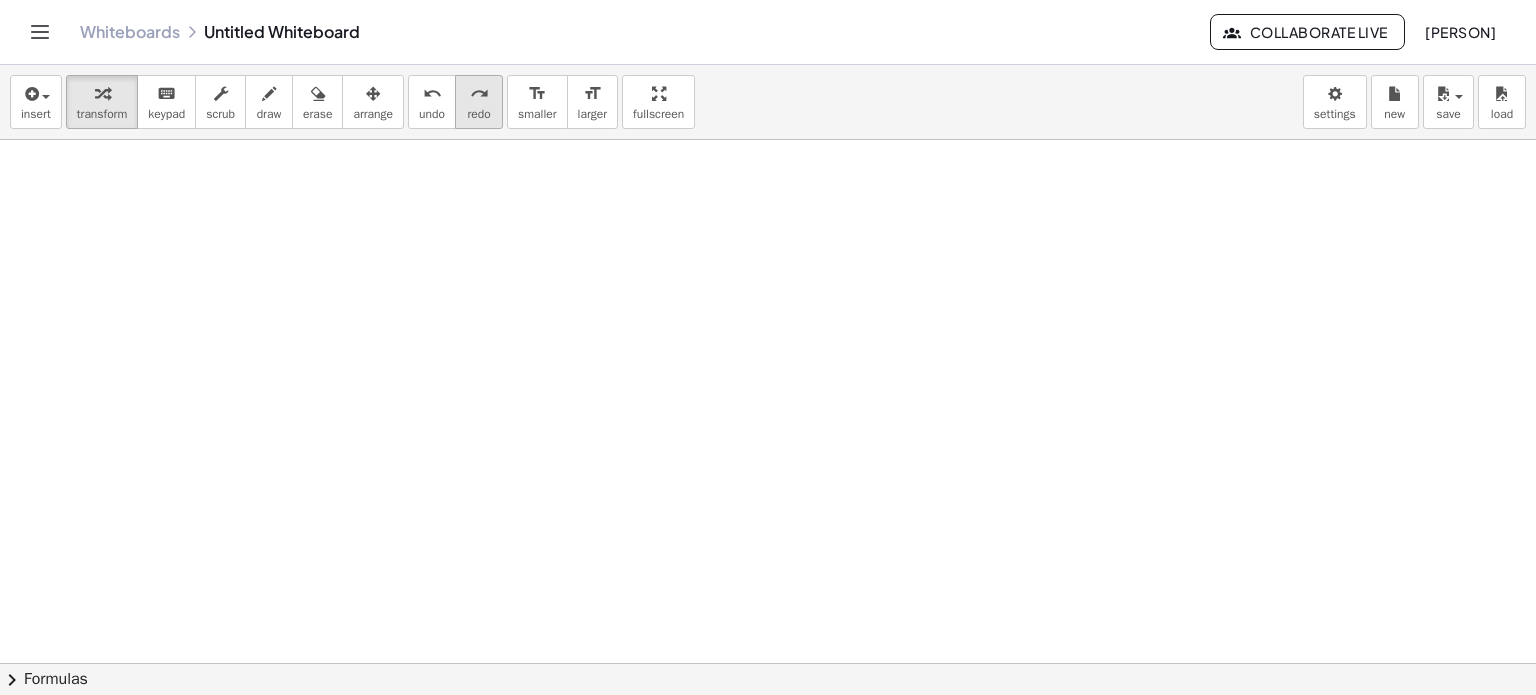 click on "redo" at bounding box center (478, 114) 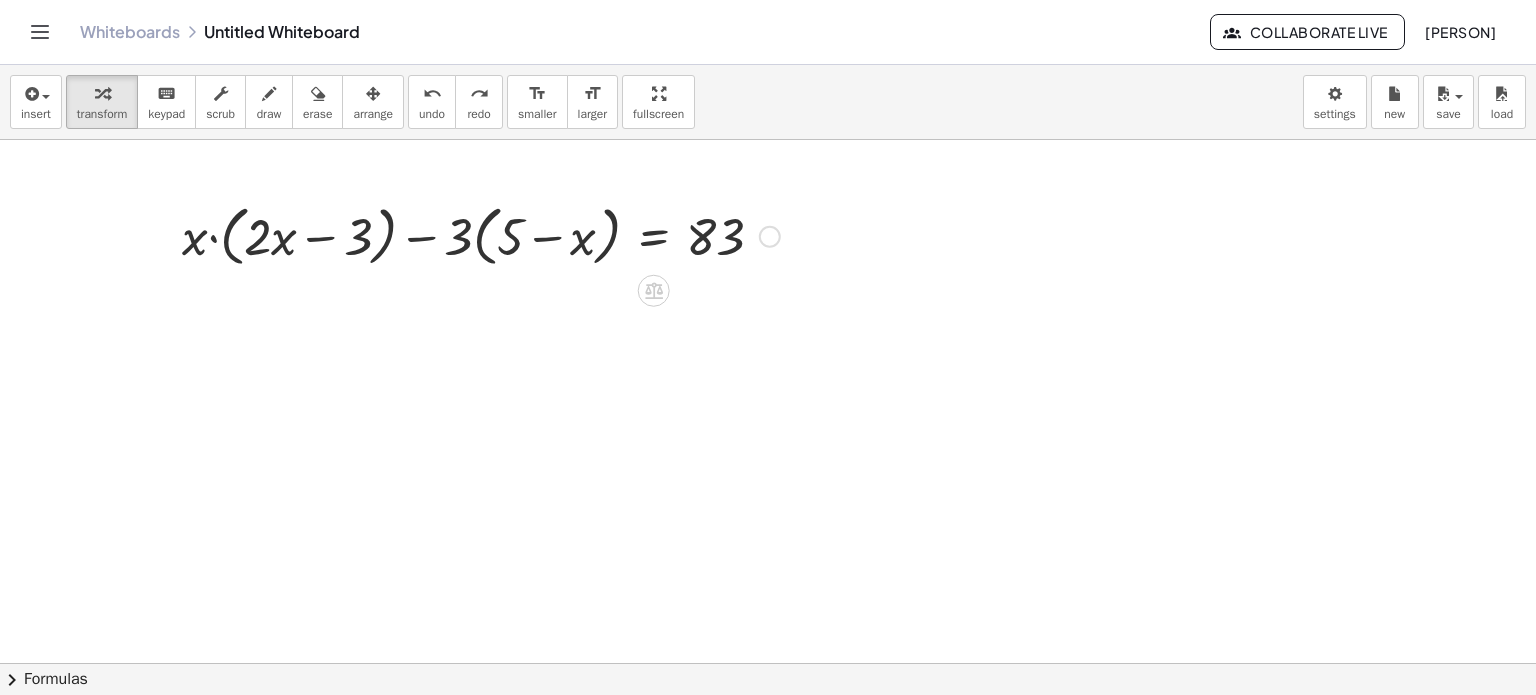 click at bounding box center [481, 235] 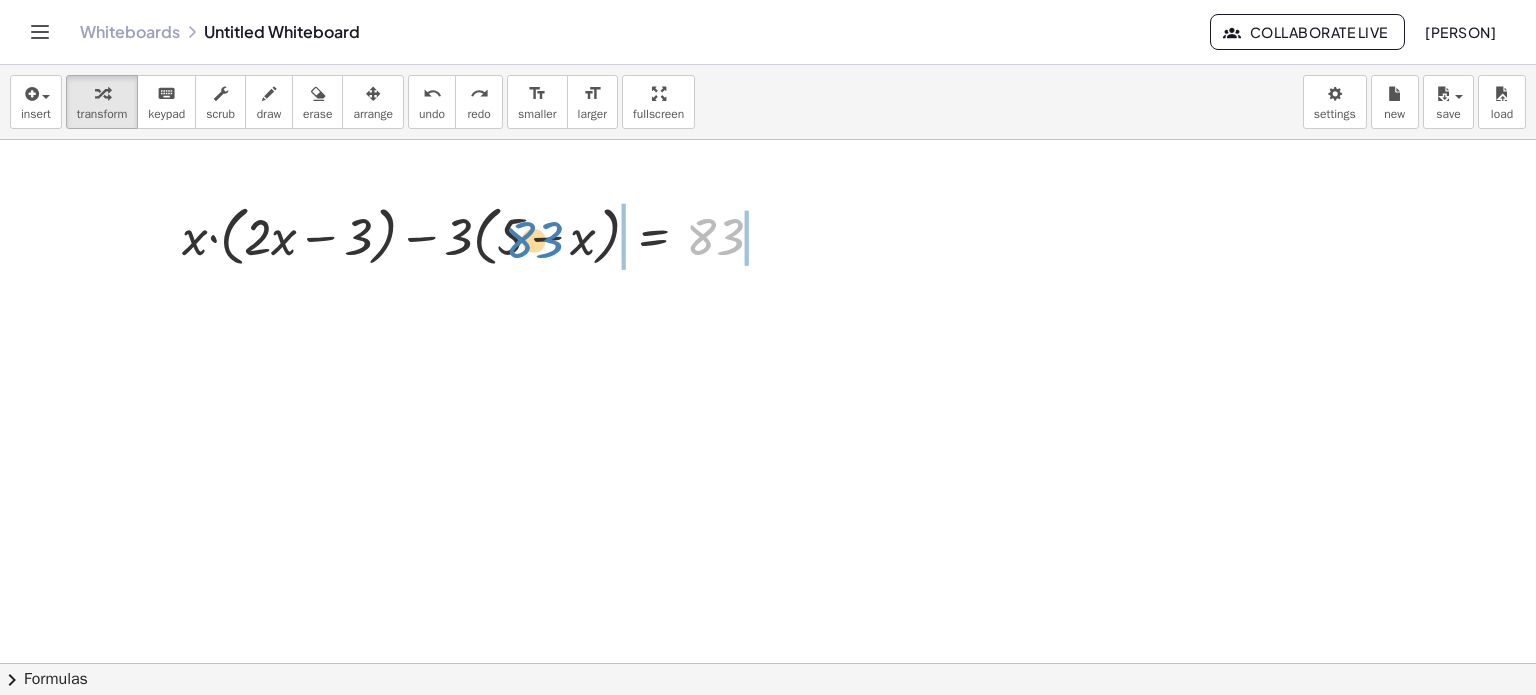 drag, startPoint x: 722, startPoint y: 242, endPoint x: 540, endPoint y: 245, distance: 182.02472 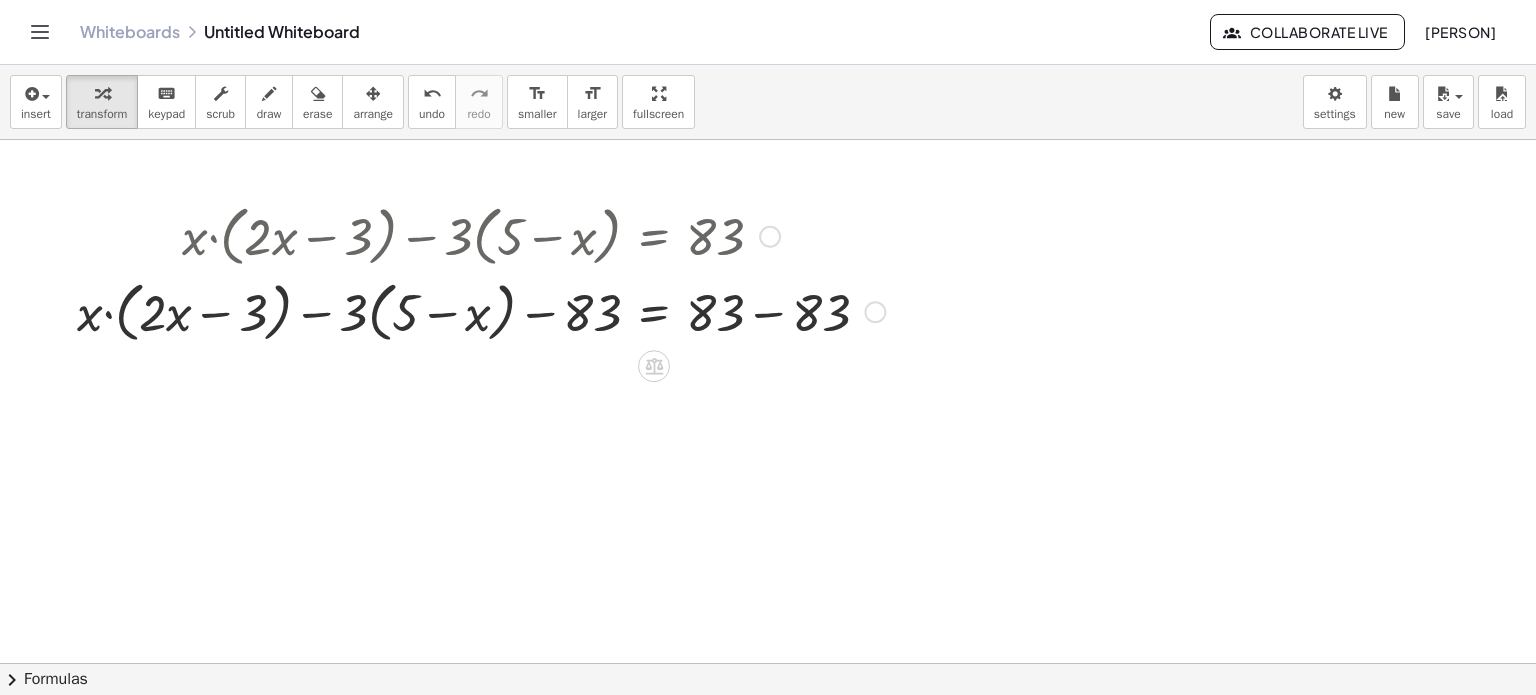 drag, startPoint x: 571, startPoint y: 250, endPoint x: 463, endPoint y: 248, distance: 108.01852 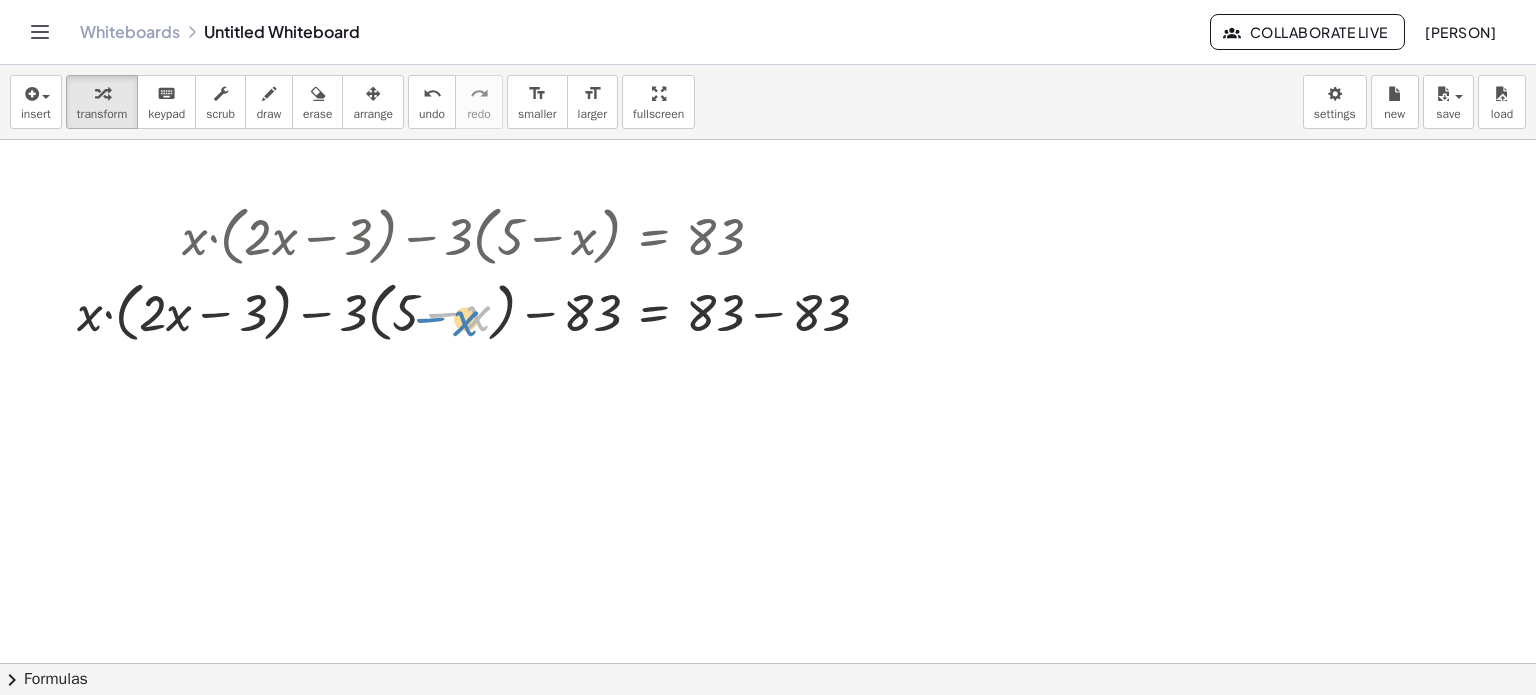 drag, startPoint x: 483, startPoint y: 315, endPoint x: 460, endPoint y: 319, distance: 23.345236 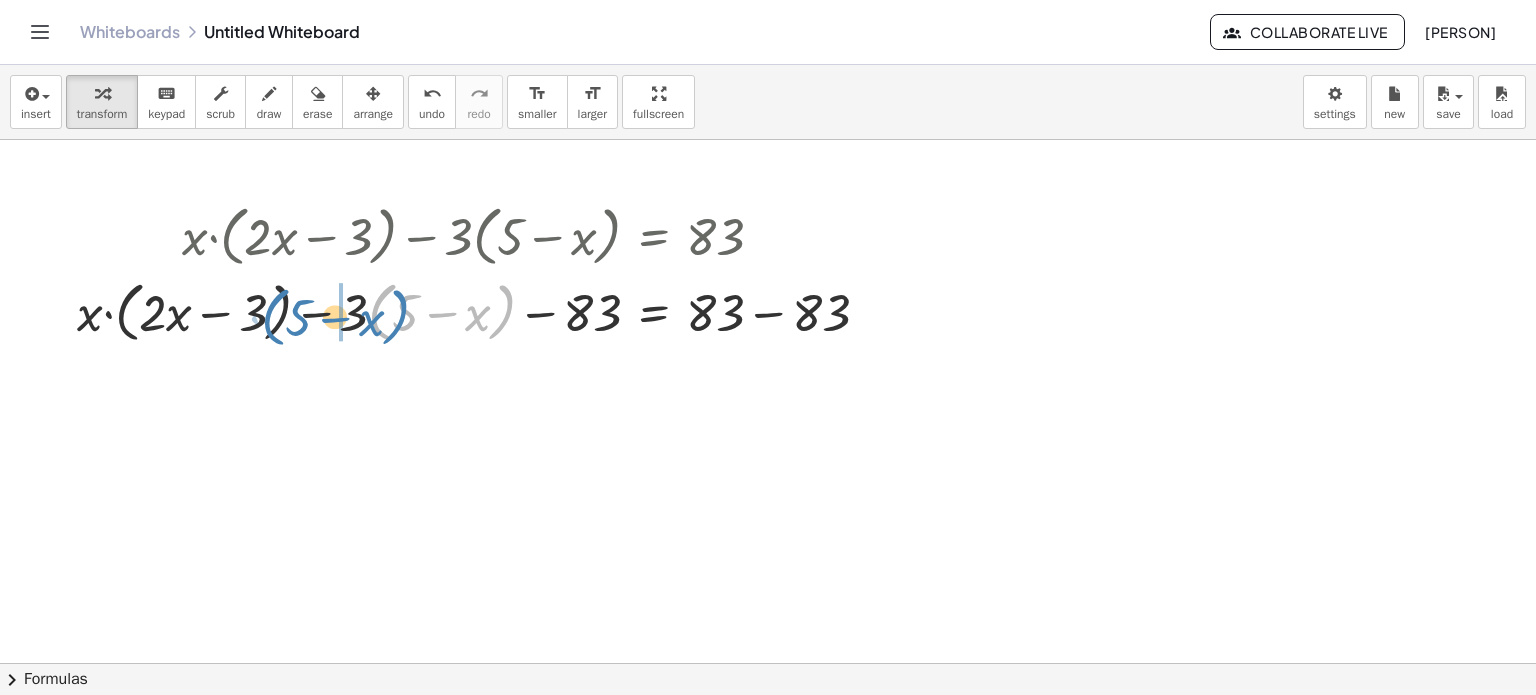 drag, startPoint x: 388, startPoint y: 323, endPoint x: 276, endPoint y: 329, distance: 112.1606 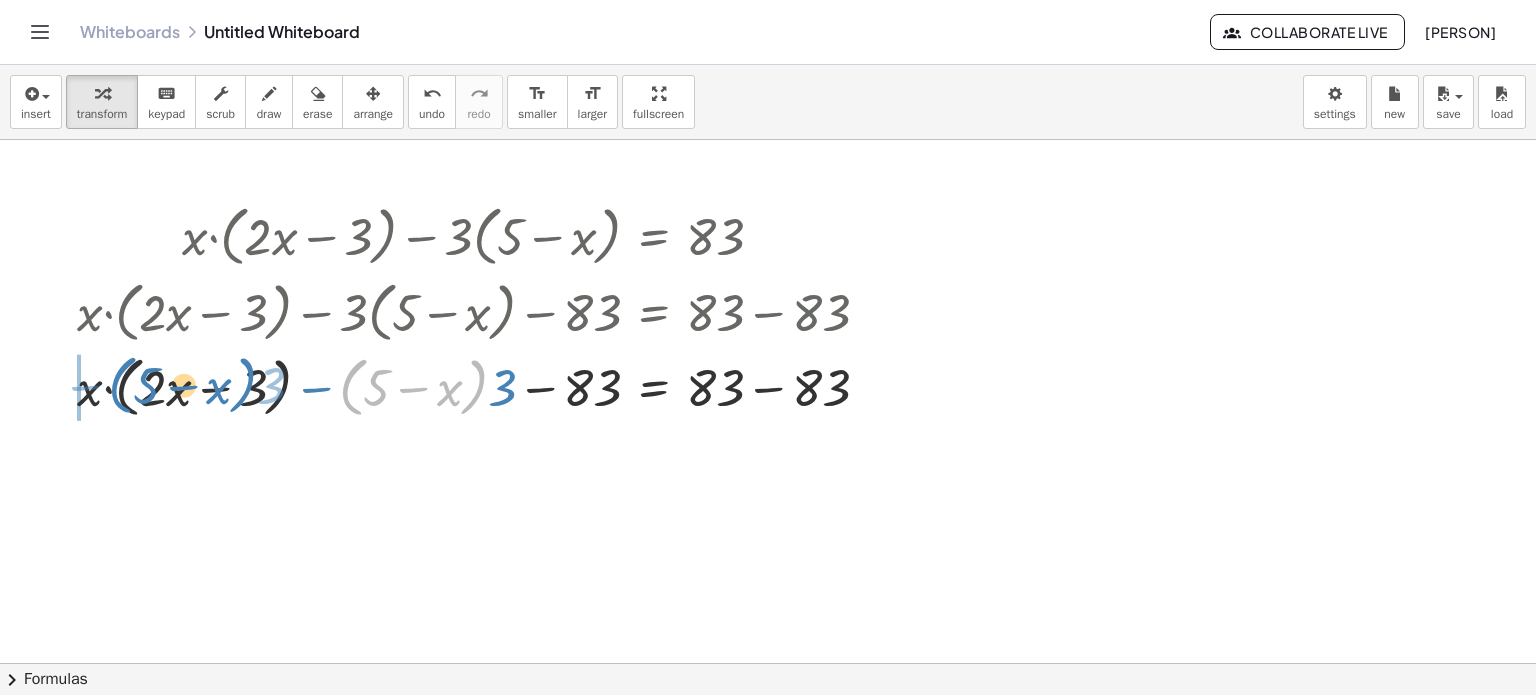drag, startPoint x: 359, startPoint y: 391, endPoint x: 126, endPoint y: 389, distance: 233.00859 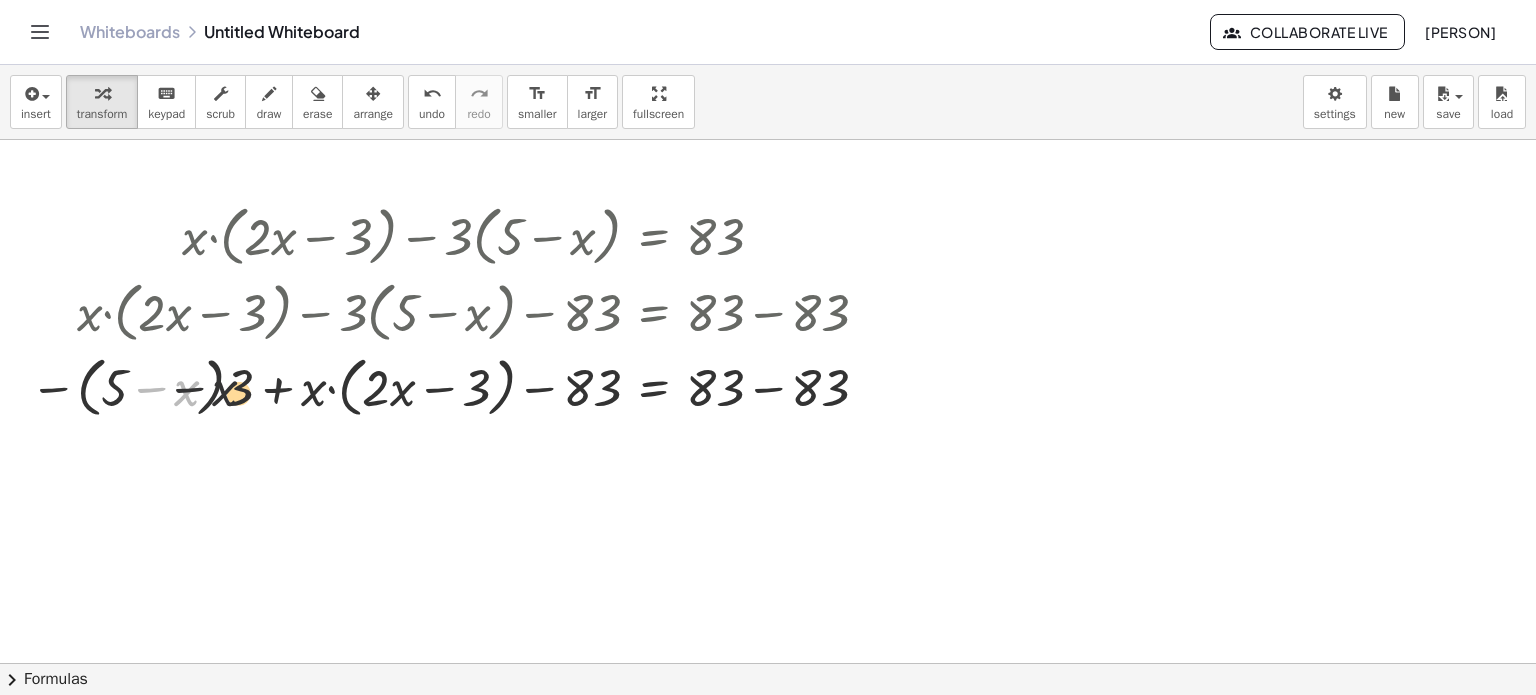 drag, startPoint x: 139, startPoint y: 388, endPoint x: 327, endPoint y: 419, distance: 190.53871 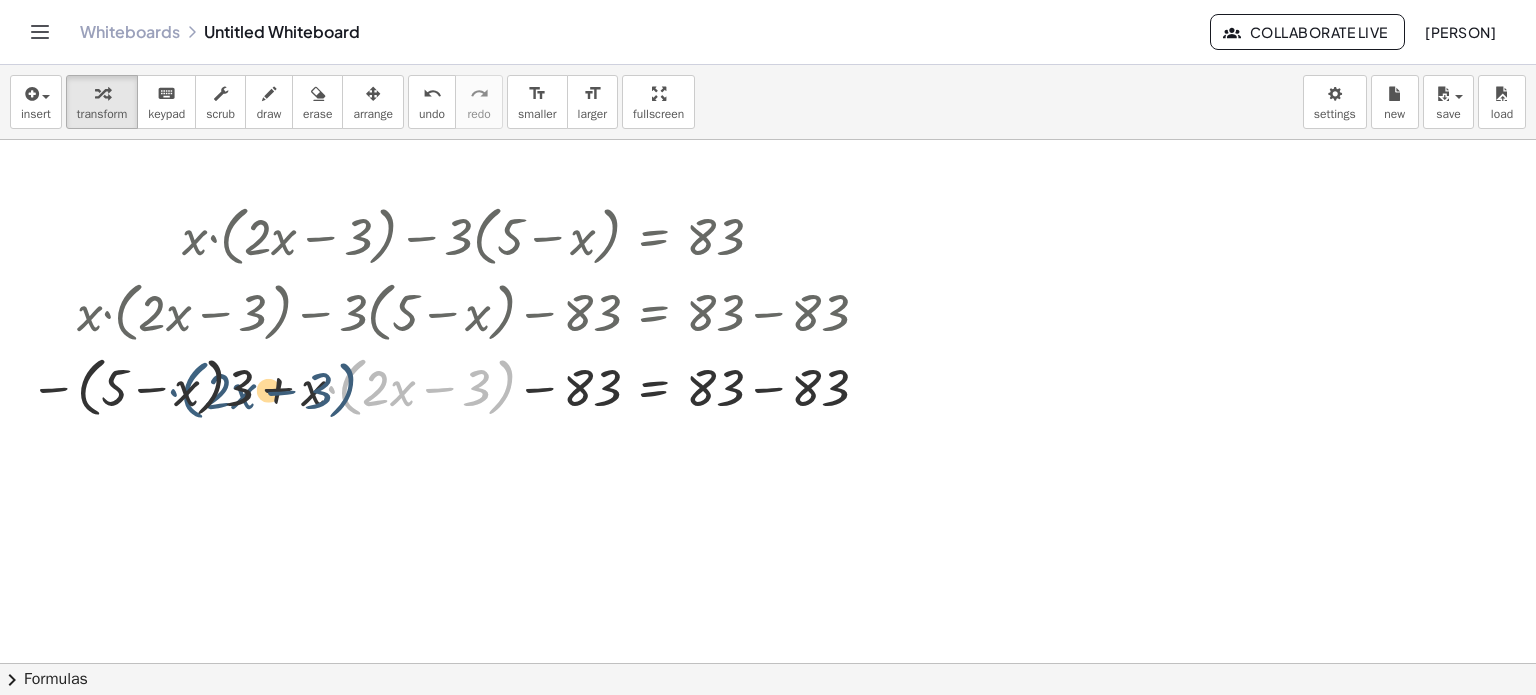 drag, startPoint x: 360, startPoint y: 393, endPoint x: 197, endPoint y: 395, distance: 163.01227 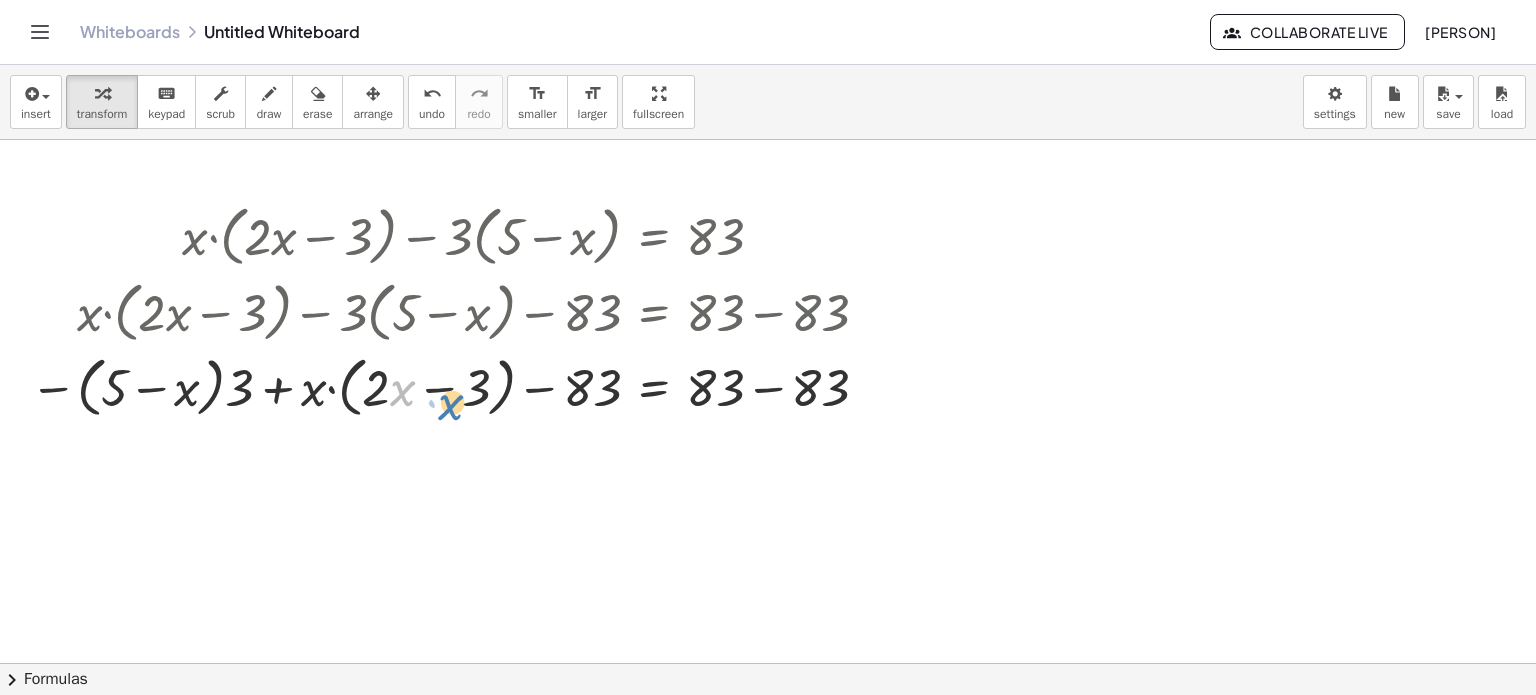 drag, startPoint x: 398, startPoint y: 397, endPoint x: 337, endPoint y: 391, distance: 61.294373 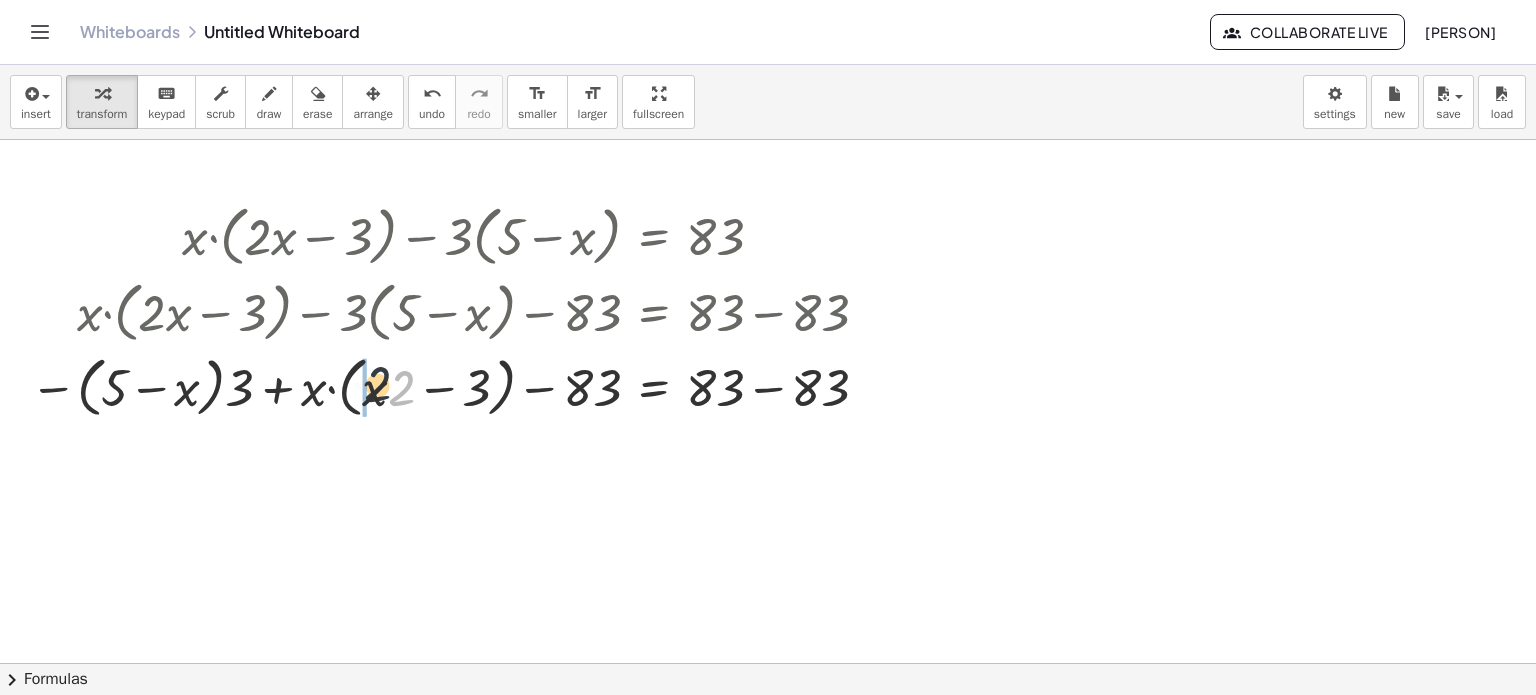 drag, startPoint x: 401, startPoint y: 391, endPoint x: 370, endPoint y: 386, distance: 31.400637 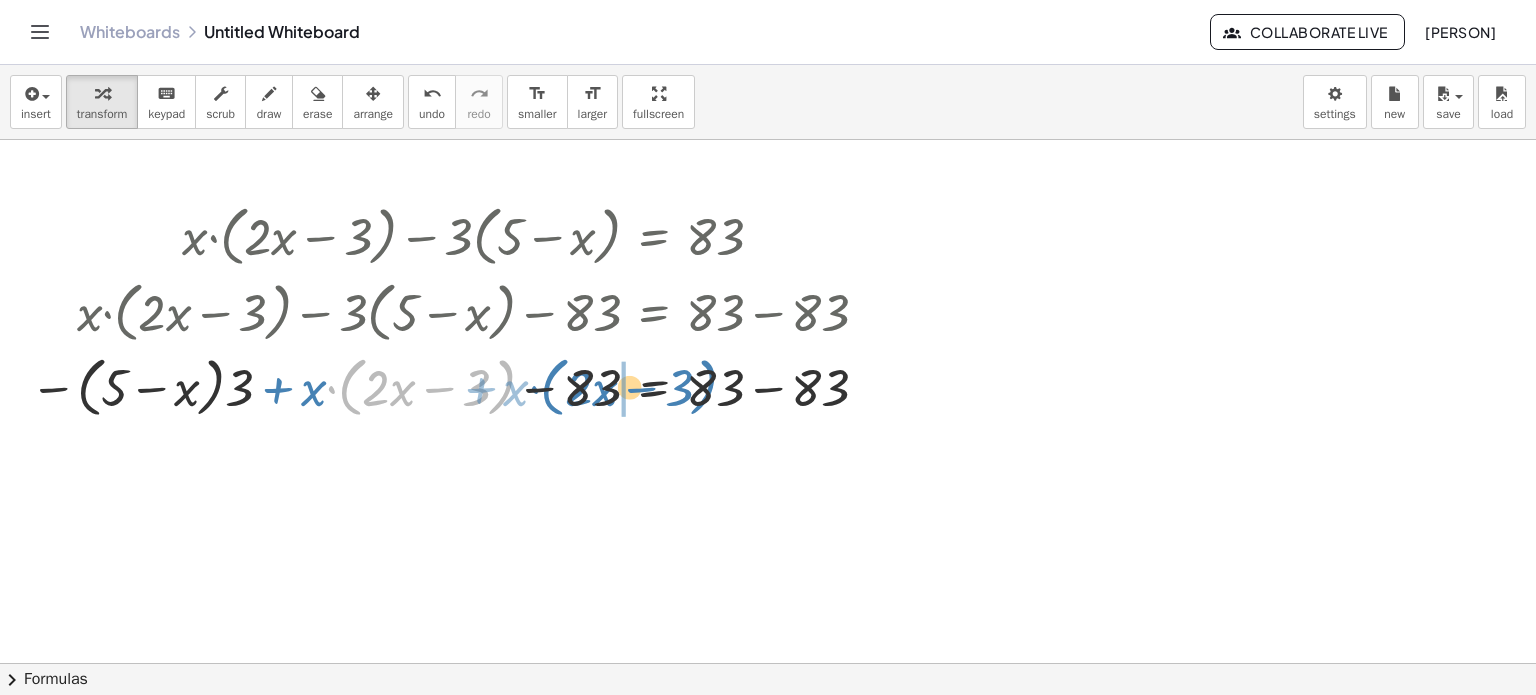 drag, startPoint x: 352, startPoint y: 388, endPoint x: 557, endPoint y: 388, distance: 205 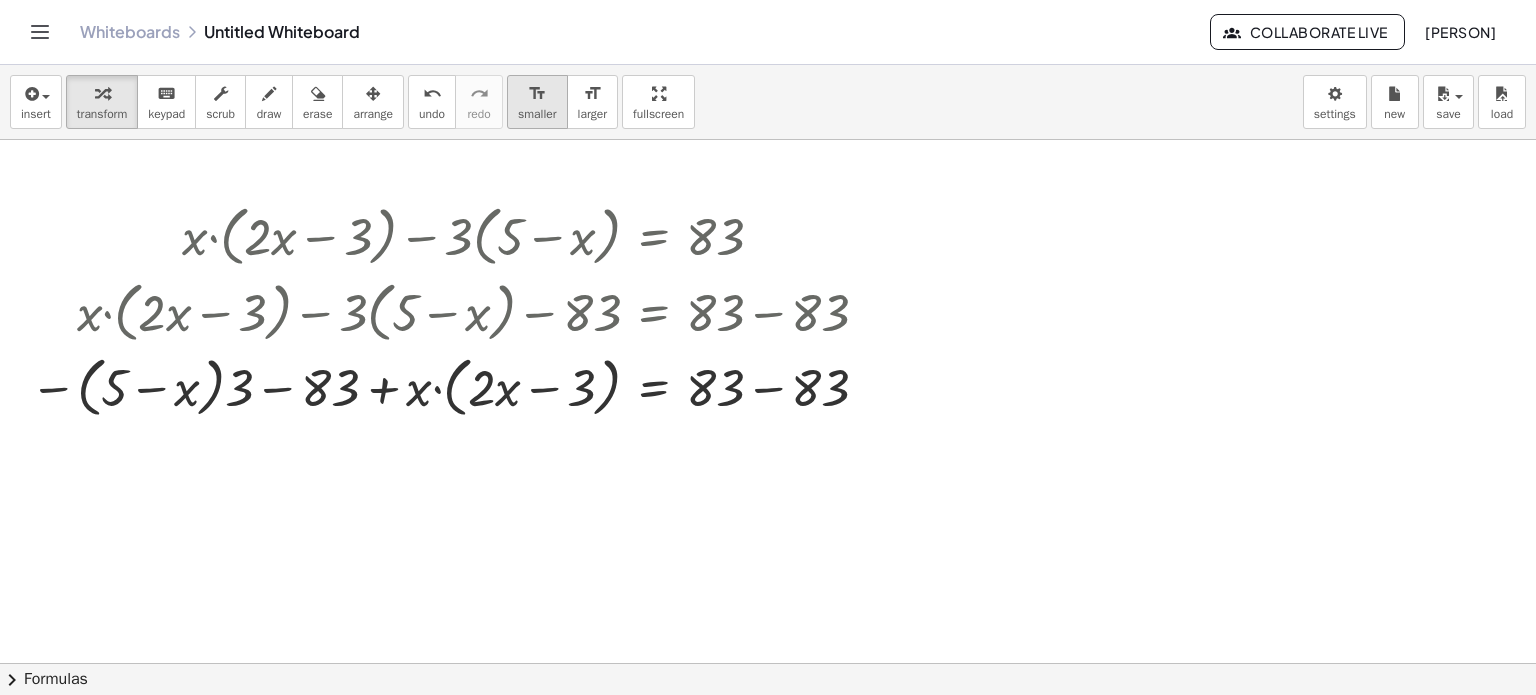 click on "smaller" at bounding box center [537, 114] 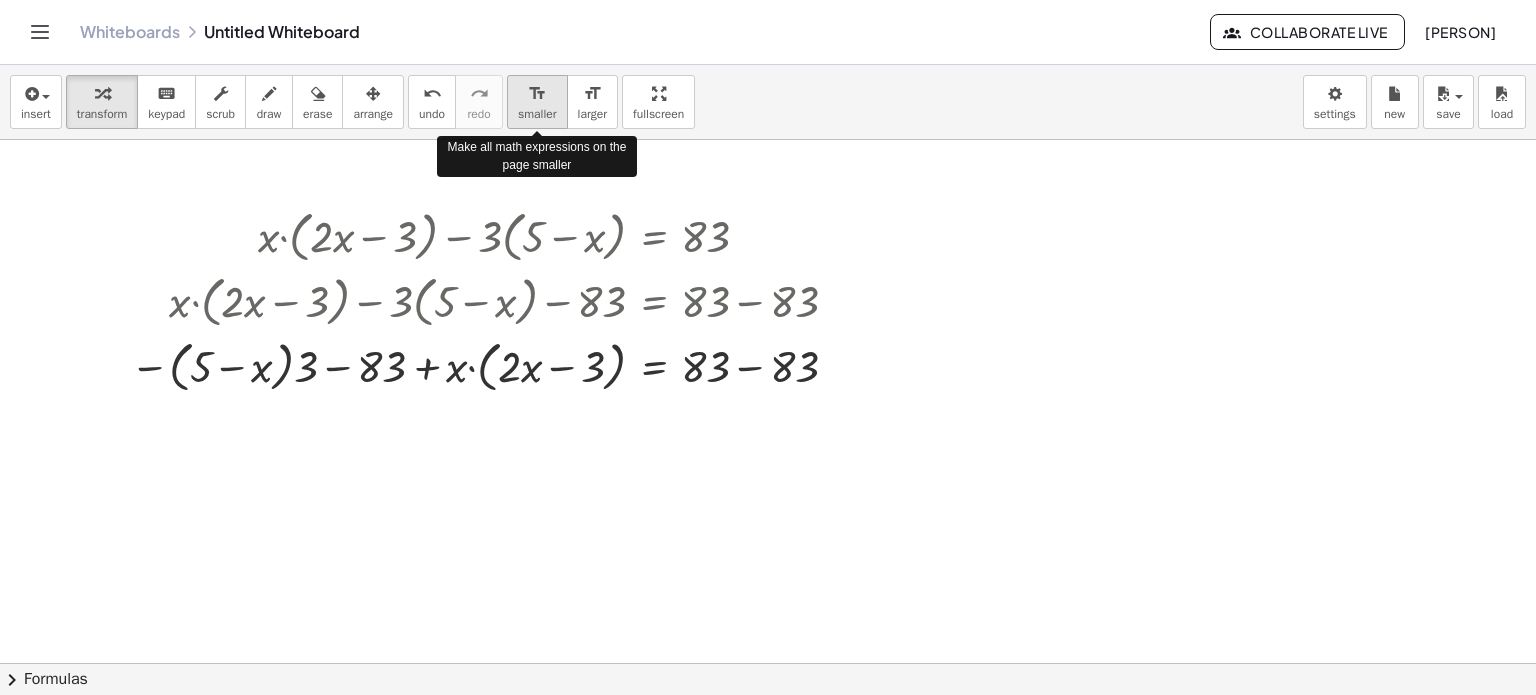 click on "smaller" at bounding box center [537, 114] 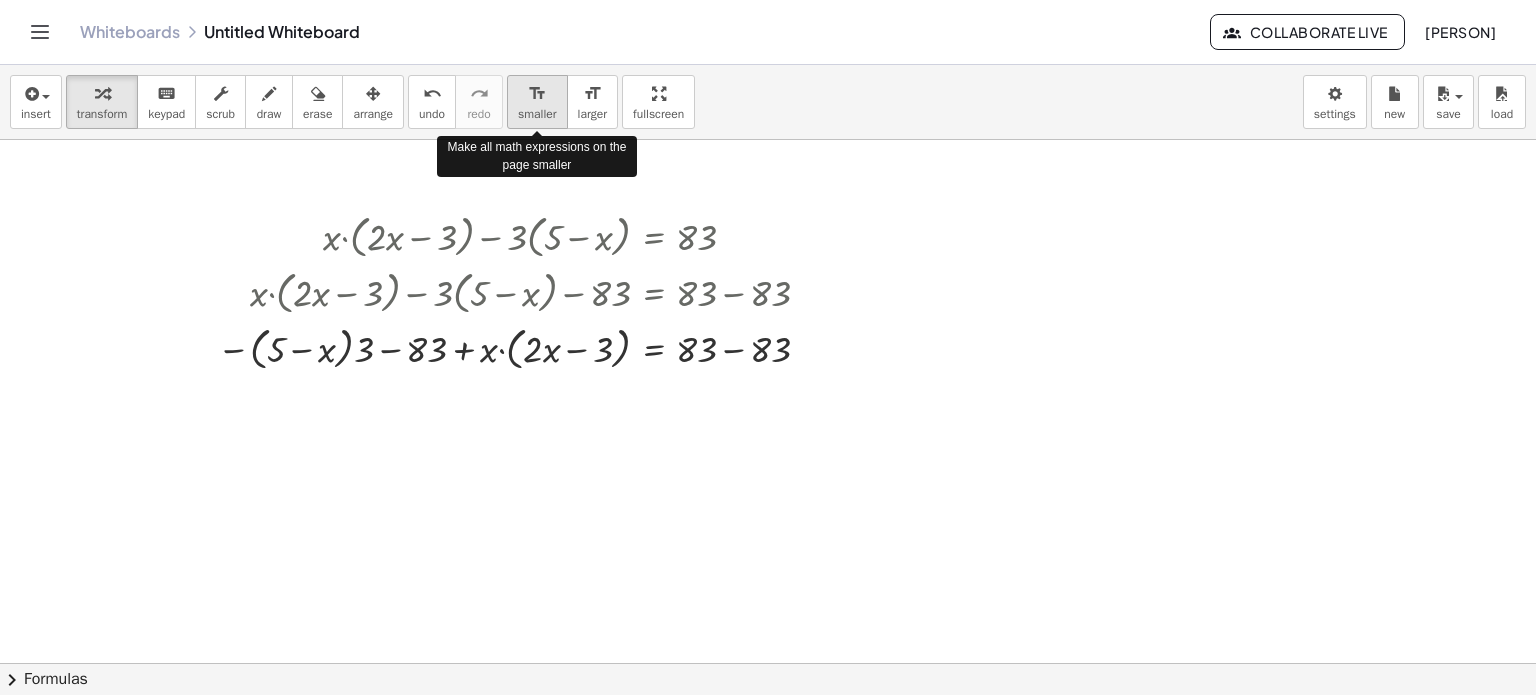 click on "smaller" at bounding box center (537, 114) 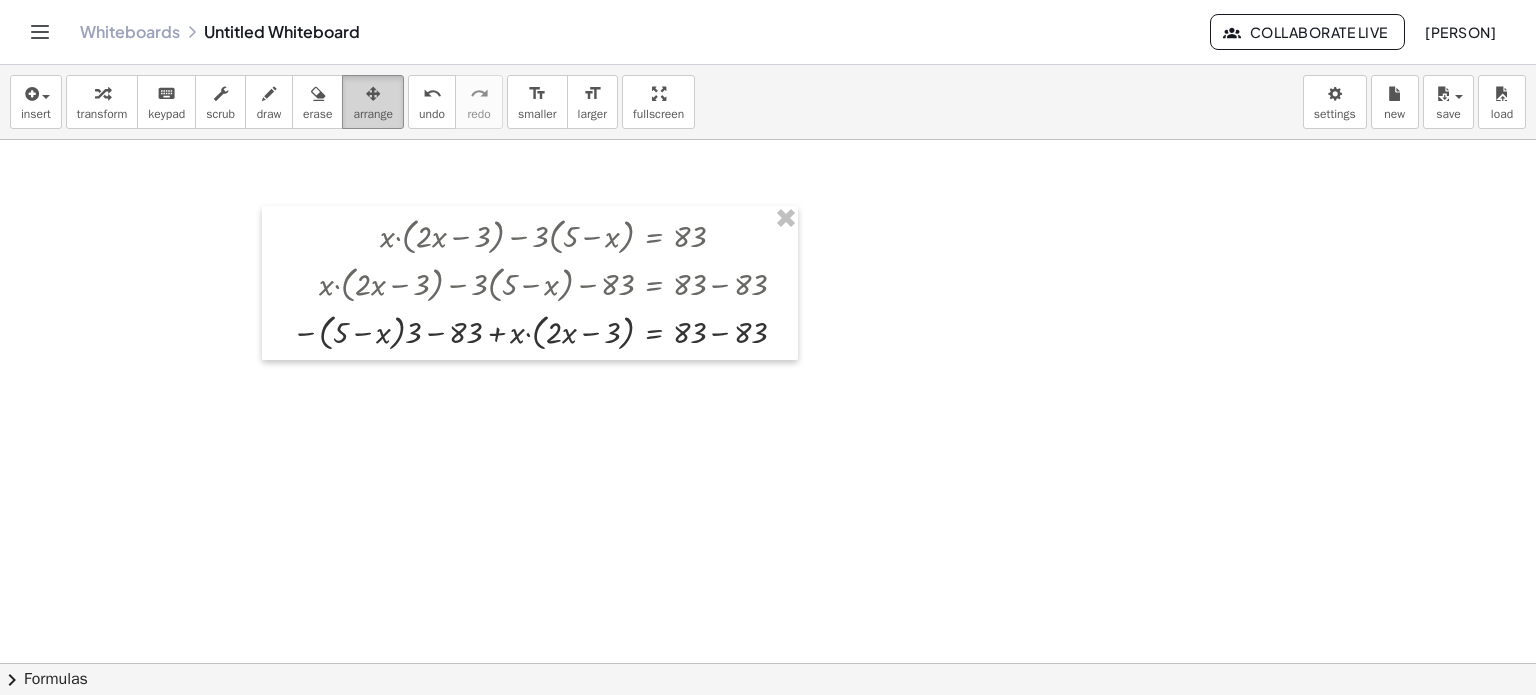 click at bounding box center [373, 93] 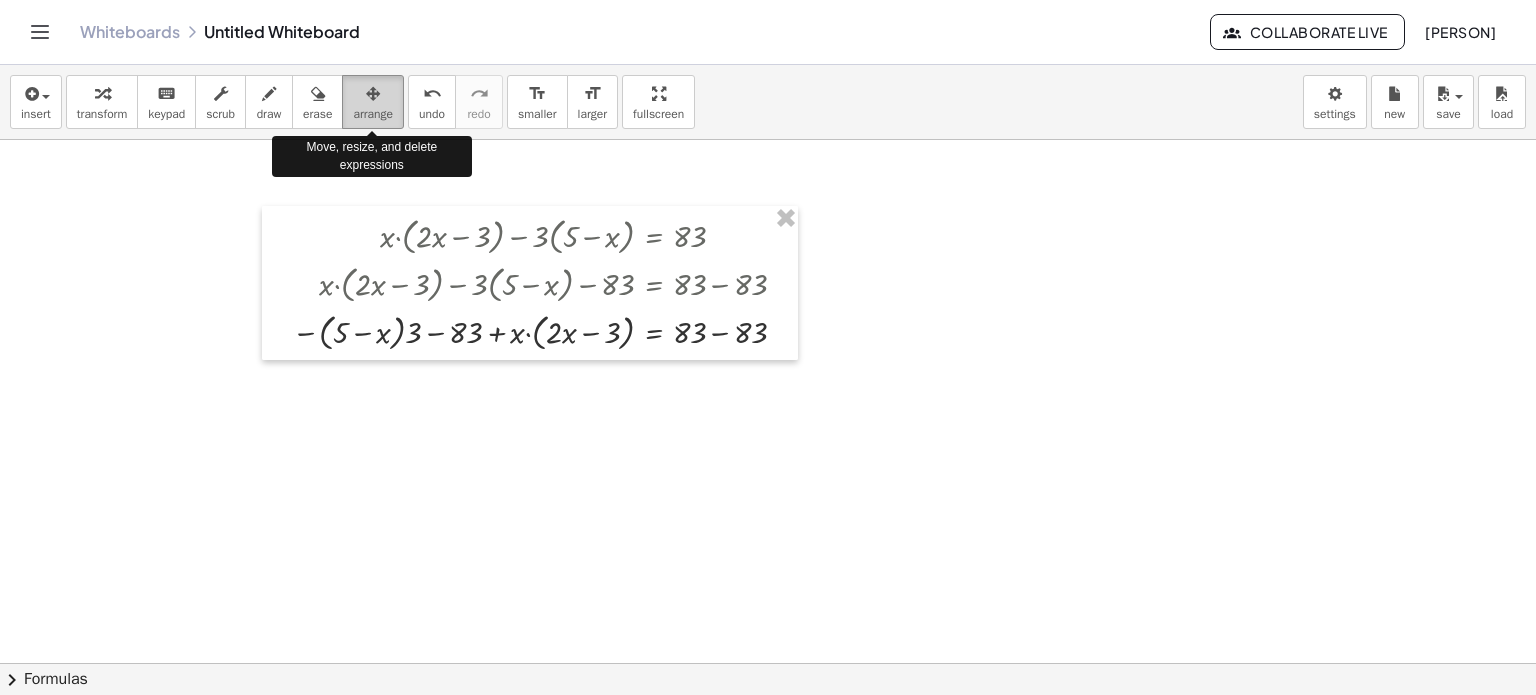 click at bounding box center (373, 93) 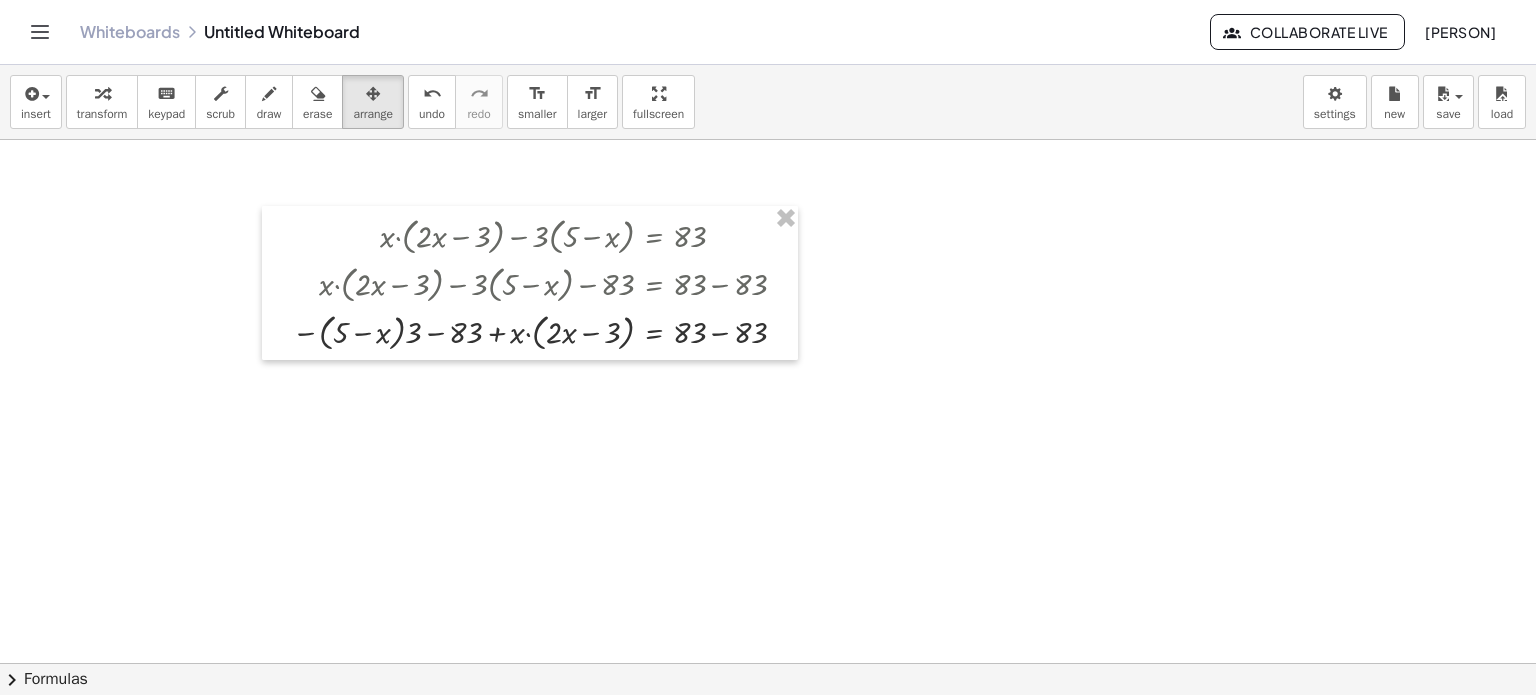 click at bounding box center (768, 329) 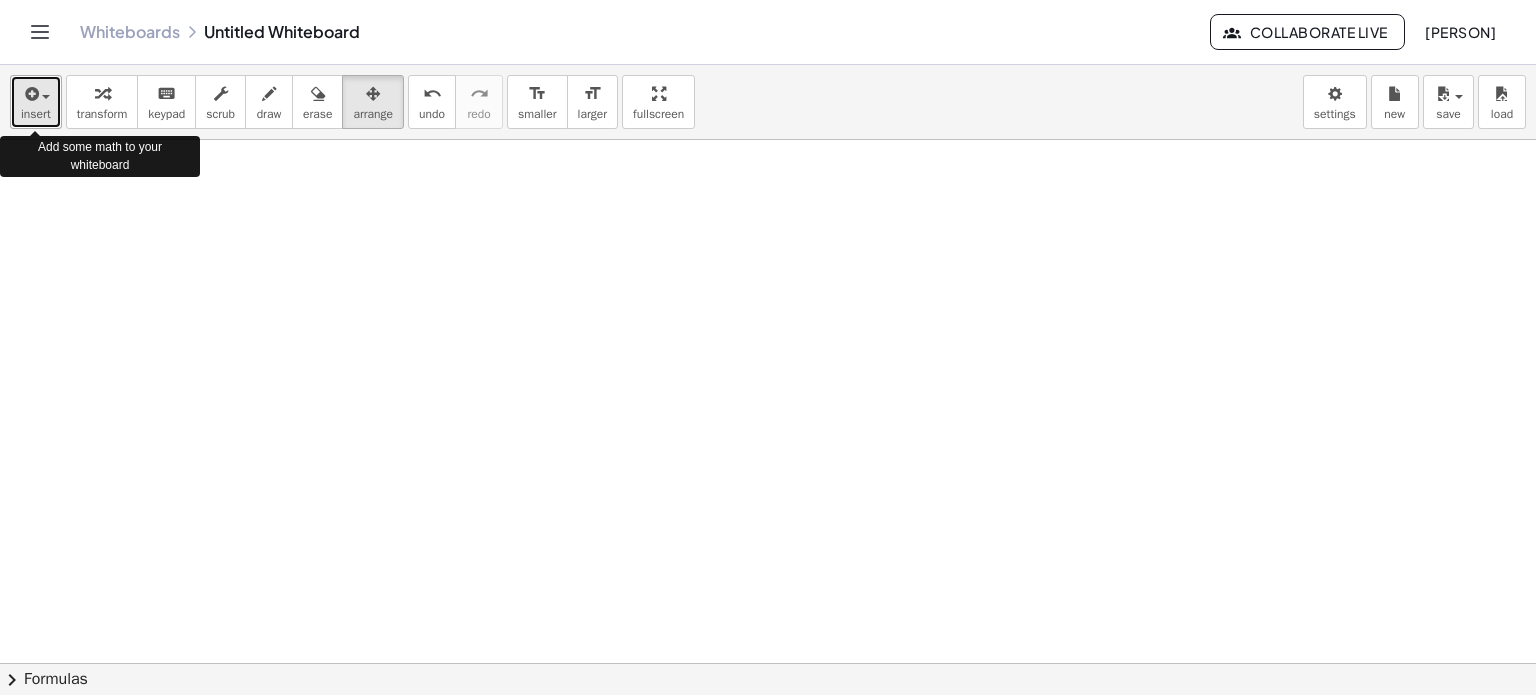 click at bounding box center (30, 94) 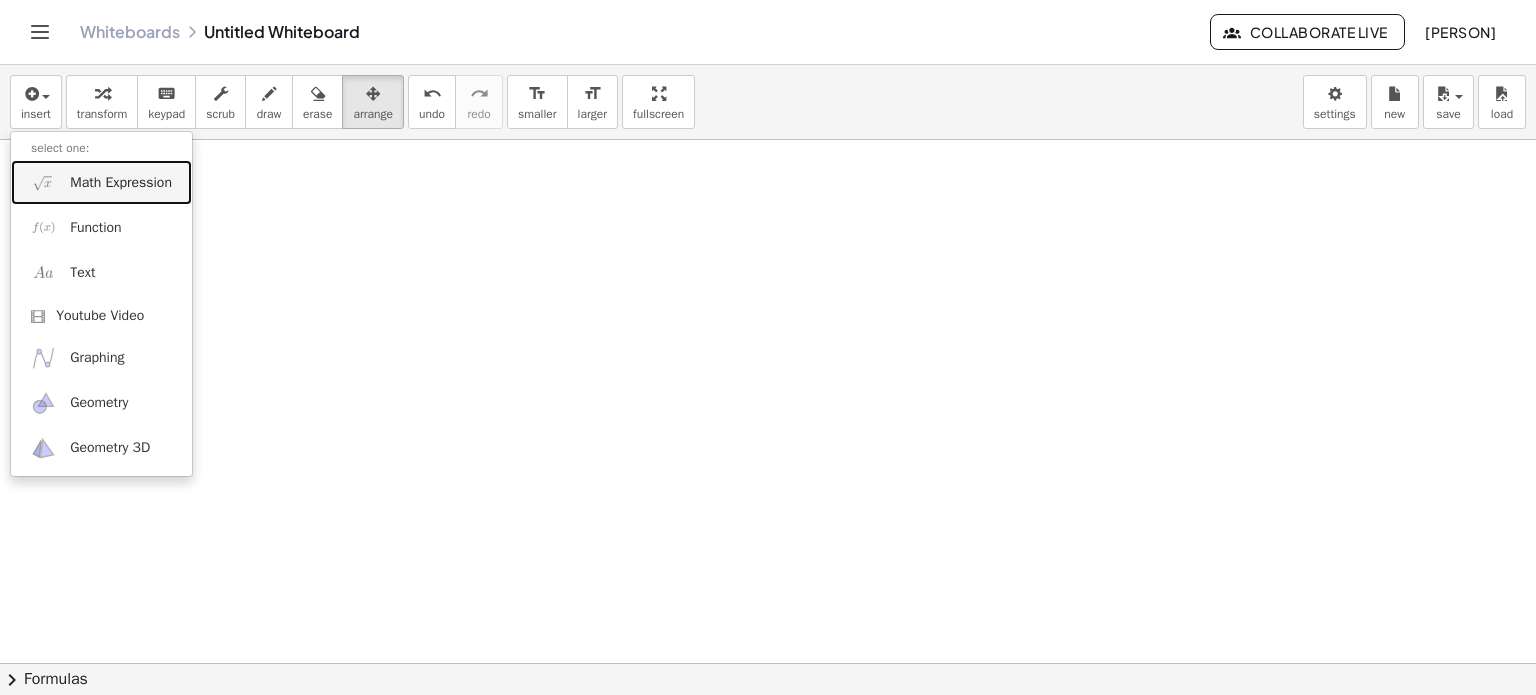 click on "Math Expression" at bounding box center (121, 183) 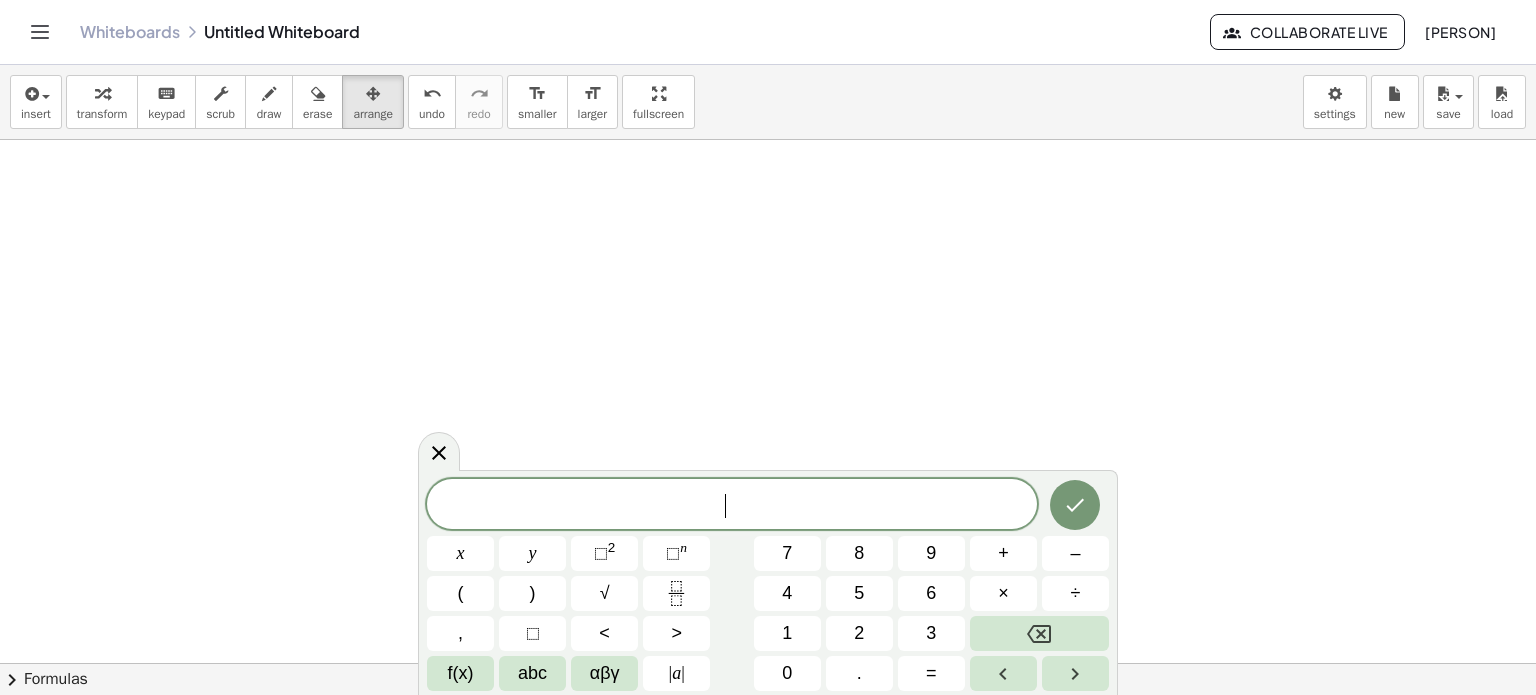 scroll, scrollTop: 300, scrollLeft: 0, axis: vertical 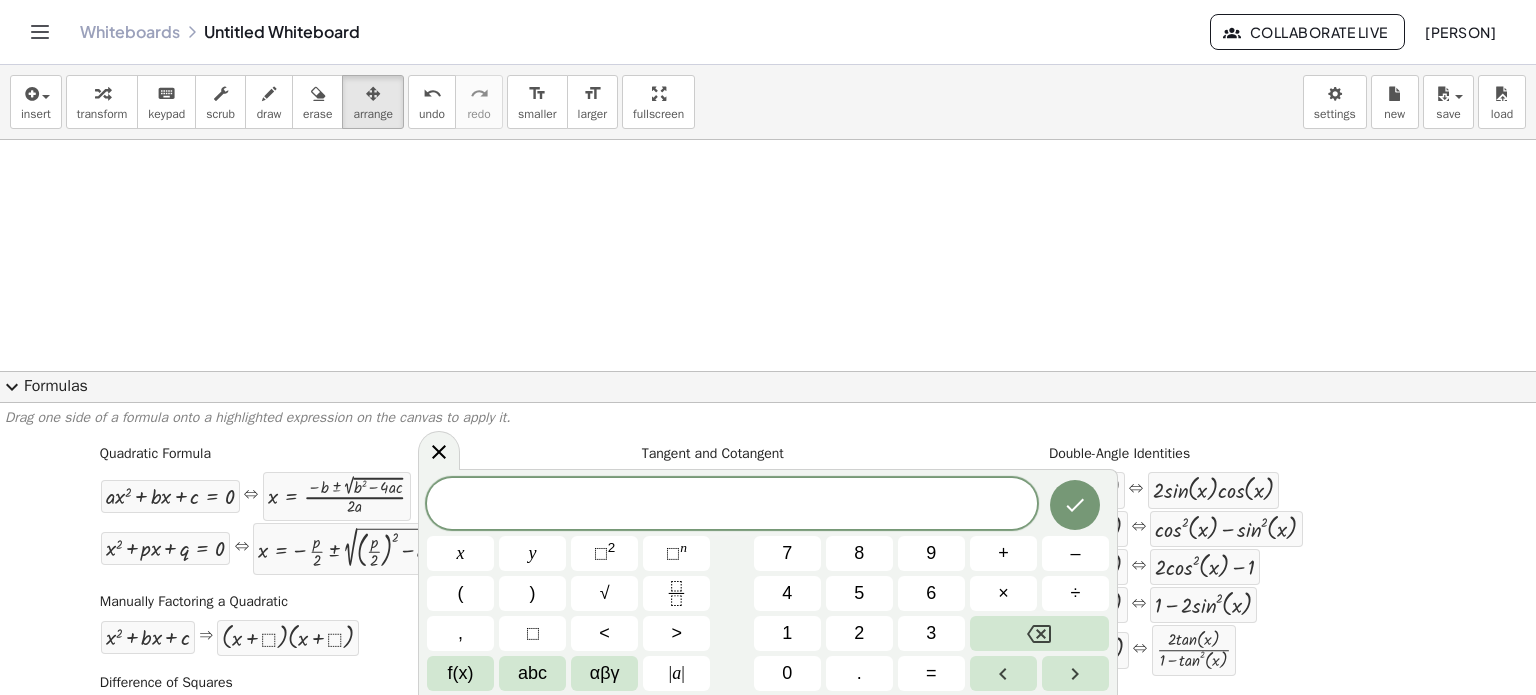 click on "Quadratic Formula
+ · a · x 2 + · b · x + c = 0
⇔
x = · ( − b ± 2 √ ( + b 2 − · 4 · a · c ) ) · 2 · a
+ x 2 + · p · x + q = 0
⇔
x = − · p · 2 ± 2 √ ( + ( · p · 2 ) 2 − q )
Manually Factoring a Quadratic
+ x 2 + · b · x + c
⇒
· ( + x + ⬚ ) · ( + x + ⬚ )
Difference of Squares
+ a 2 − b 2
⇔
· ( + a + b ) · ( + a − b )
Quadratic Binomial
+ a 2 +" at bounding box center (768, 767) 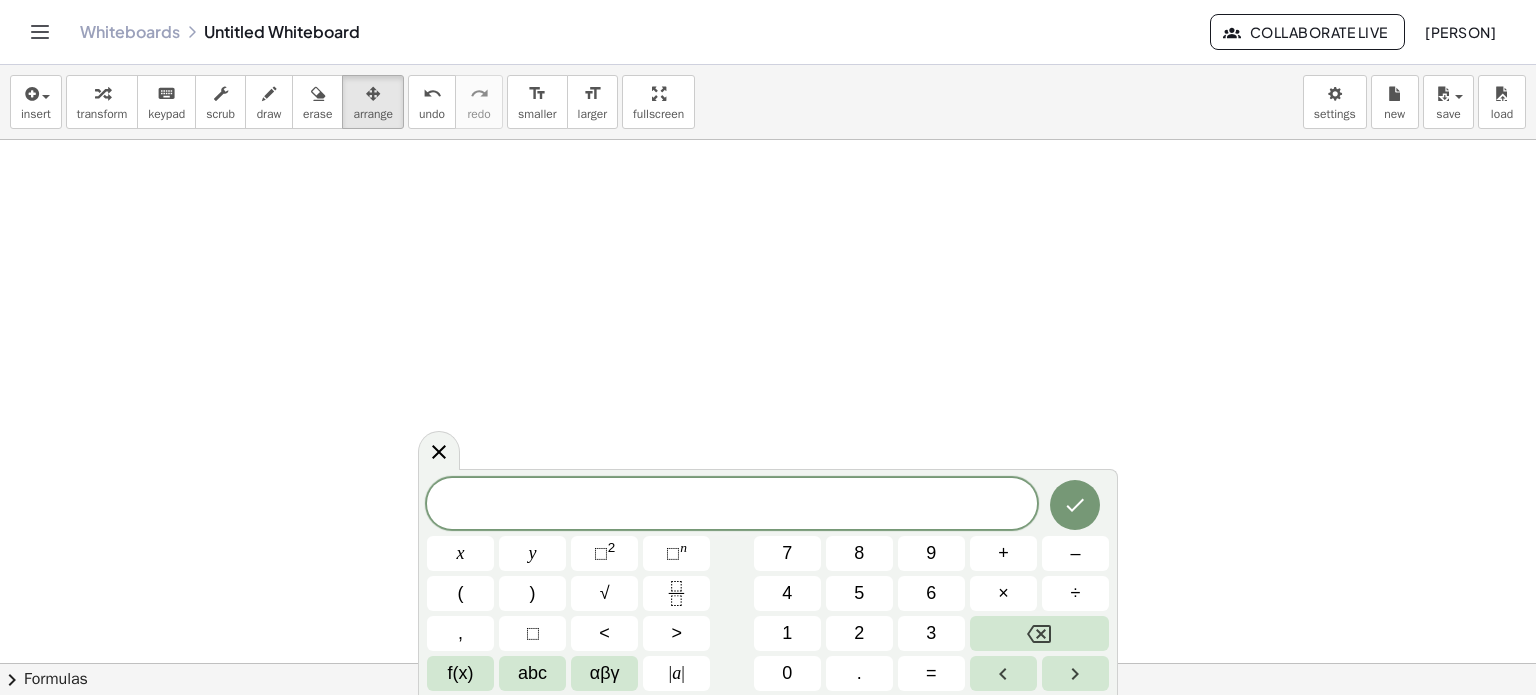 click at bounding box center [732, 505] 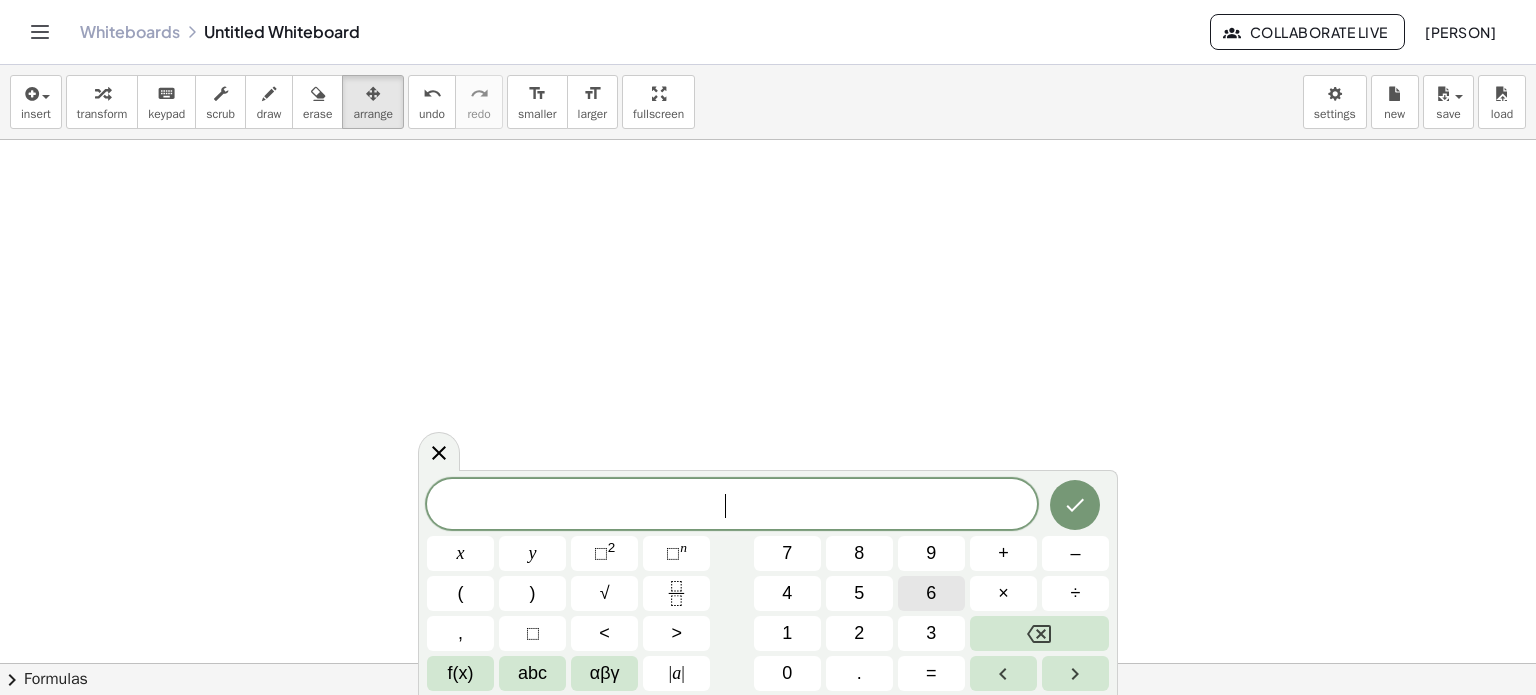 click on "6" at bounding box center [931, 593] 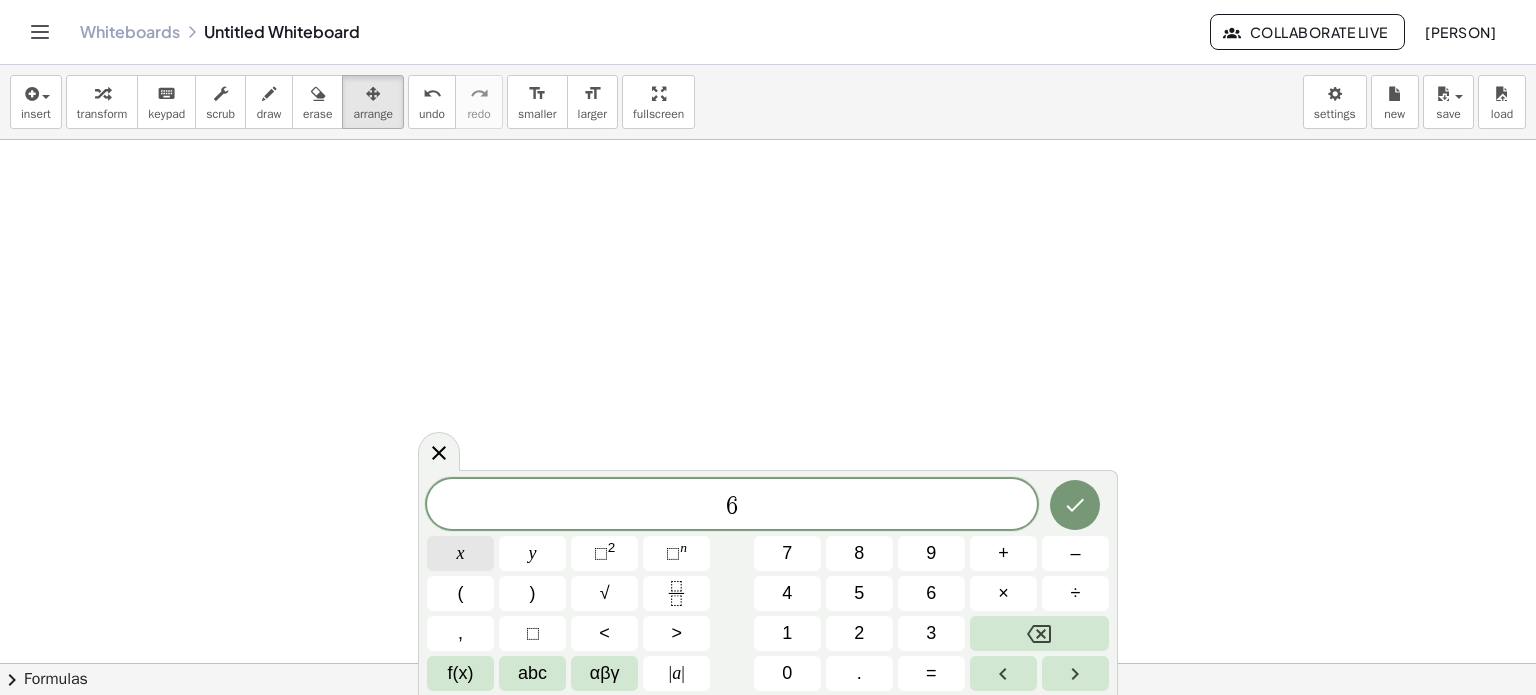 click on "x" at bounding box center (461, 553) 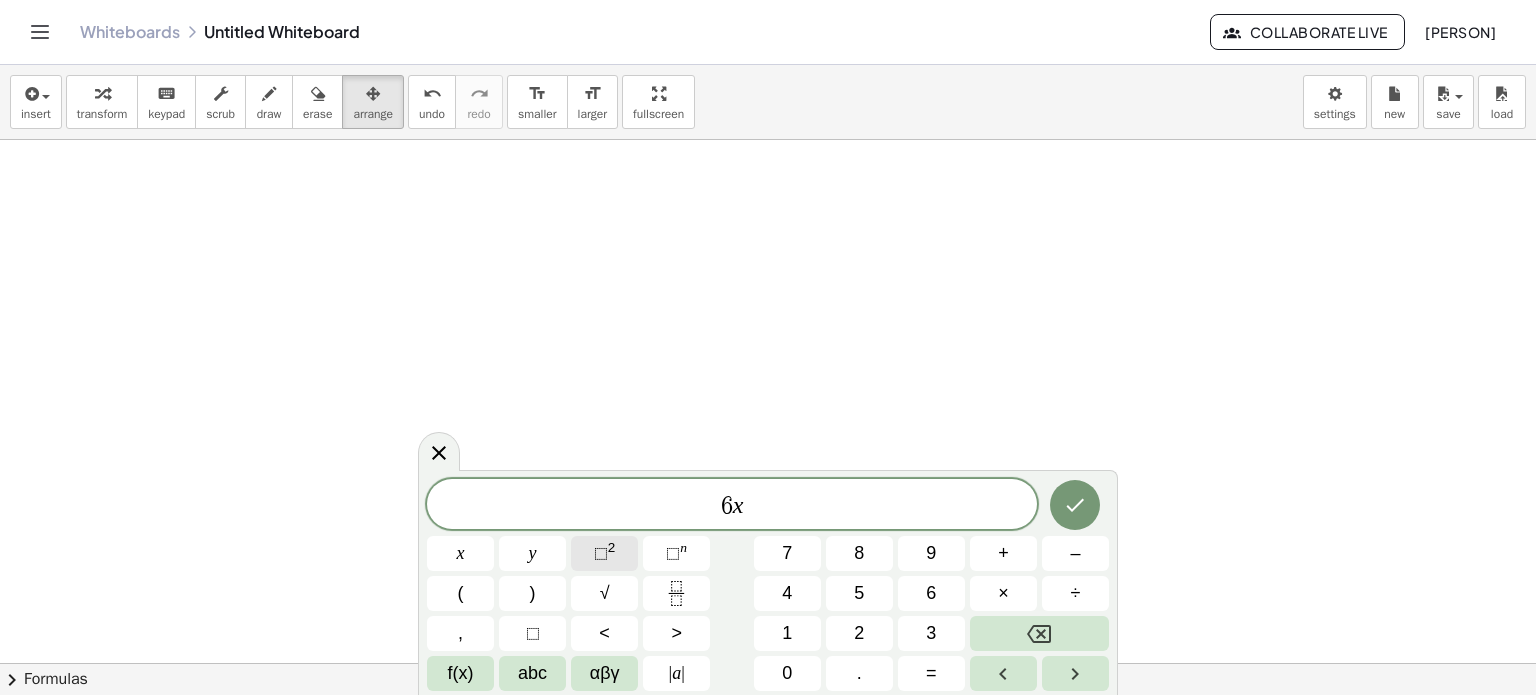 click on "2" at bounding box center [612, 547] 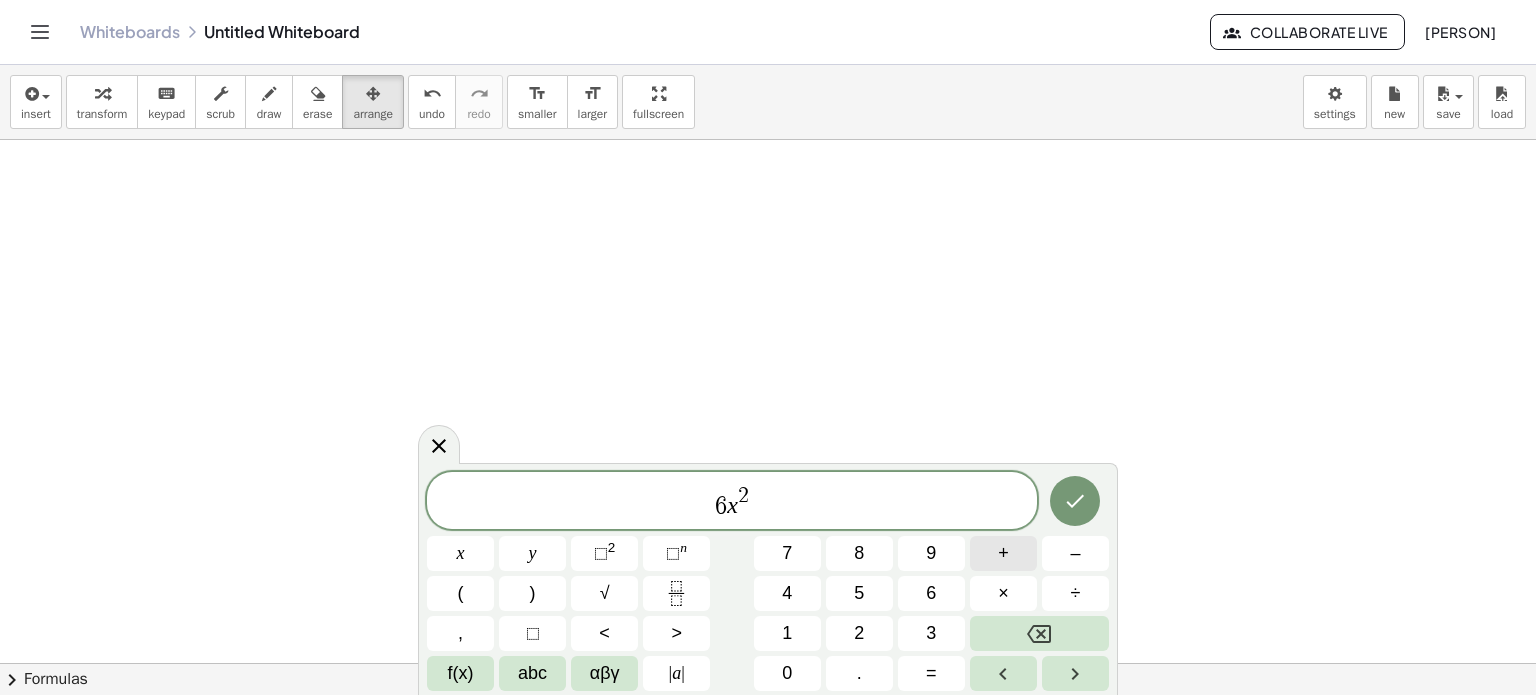 click on "+" at bounding box center (1003, 553) 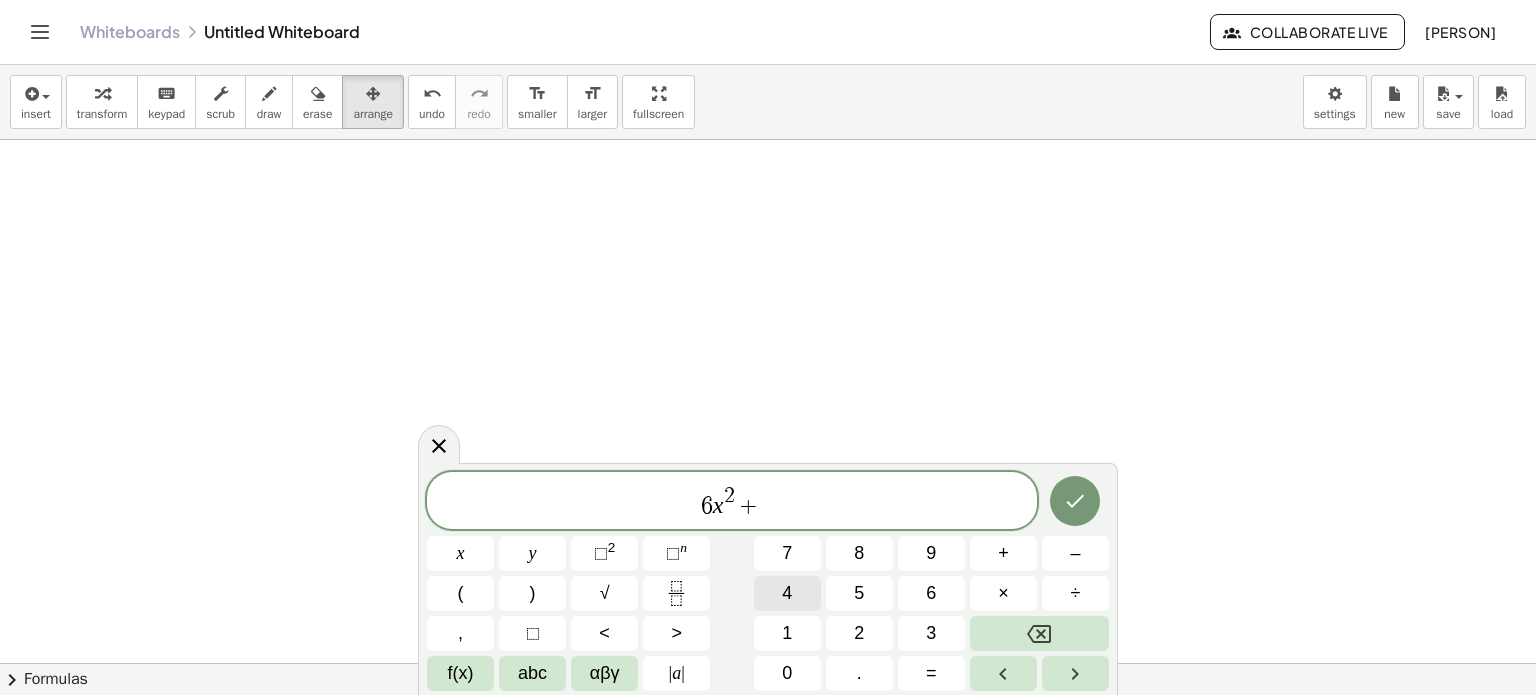 click on "4" at bounding box center (787, 593) 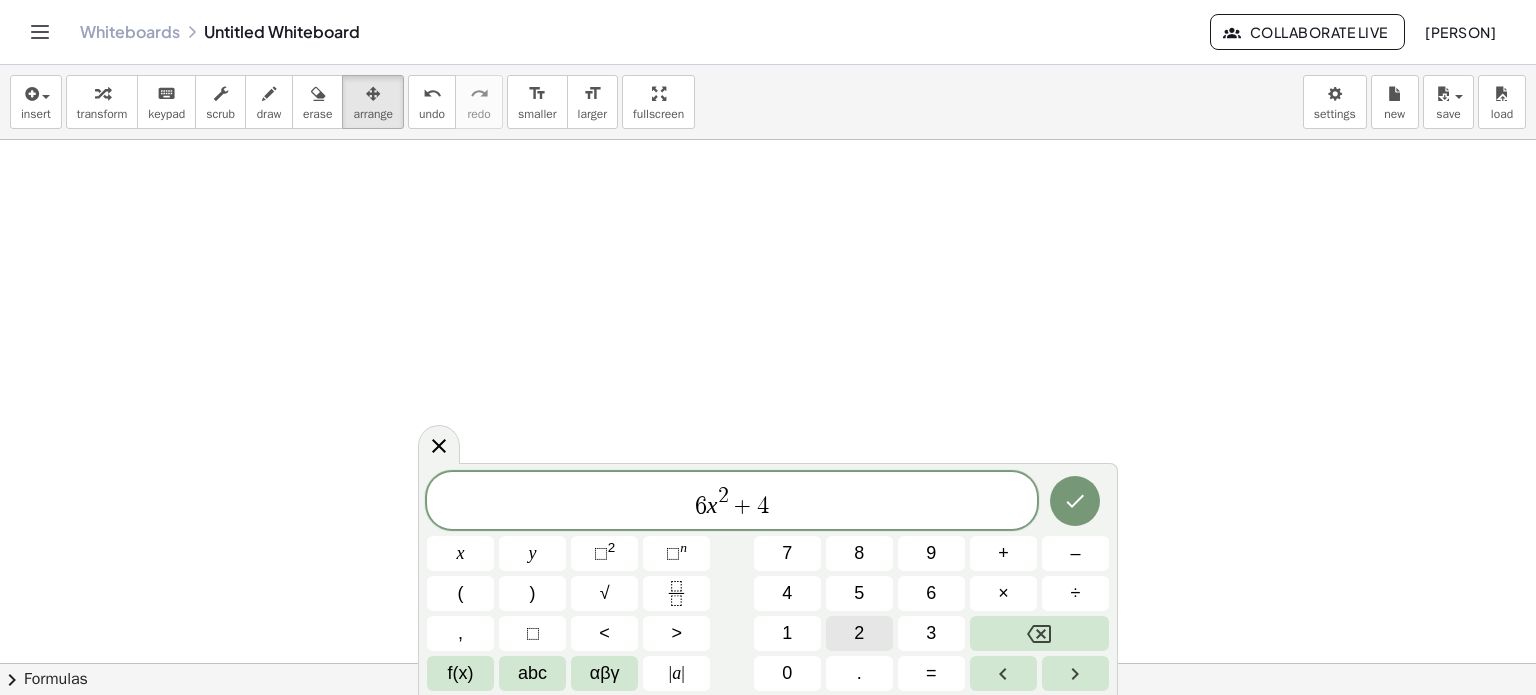 click on "2" at bounding box center (859, 633) 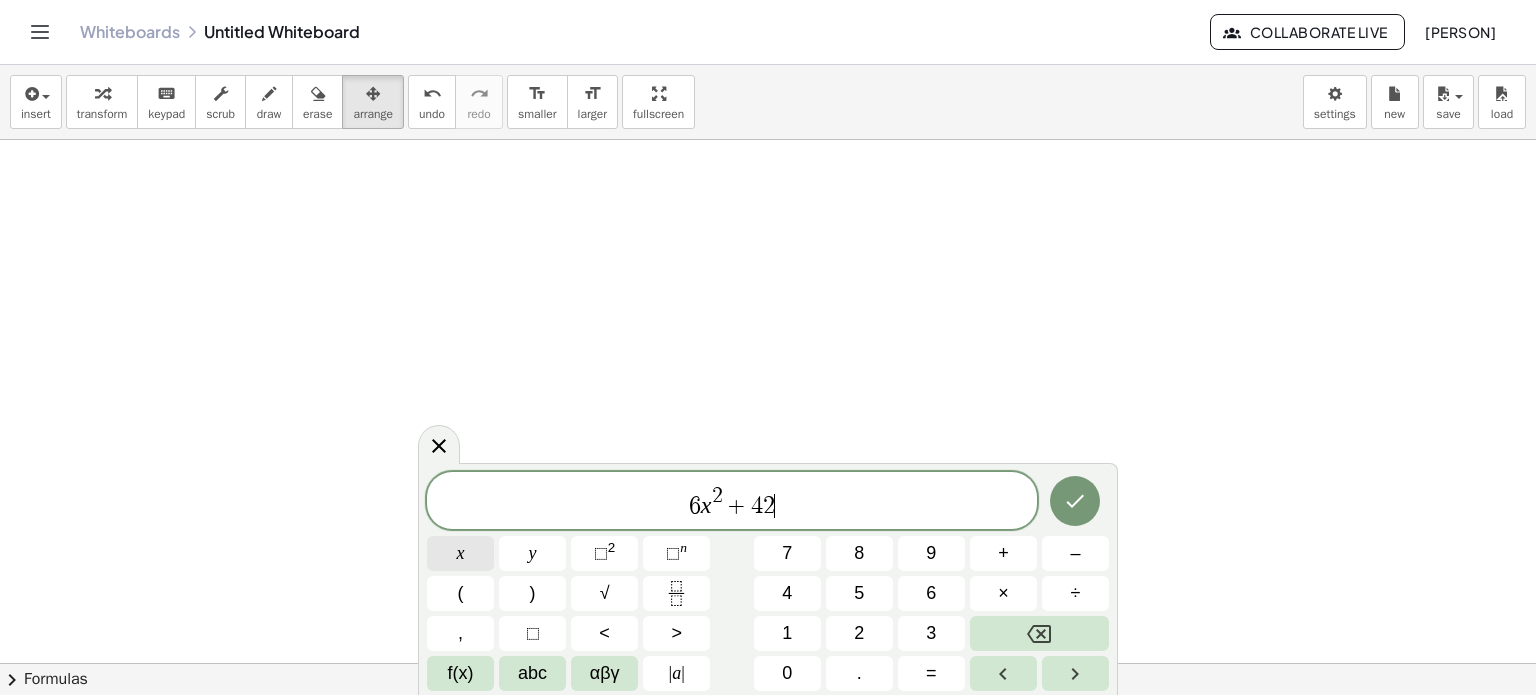 click on "x" at bounding box center [461, 553] 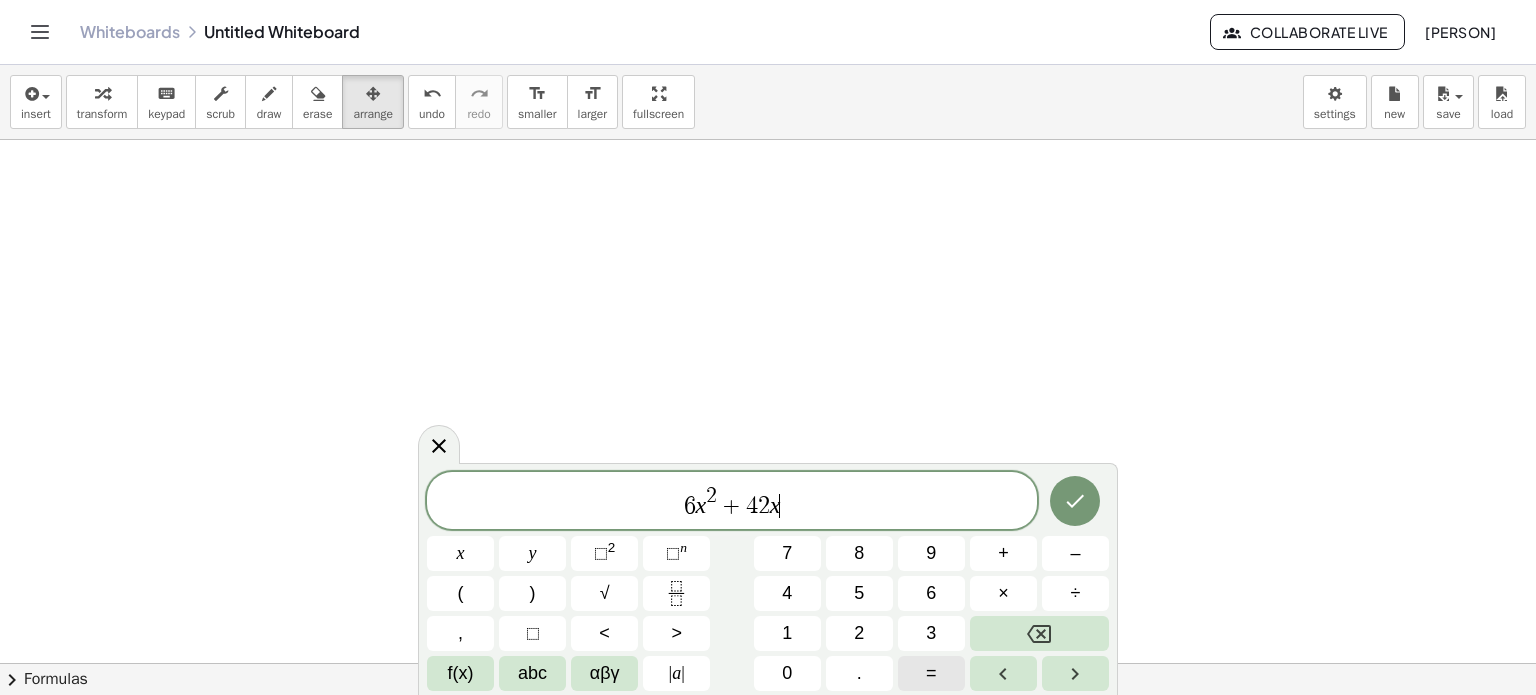 click on "=" at bounding box center (931, 673) 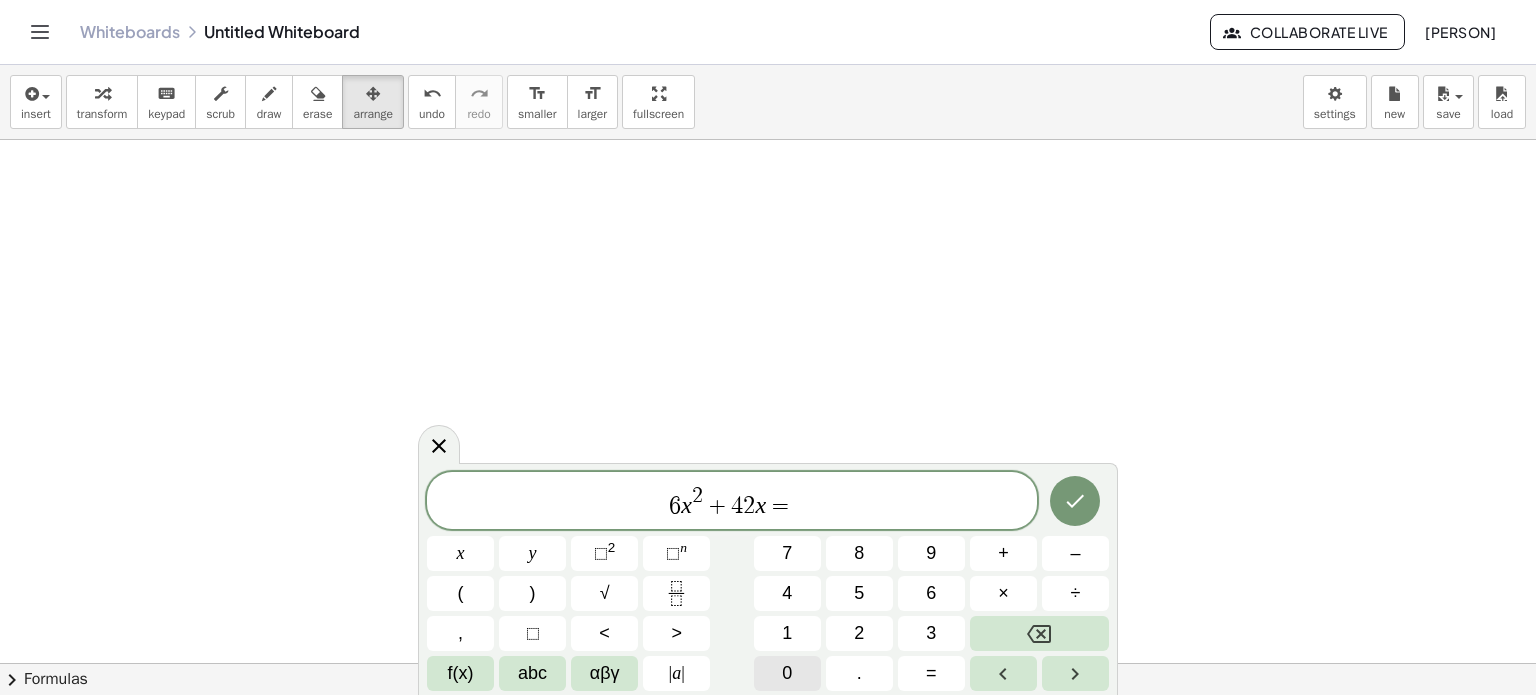 click on "0" at bounding box center (787, 673) 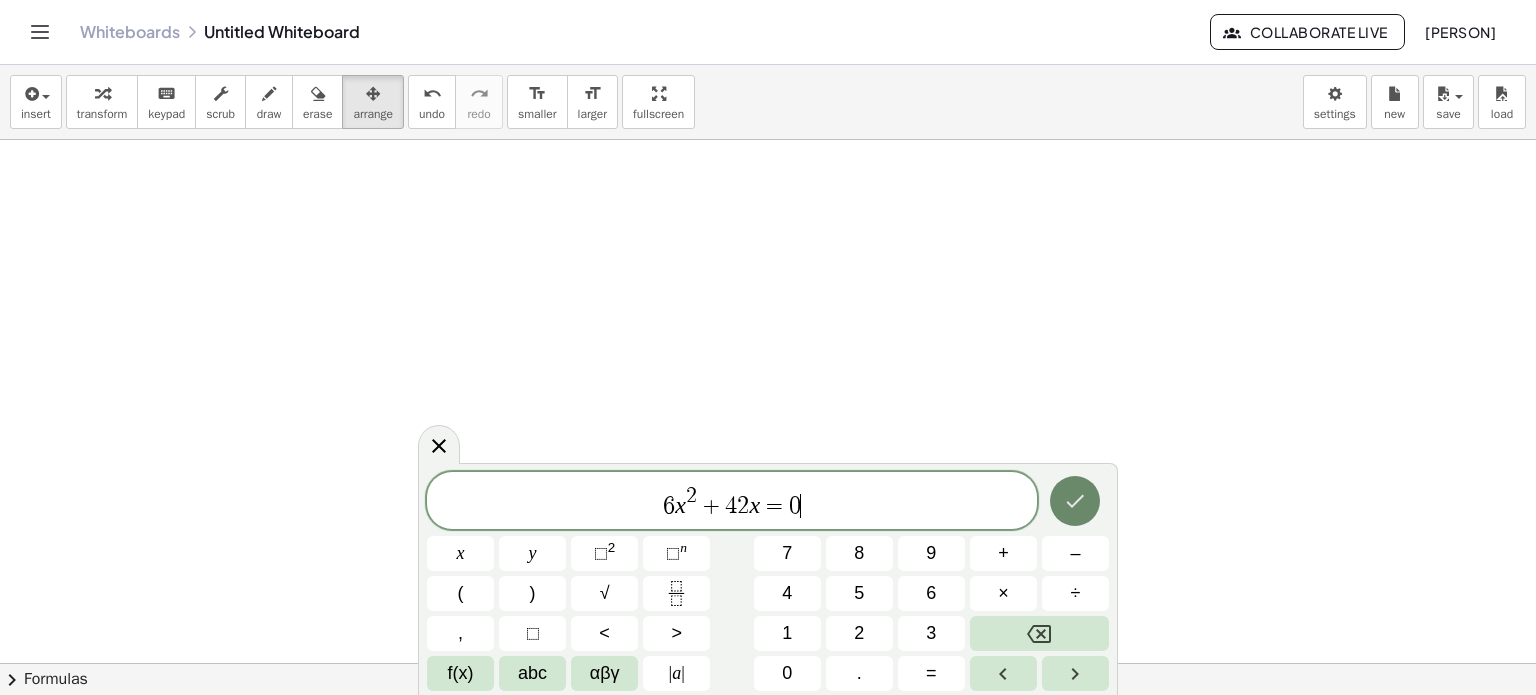 click 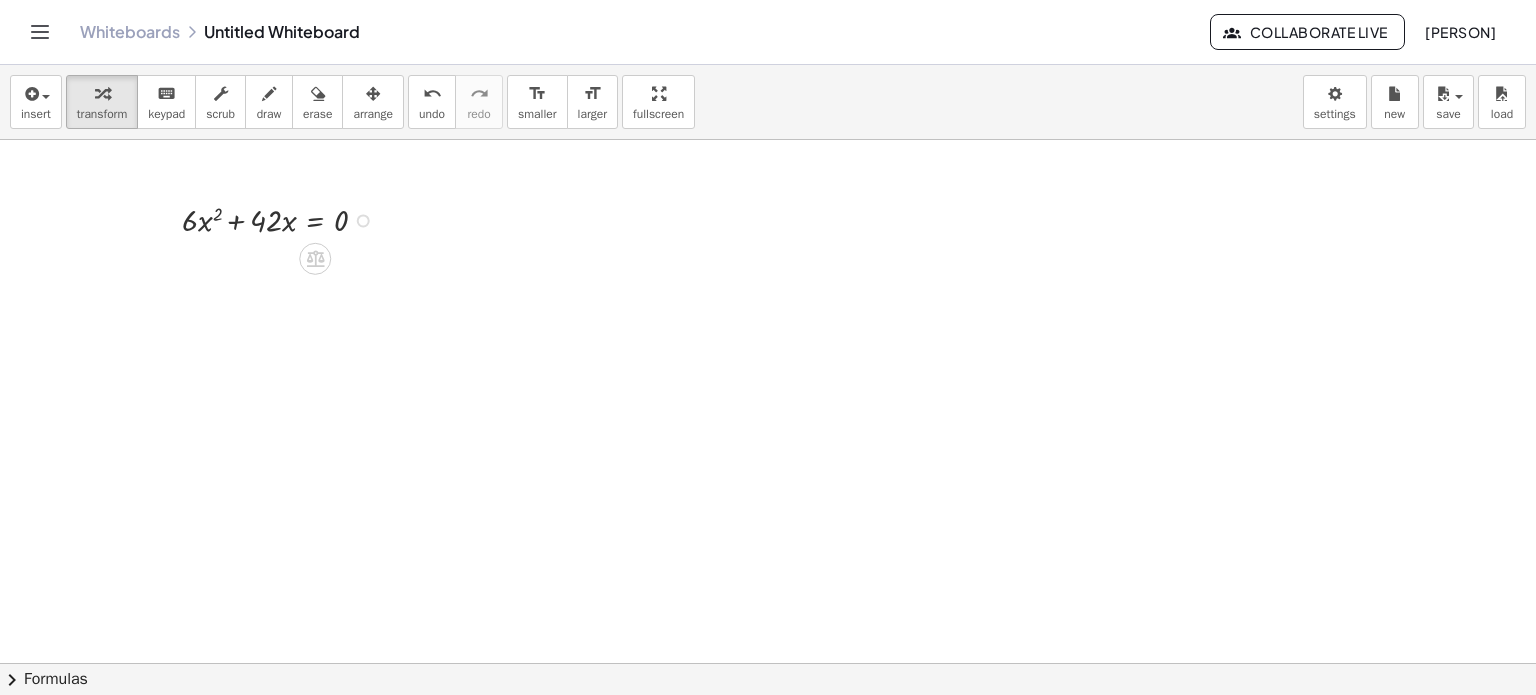 click at bounding box center [283, 219] 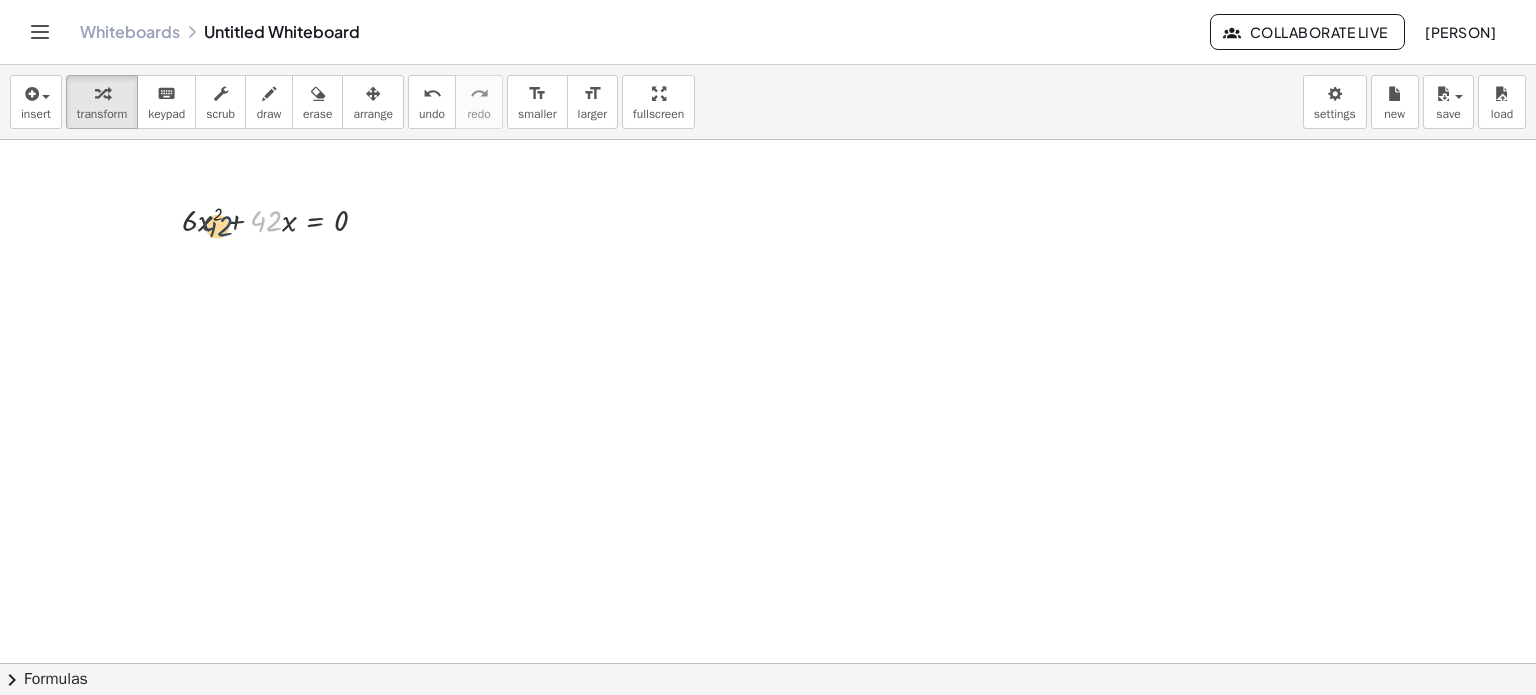 drag, startPoint x: 264, startPoint y: 219, endPoint x: 199, endPoint y: 230, distance: 65.9242 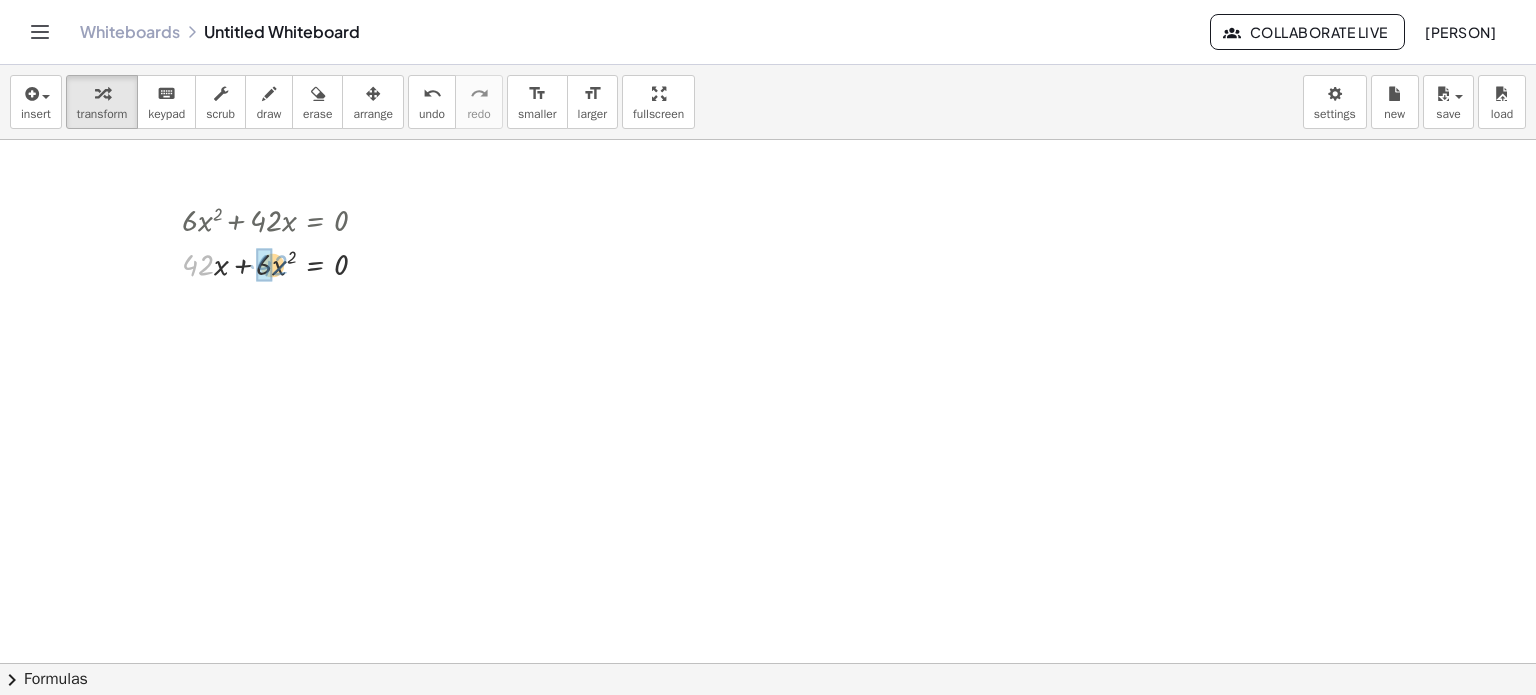 drag, startPoint x: 206, startPoint y: 260, endPoint x: 280, endPoint y: 260, distance: 74 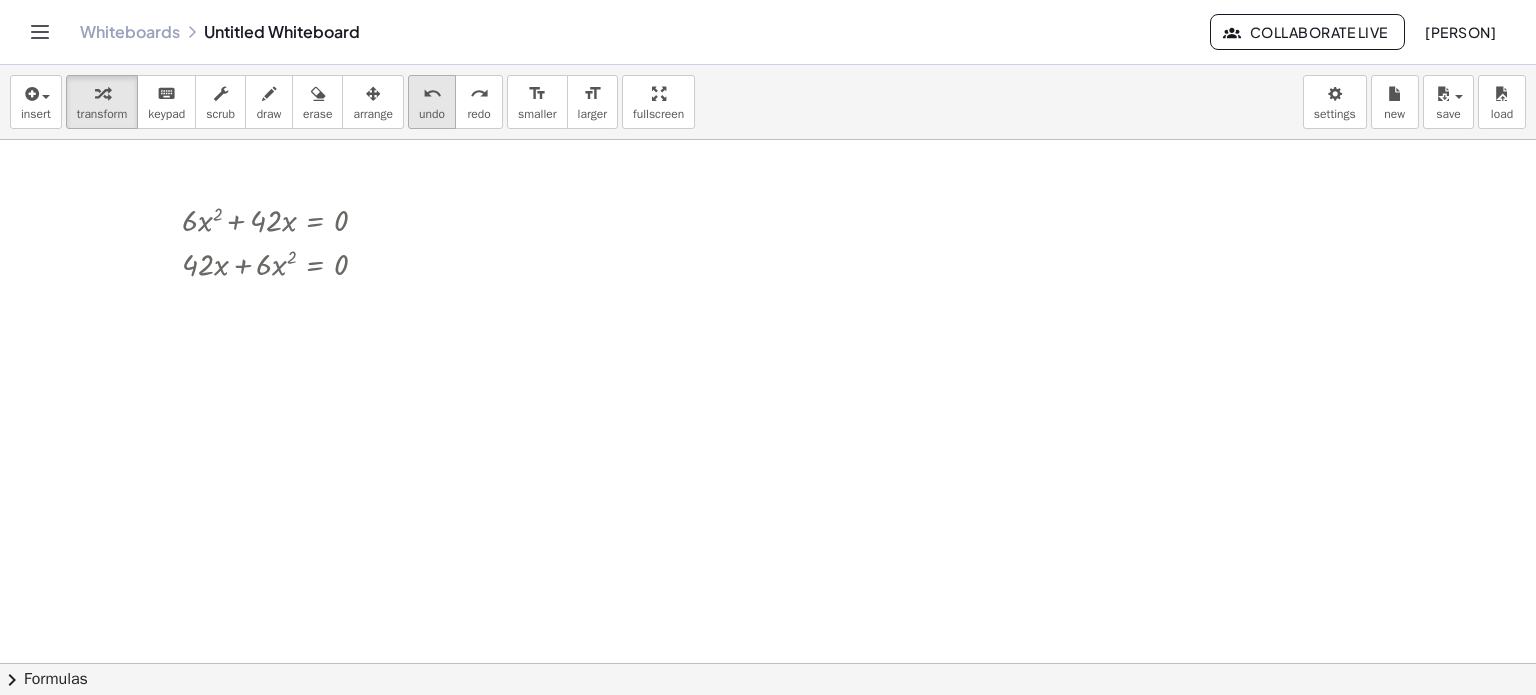 click on "undo" at bounding box center (432, 94) 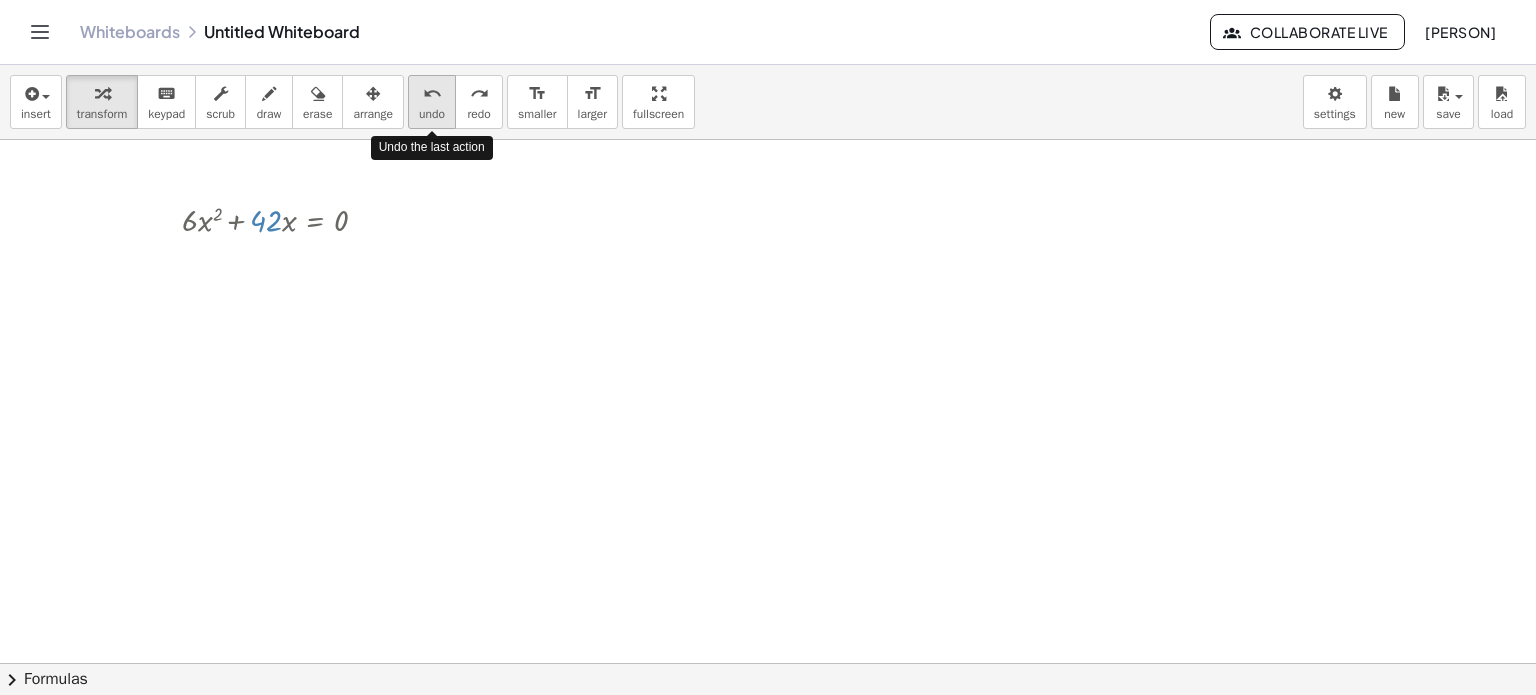 click on "undo" at bounding box center [432, 94] 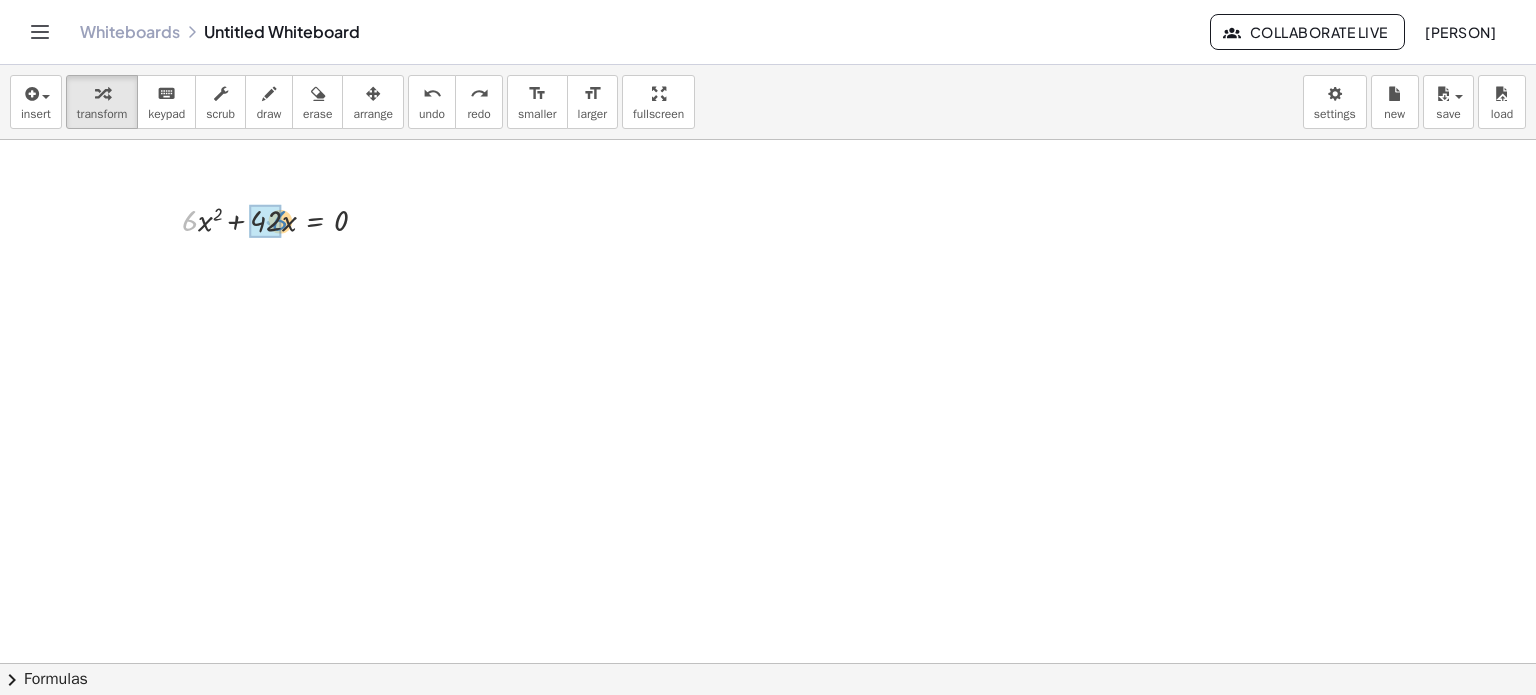 drag, startPoint x: 188, startPoint y: 221, endPoint x: 278, endPoint y: 221, distance: 90 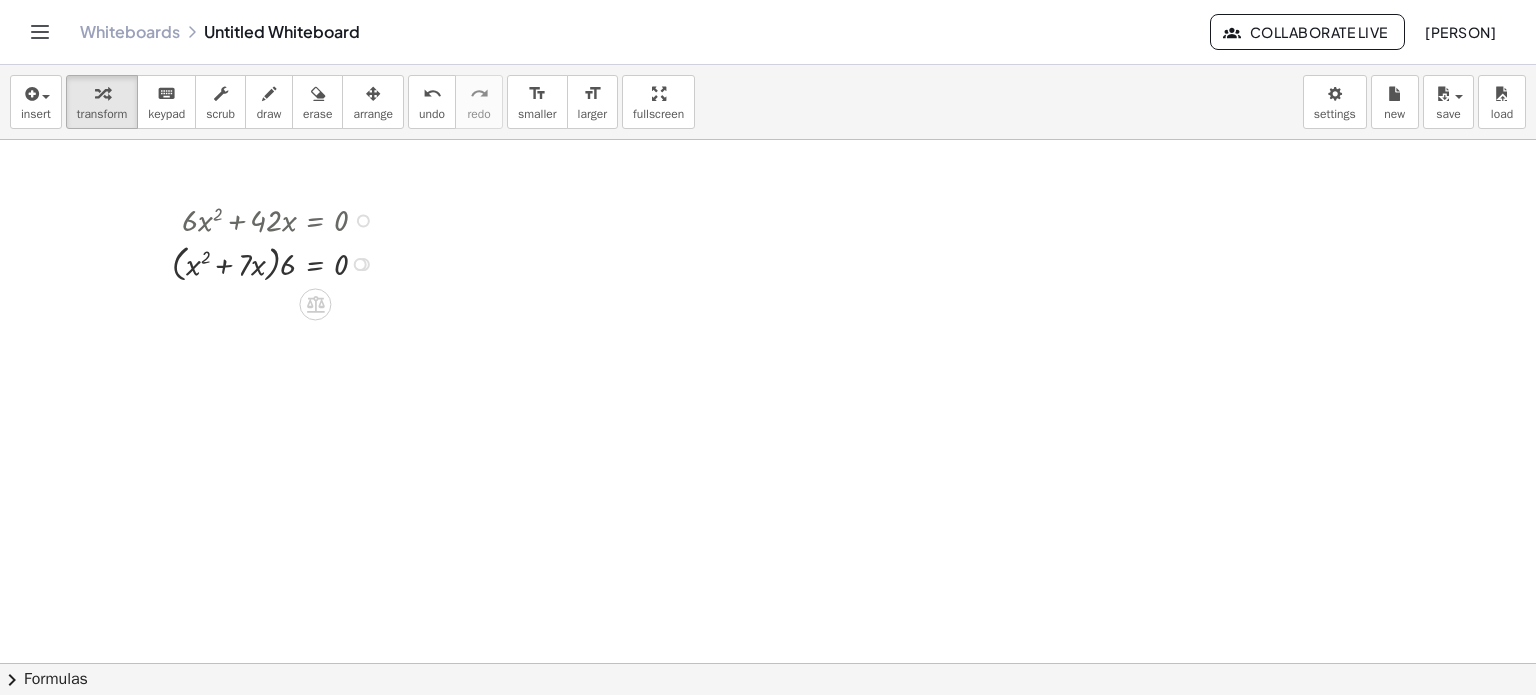 drag, startPoint x: 195, startPoint y: 228, endPoint x: 265, endPoint y: 227, distance: 70.00714 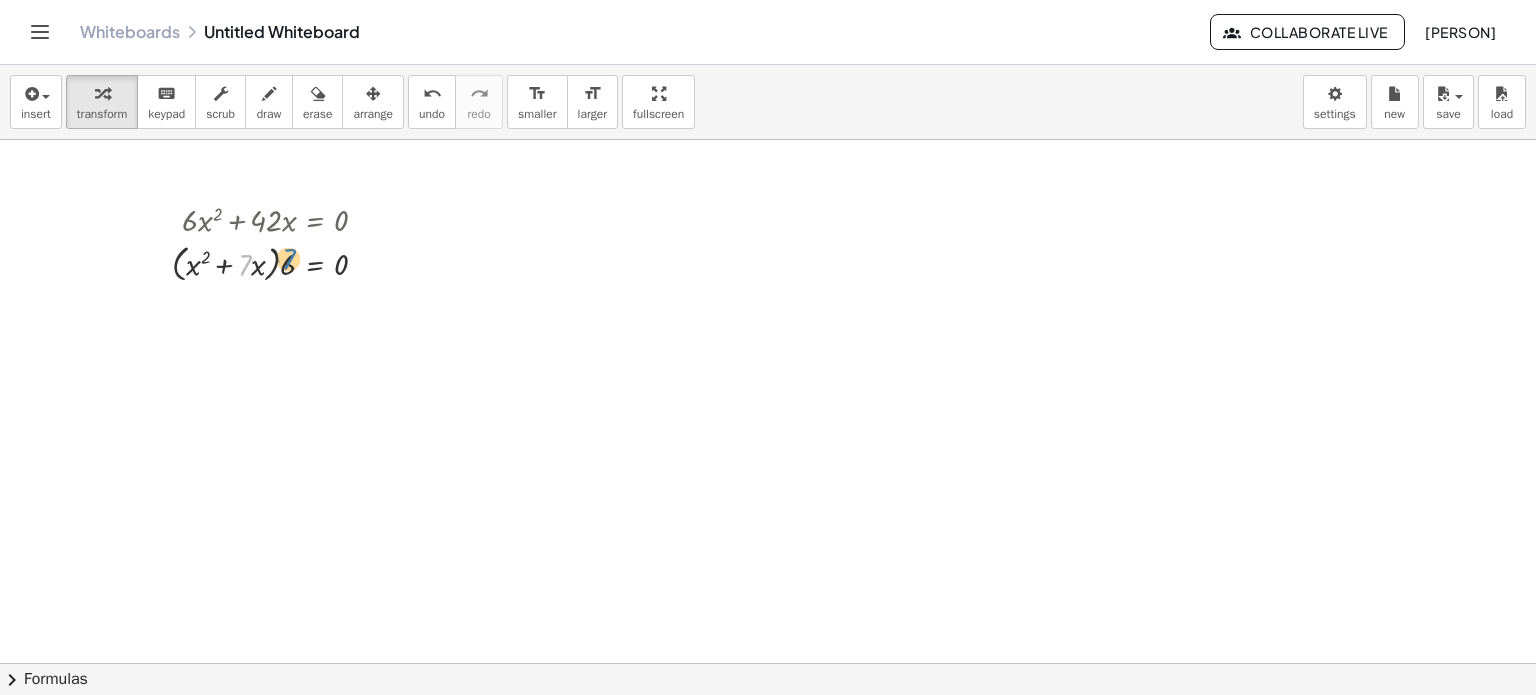 drag, startPoint x: 243, startPoint y: 265, endPoint x: 287, endPoint y: 259, distance: 44.407207 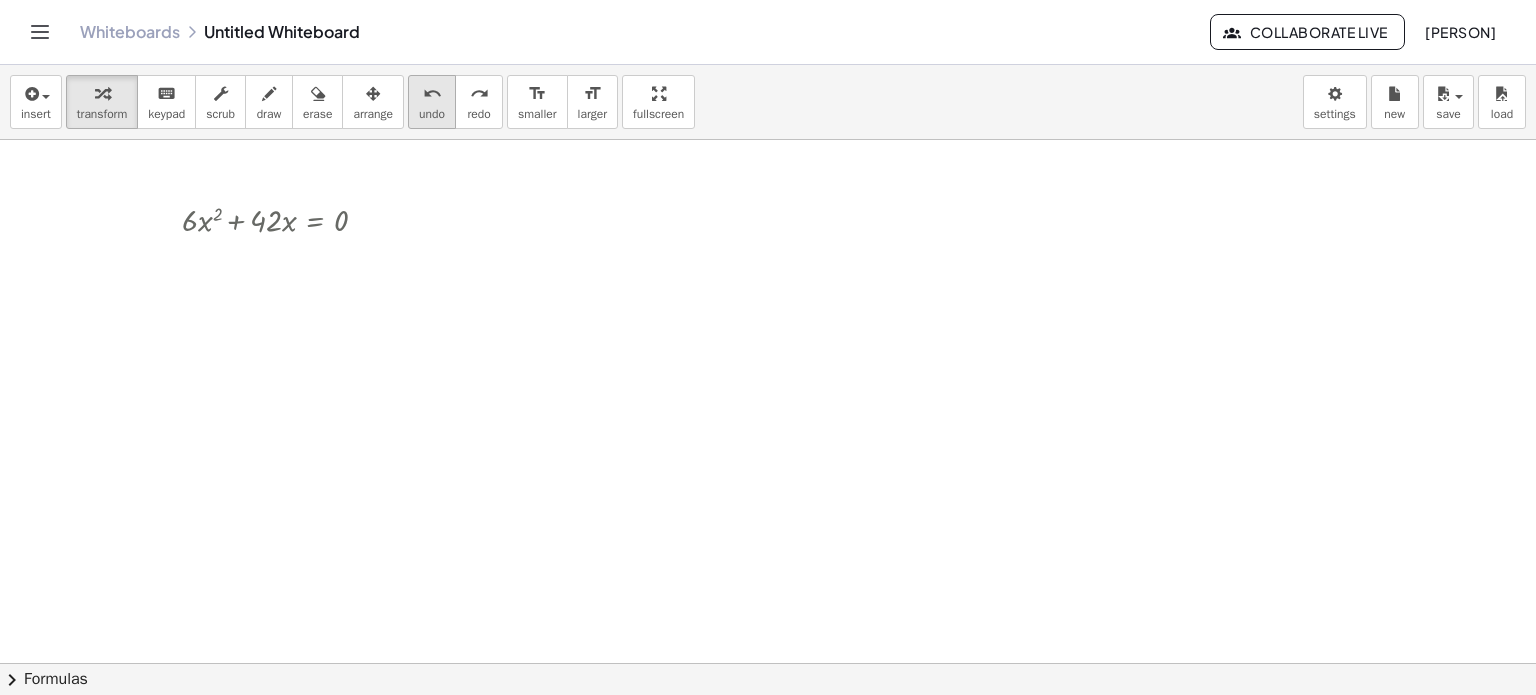 click on "undo undo" at bounding box center [432, 102] 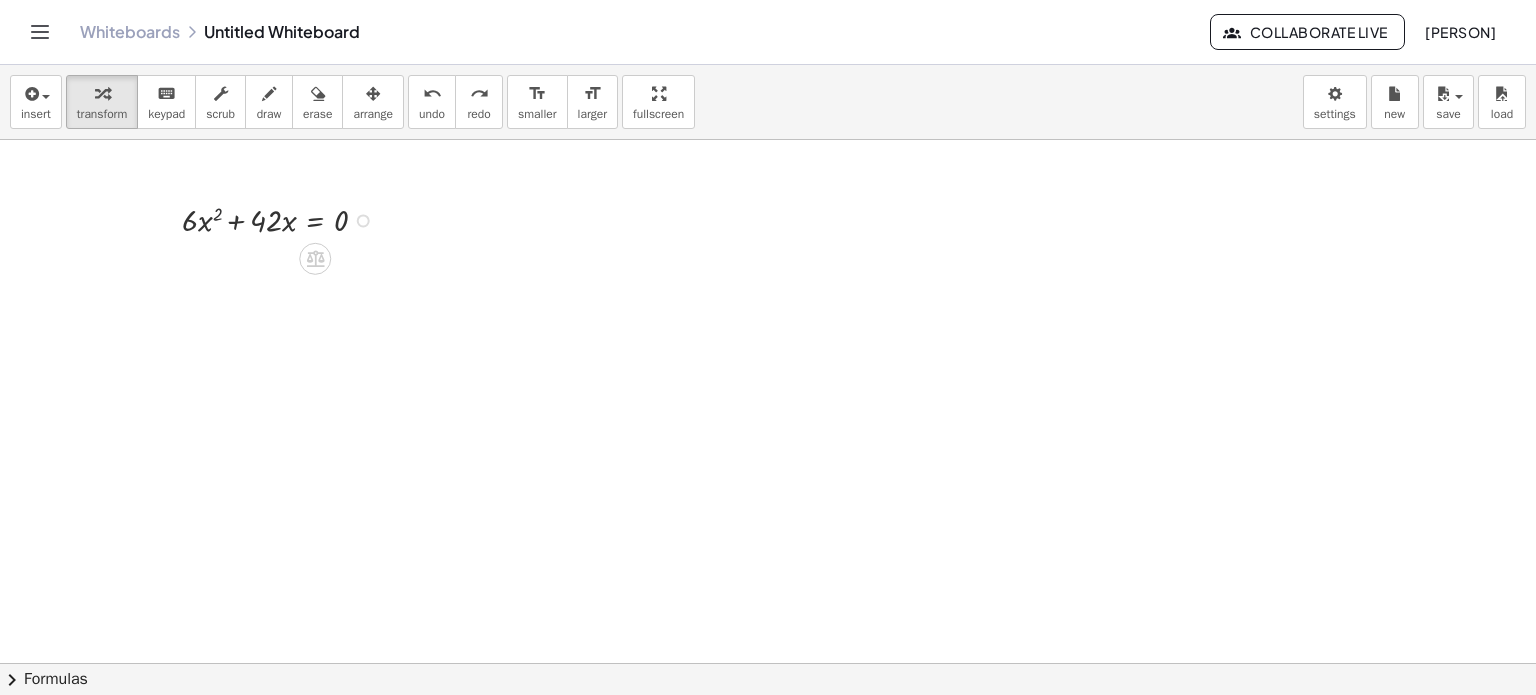 click at bounding box center (283, 219) 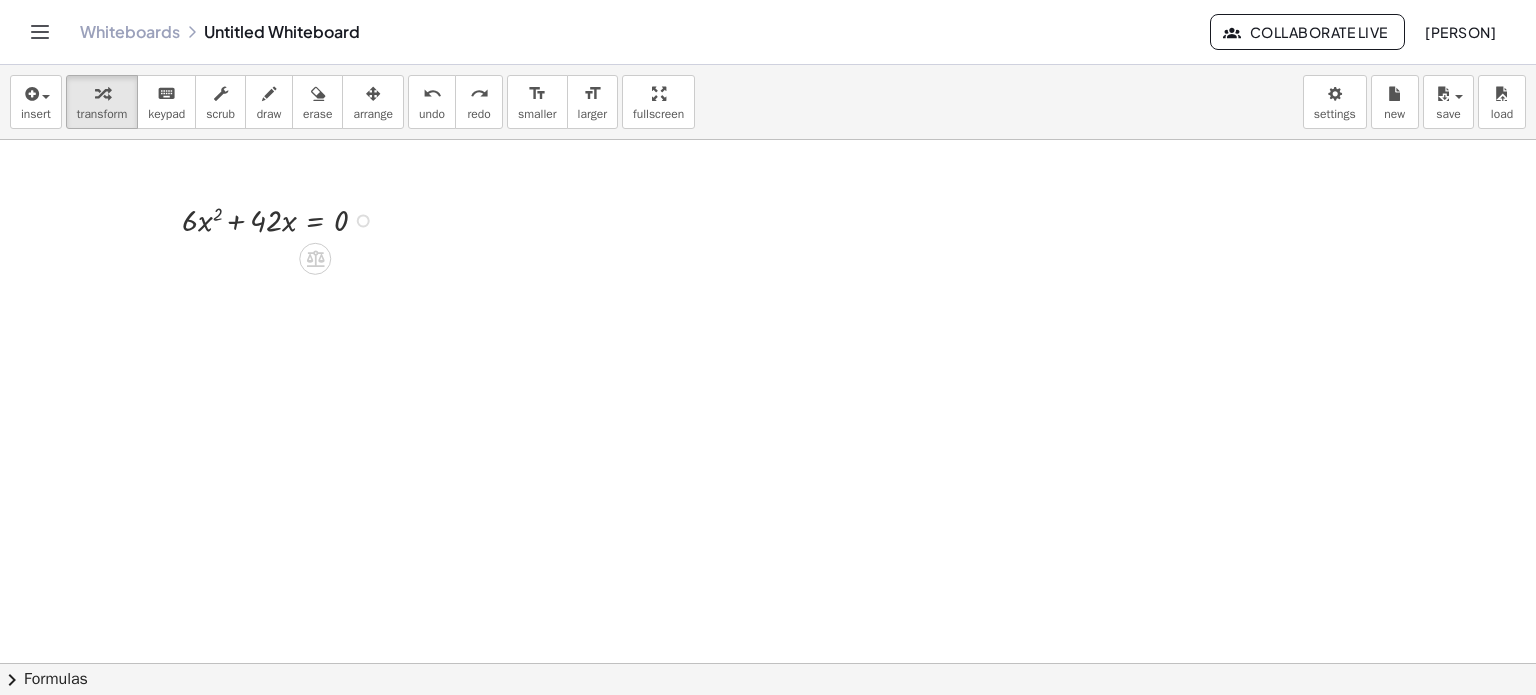 click at bounding box center (283, 219) 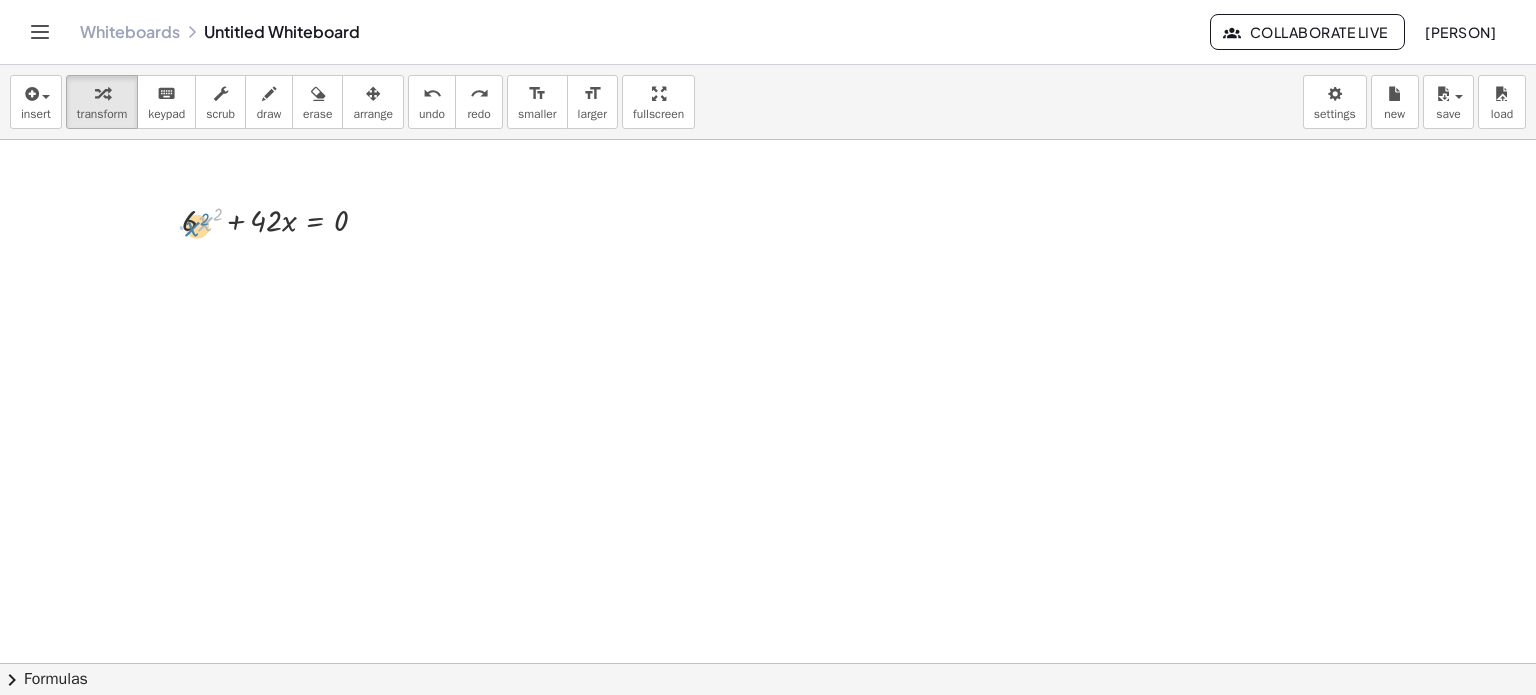 drag, startPoint x: 202, startPoint y: 222, endPoint x: 189, endPoint y: 228, distance: 14.3178215 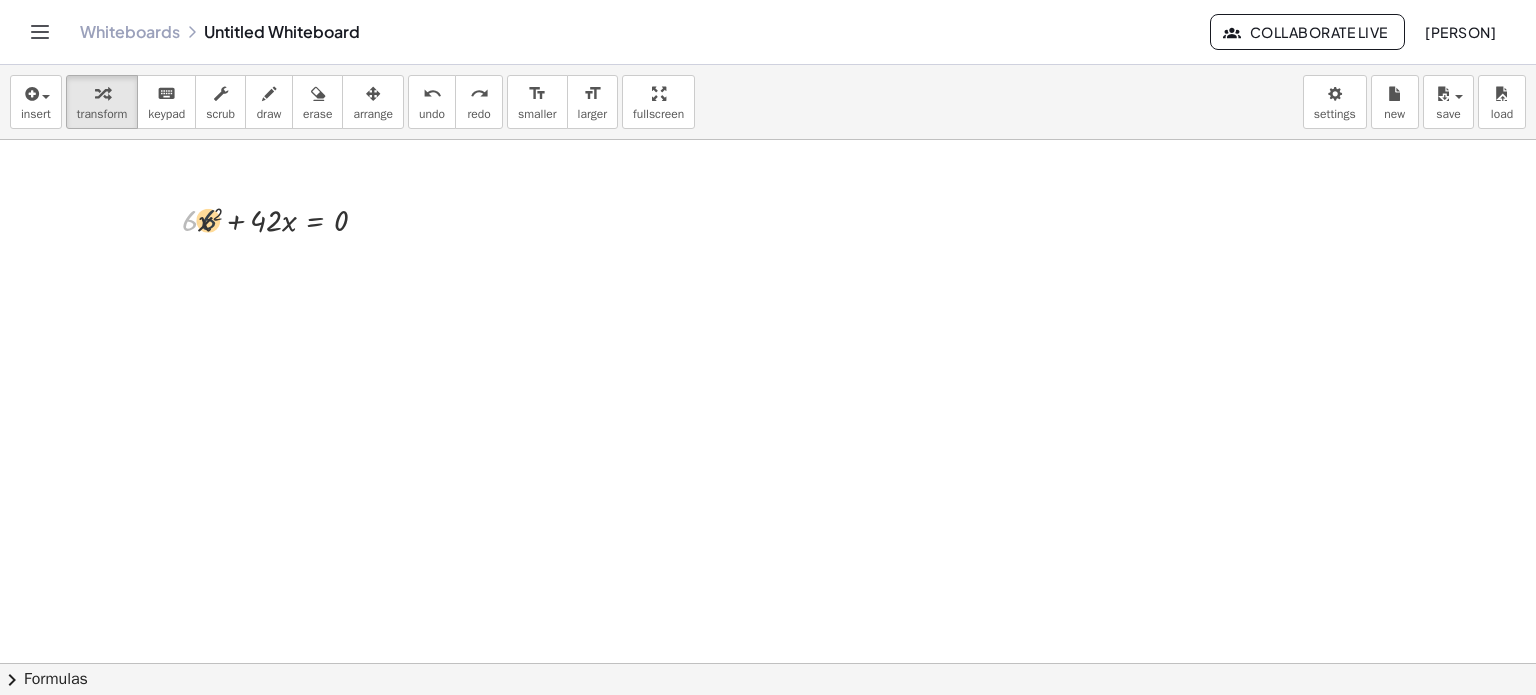 drag, startPoint x: 188, startPoint y: 223, endPoint x: 208, endPoint y: 222, distance: 20.024984 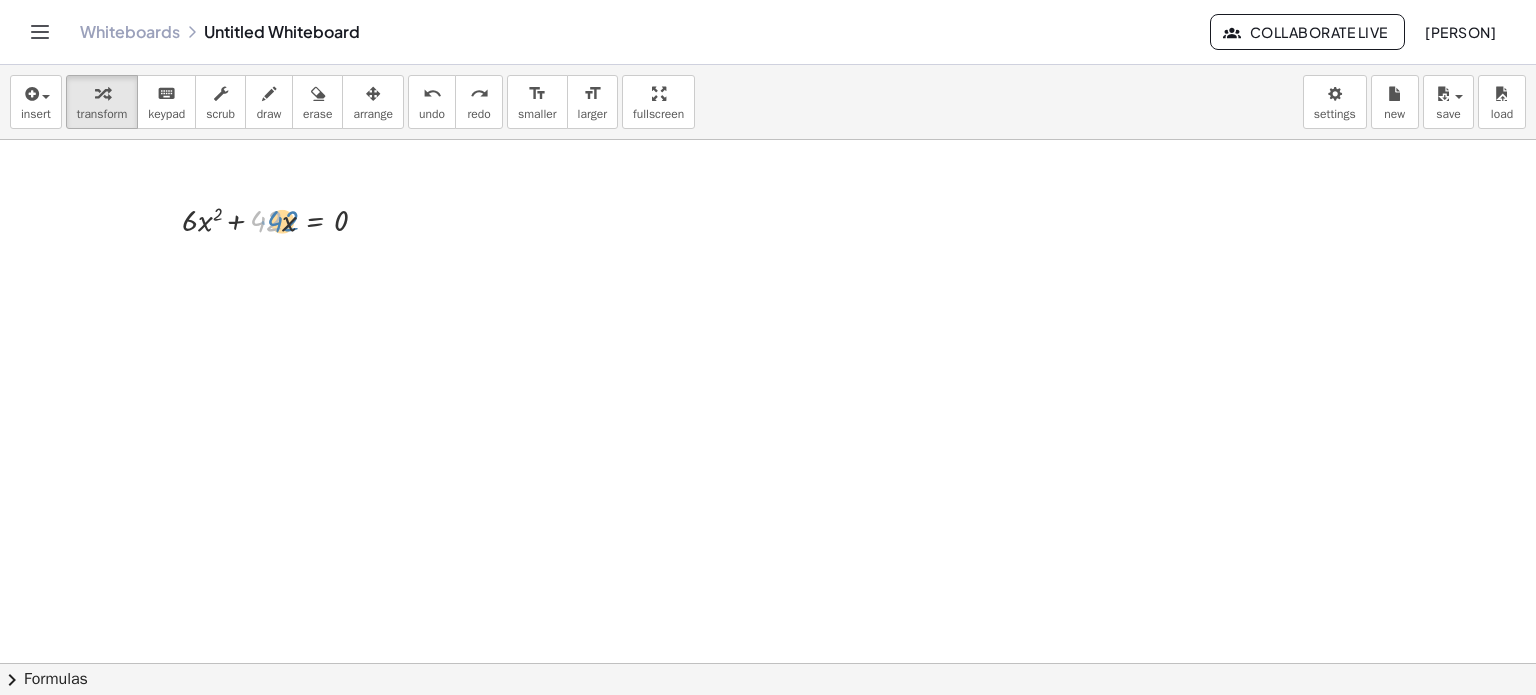 drag, startPoint x: 264, startPoint y: 221, endPoint x: 281, endPoint y: 221, distance: 17 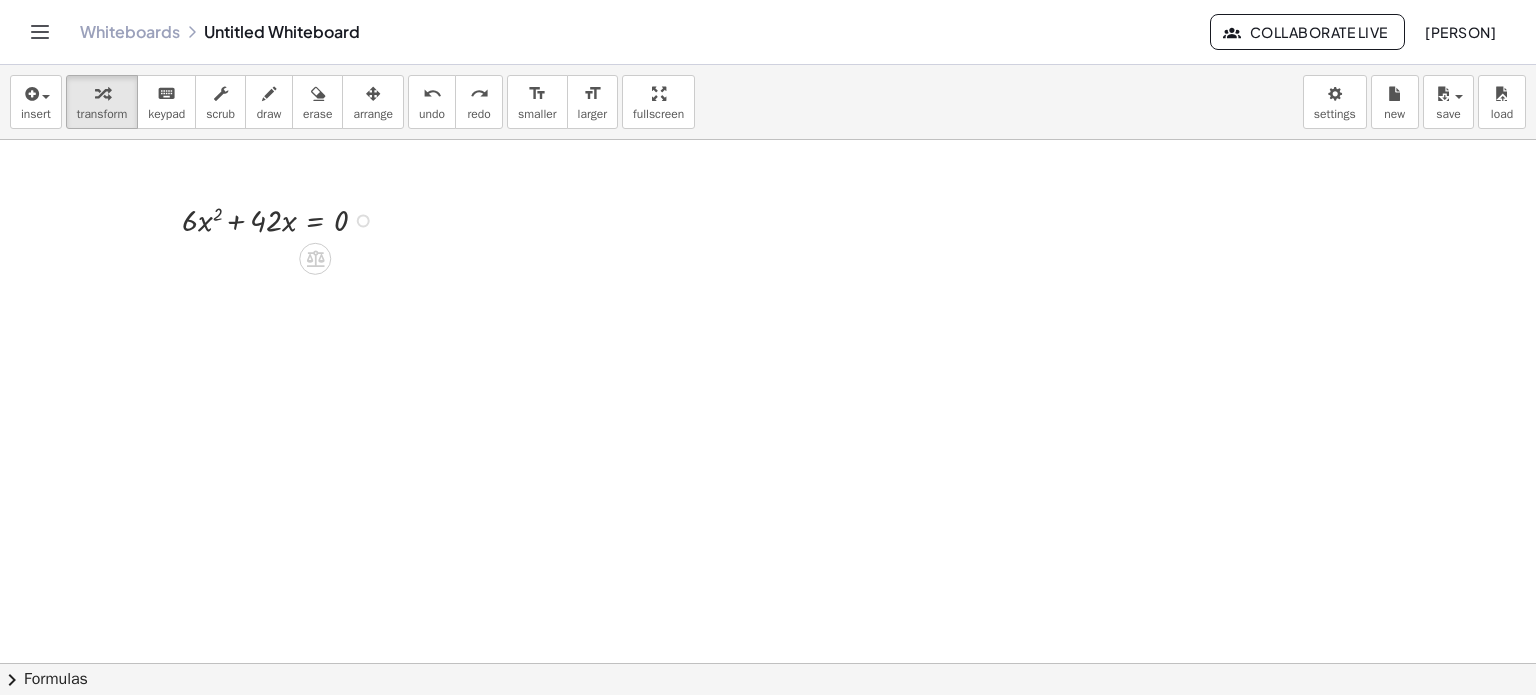 drag, startPoint x: 263, startPoint y: 224, endPoint x: 230, endPoint y: 292, distance: 75.58439 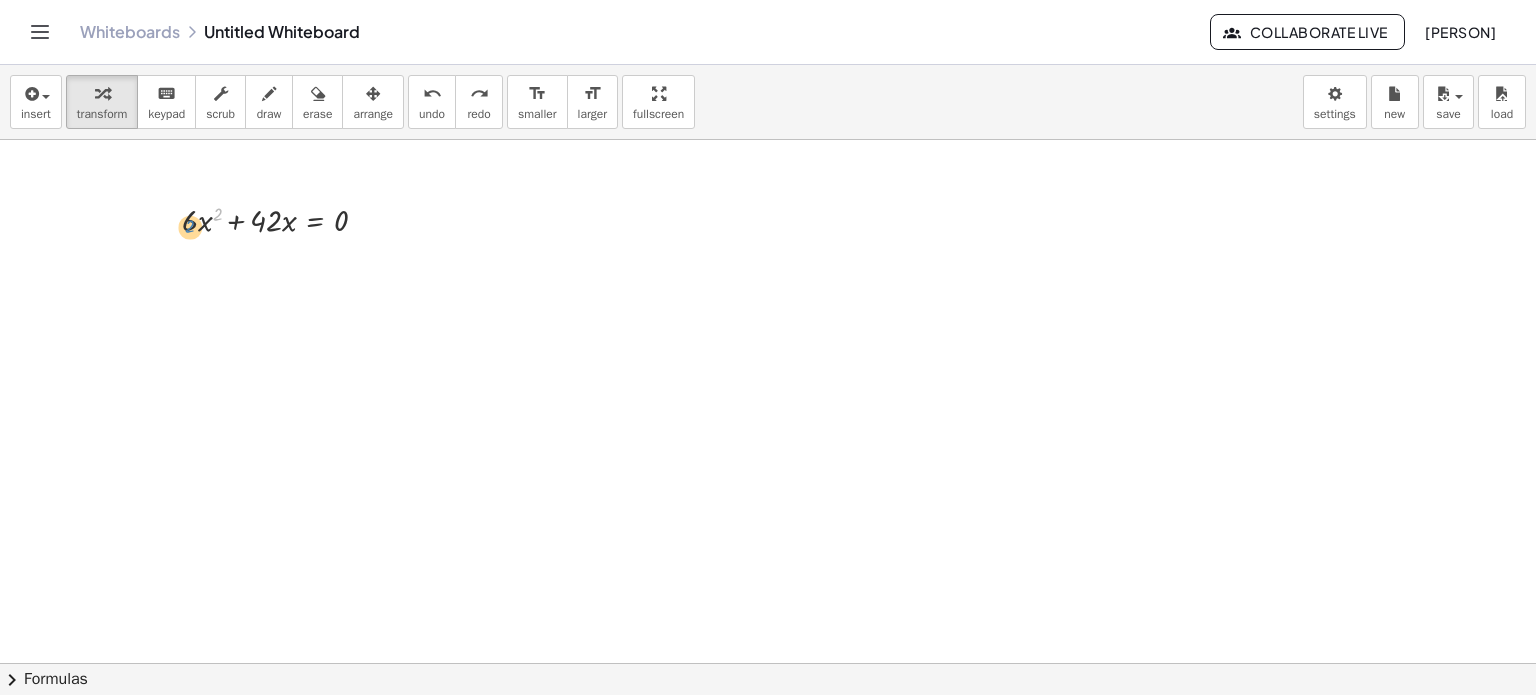 drag, startPoint x: 216, startPoint y: 214, endPoint x: 187, endPoint y: 227, distance: 31.780497 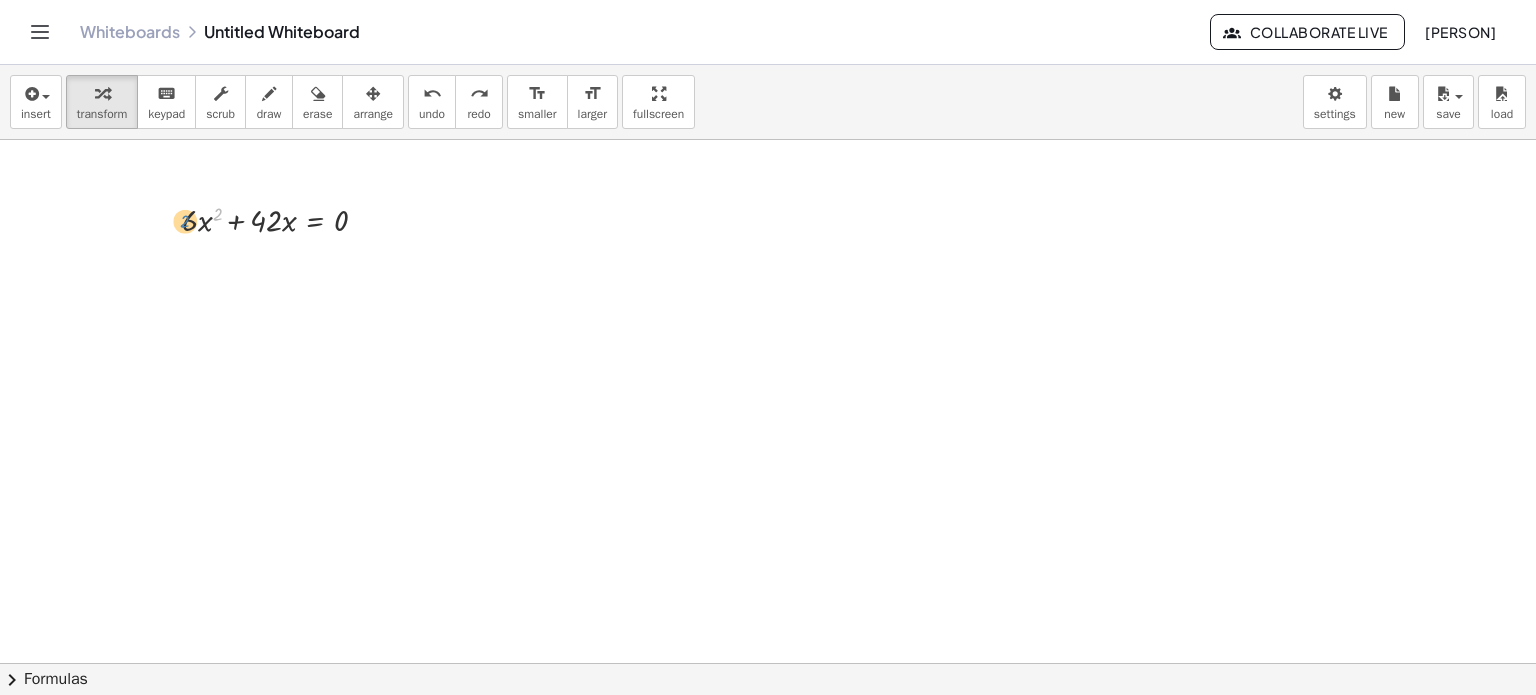 drag, startPoint x: 220, startPoint y: 208, endPoint x: 187, endPoint y: 215, distance: 33.734257 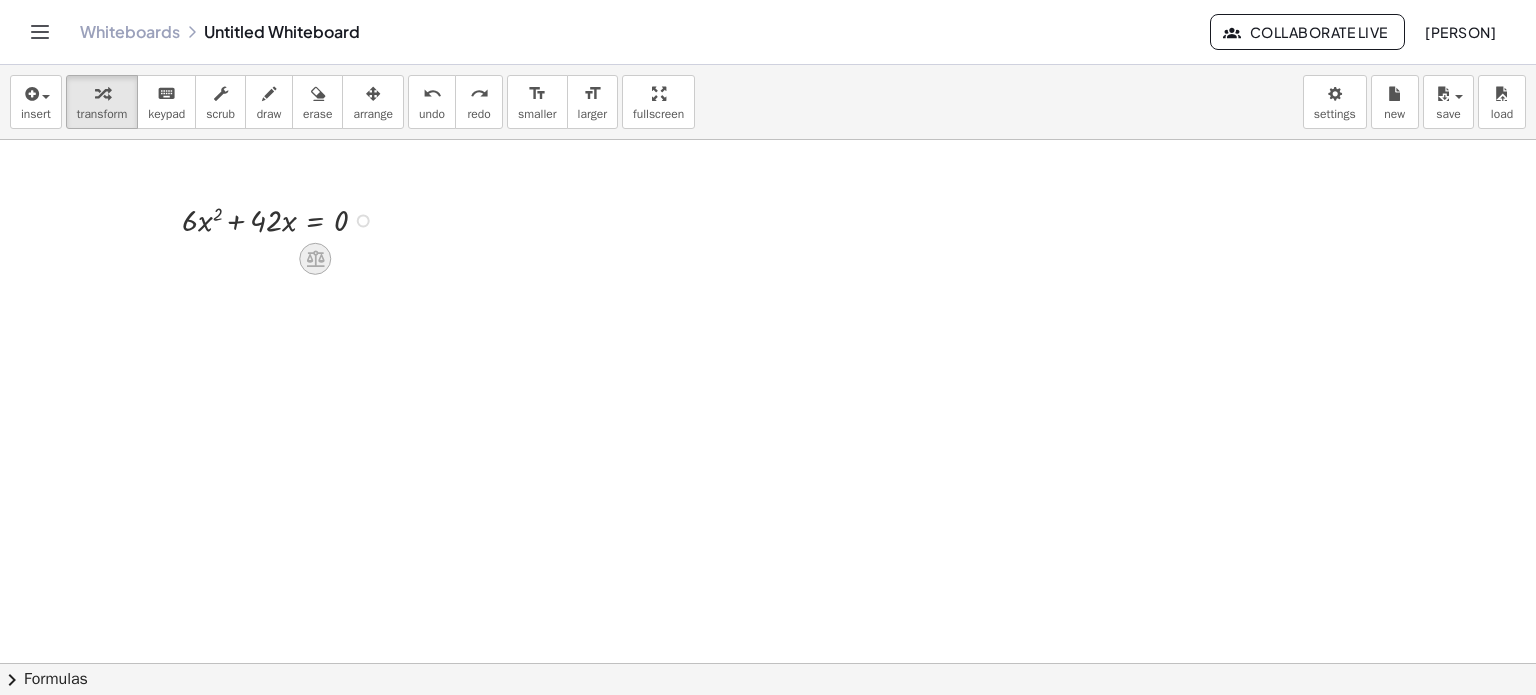 click 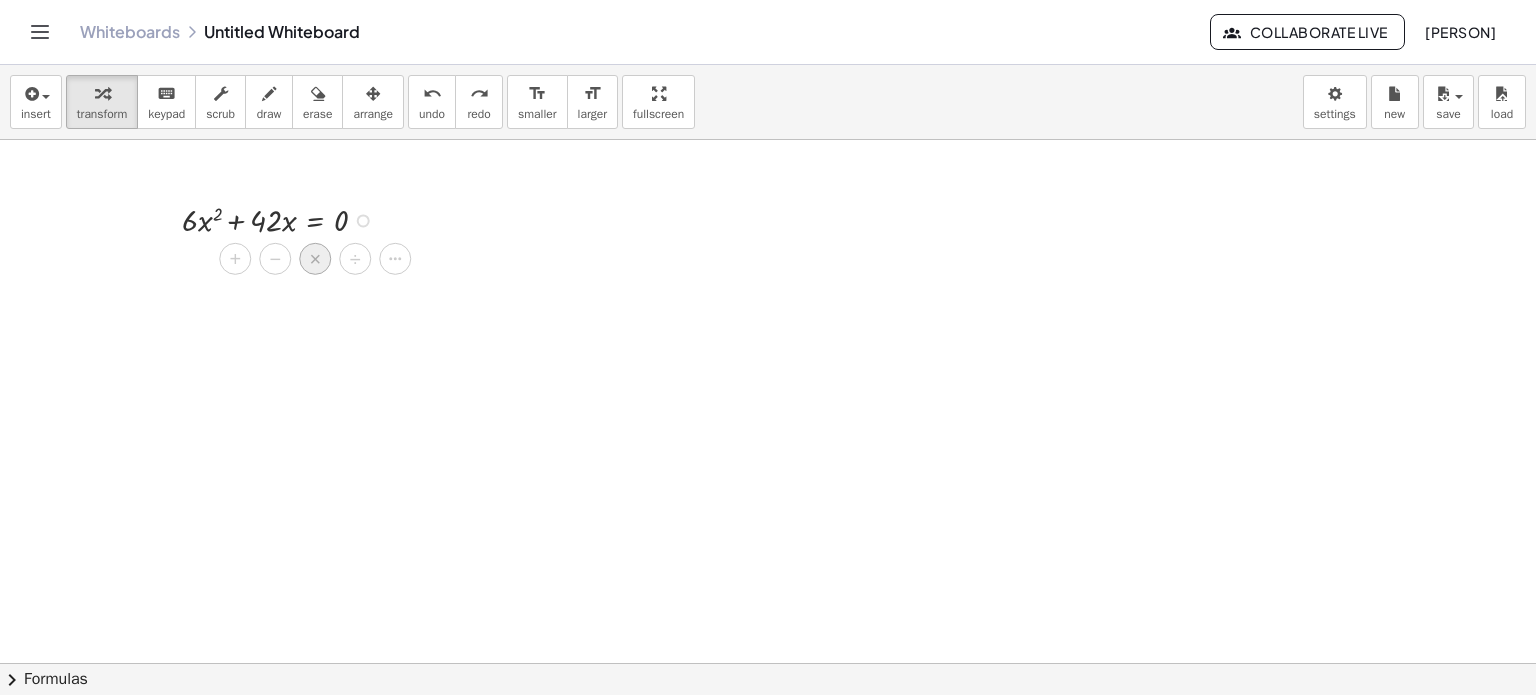 click on "×" at bounding box center (315, 259) 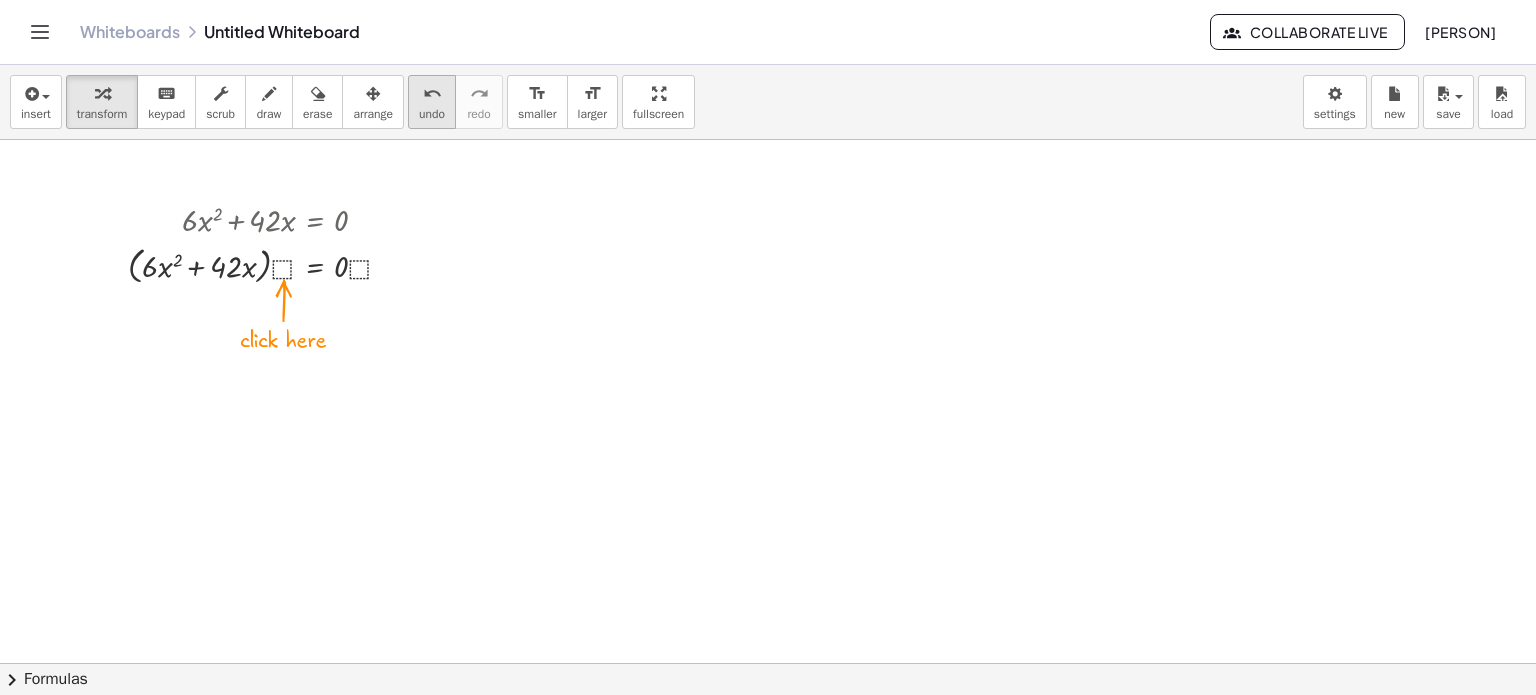 click on "undo" at bounding box center (432, 93) 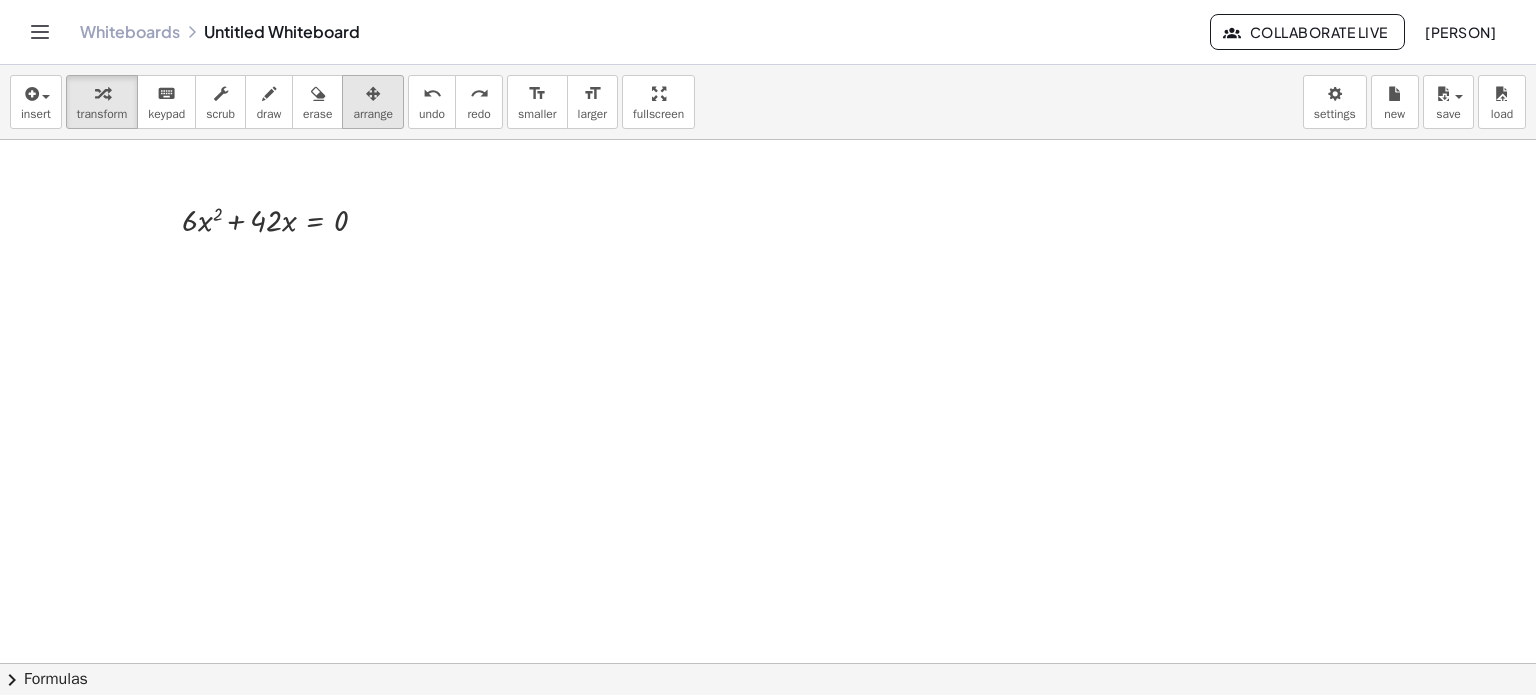click on "arrange" at bounding box center (373, 114) 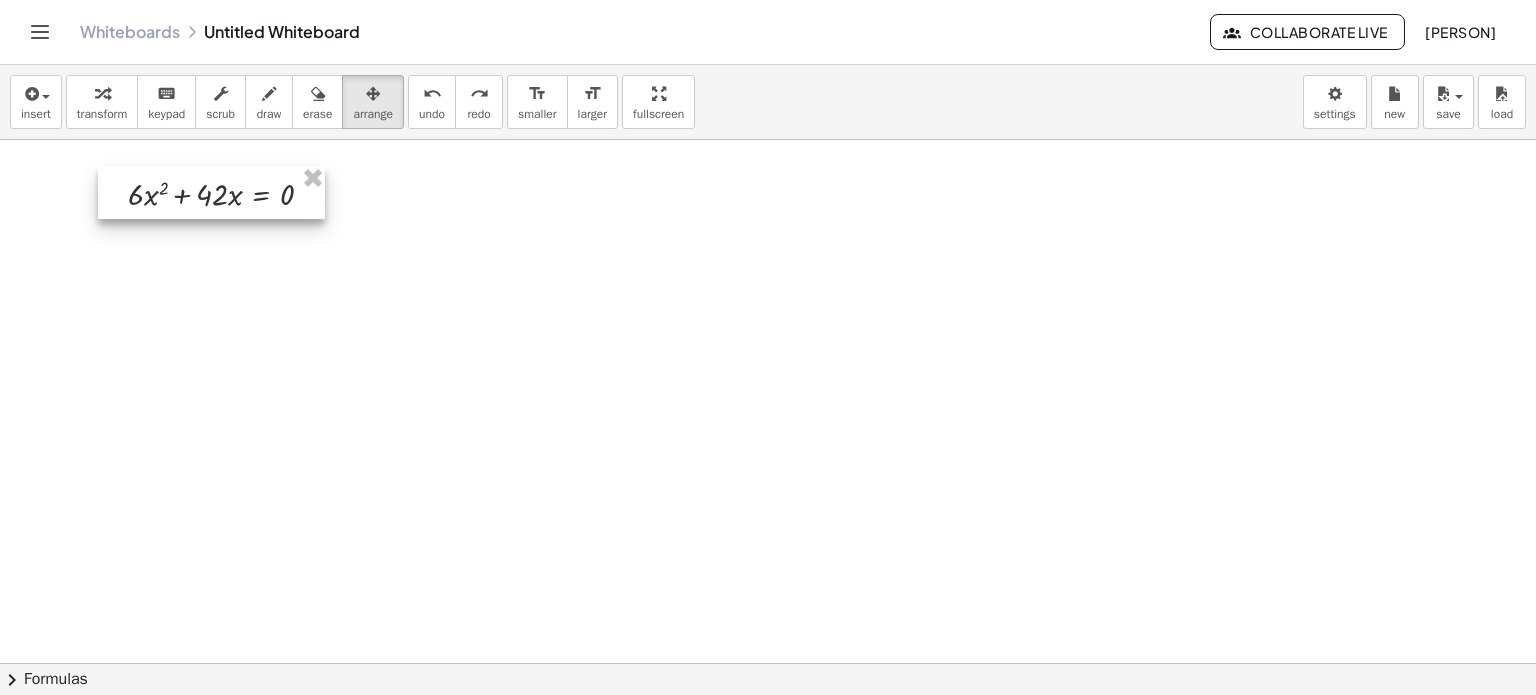 drag, startPoint x: 275, startPoint y: 211, endPoint x: 217, endPoint y: 186, distance: 63.15853 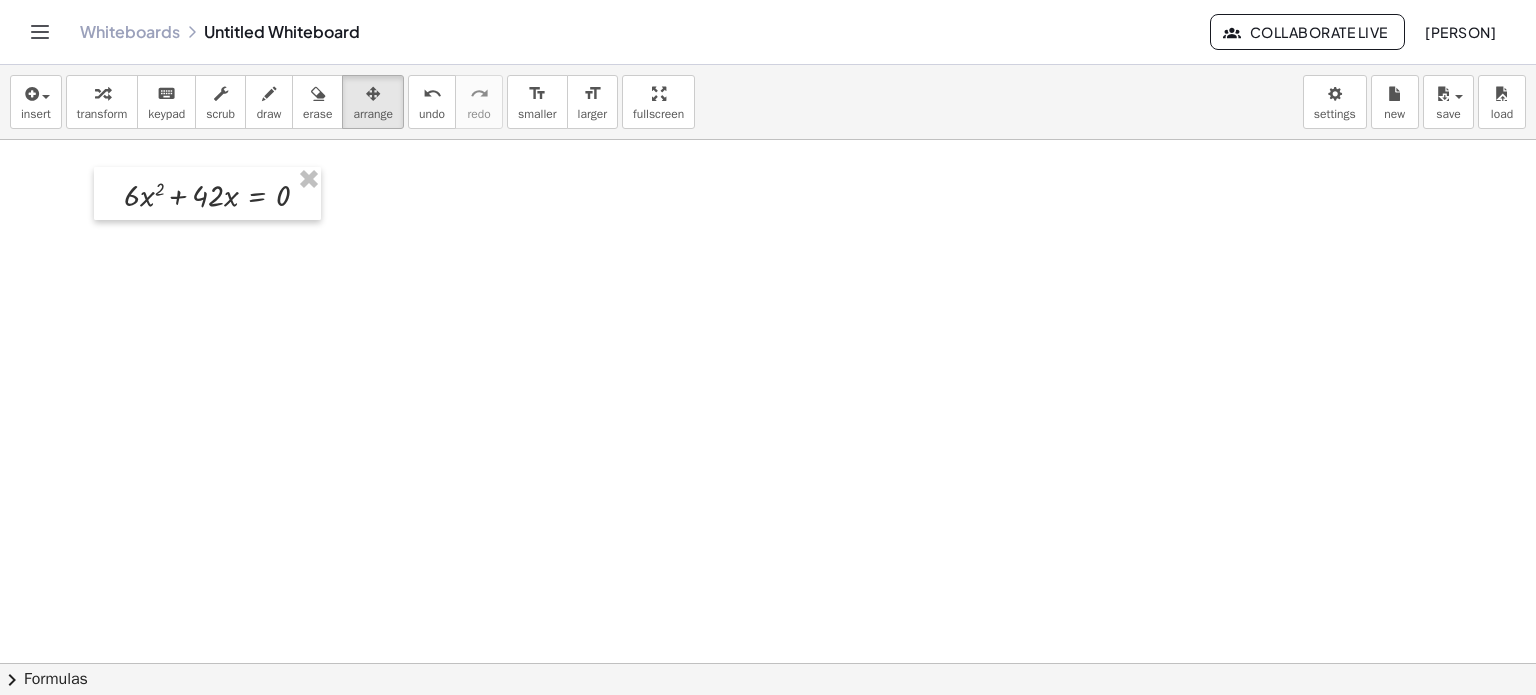 click at bounding box center [768, 429] 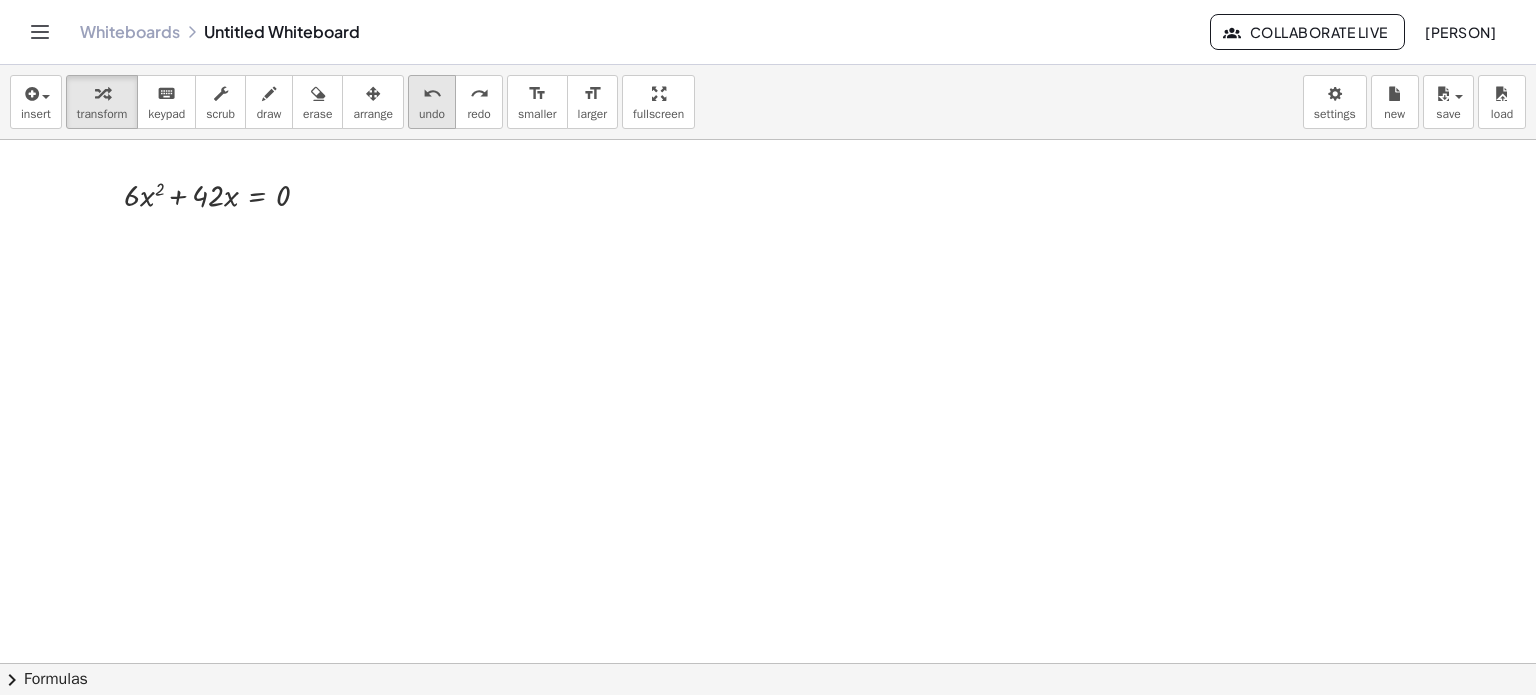 click on "undo" at bounding box center (432, 94) 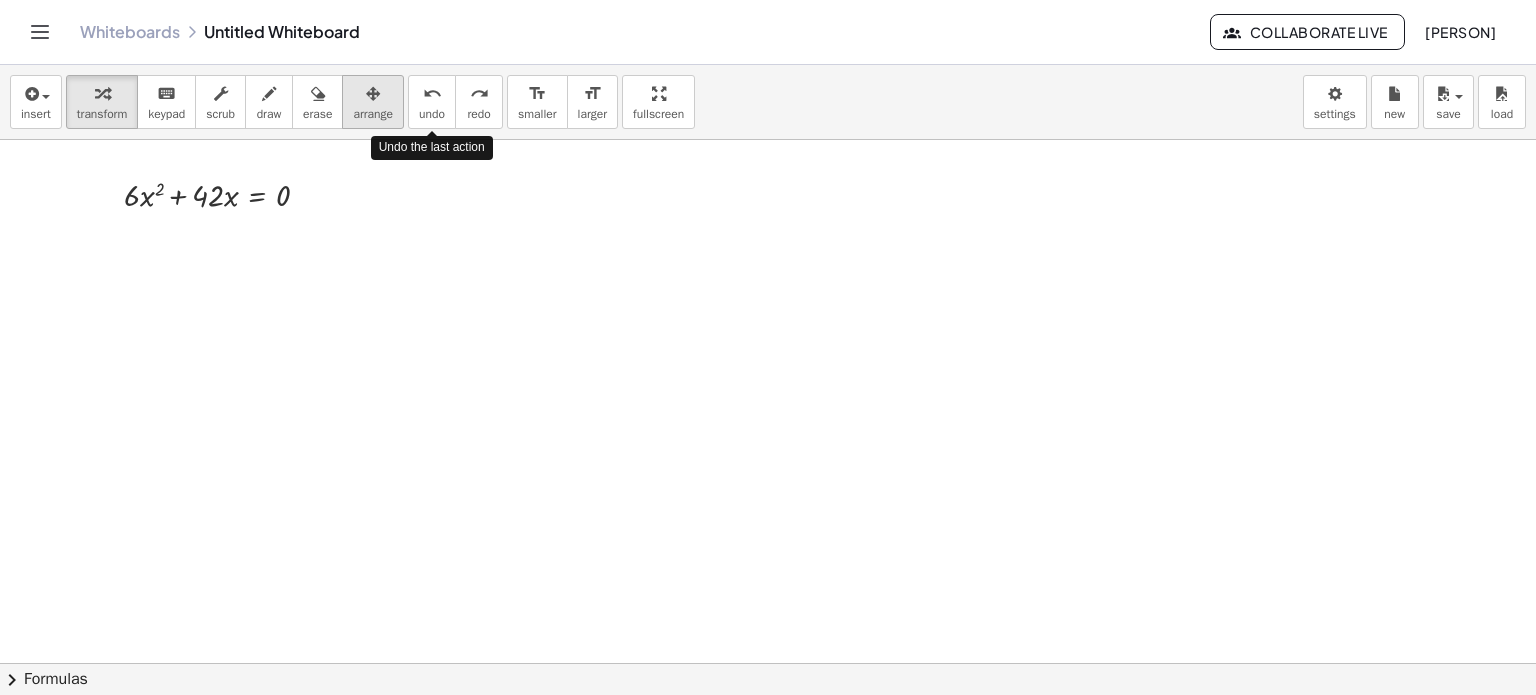 click on "arrange" at bounding box center [373, 114] 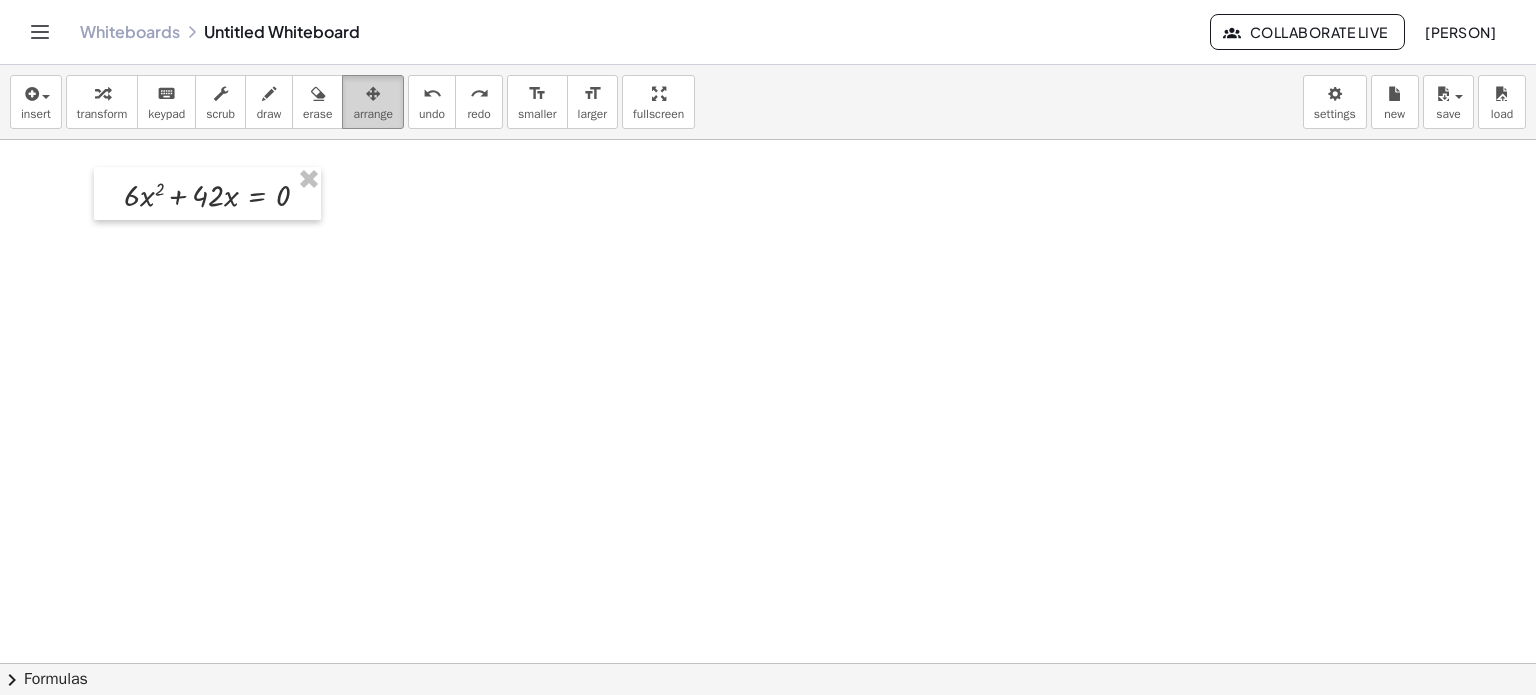 click at bounding box center [373, 94] 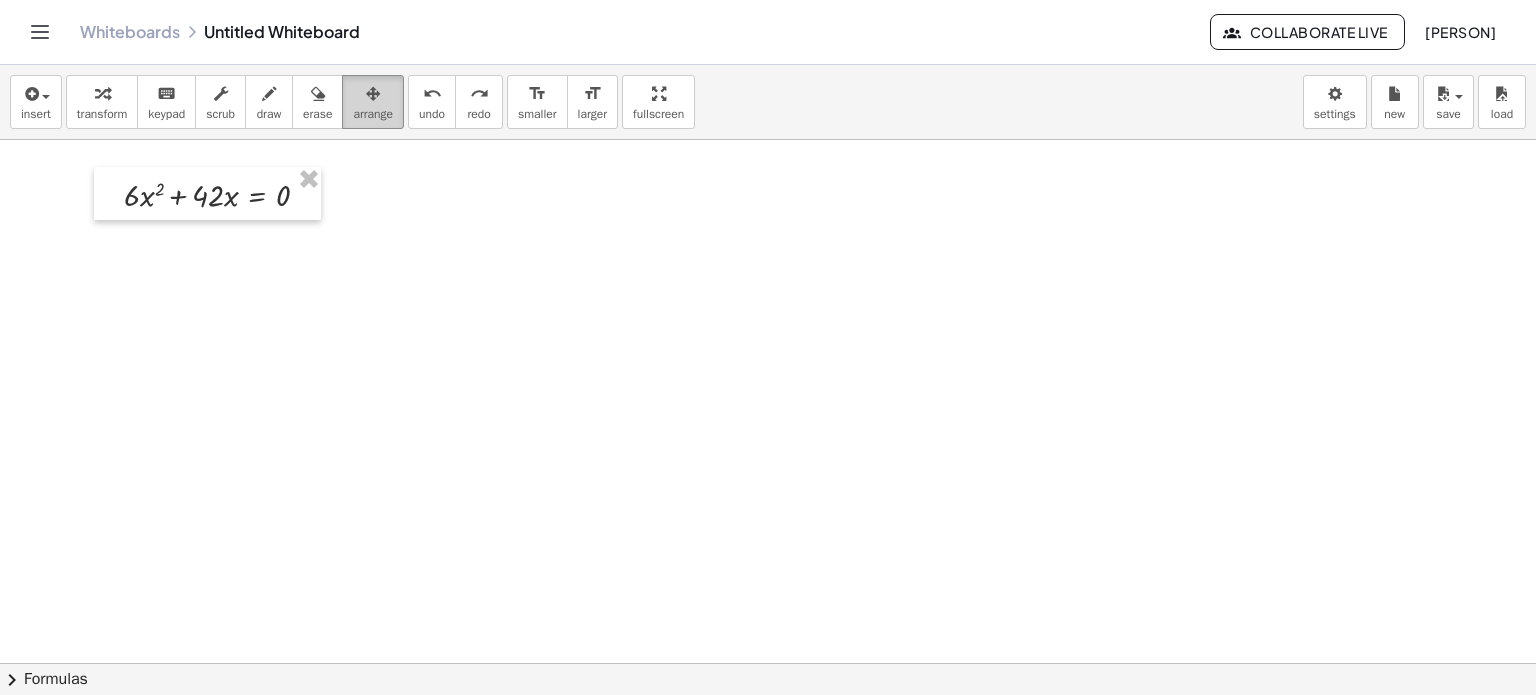click at bounding box center [373, 94] 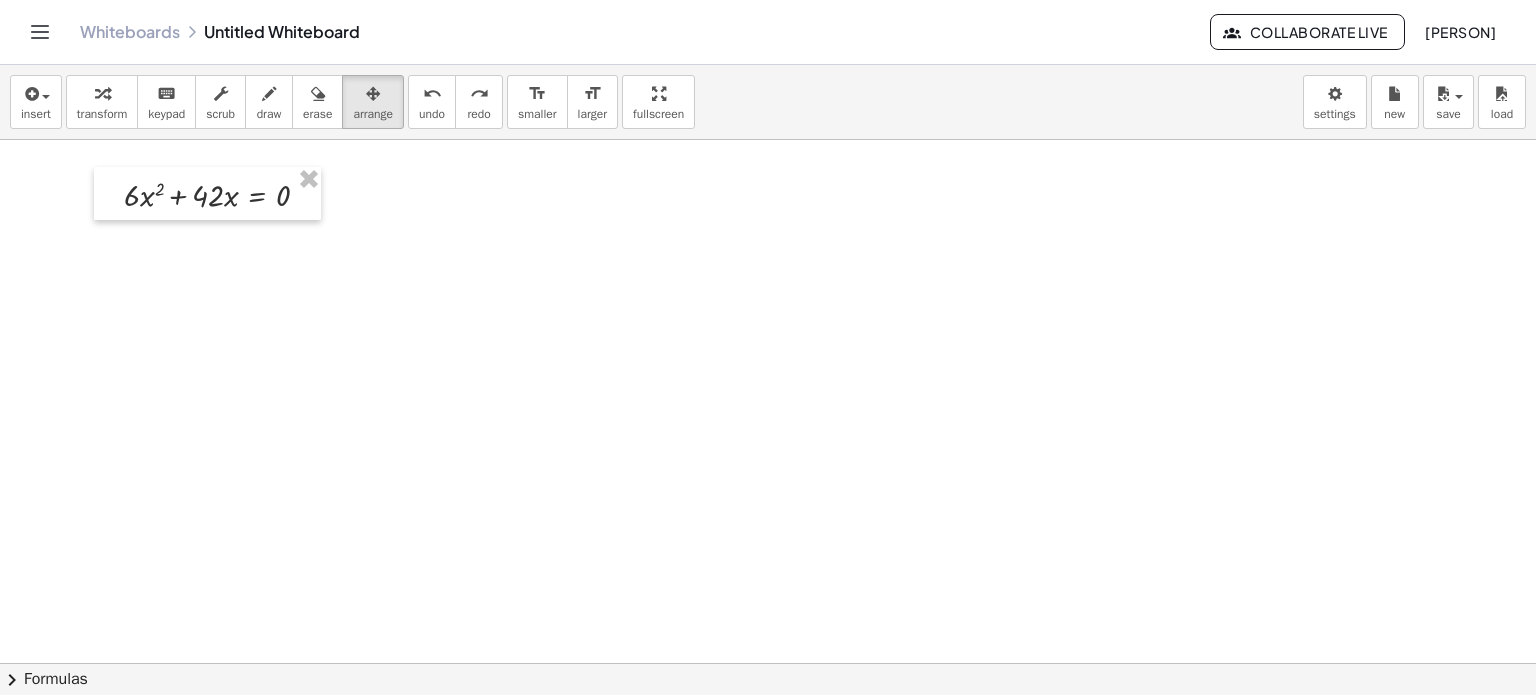 click at bounding box center [768, 429] 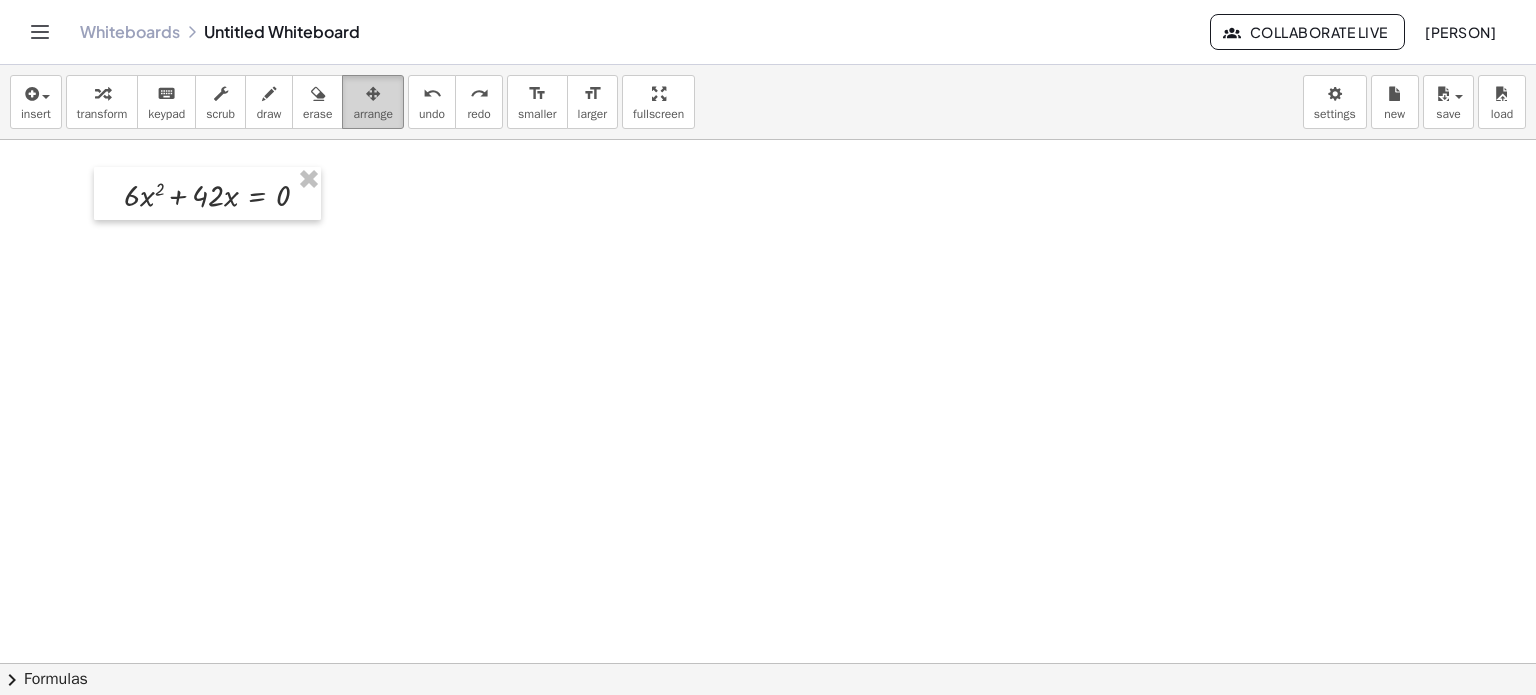 click on "arrange" at bounding box center [373, 114] 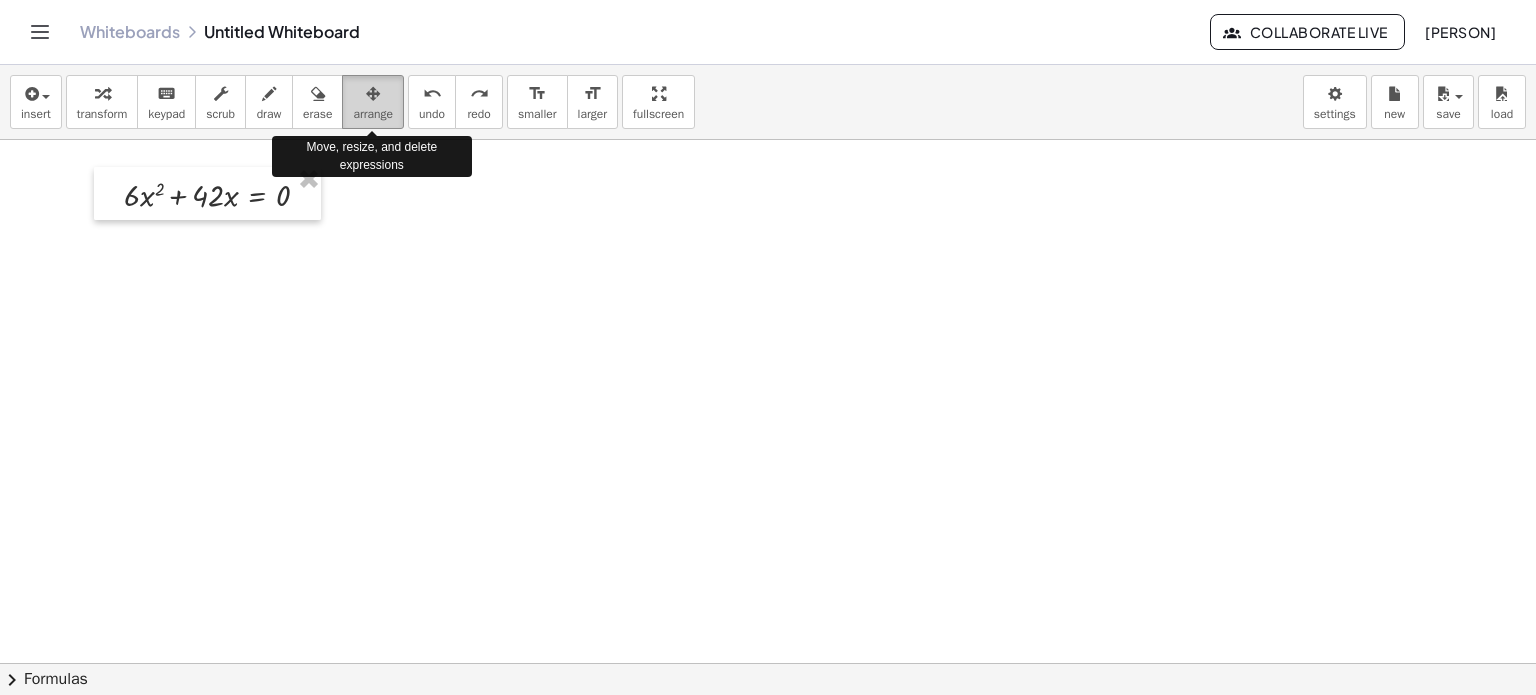 click on "arrange" at bounding box center (373, 114) 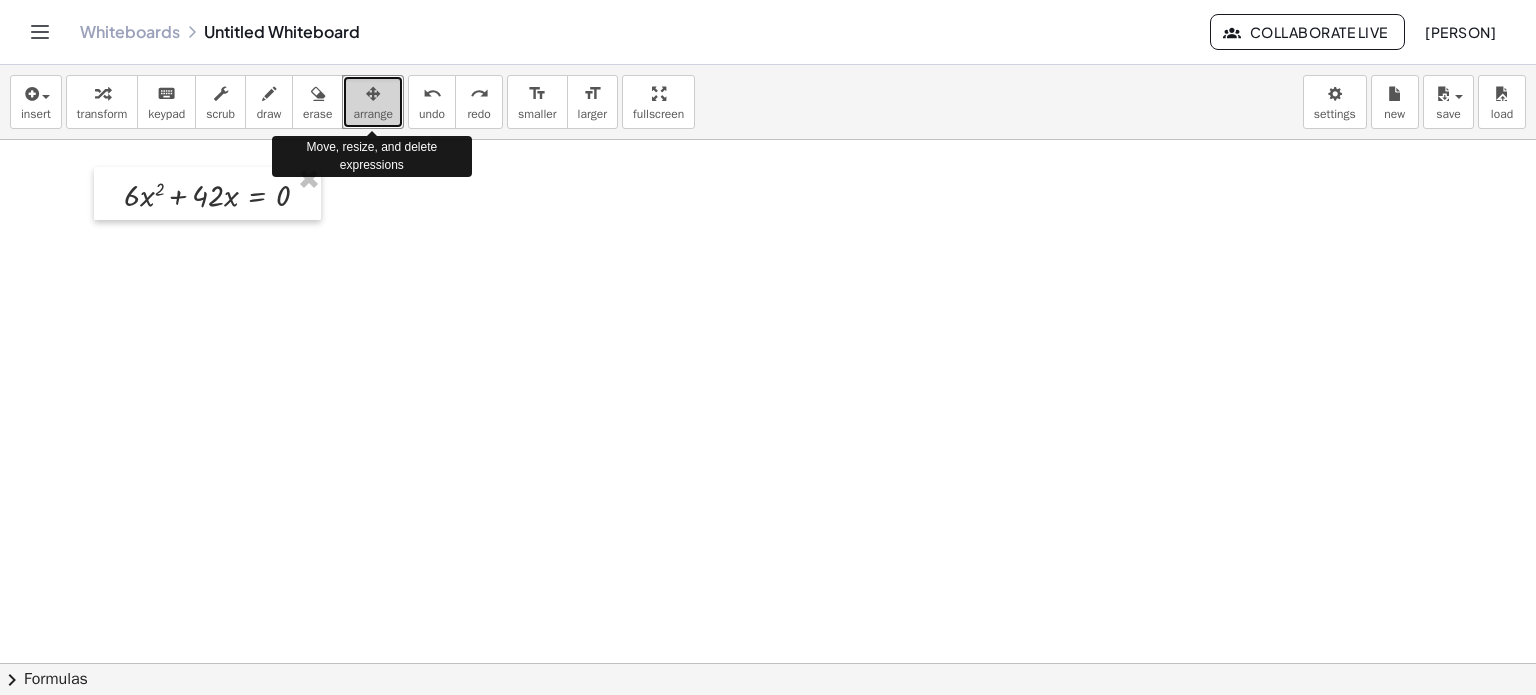 click on "arrange" at bounding box center [373, 102] 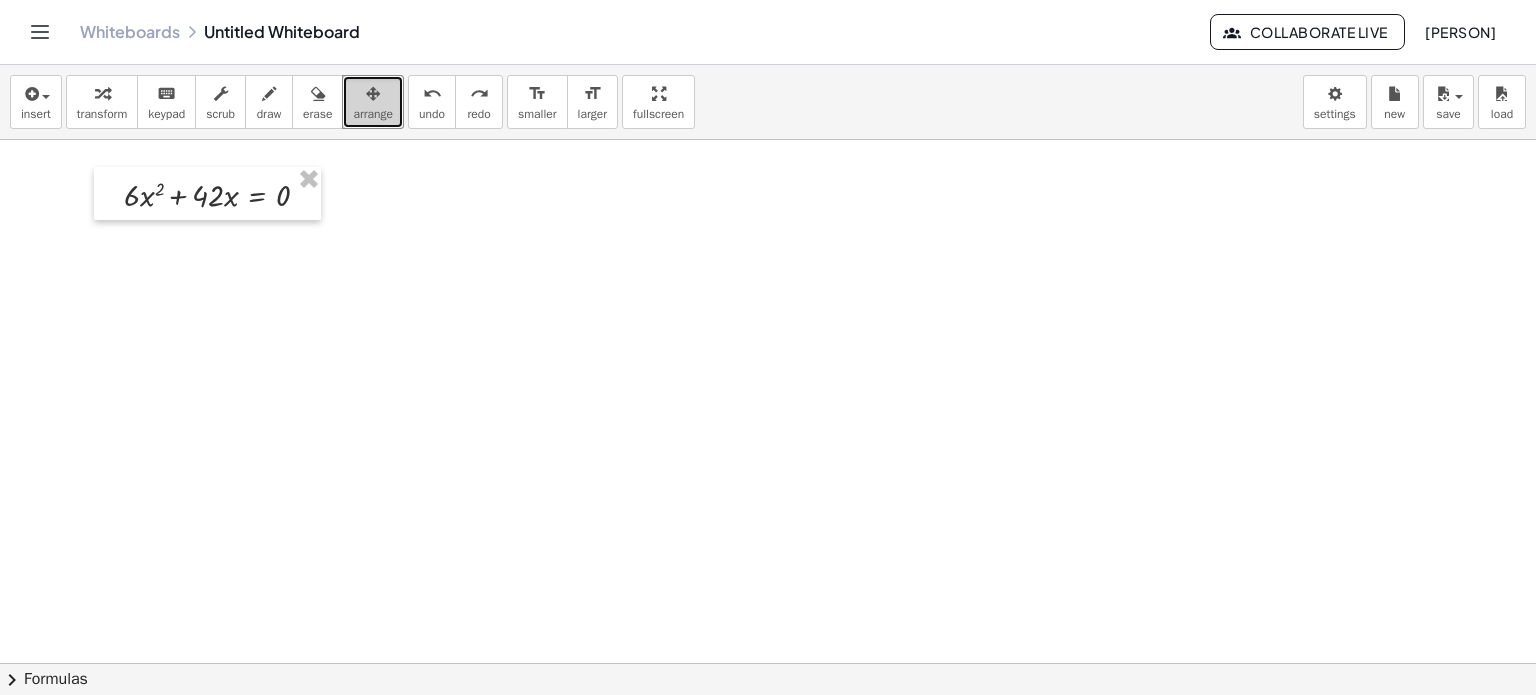 click at bounding box center (768, 429) 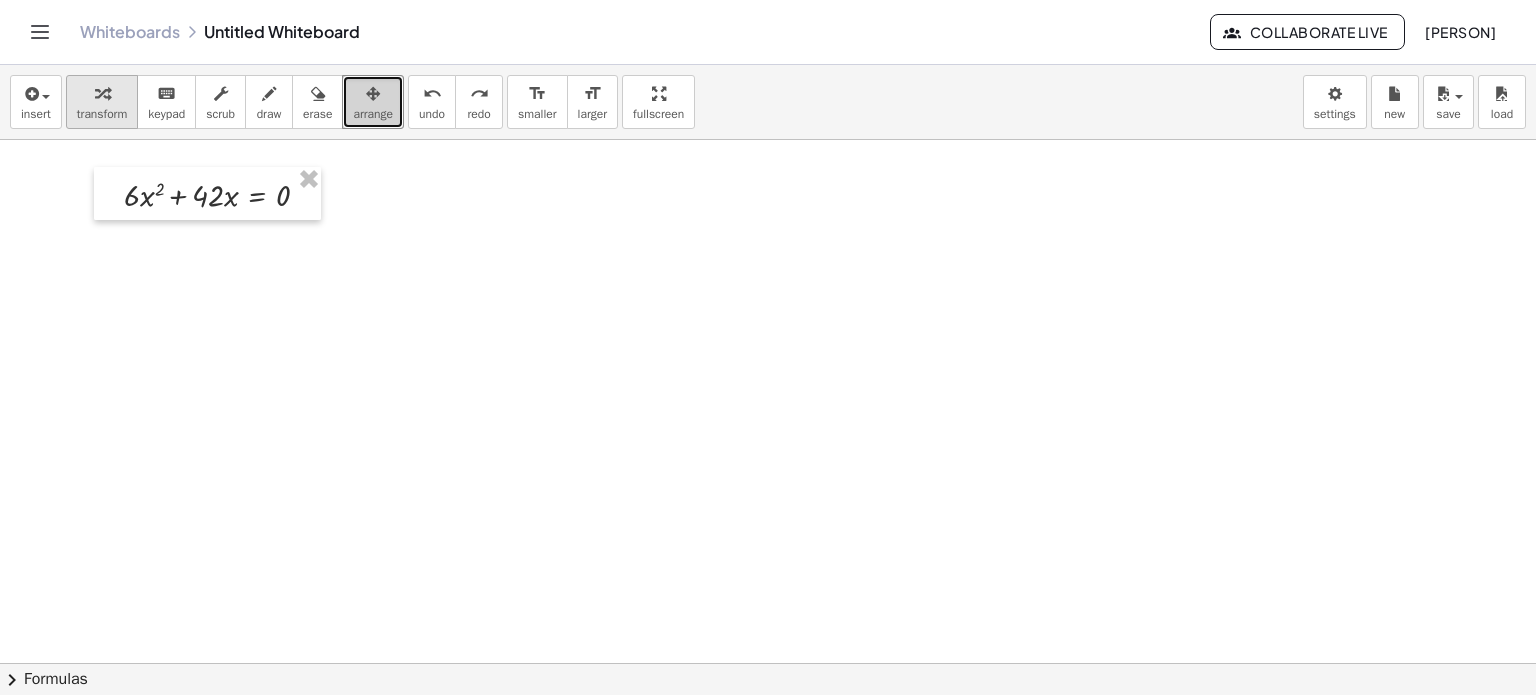 click on "transform" at bounding box center (102, 114) 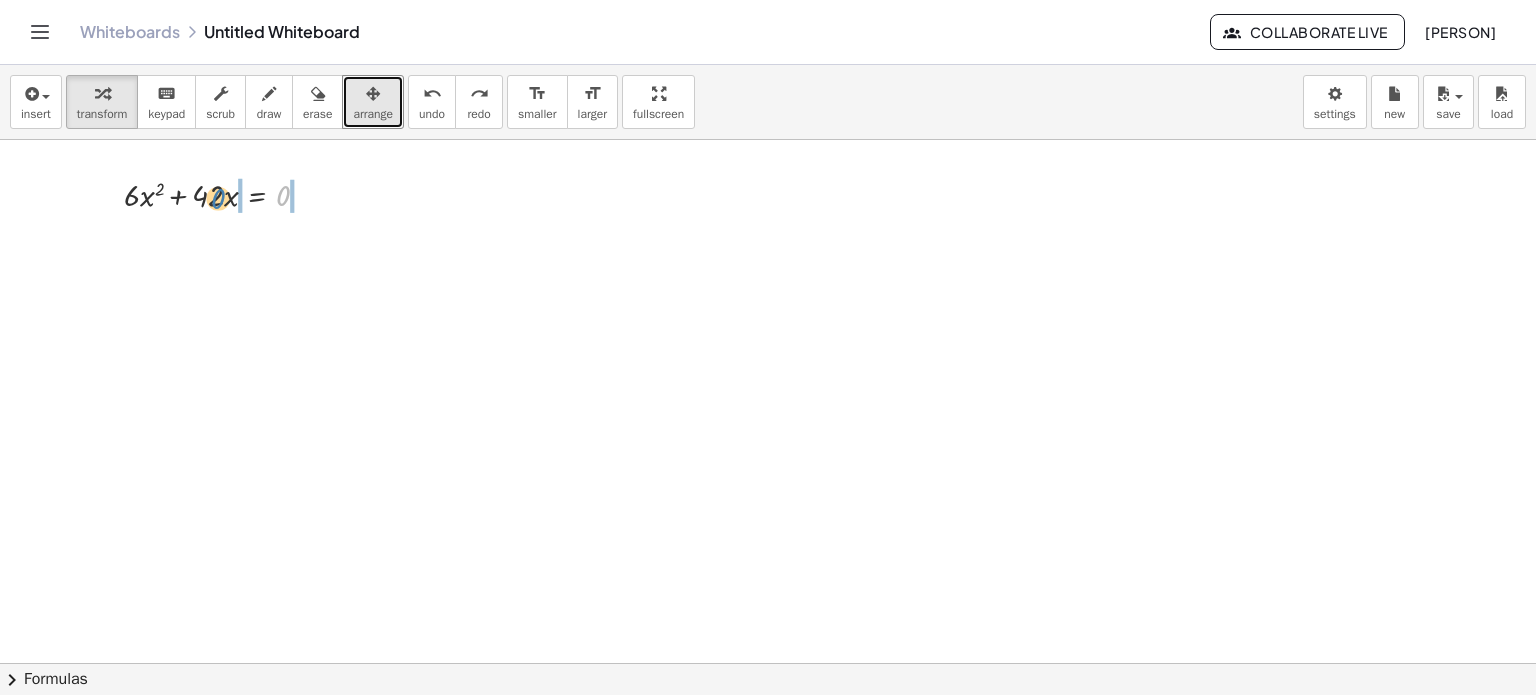 drag, startPoint x: 281, startPoint y: 194, endPoint x: 212, endPoint y: 198, distance: 69.115845 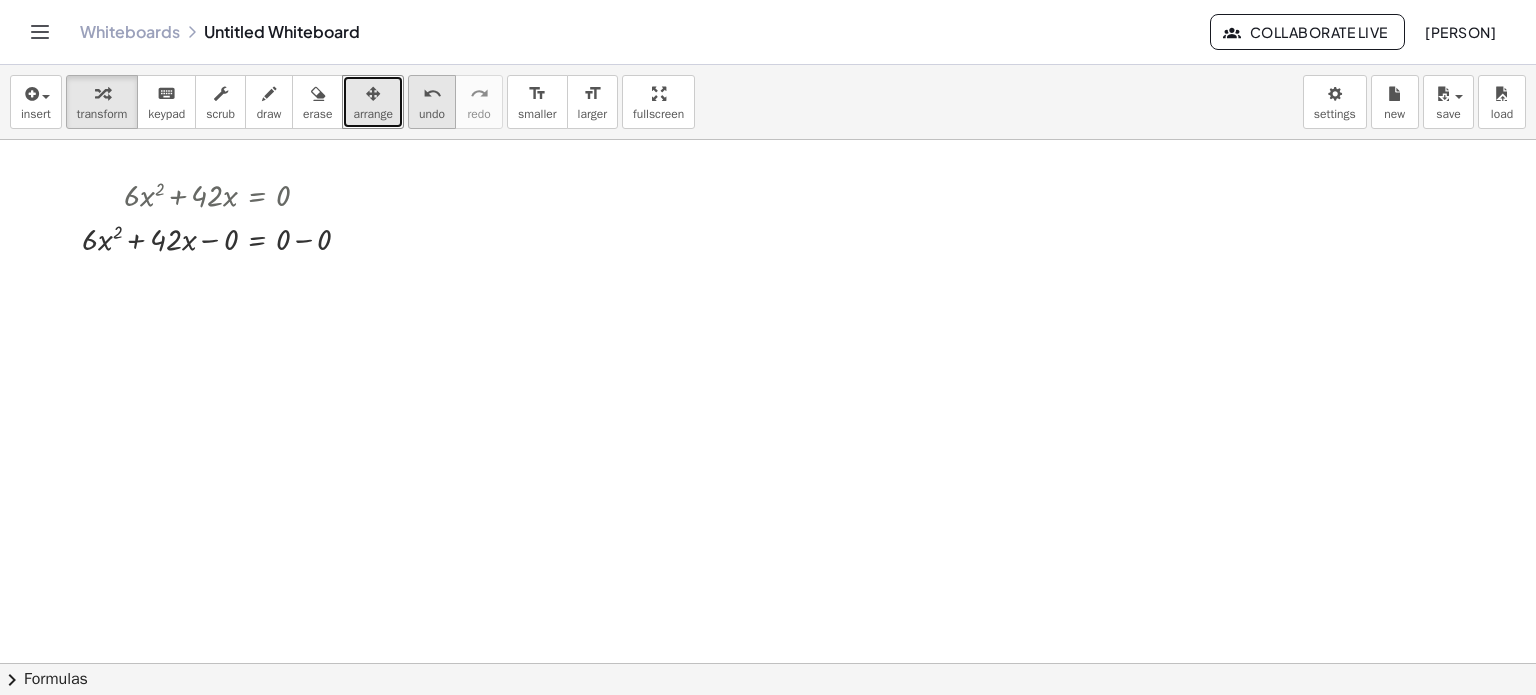 click on "undo" at bounding box center (432, 94) 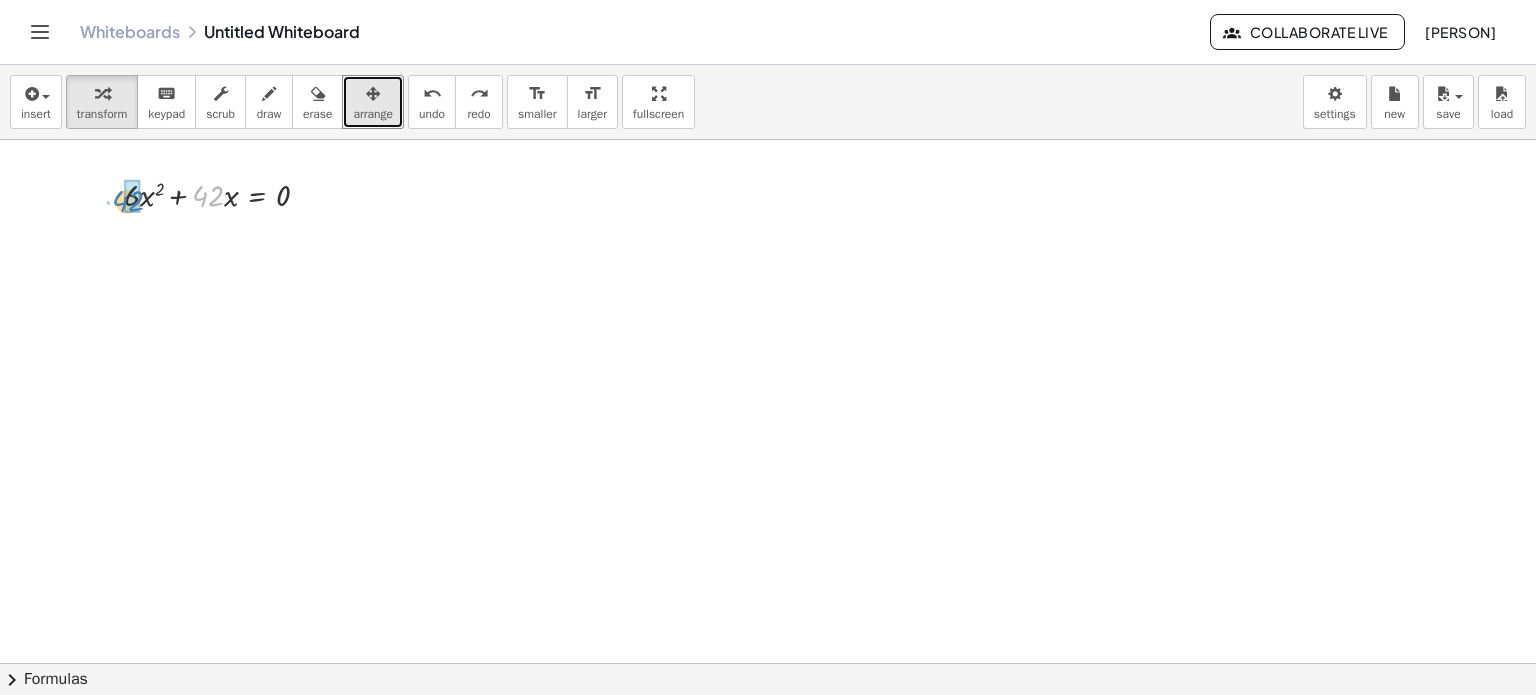 drag, startPoint x: 204, startPoint y: 197, endPoint x: 124, endPoint y: 202, distance: 80.1561 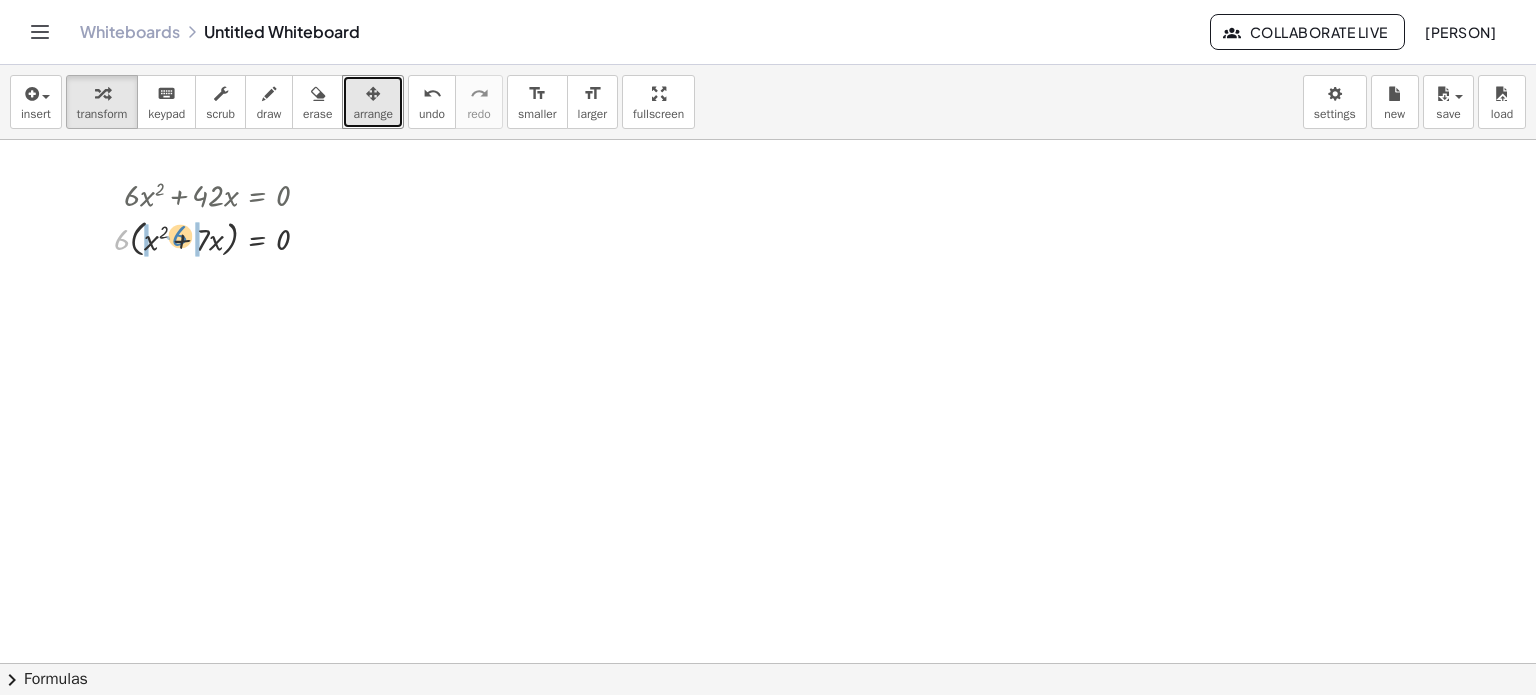 drag, startPoint x: 120, startPoint y: 243, endPoint x: 178, endPoint y: 239, distance: 58.137768 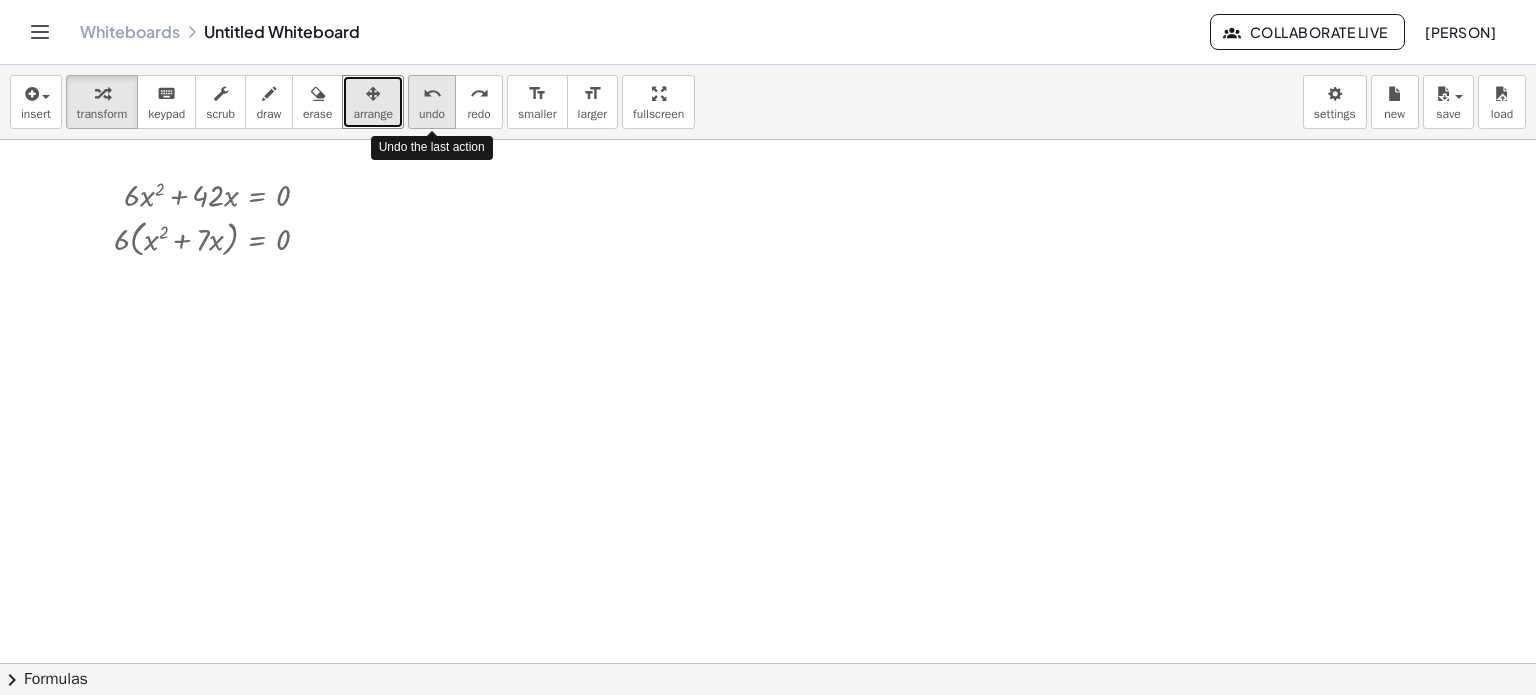 click on "undo" at bounding box center [432, 93] 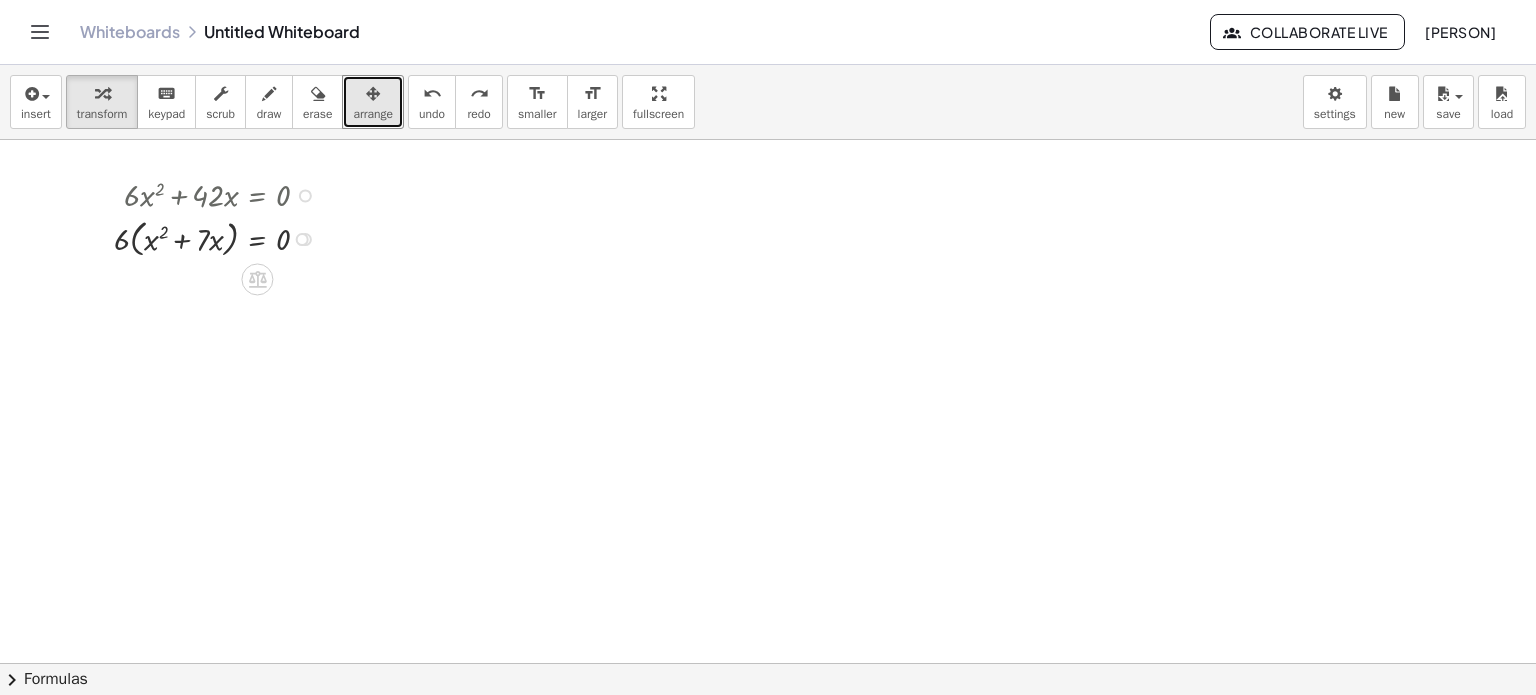 click at bounding box center (220, 237) 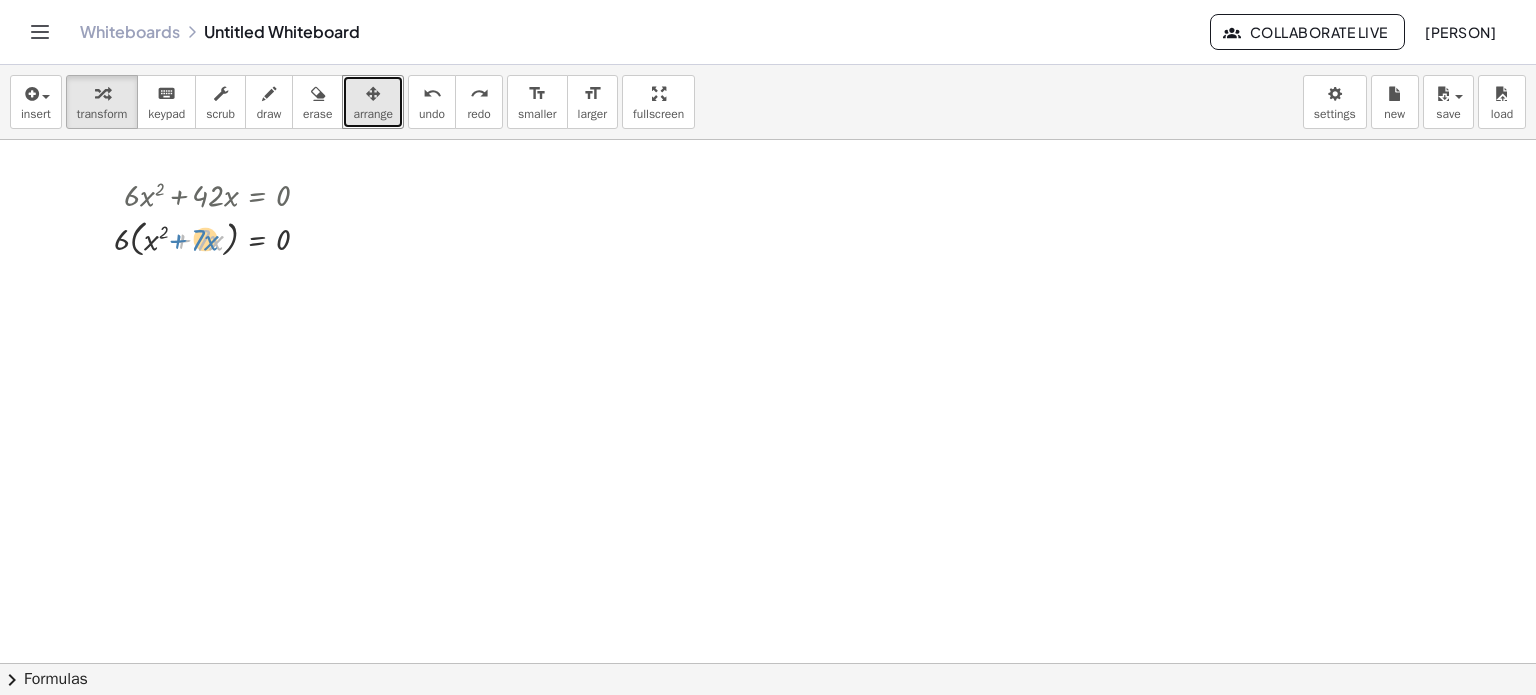 click at bounding box center (220, 237) 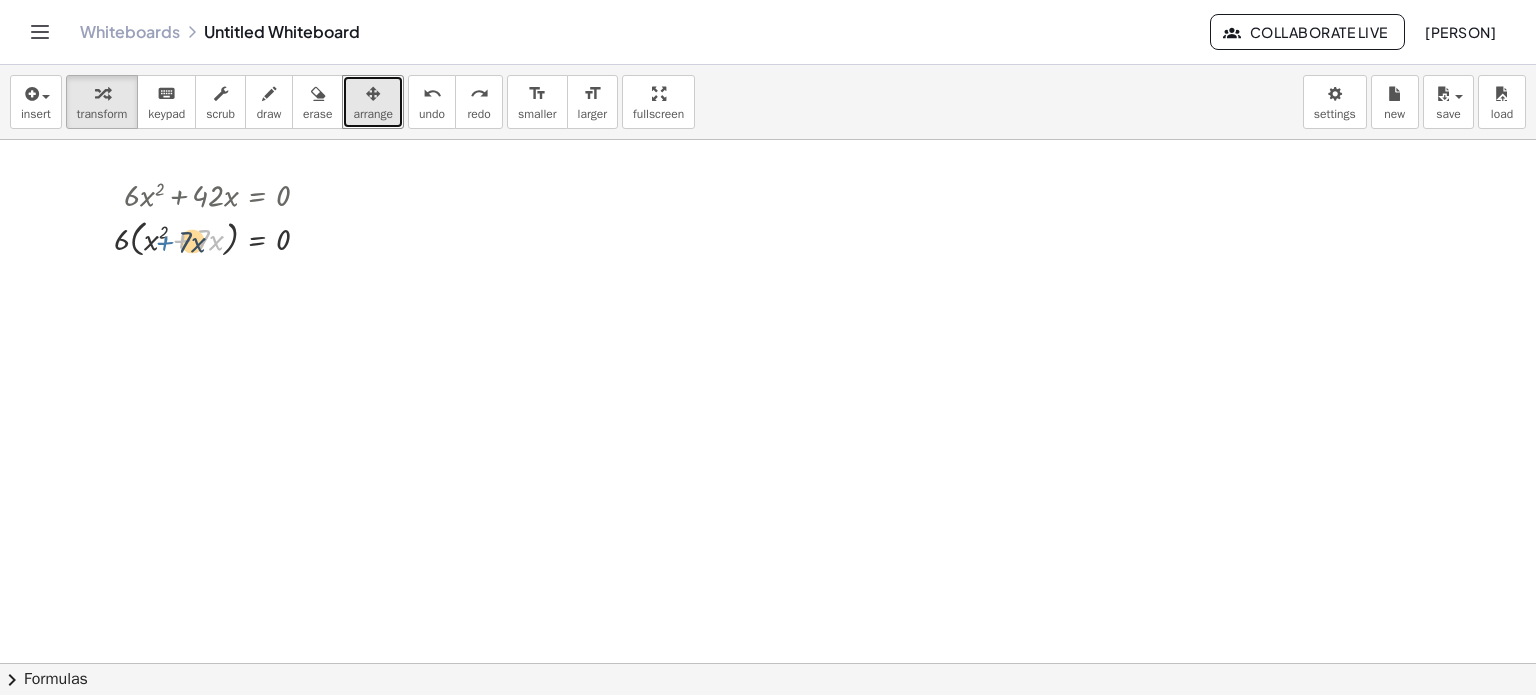 drag, startPoint x: 172, startPoint y: 241, endPoint x: 153, endPoint y: 243, distance: 19.104973 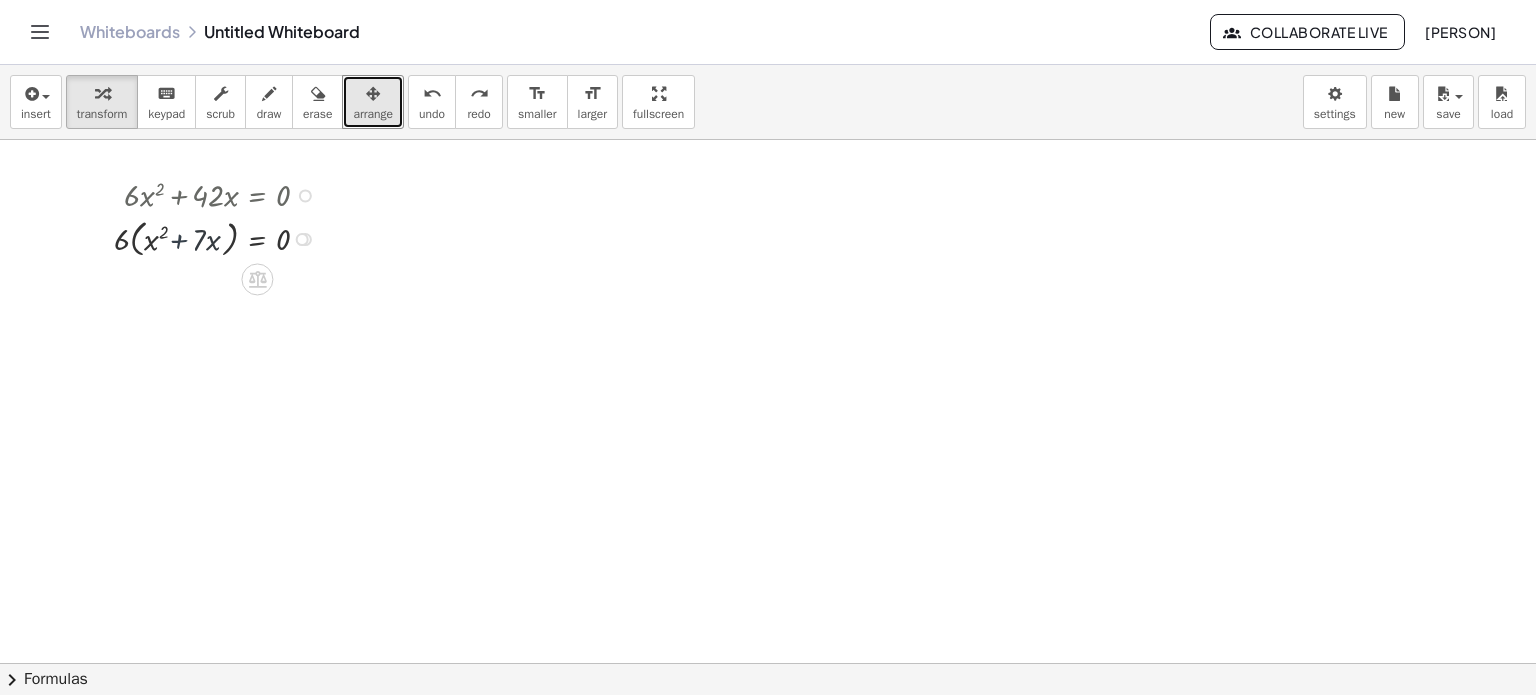 click at bounding box center (220, 237) 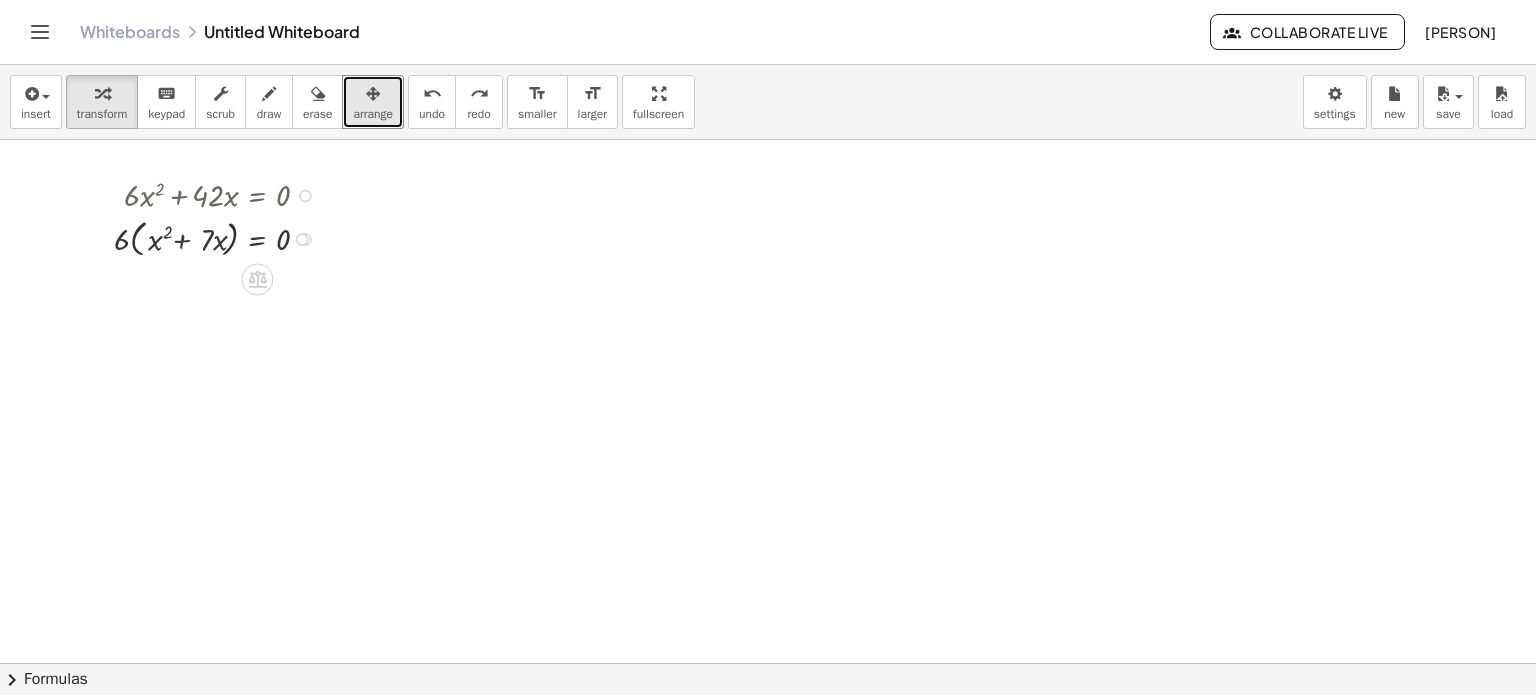 click at bounding box center [220, 237] 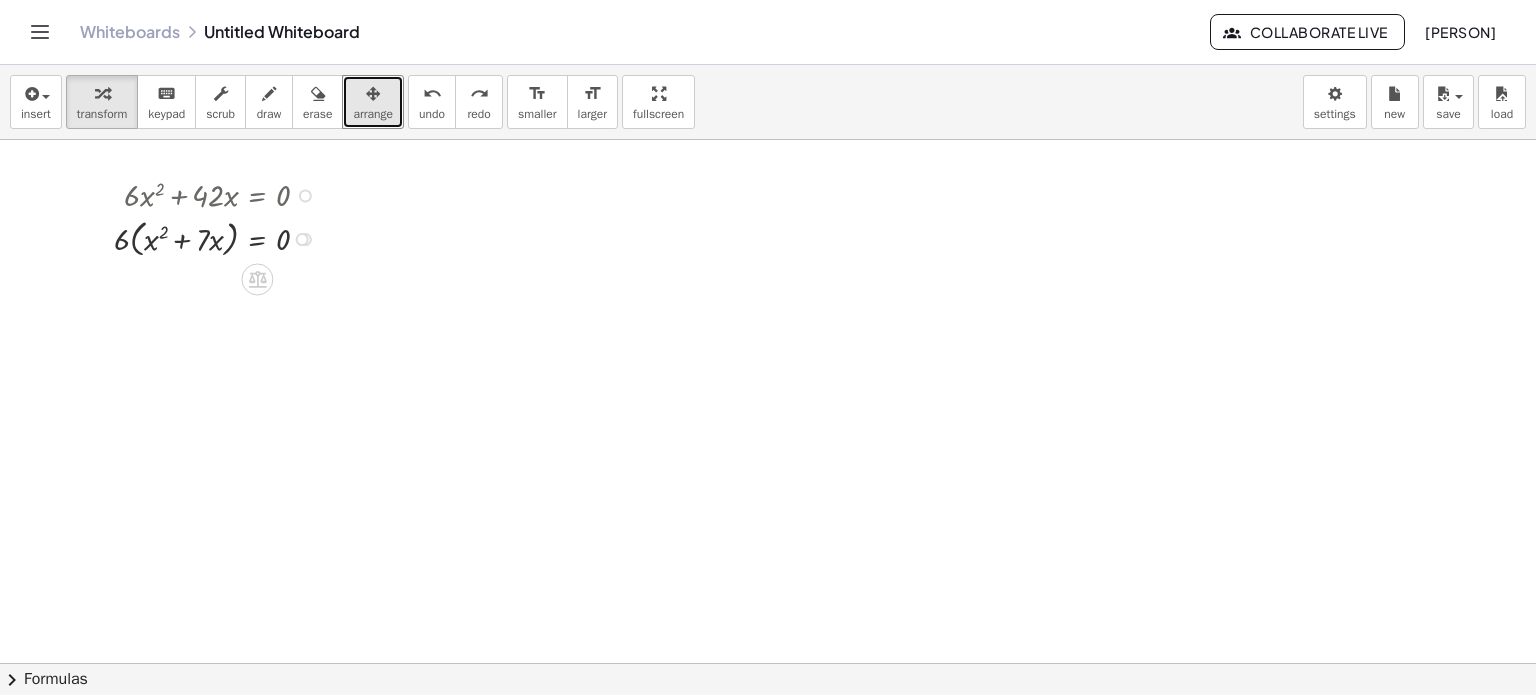 click at bounding box center (220, 237) 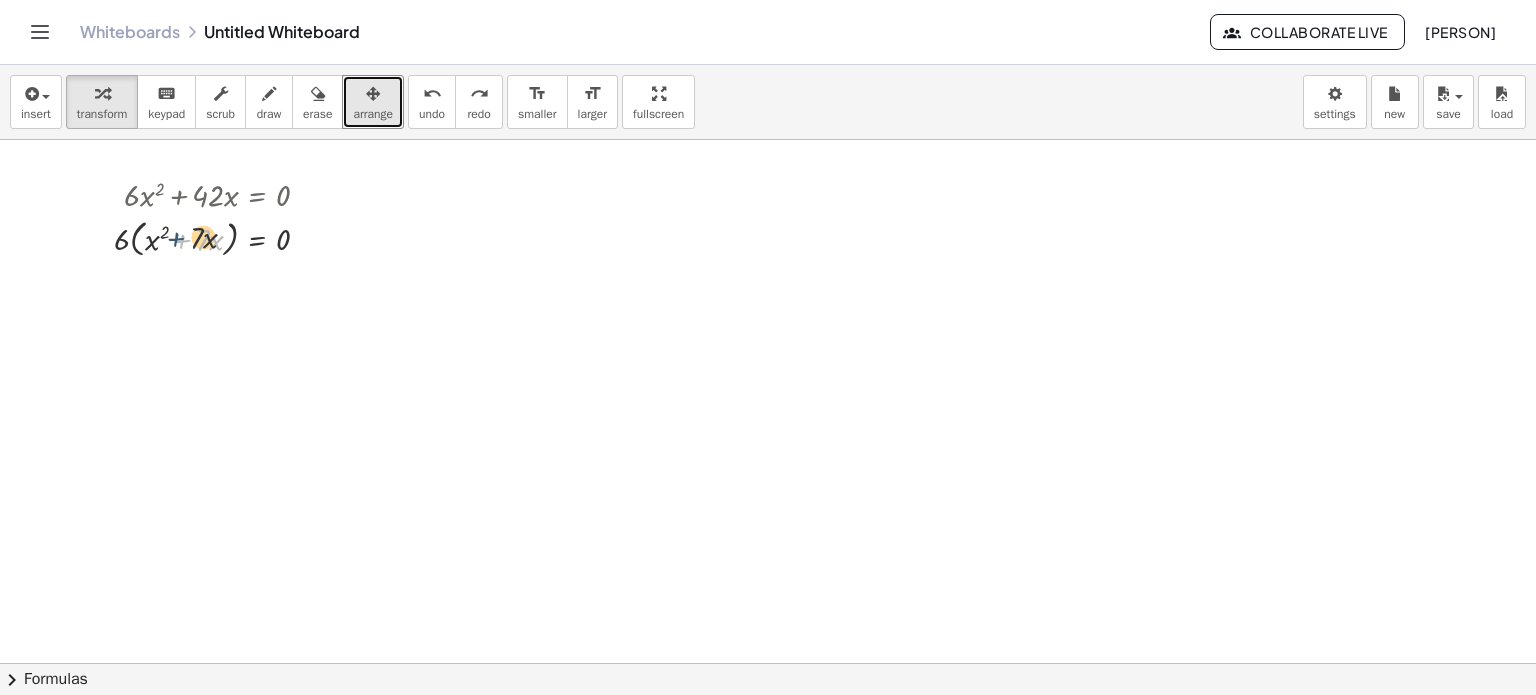 drag, startPoint x: 183, startPoint y: 233, endPoint x: 168, endPoint y: 229, distance: 15.524175 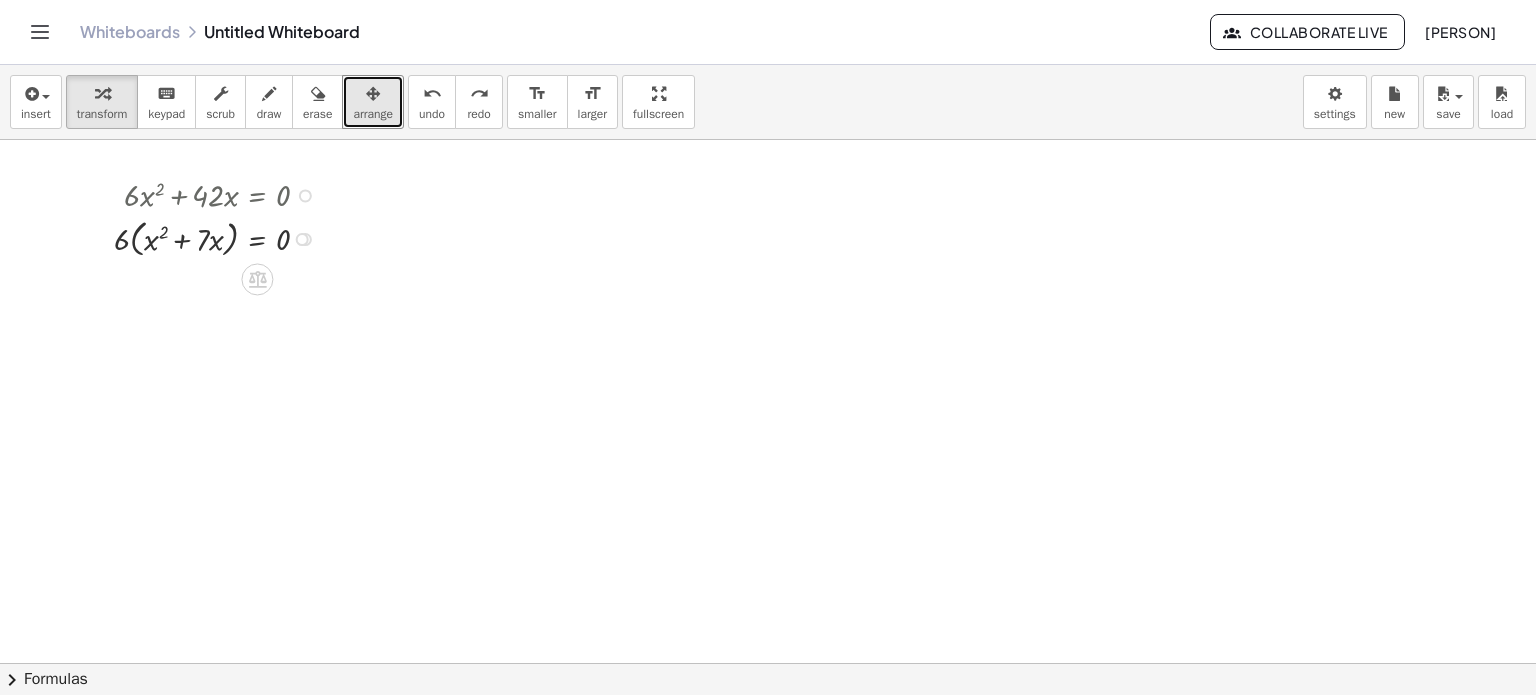 click at bounding box center [220, 237] 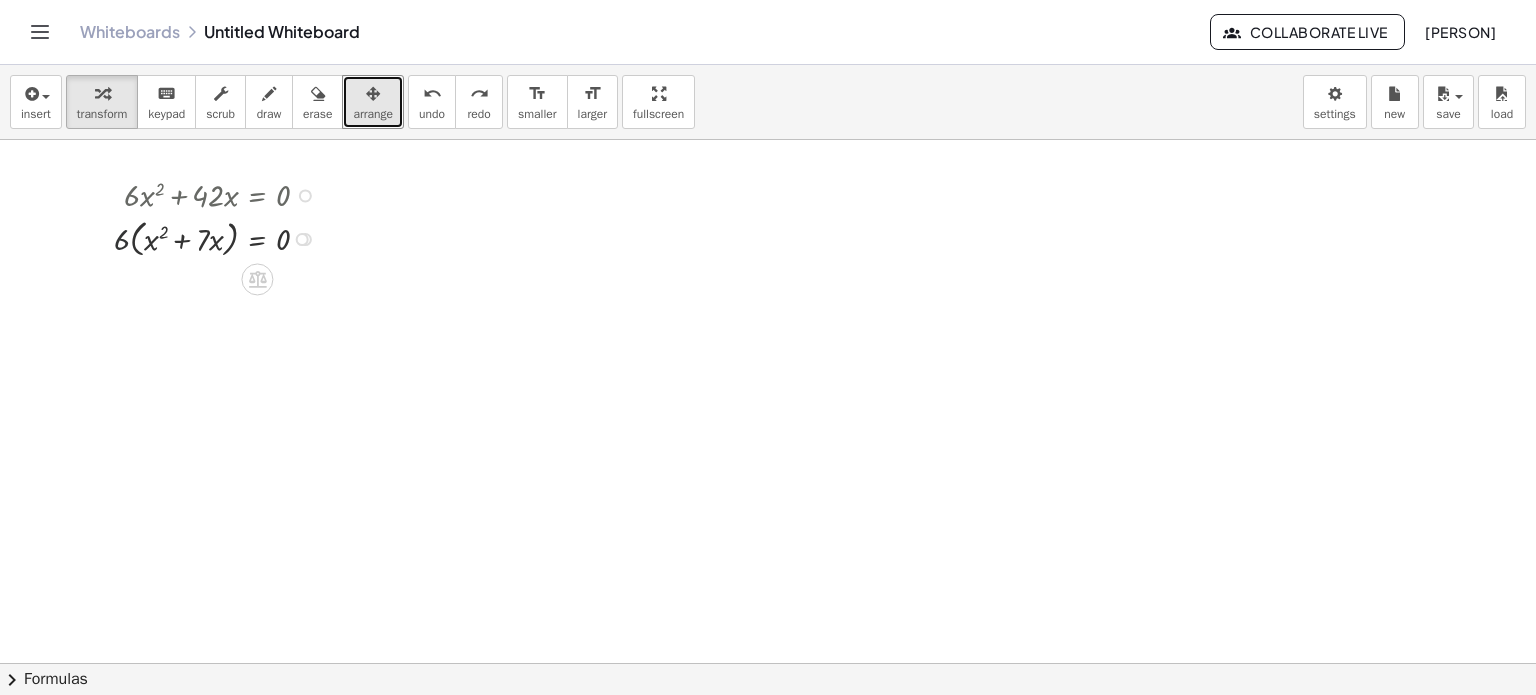 click at bounding box center (220, 237) 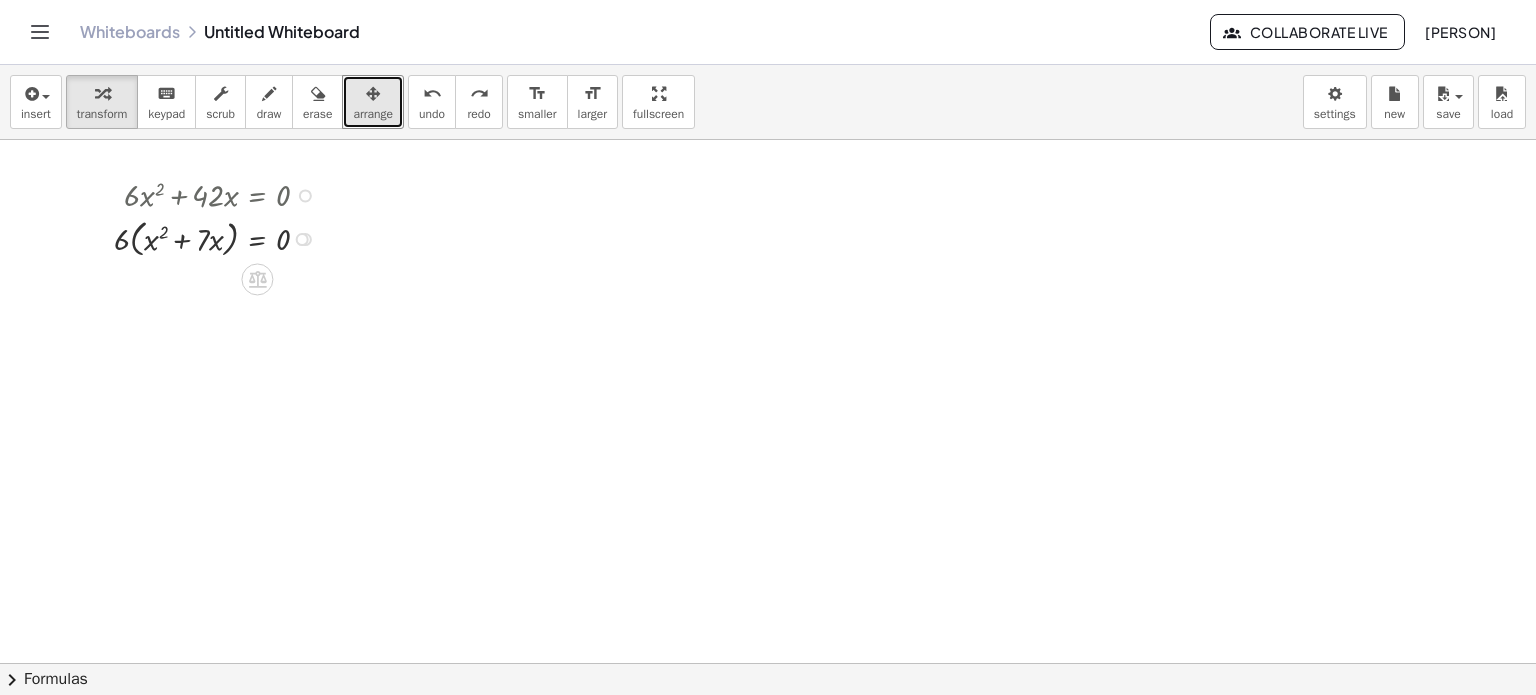 click at bounding box center (220, 237) 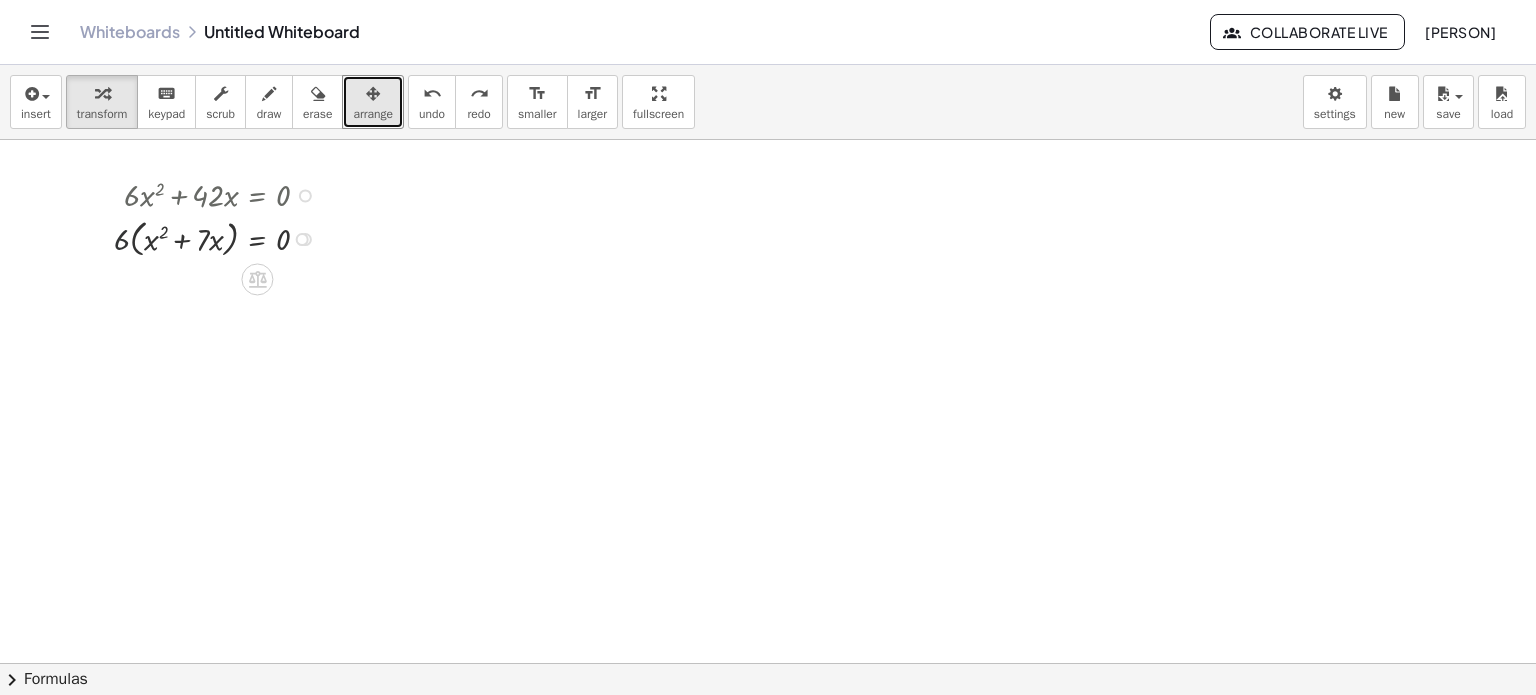 click at bounding box center (220, 237) 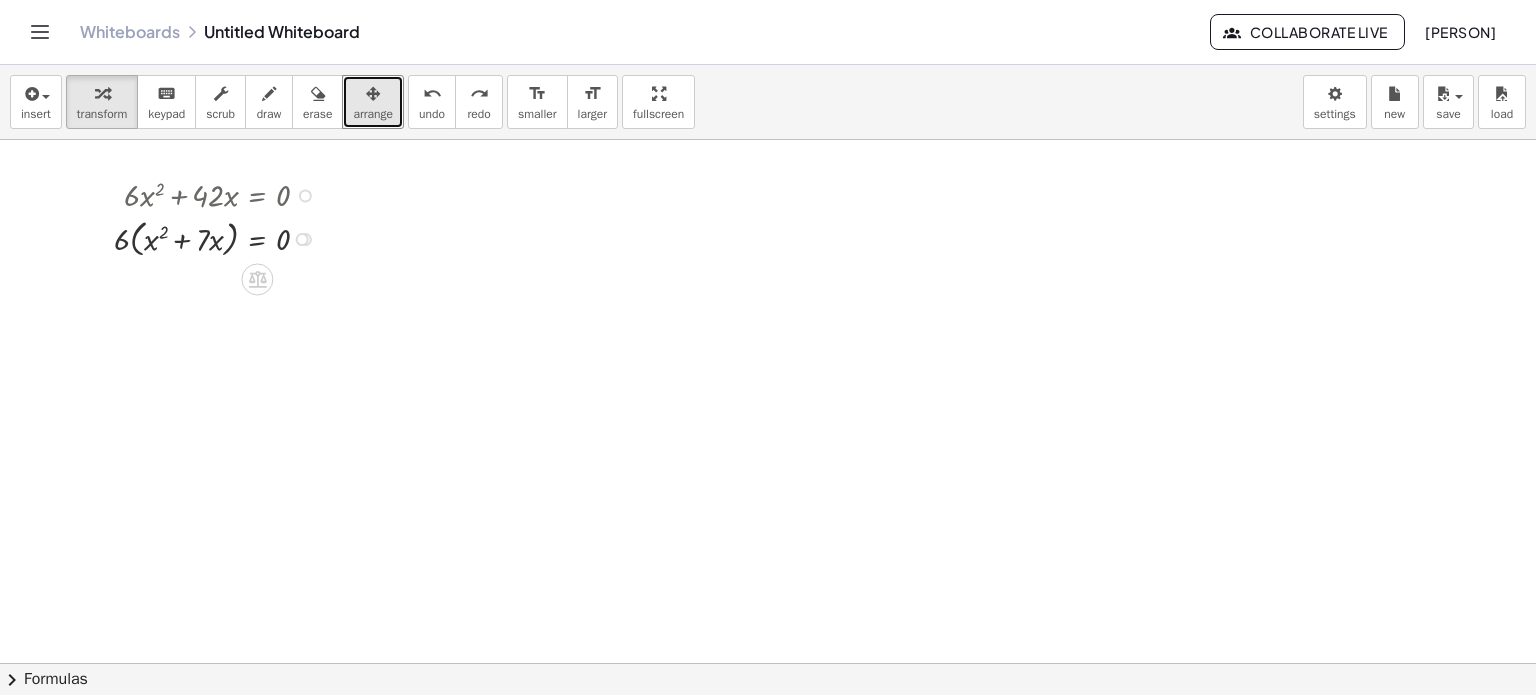 click at bounding box center (220, 237) 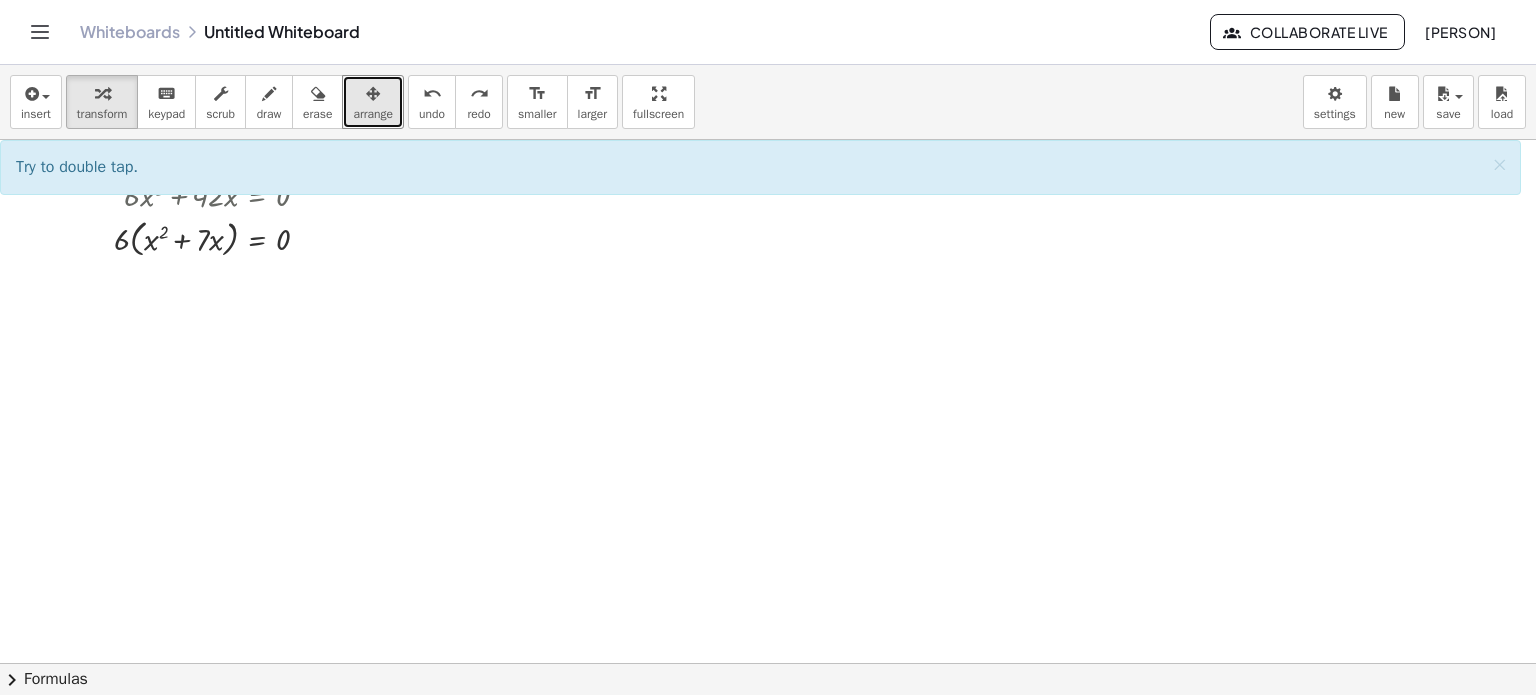click at bounding box center (768, 429) 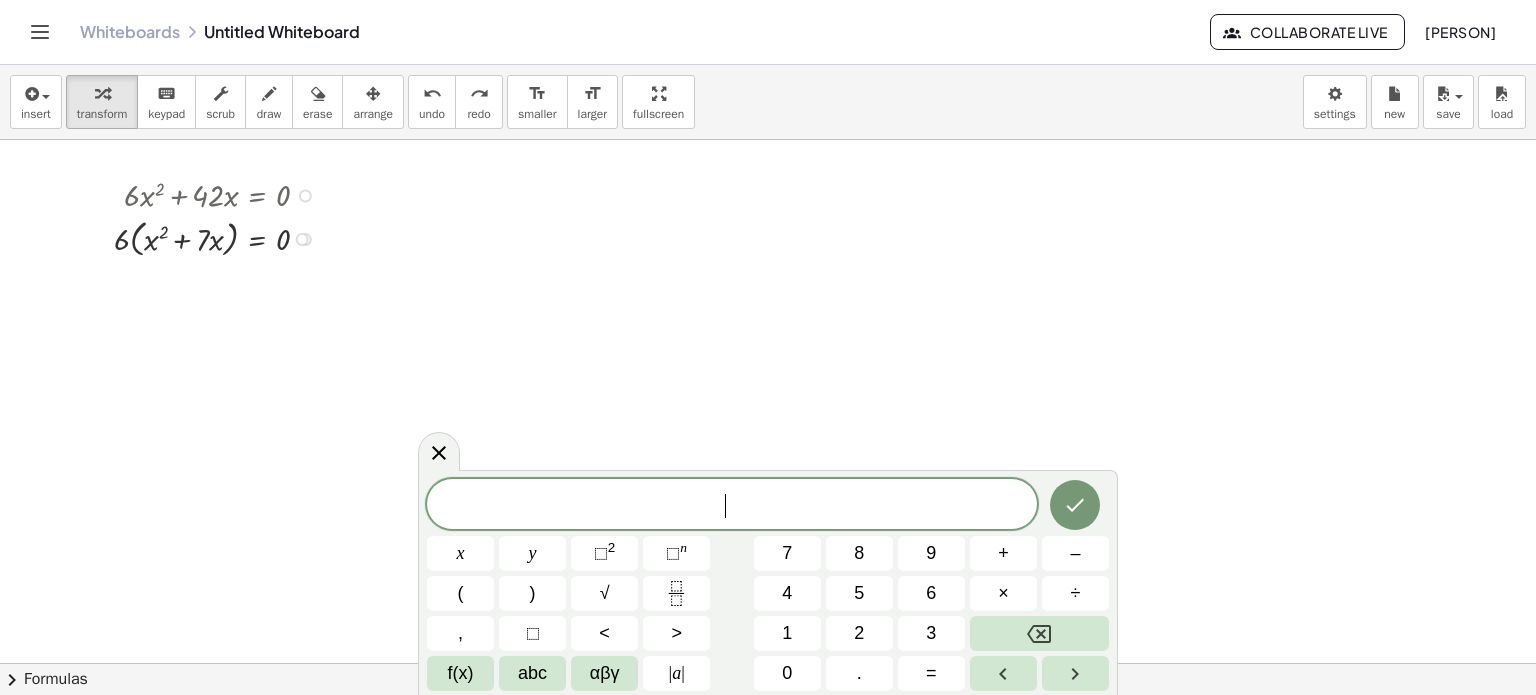 click at bounding box center [220, 237] 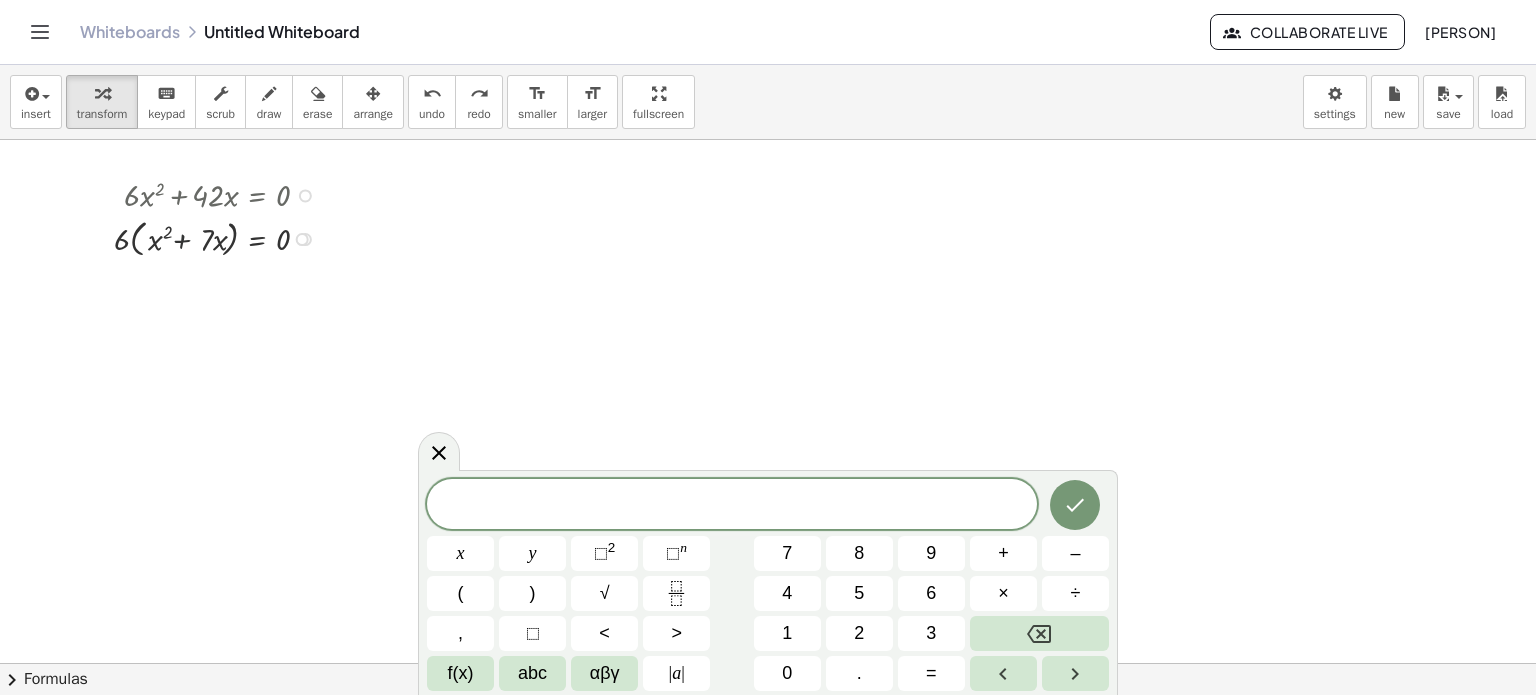 click at bounding box center [220, 237] 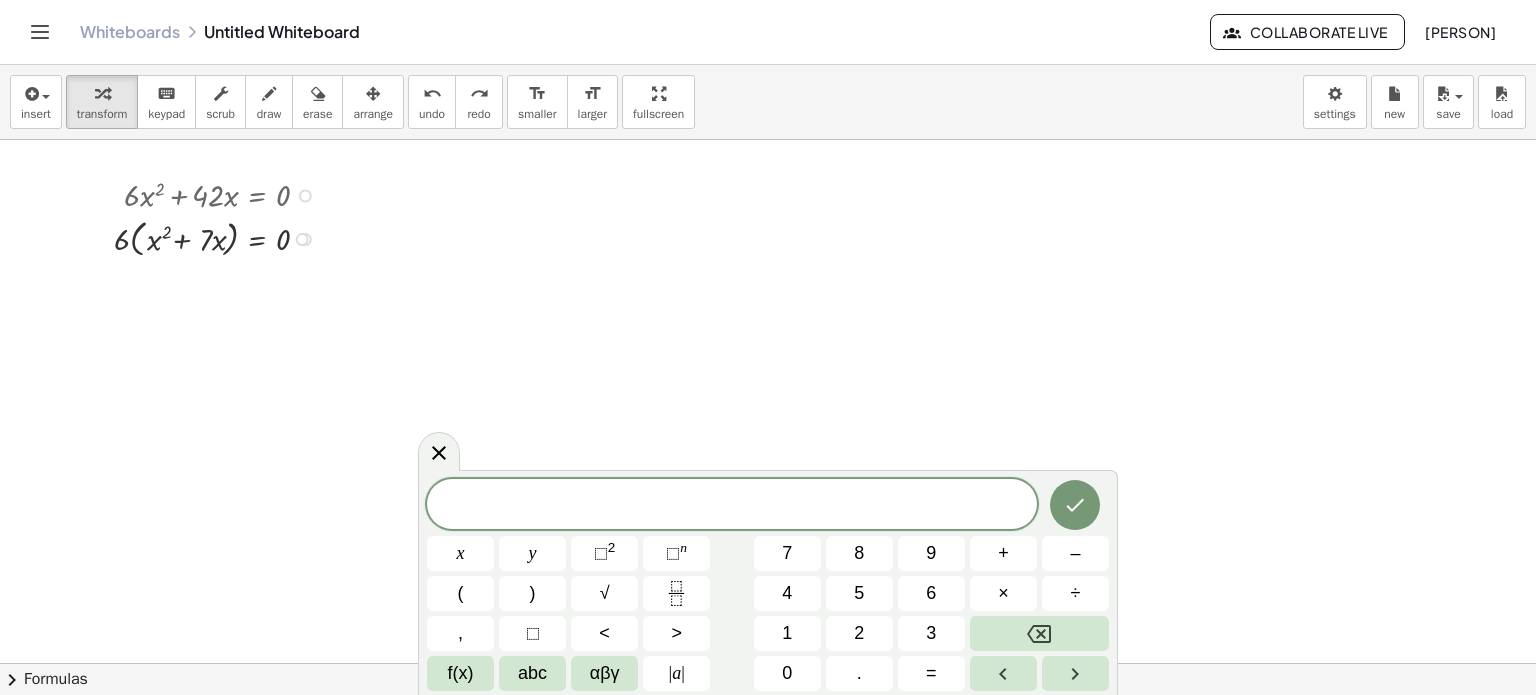 click at bounding box center (220, 237) 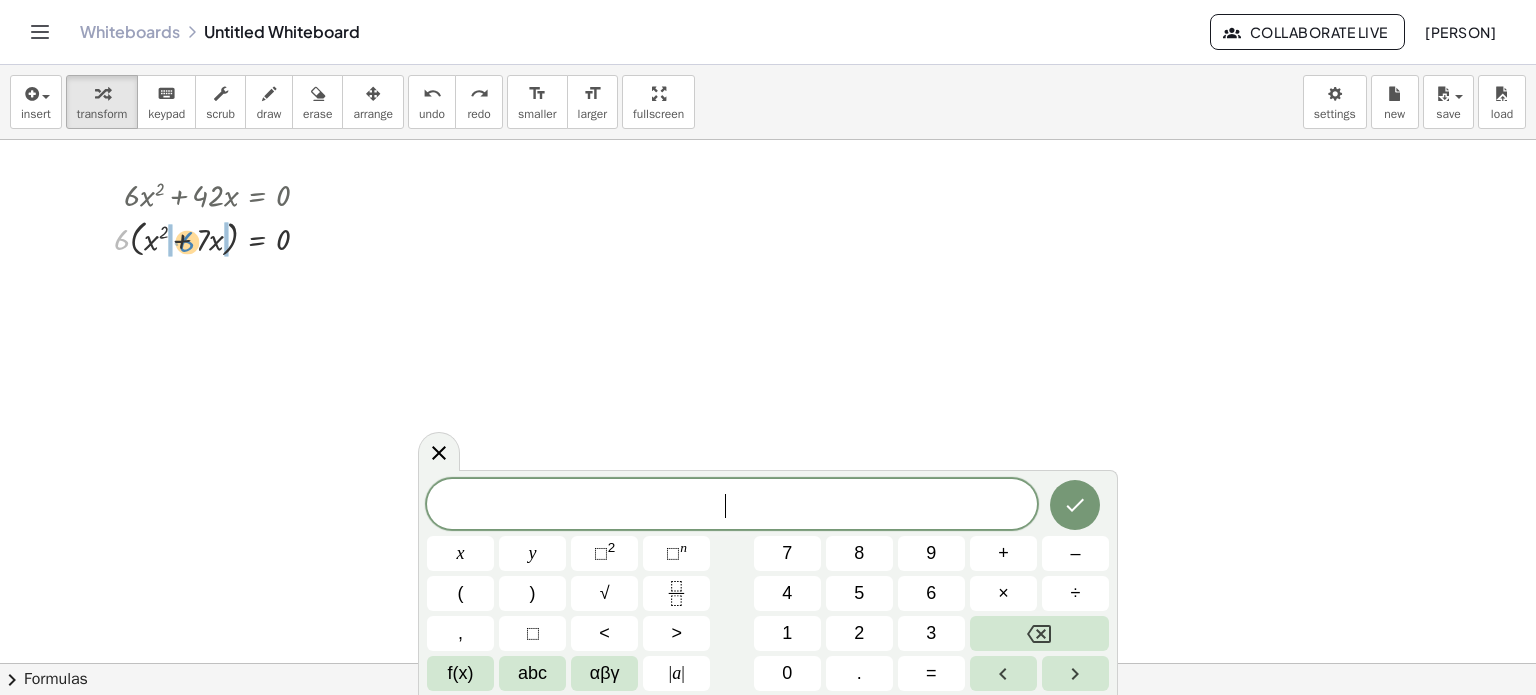 drag, startPoint x: 118, startPoint y: 243, endPoint x: 184, endPoint y: 245, distance: 66.0303 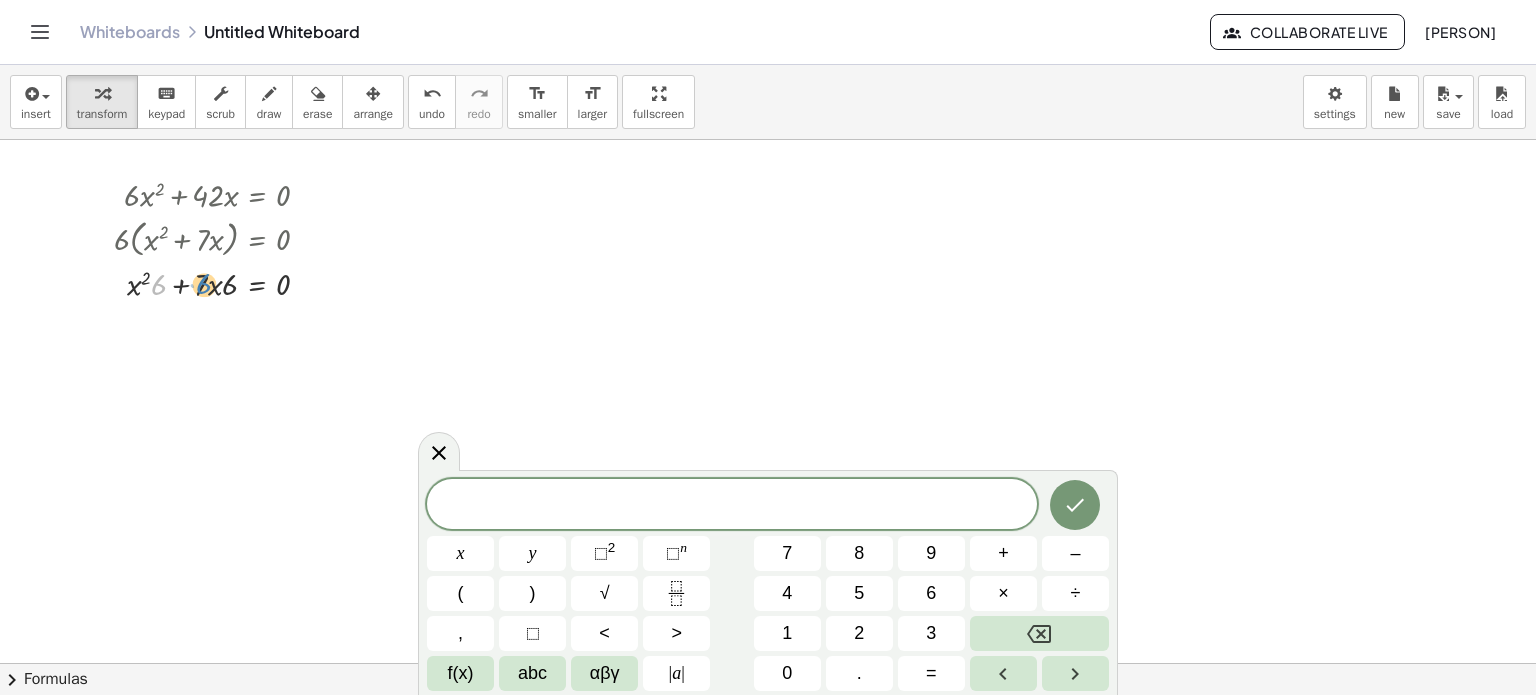 drag, startPoint x: 159, startPoint y: 290, endPoint x: 204, endPoint y: 289, distance: 45.01111 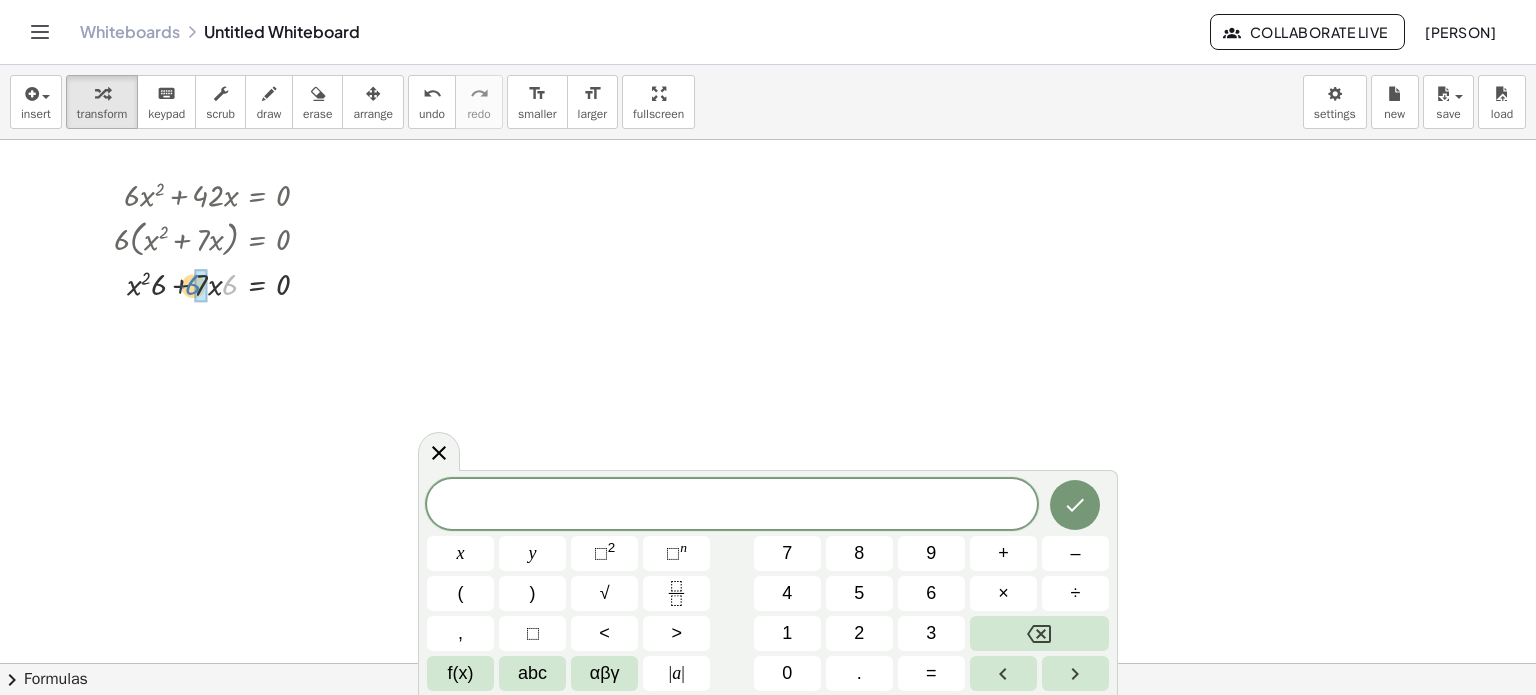 drag, startPoint x: 236, startPoint y: 280, endPoint x: 198, endPoint y: 280, distance: 38 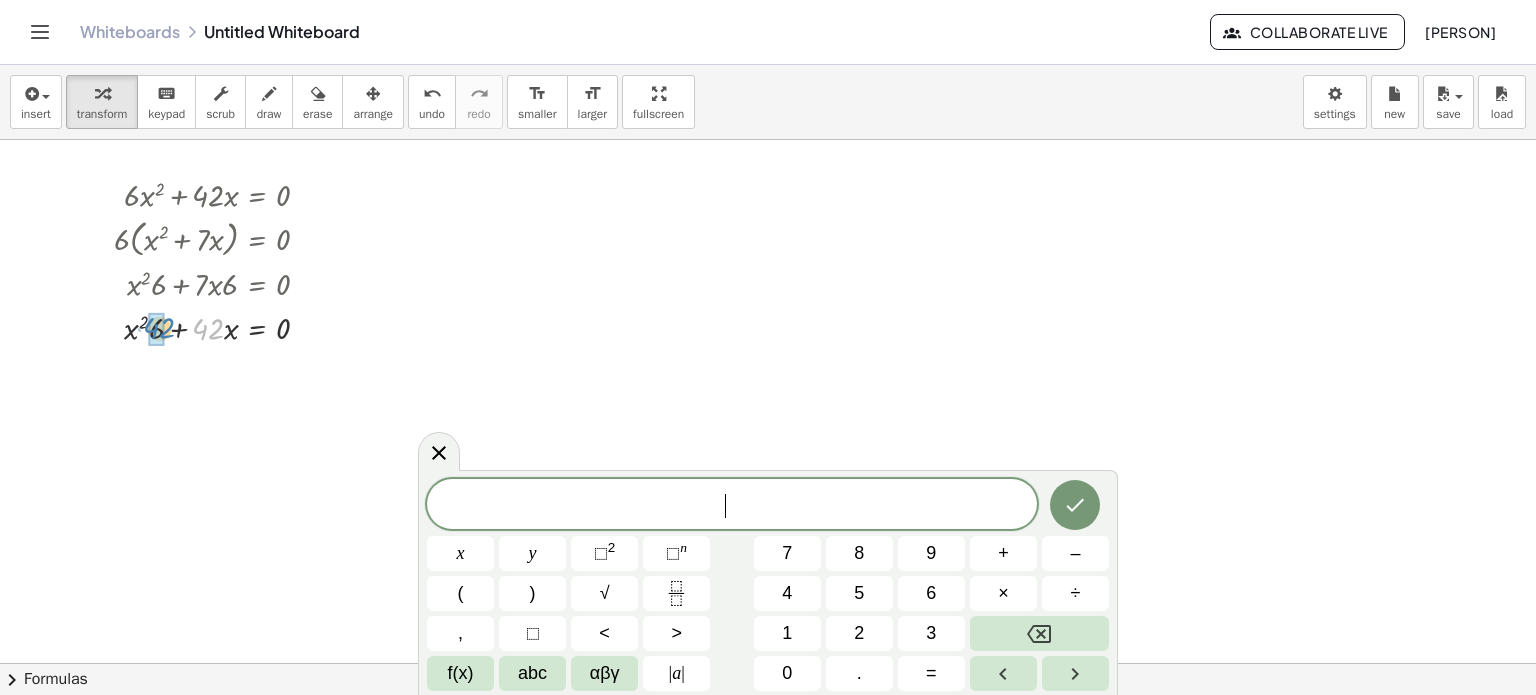 drag, startPoint x: 200, startPoint y: 326, endPoint x: 148, endPoint y: 323, distance: 52.086468 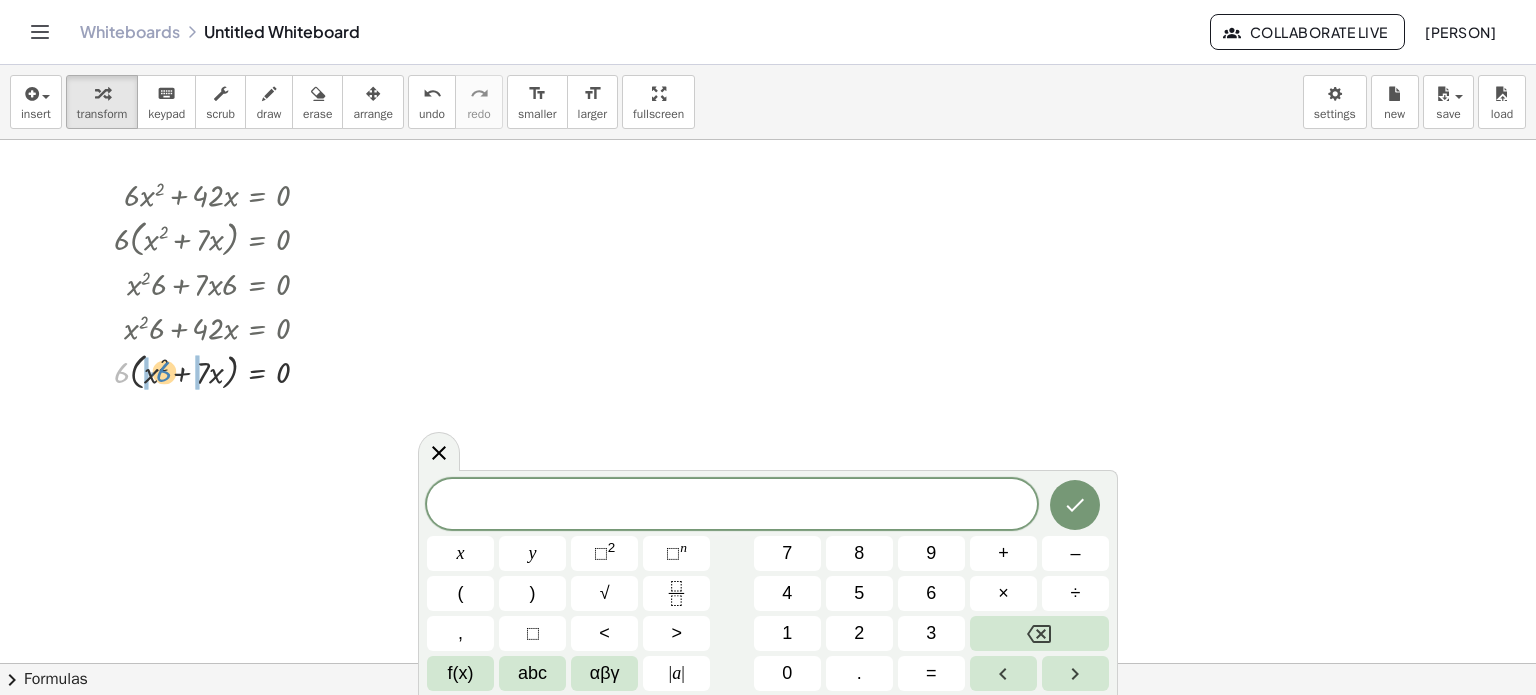 drag, startPoint x: 122, startPoint y: 371, endPoint x: 164, endPoint y: 370, distance: 42.0119 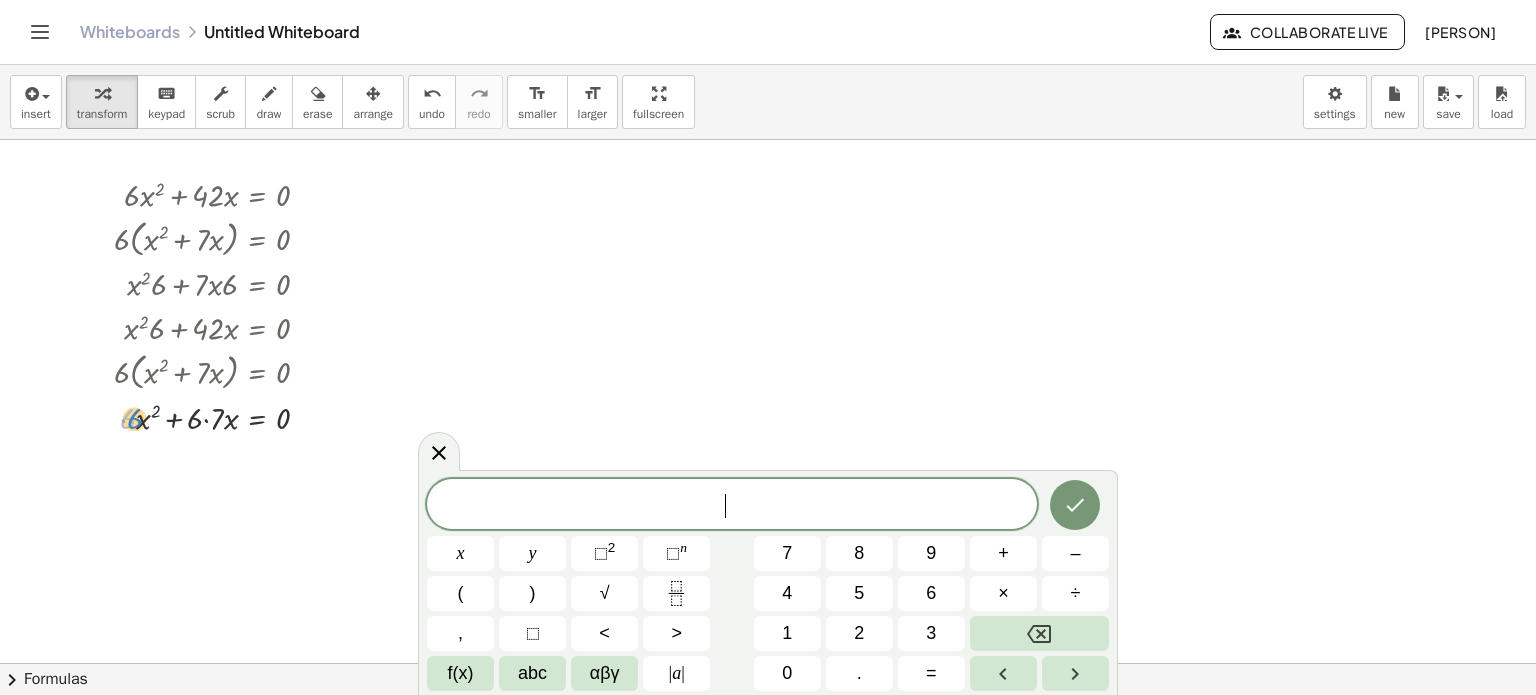 click at bounding box center [220, 416] 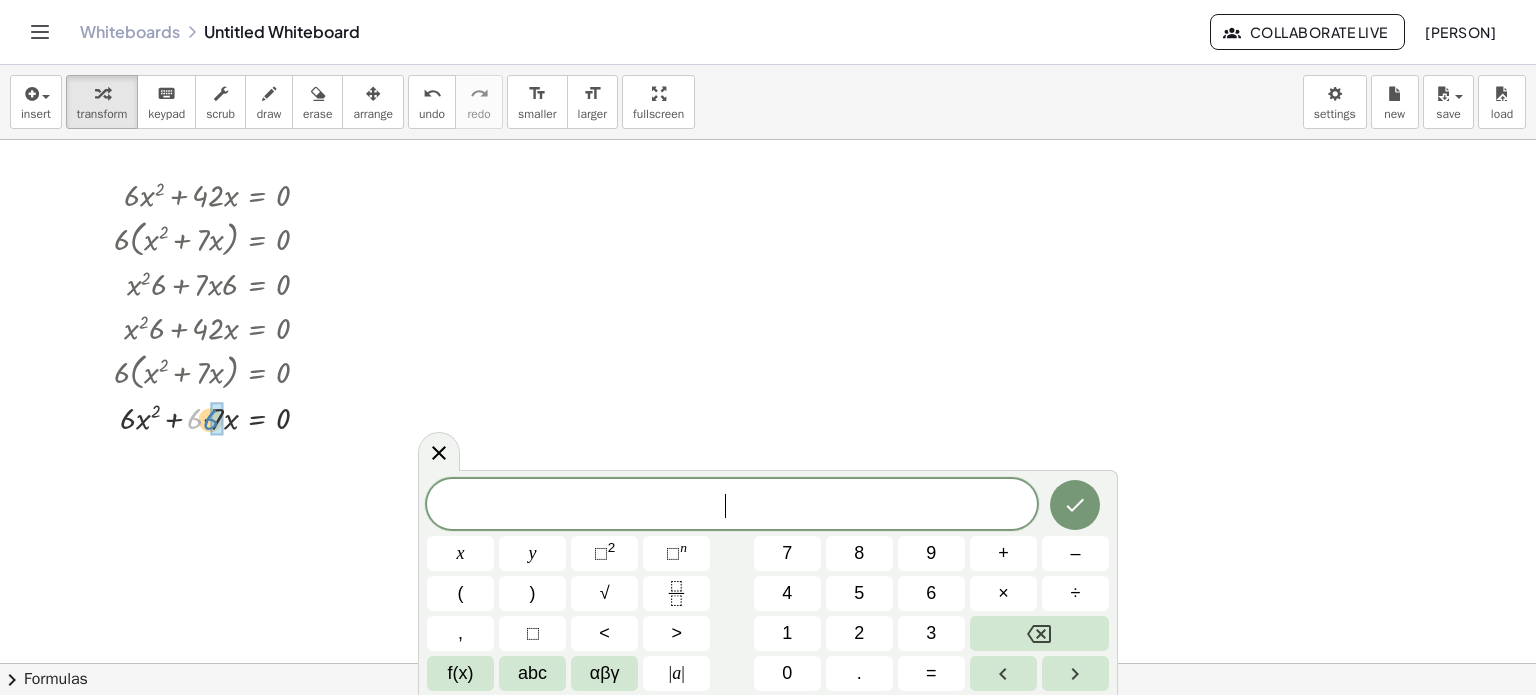 drag, startPoint x: 196, startPoint y: 414, endPoint x: 209, endPoint y: 415, distance: 13.038404 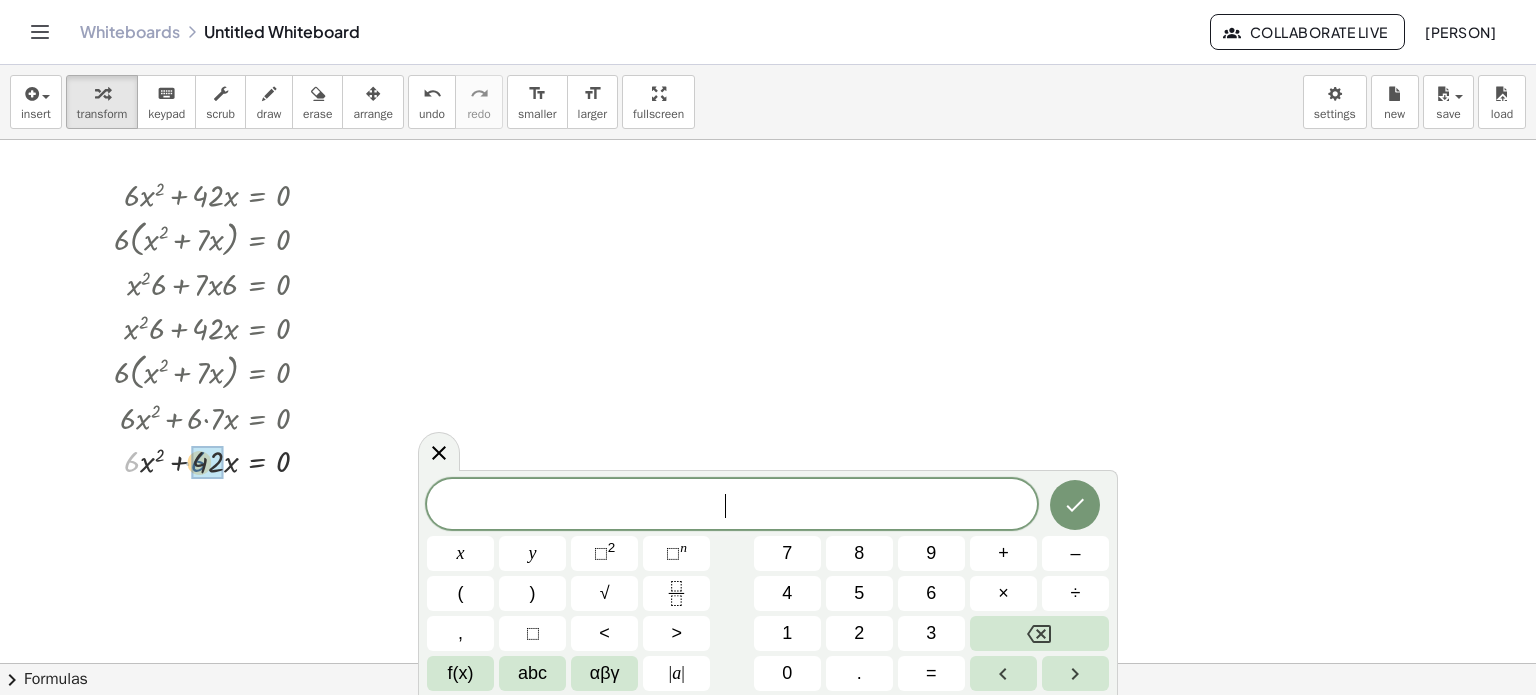 drag, startPoint x: 132, startPoint y: 461, endPoint x: 208, endPoint y: 463, distance: 76.02631 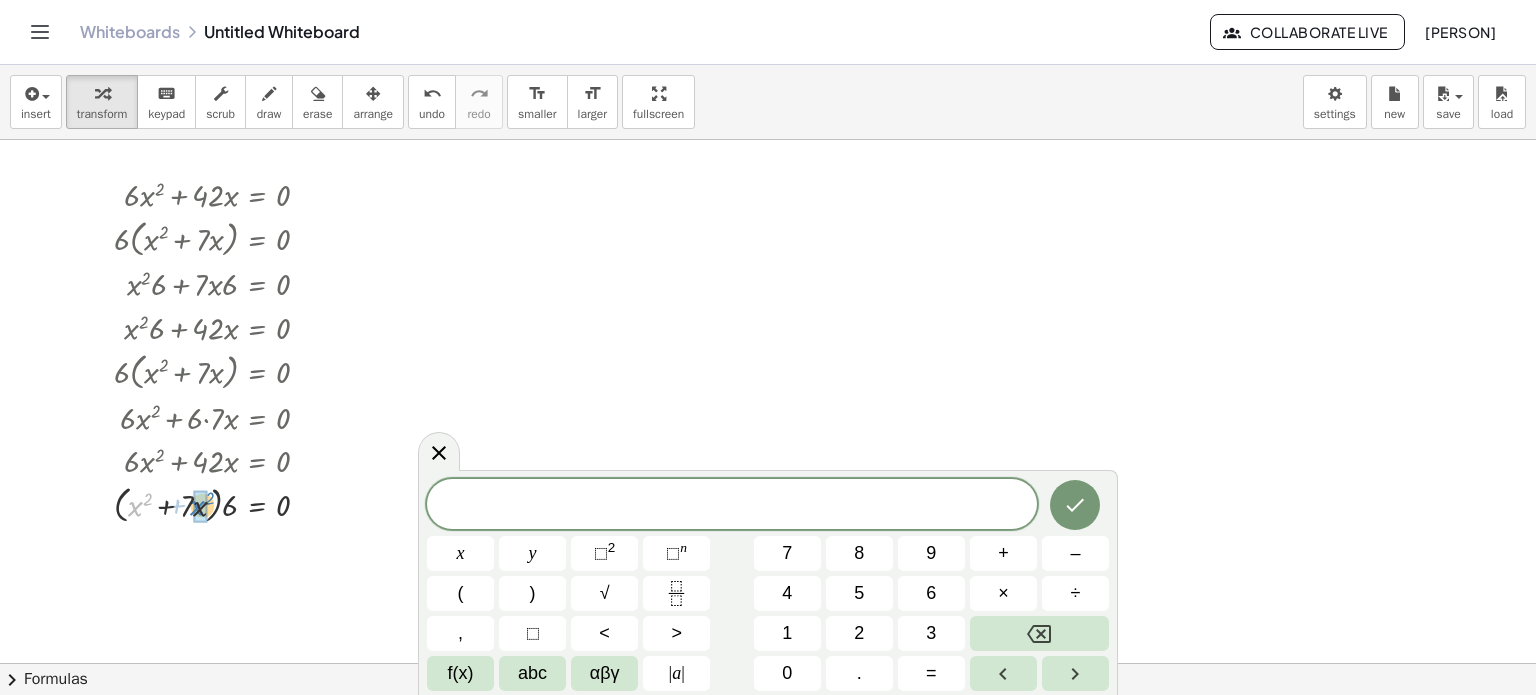 drag, startPoint x: 140, startPoint y: 505, endPoint x: 202, endPoint y: 504, distance: 62.008064 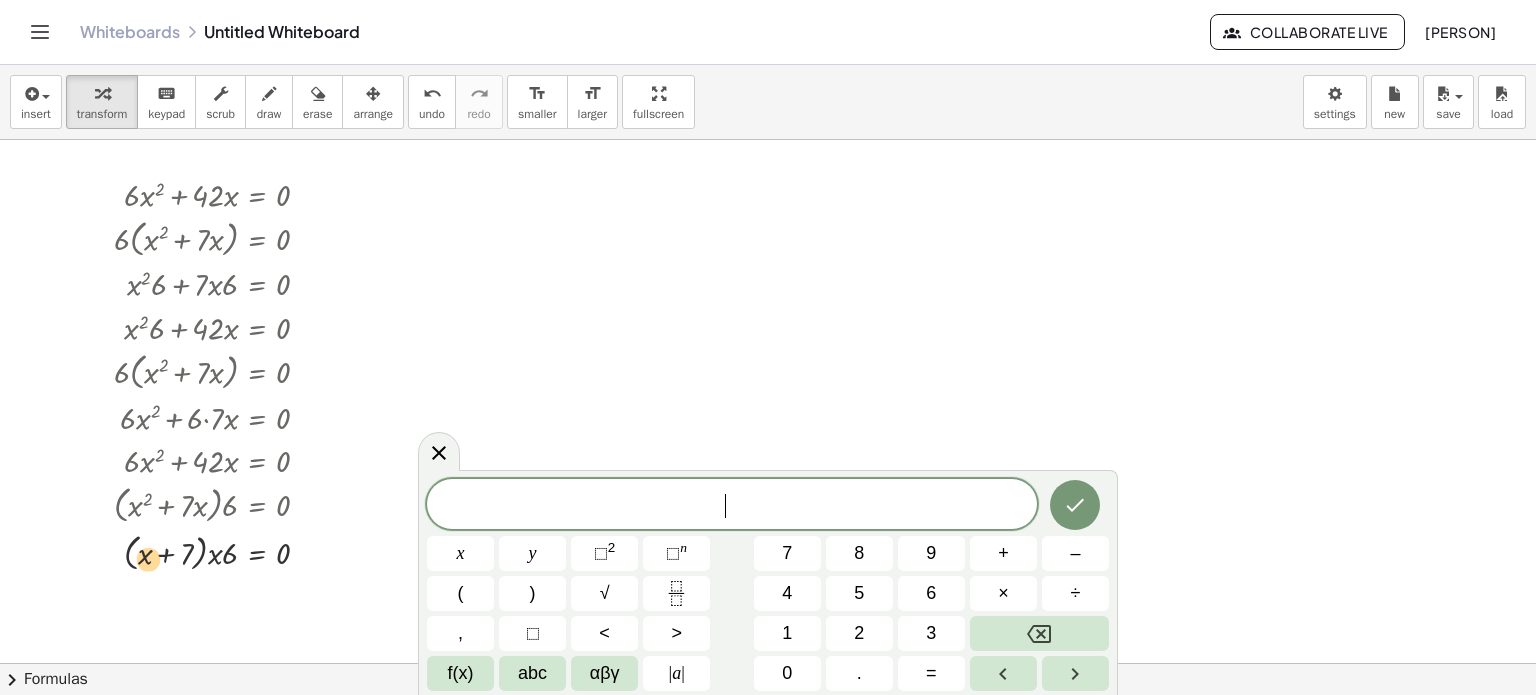 click at bounding box center (220, 551) 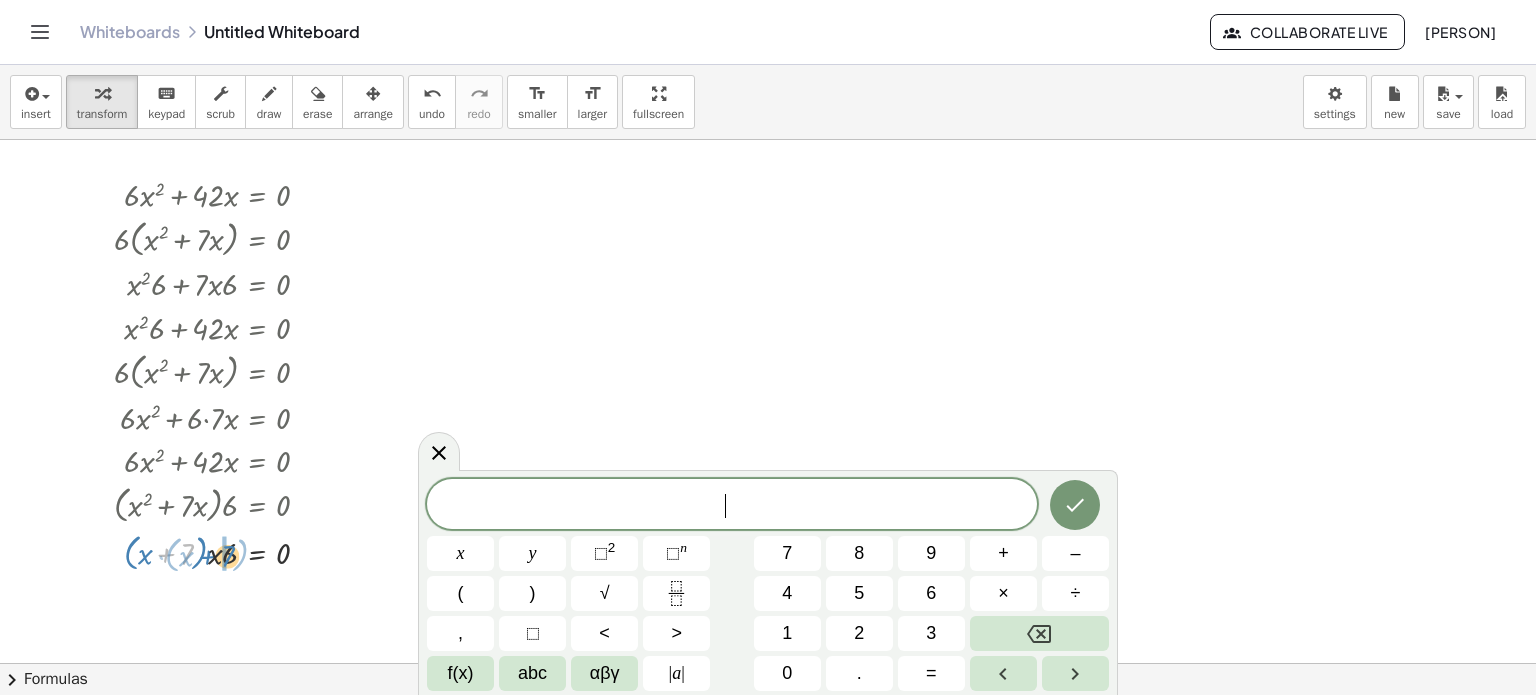 drag, startPoint x: 184, startPoint y: 549, endPoint x: 226, endPoint y: 551, distance: 42.047592 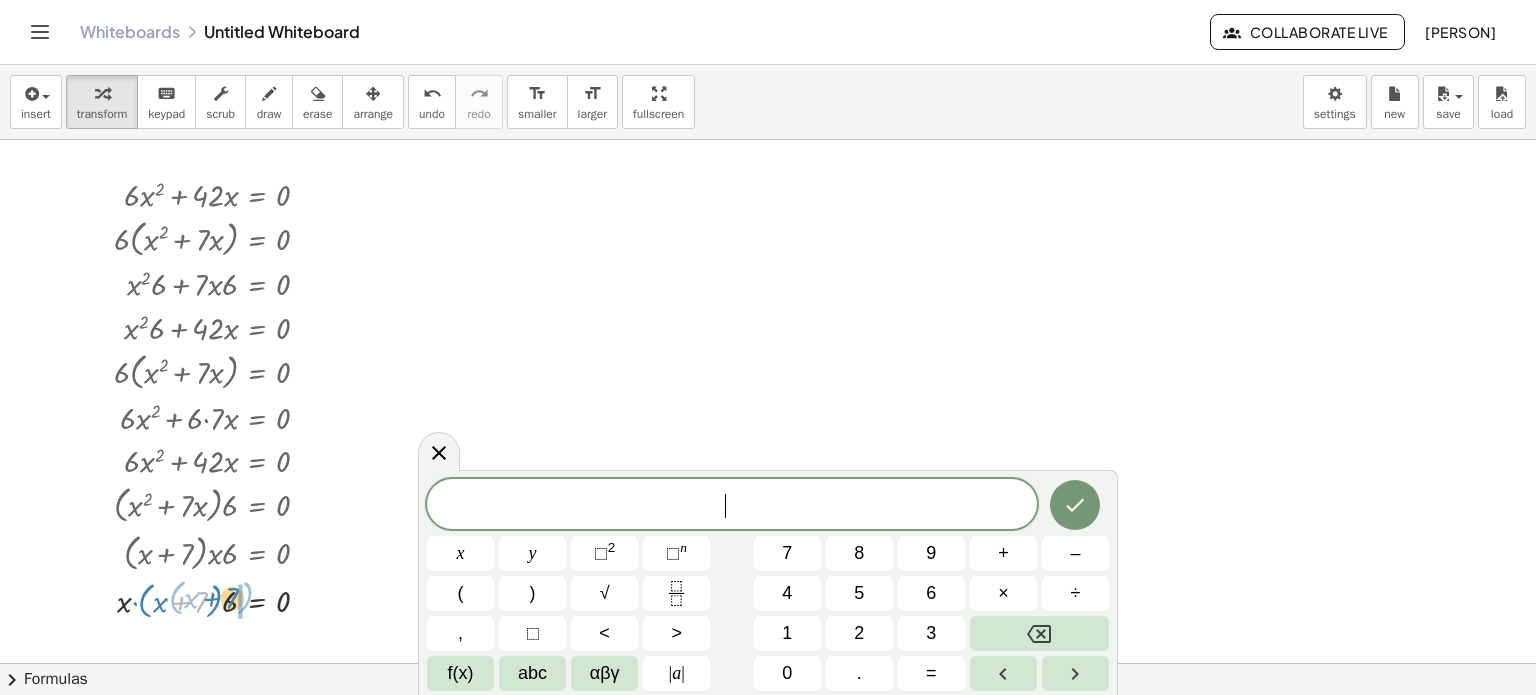drag, startPoint x: 196, startPoint y: 603, endPoint x: 227, endPoint y: 600, distance: 31.144823 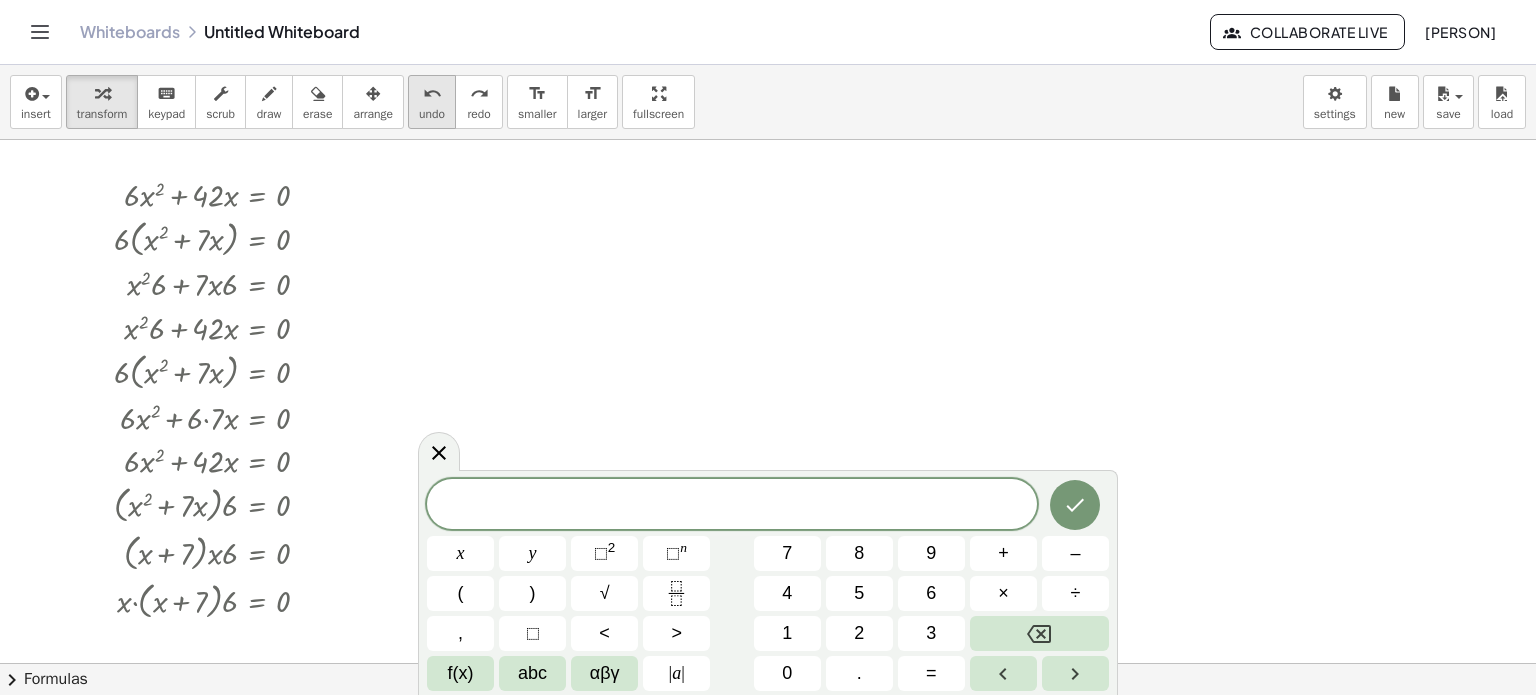 click on "undo" at bounding box center (432, 114) 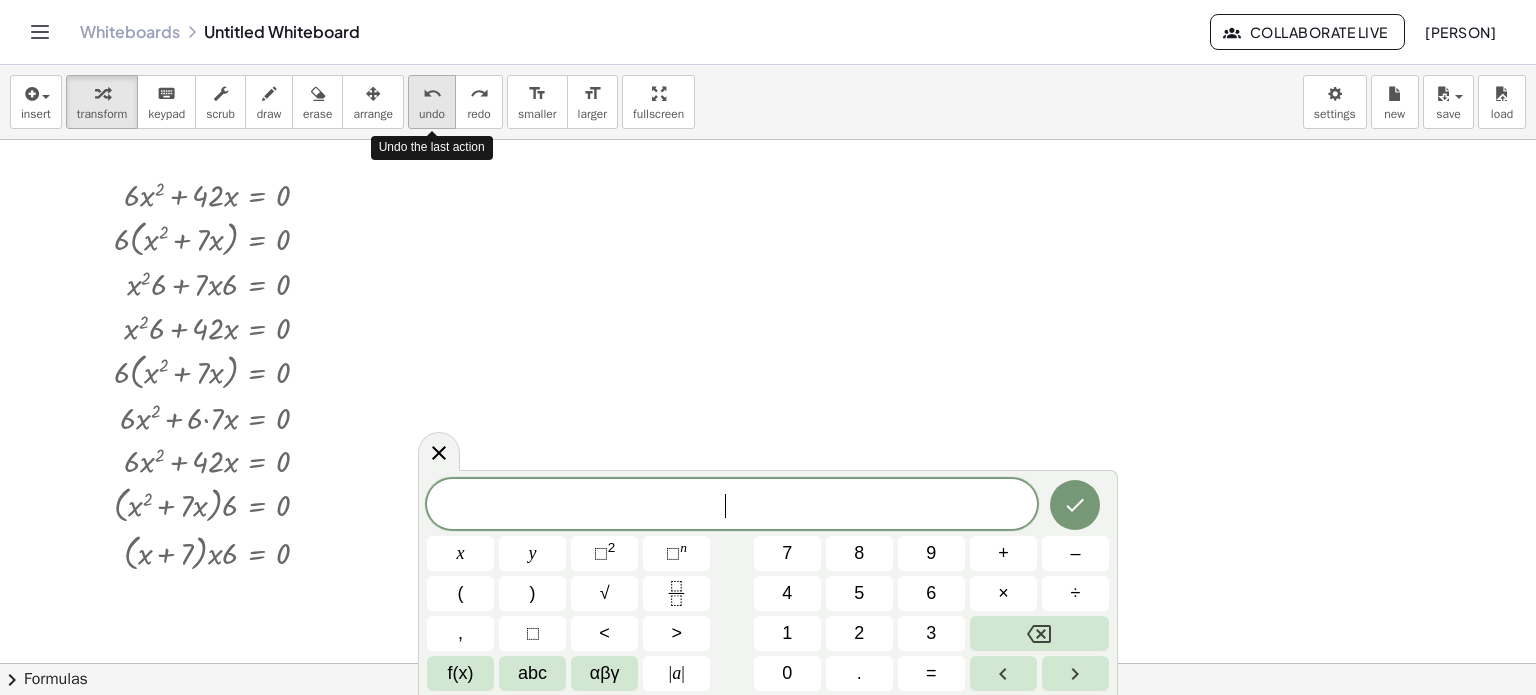 click on "undo" at bounding box center (432, 114) 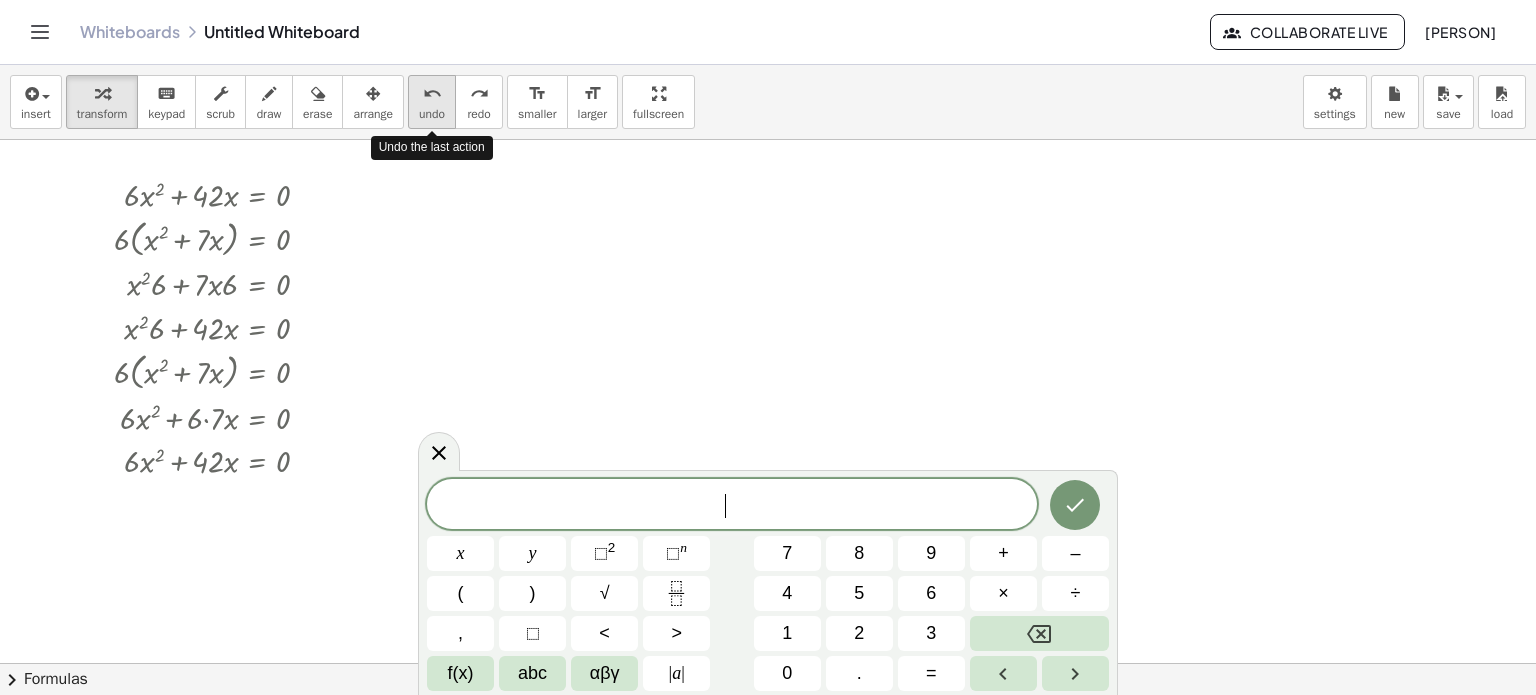 click on "undo" at bounding box center [432, 114] 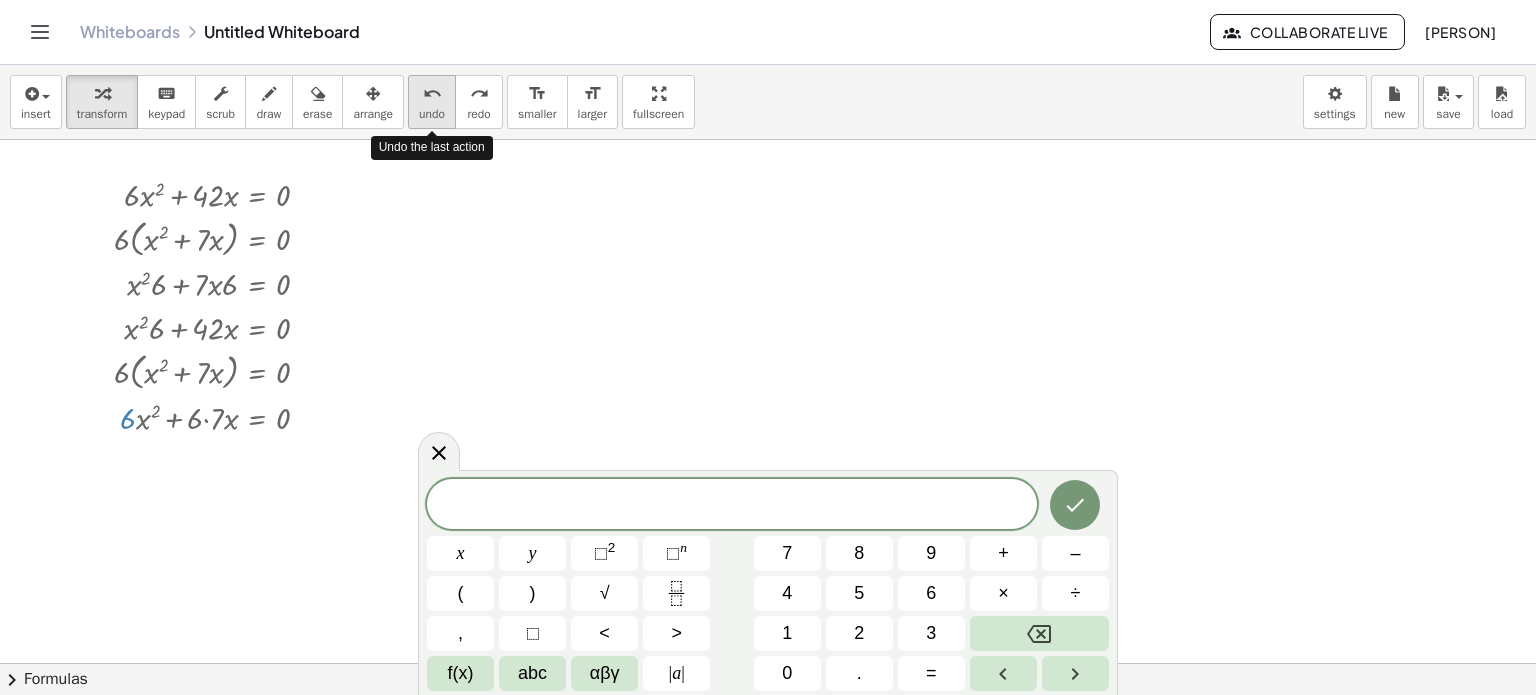 click on "undo" at bounding box center (432, 114) 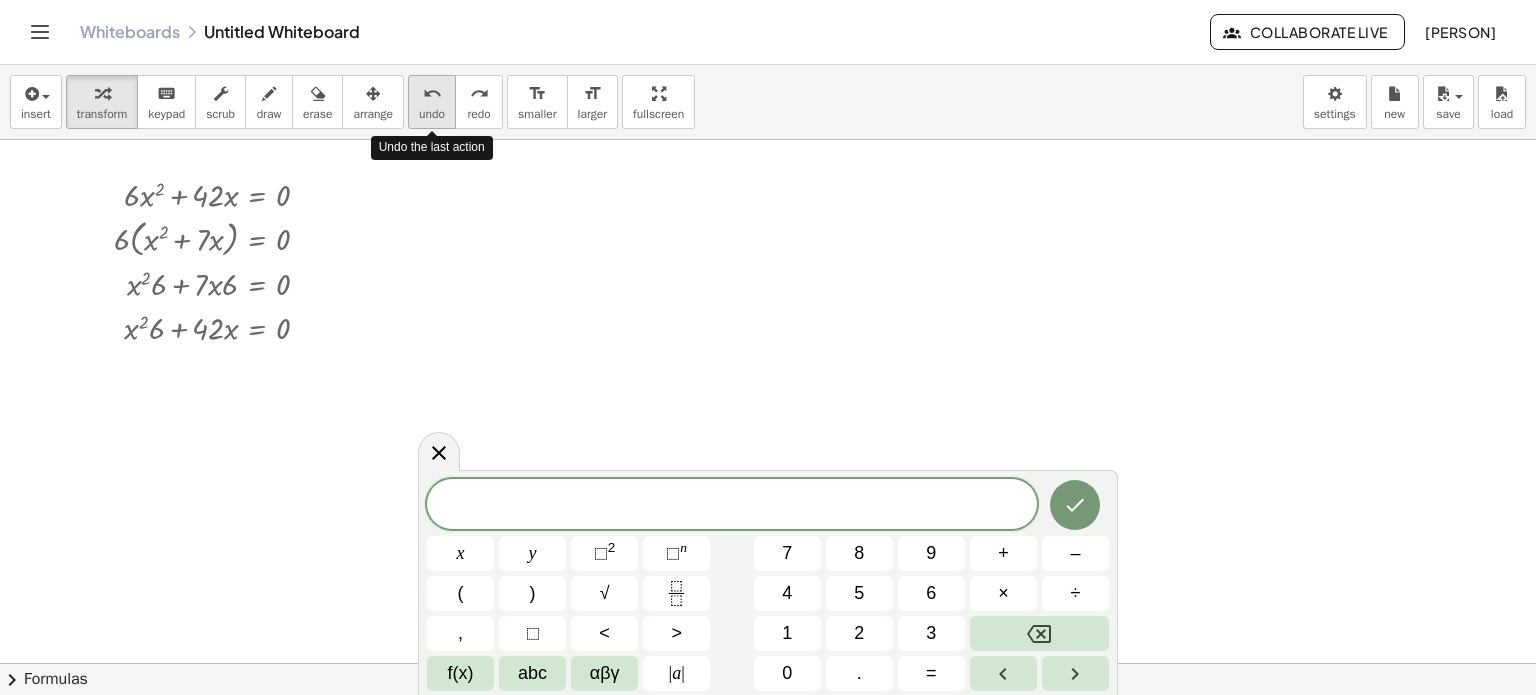 click on "undo" at bounding box center (432, 114) 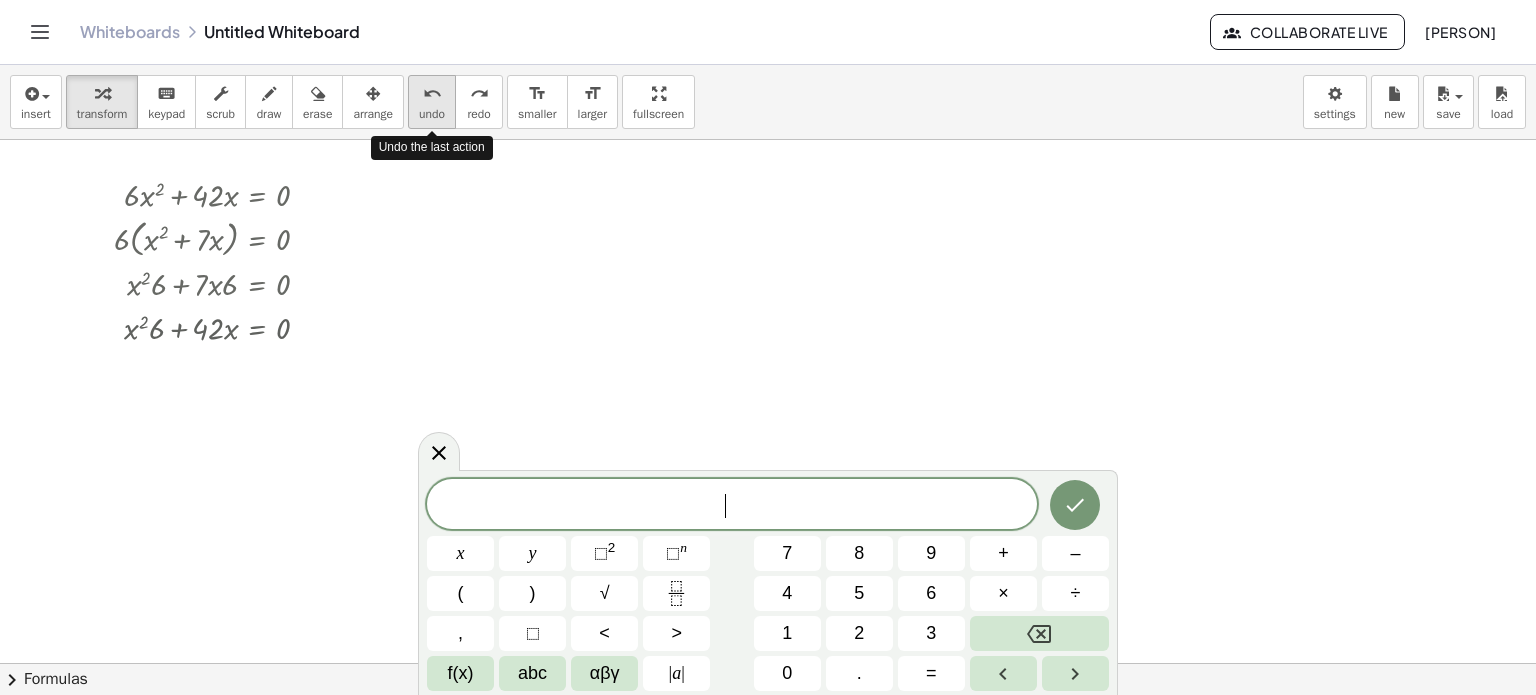 click on "undo" at bounding box center [432, 114] 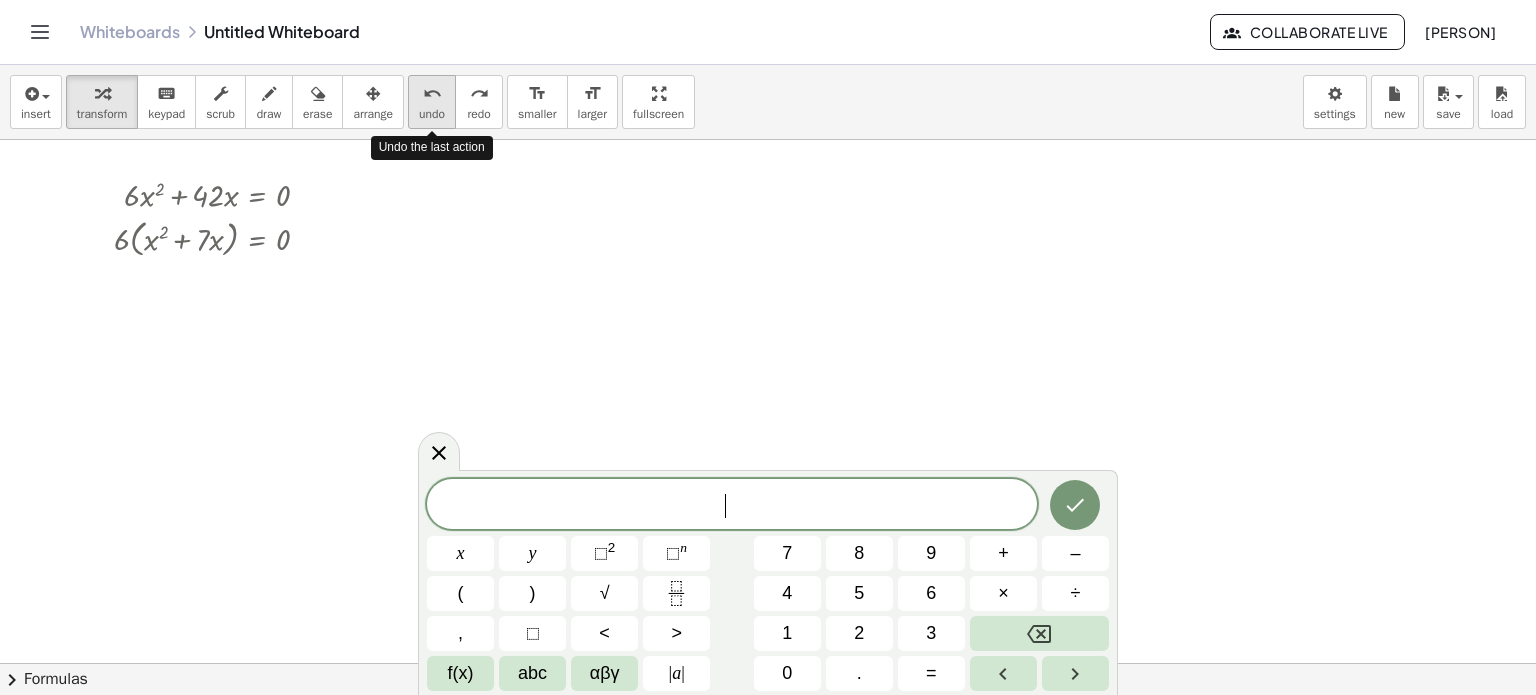 click on "undo" at bounding box center [432, 114] 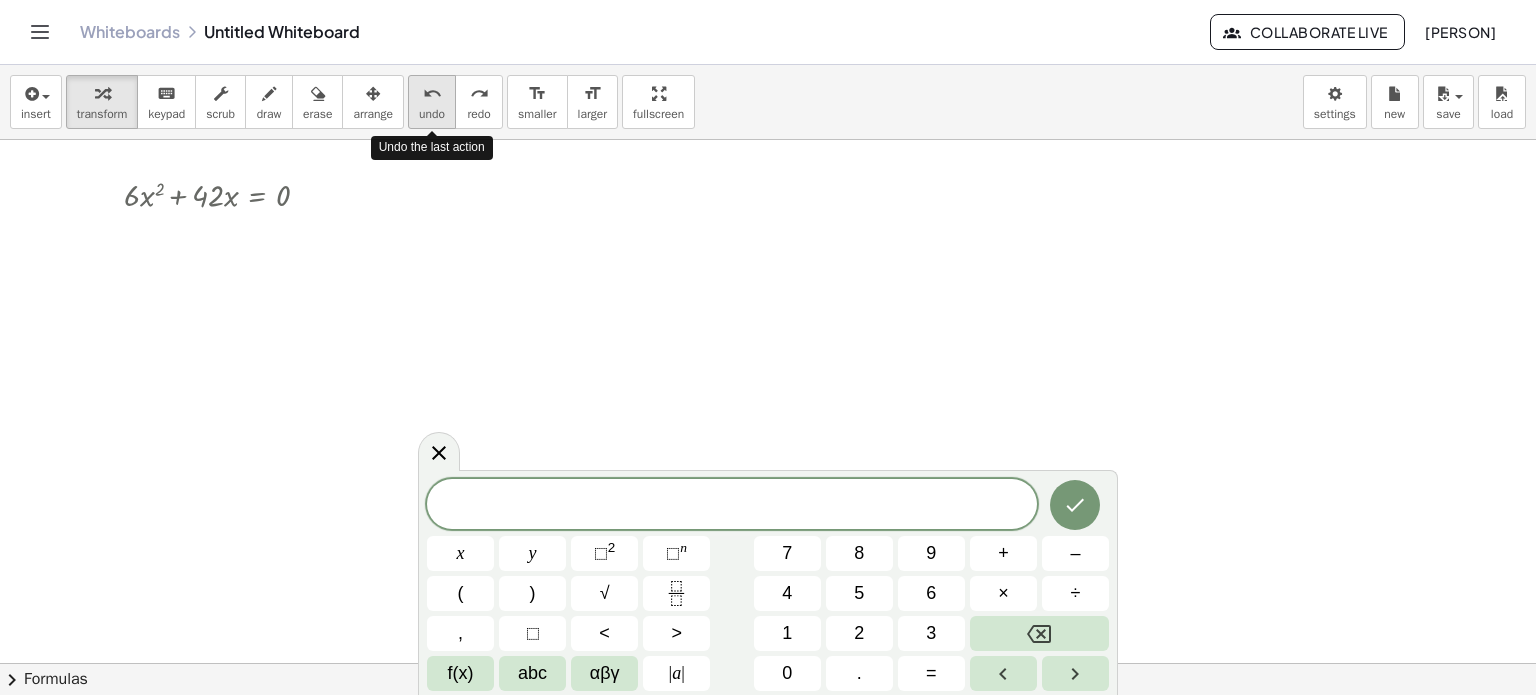 click on "undo" at bounding box center [432, 114] 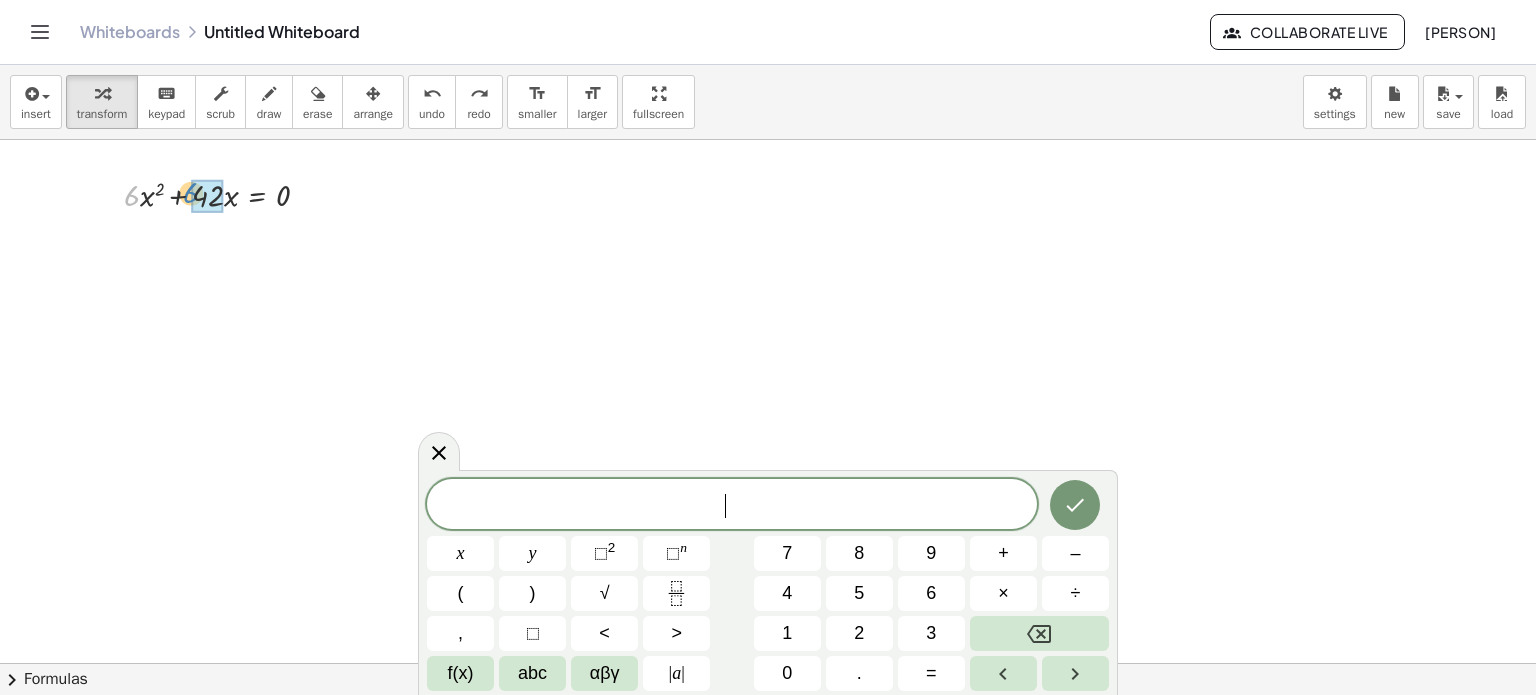 drag, startPoint x: 135, startPoint y: 194, endPoint x: 194, endPoint y: 191, distance: 59.07622 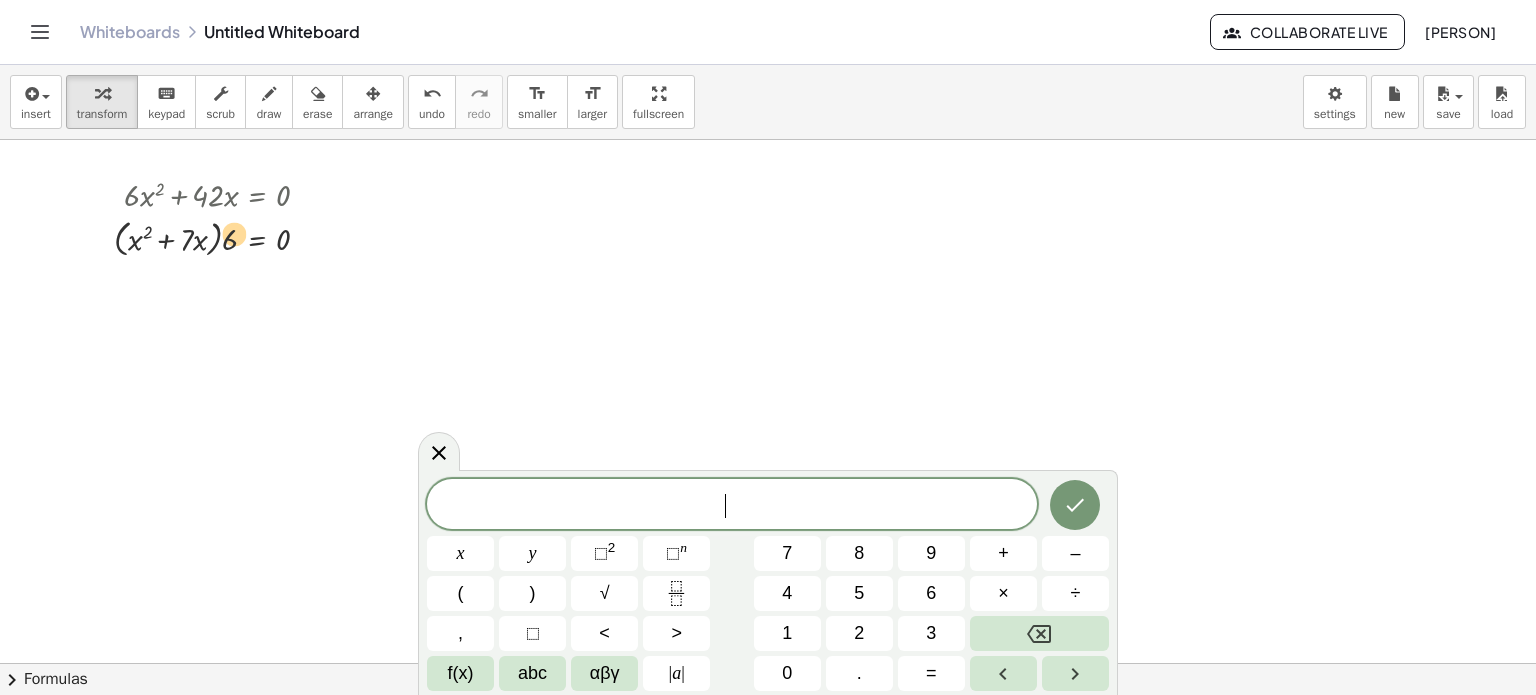 click at bounding box center (220, 237) 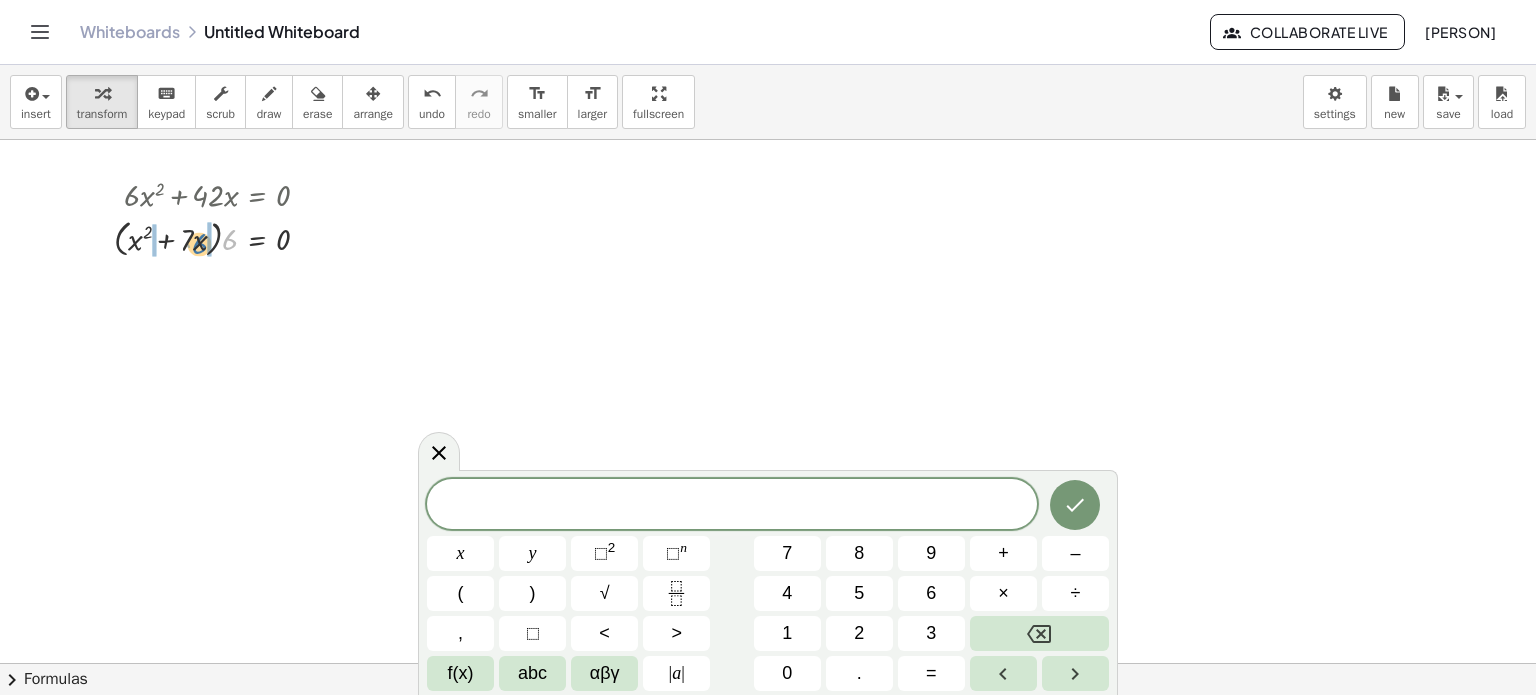 drag, startPoint x: 226, startPoint y: 241, endPoint x: 194, endPoint y: 245, distance: 32.24903 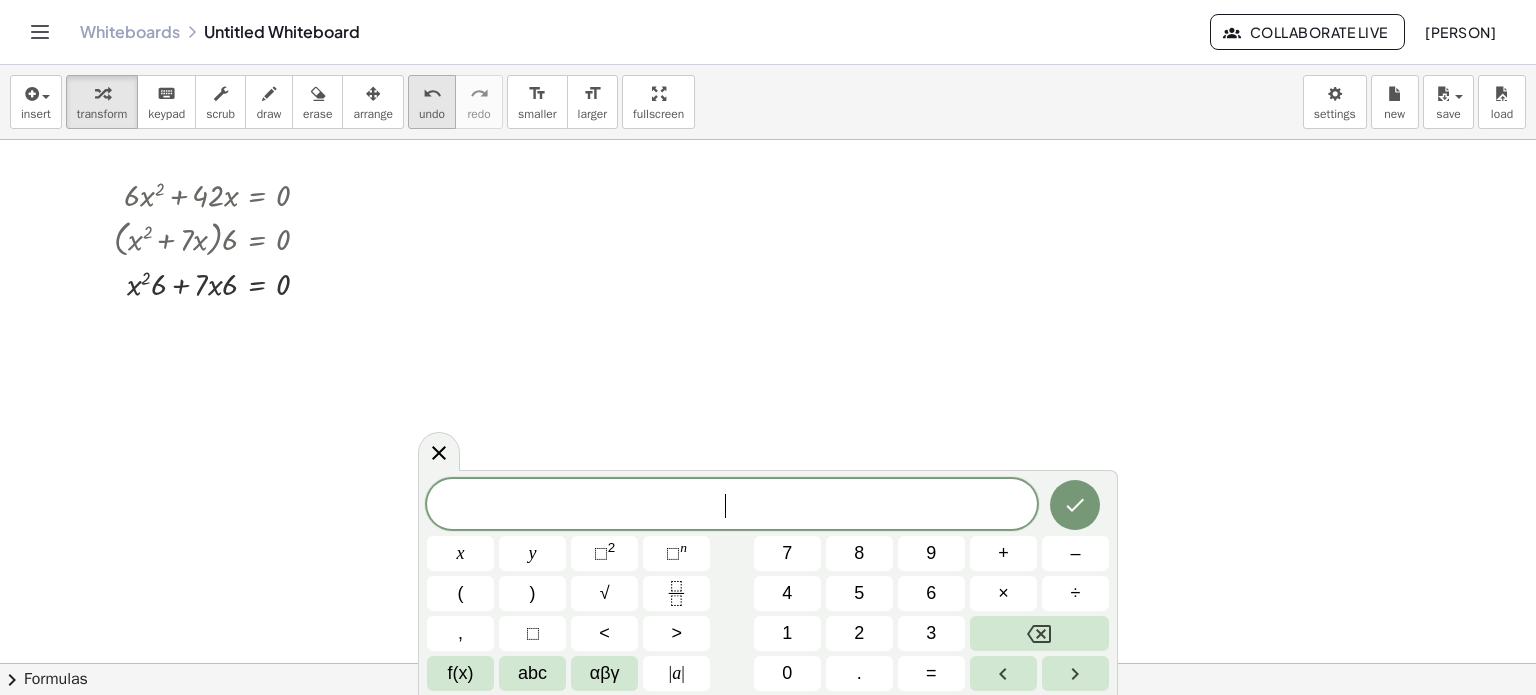 click on "undo" at bounding box center [432, 94] 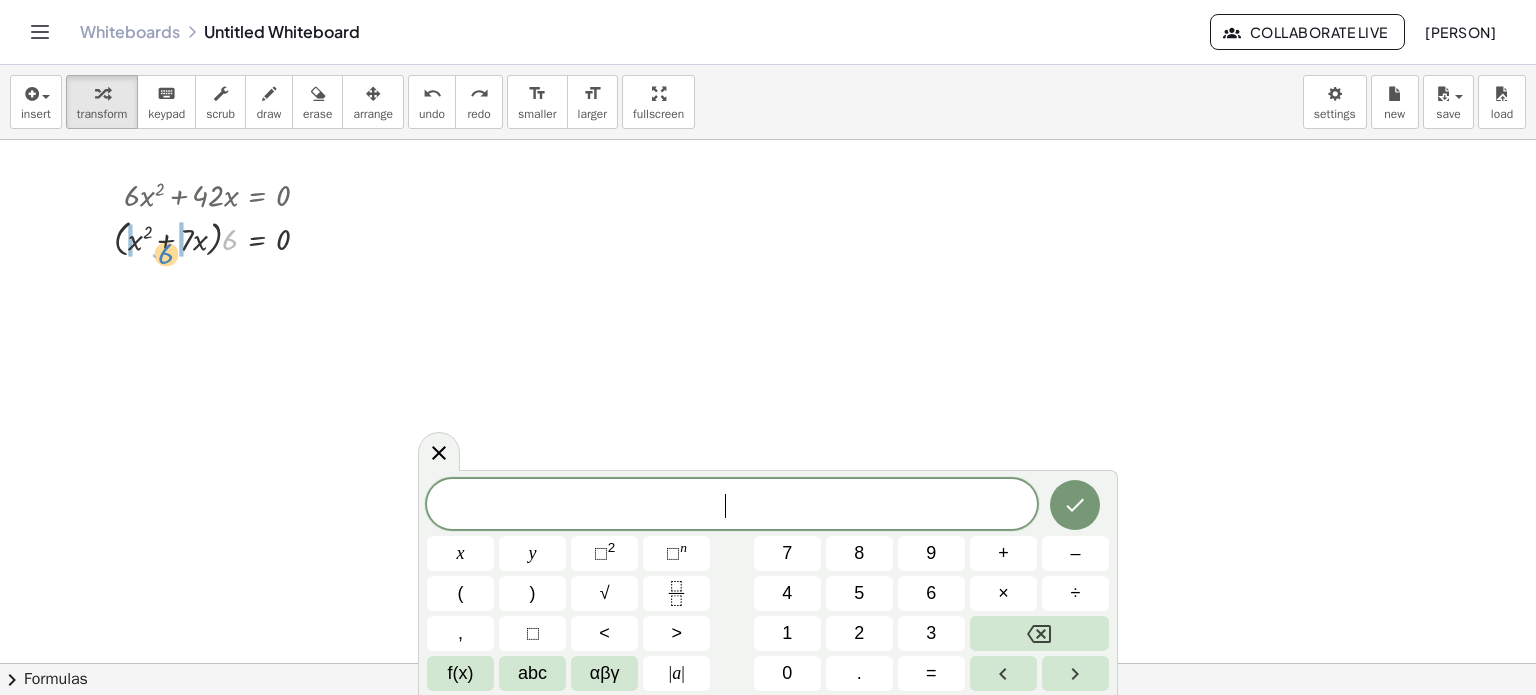 drag, startPoint x: 224, startPoint y: 239, endPoint x: 155, endPoint y: 254, distance: 70.61161 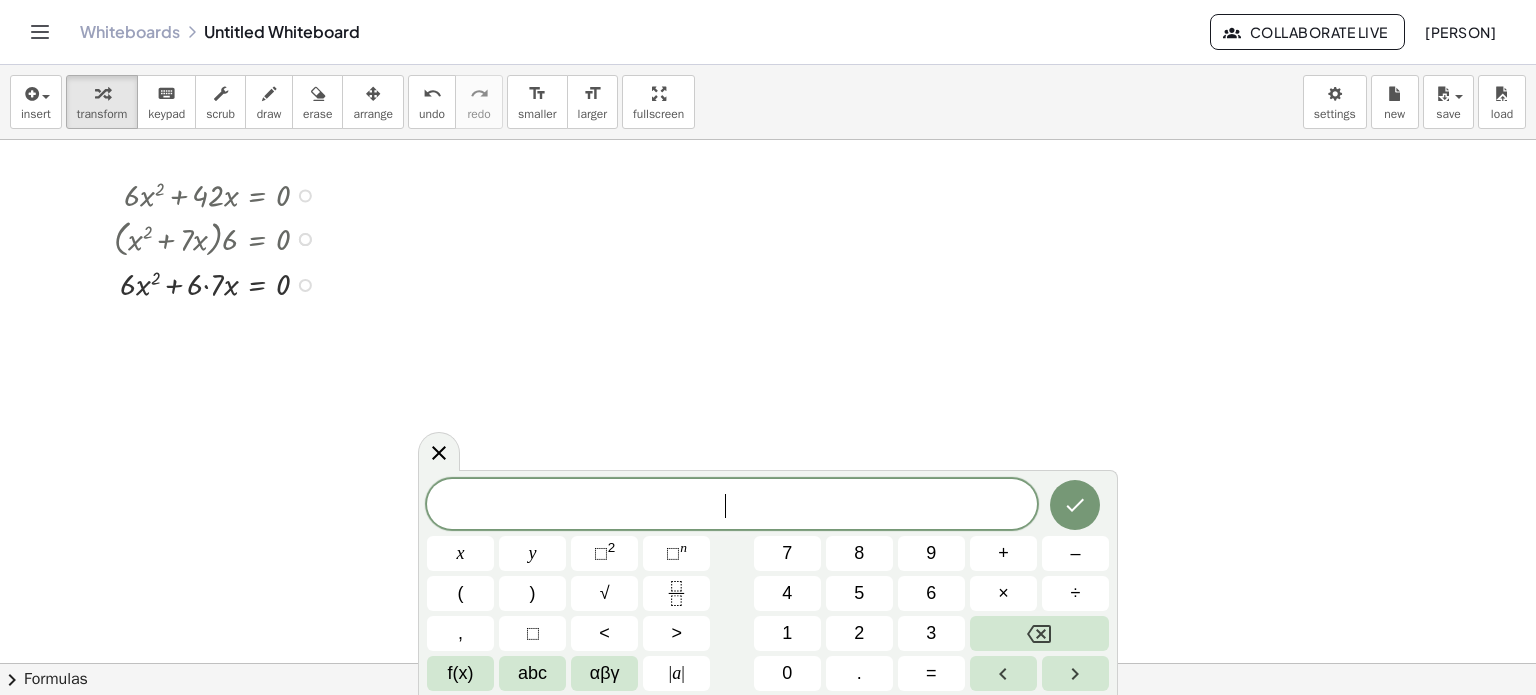 click at bounding box center [220, 283] 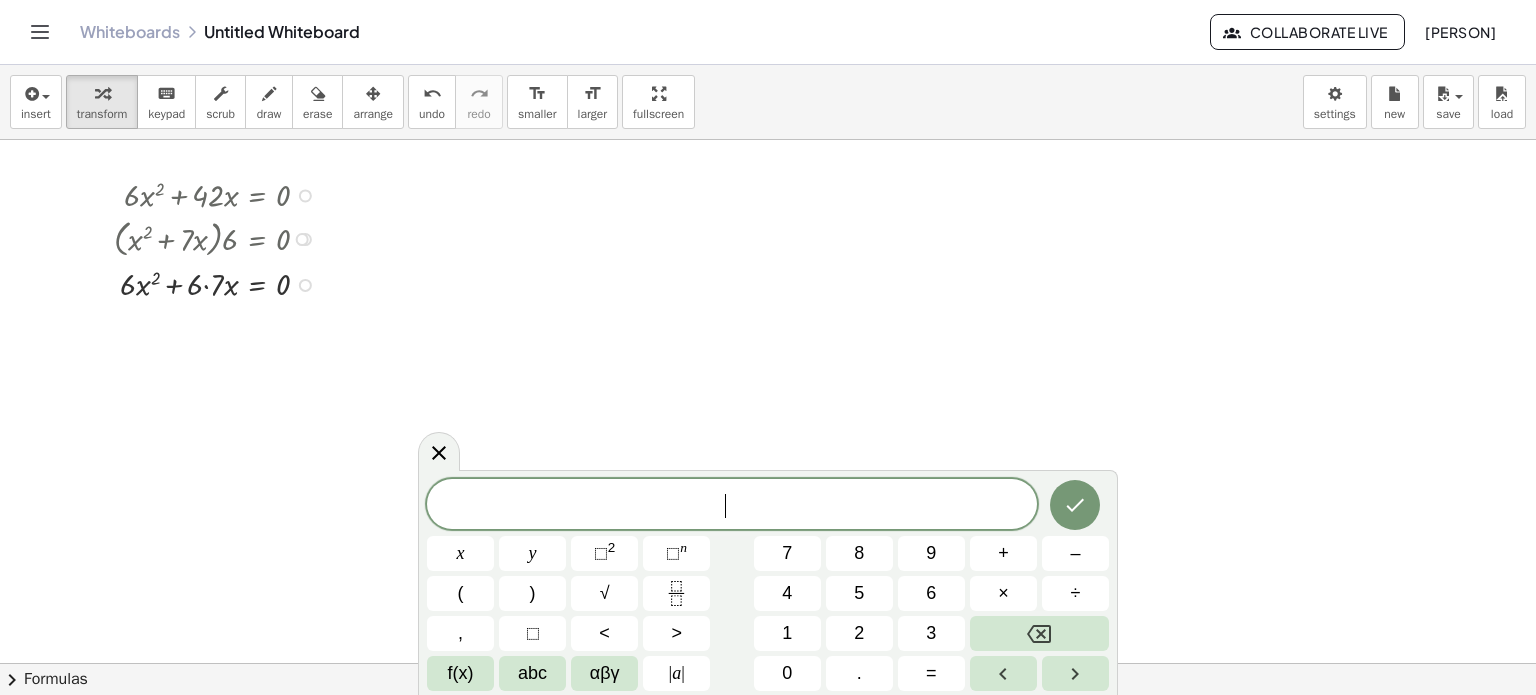 click at bounding box center [220, 283] 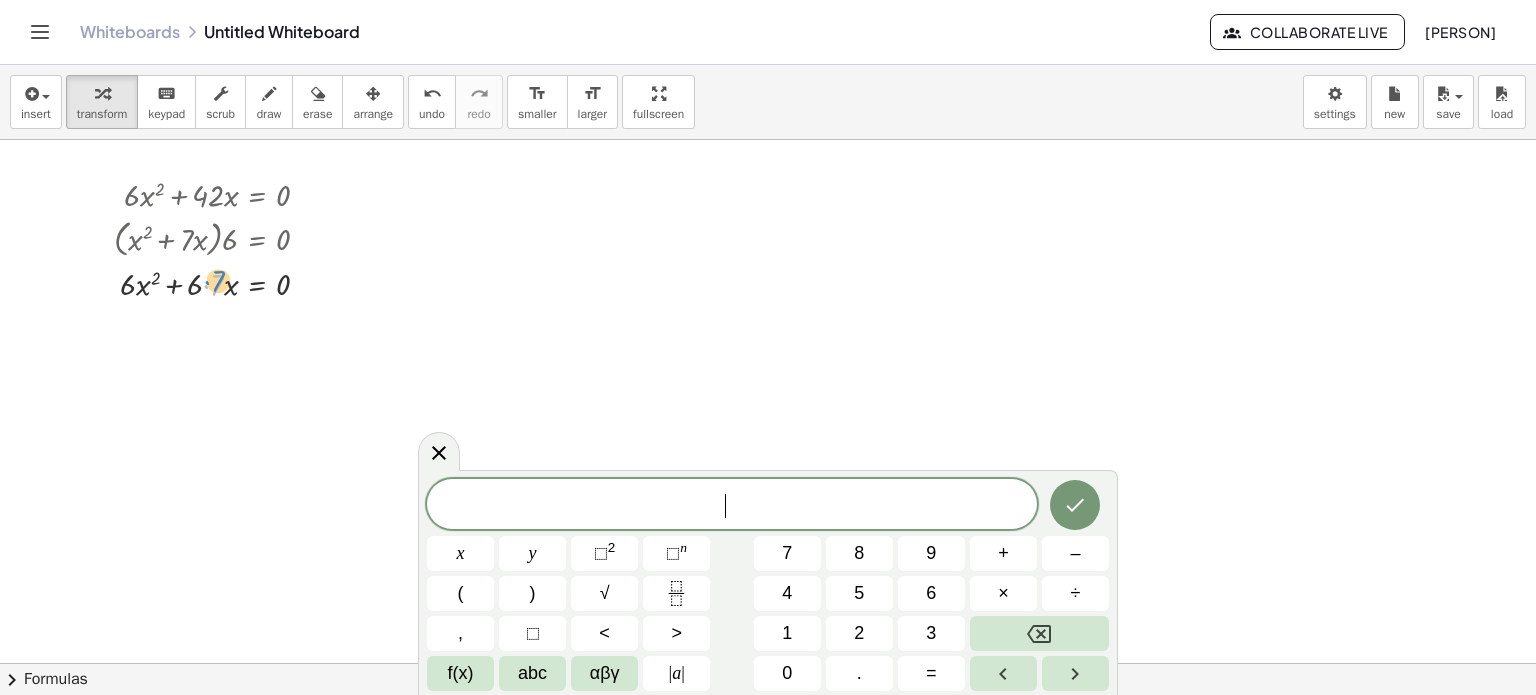 click at bounding box center [220, 283] 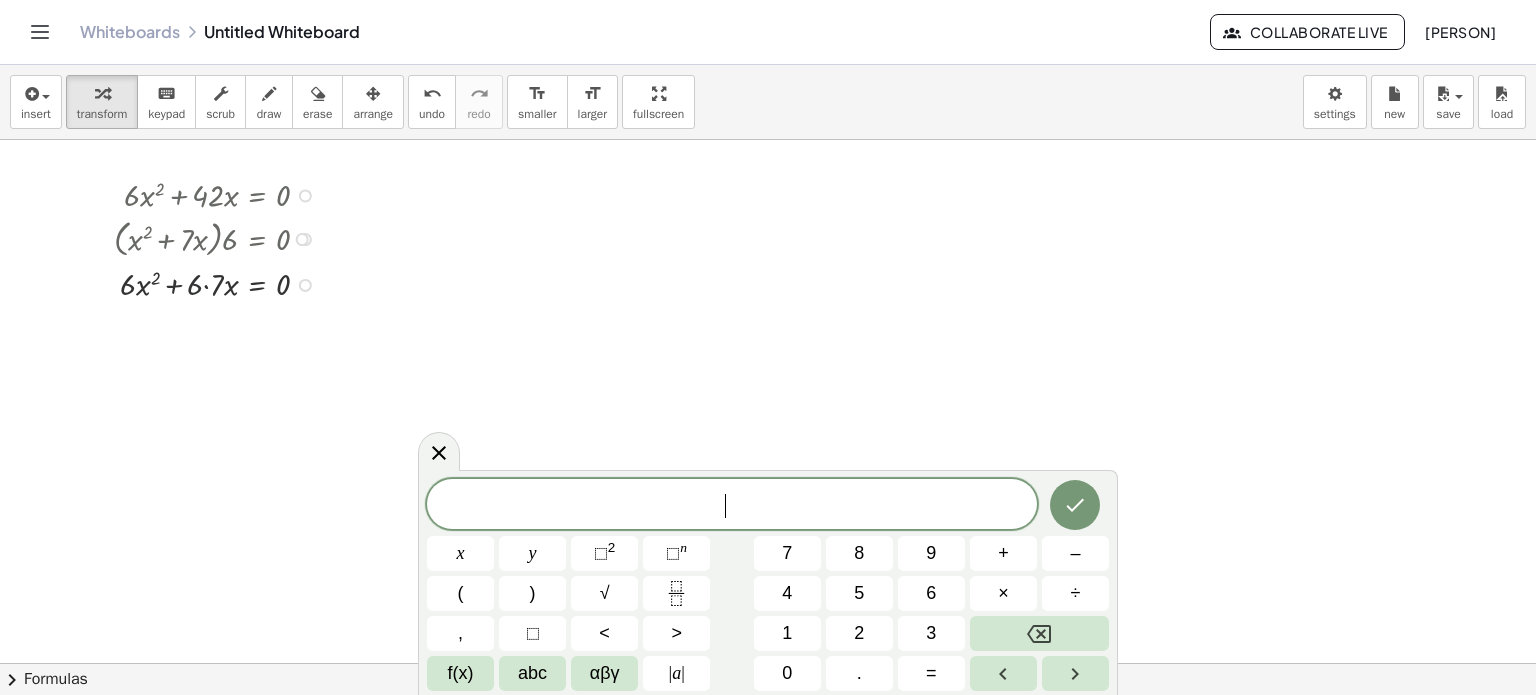 click at bounding box center [220, 283] 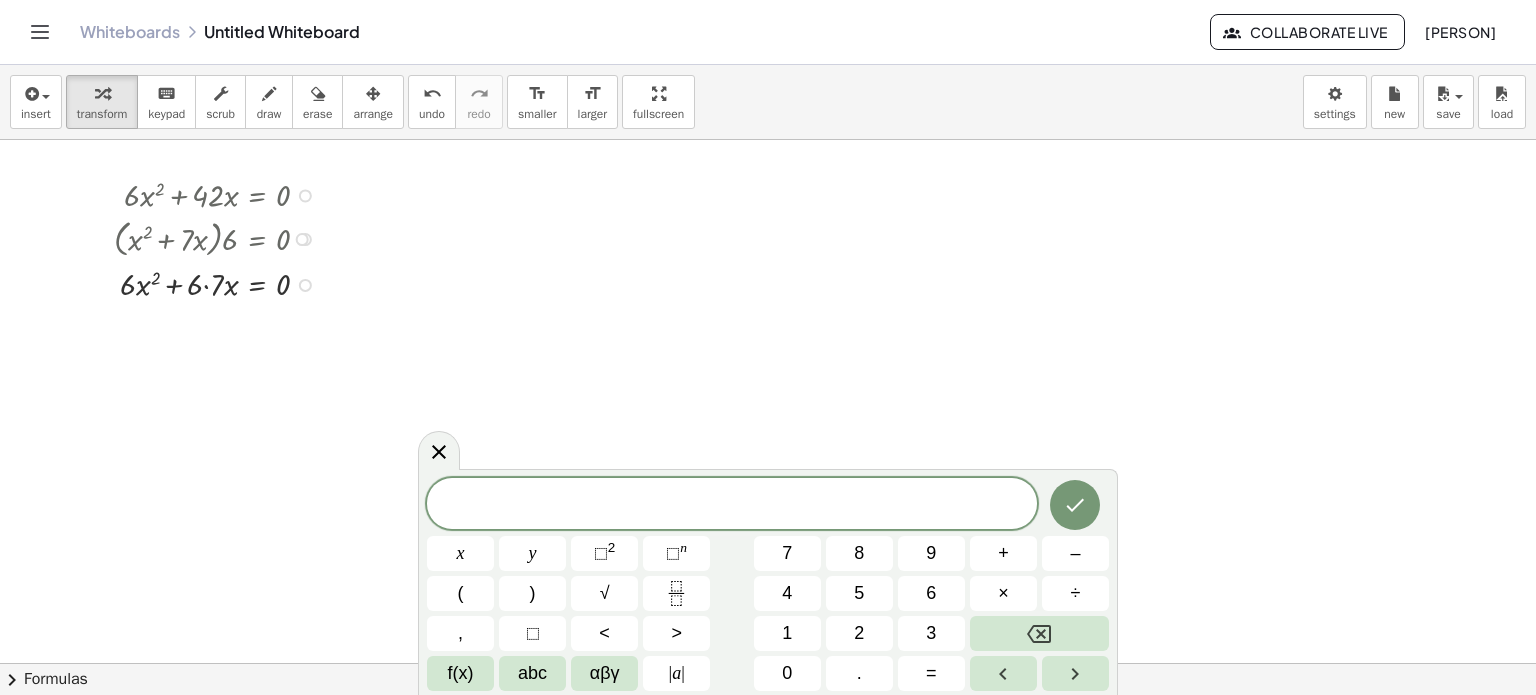 drag, startPoint x: 197, startPoint y: 285, endPoint x: 194, endPoint y: 308, distance: 23.194826 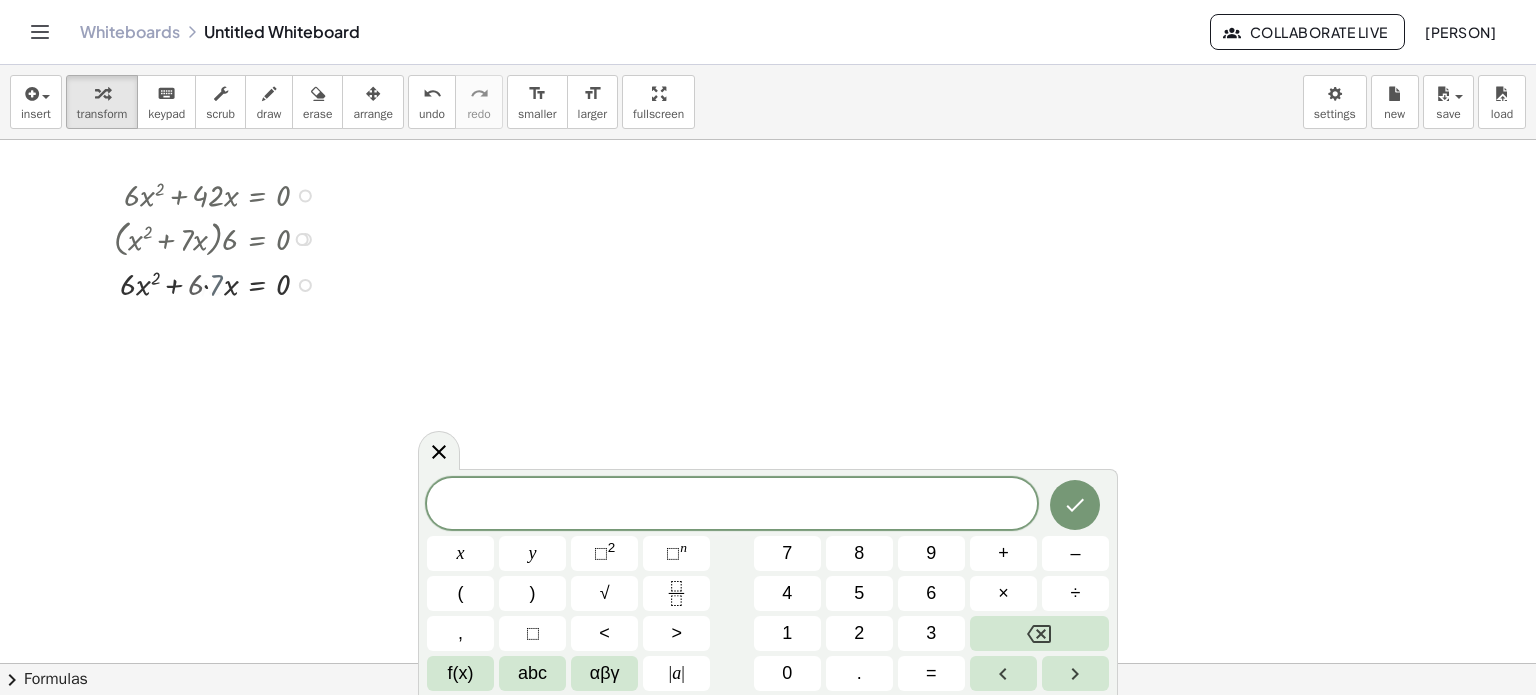 click at bounding box center [220, 283] 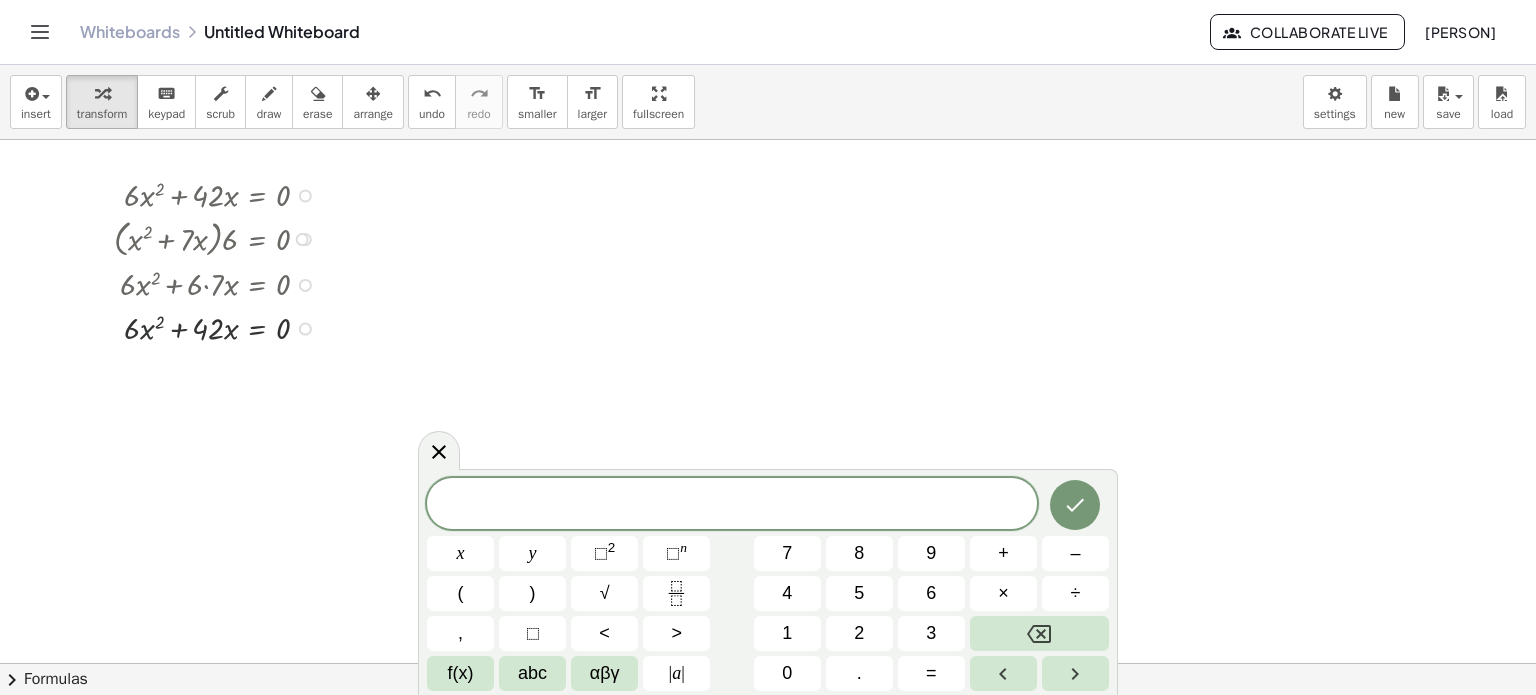 click at bounding box center (220, 327) 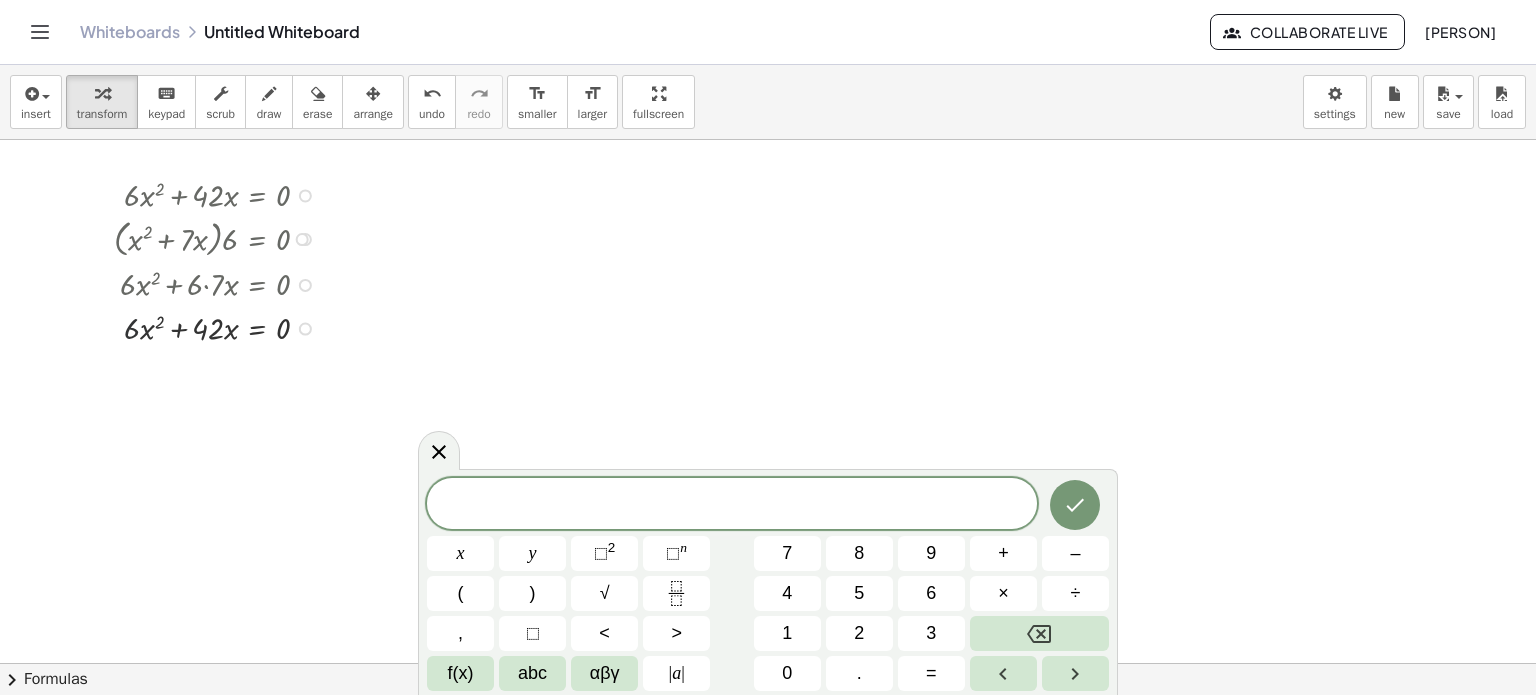 click at bounding box center (220, 327) 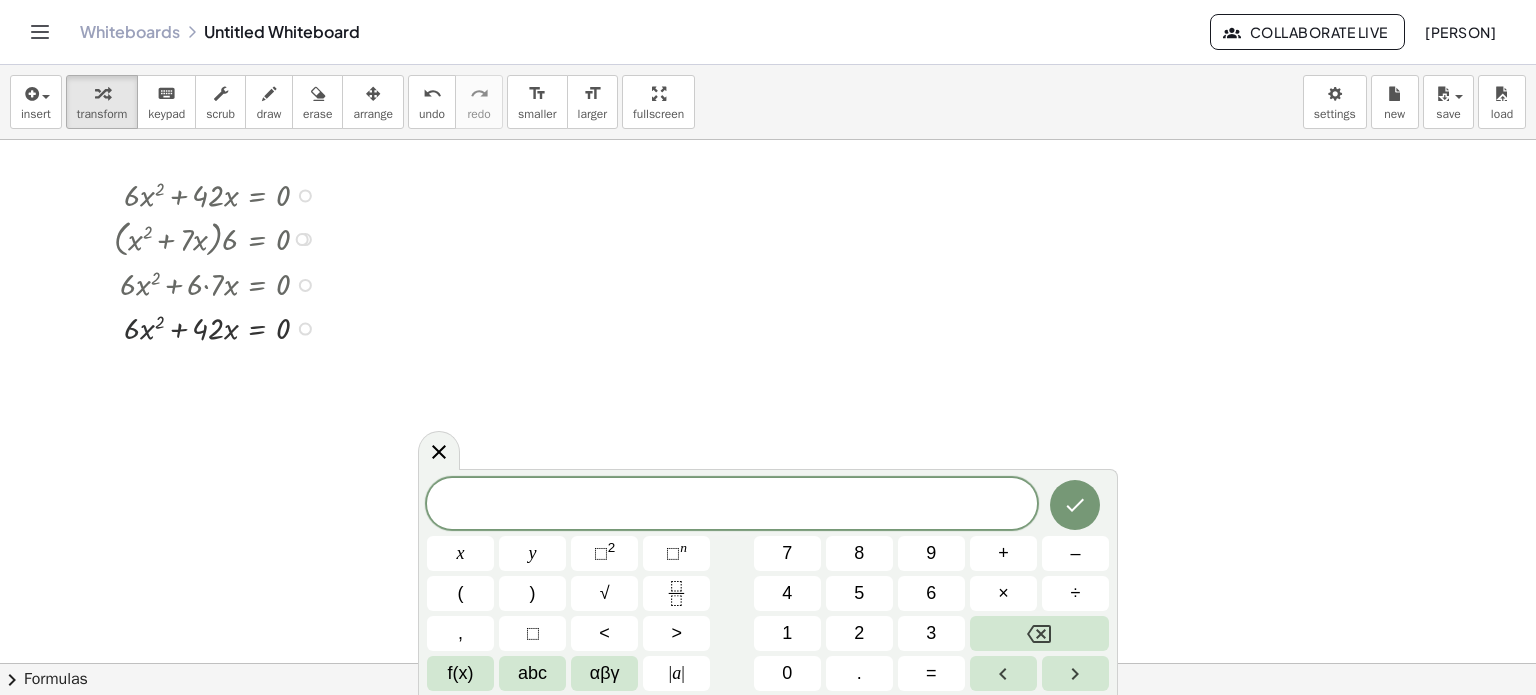 click at bounding box center (220, 327) 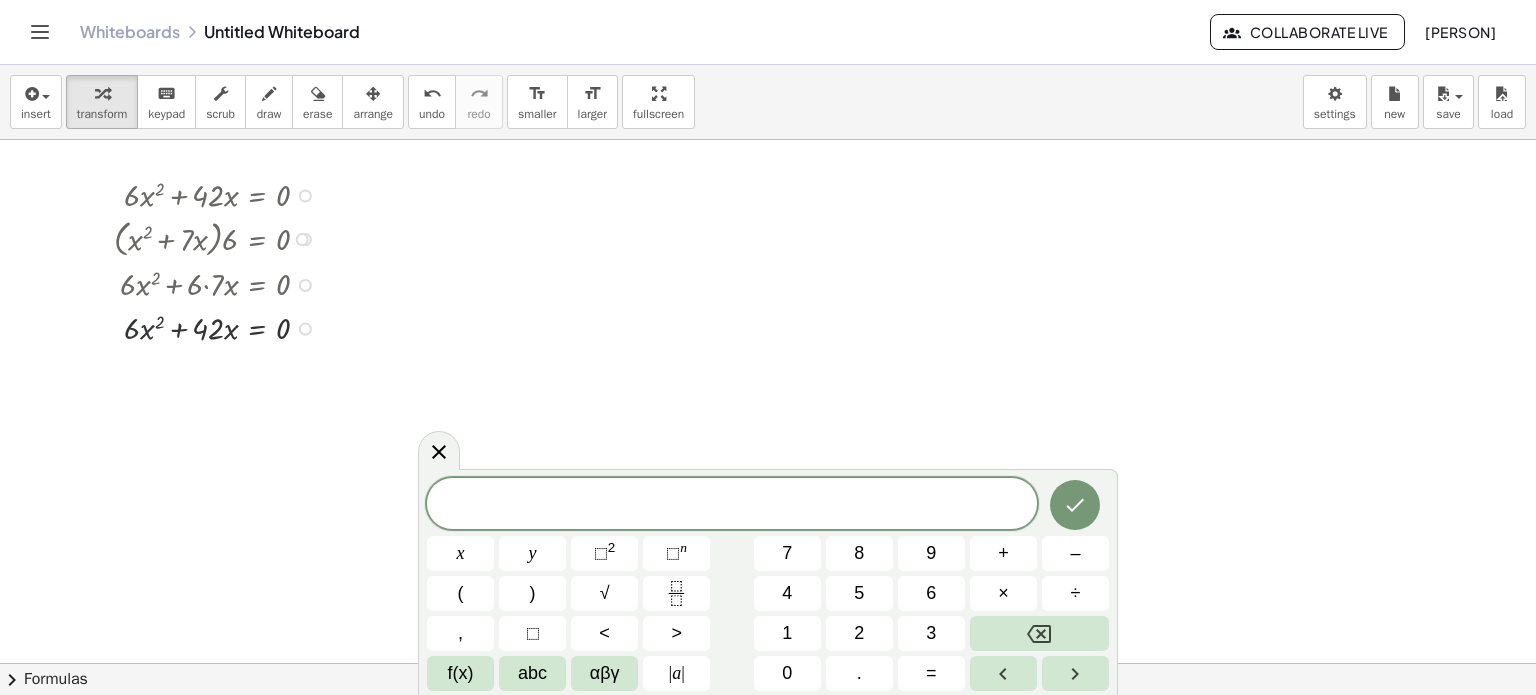 click at bounding box center (220, 327) 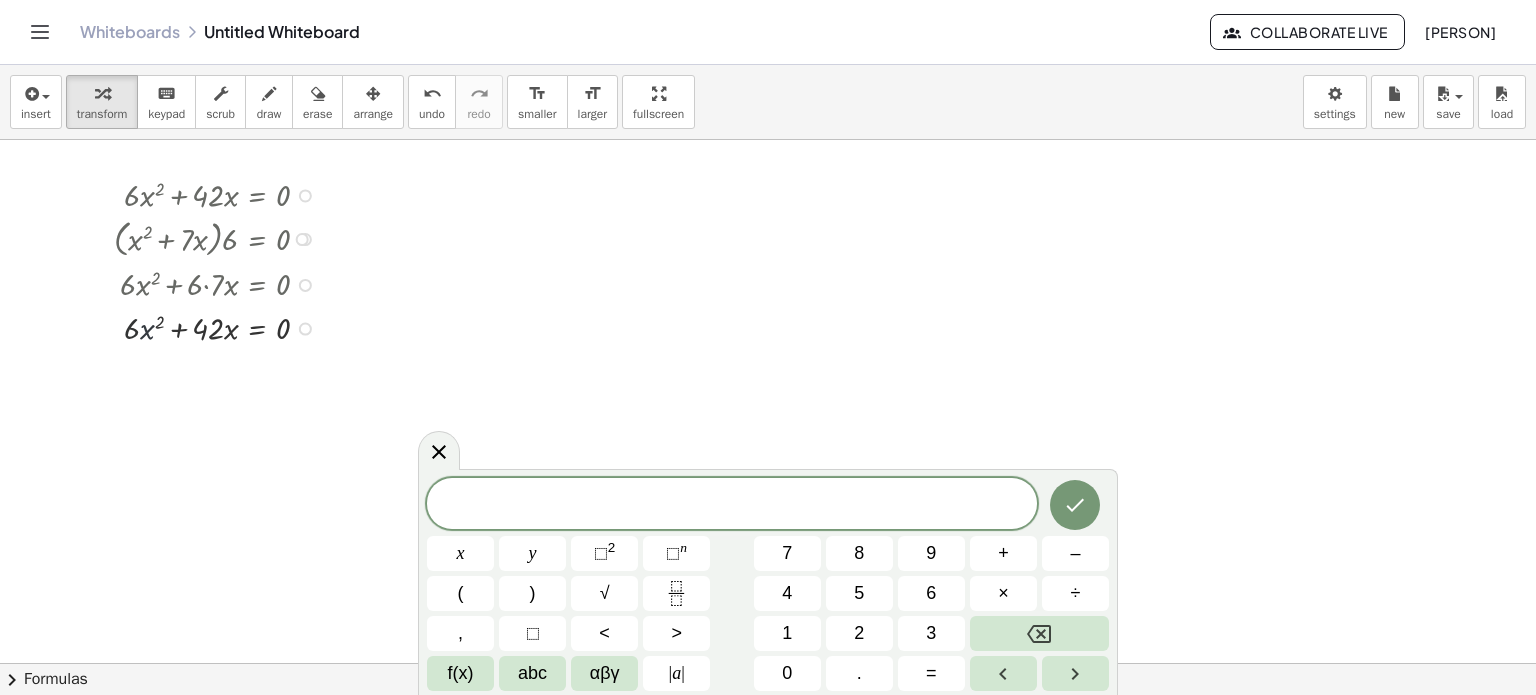 click at bounding box center (220, 327) 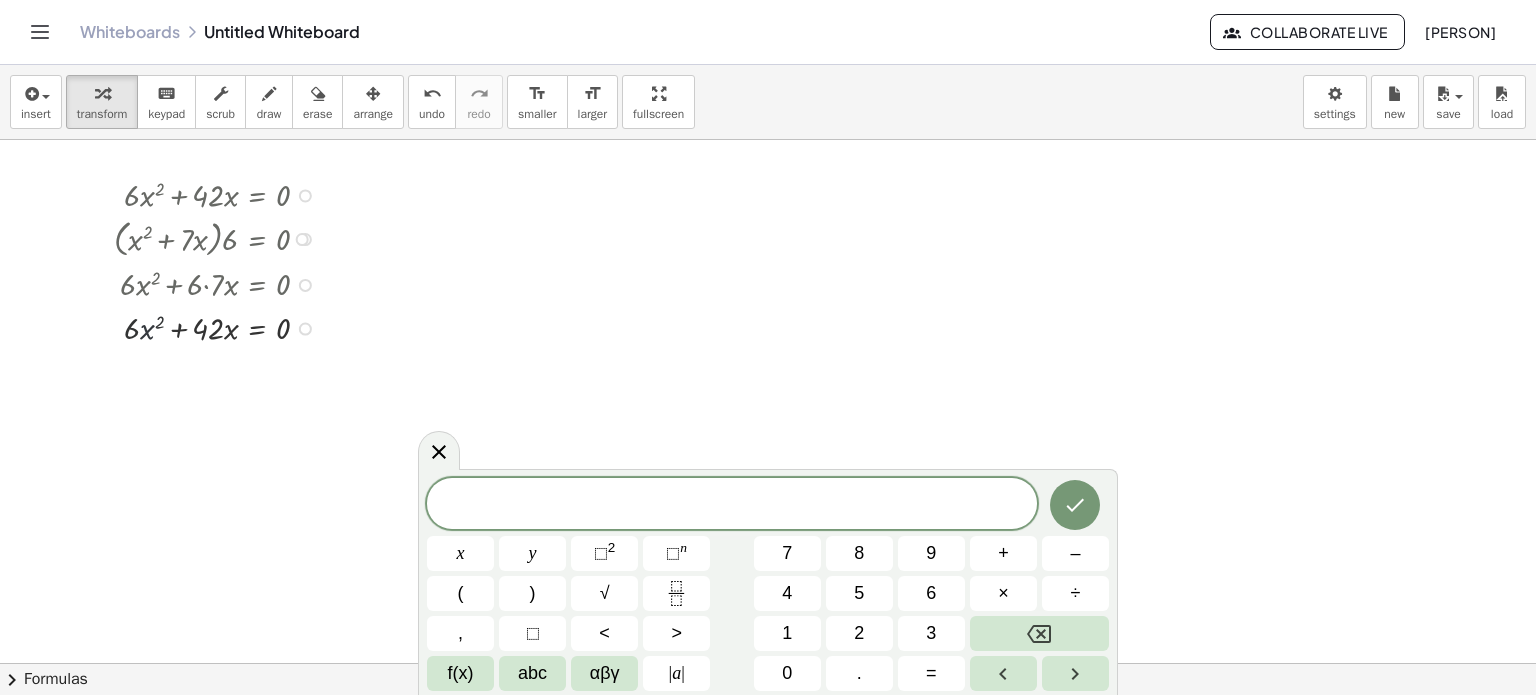 drag, startPoint x: 173, startPoint y: 332, endPoint x: 188, endPoint y: 331, distance: 15.033297 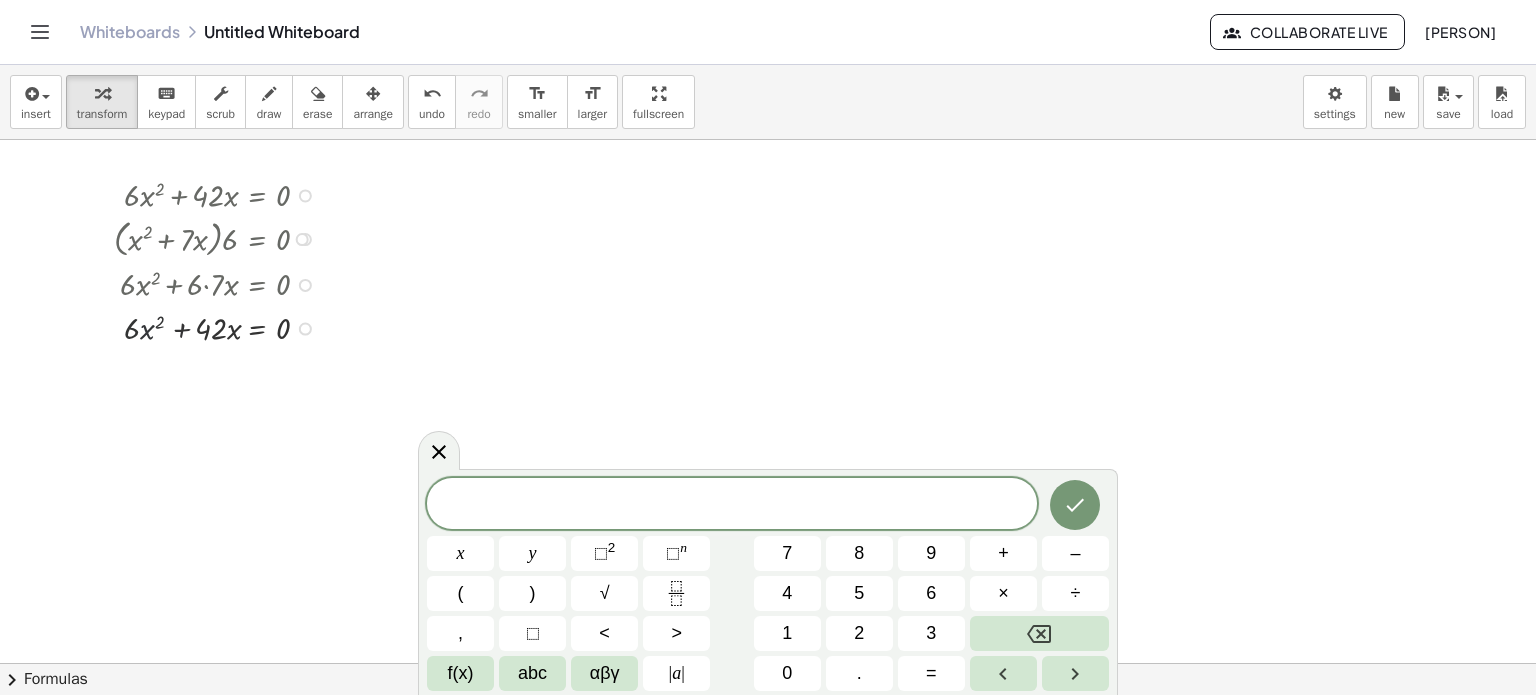 click at bounding box center (220, 327) 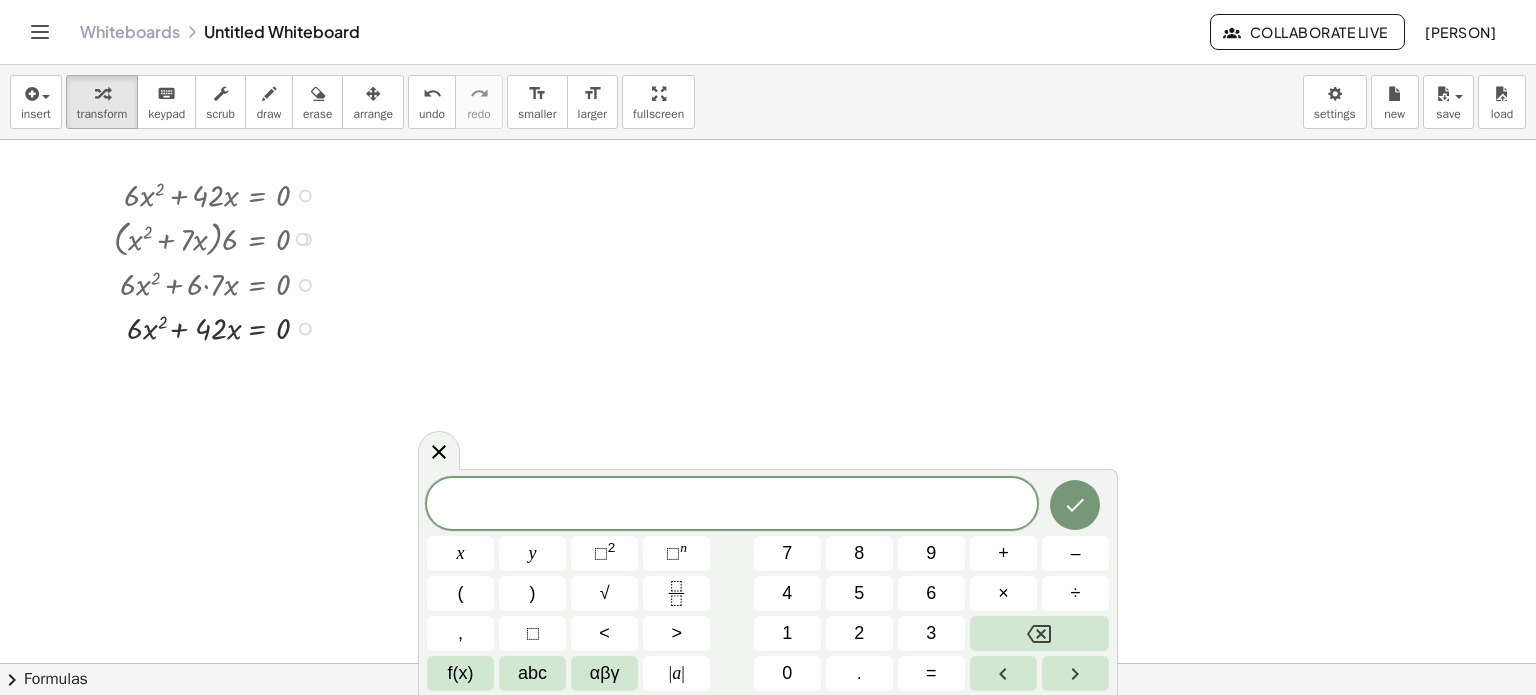 click at bounding box center (220, 327) 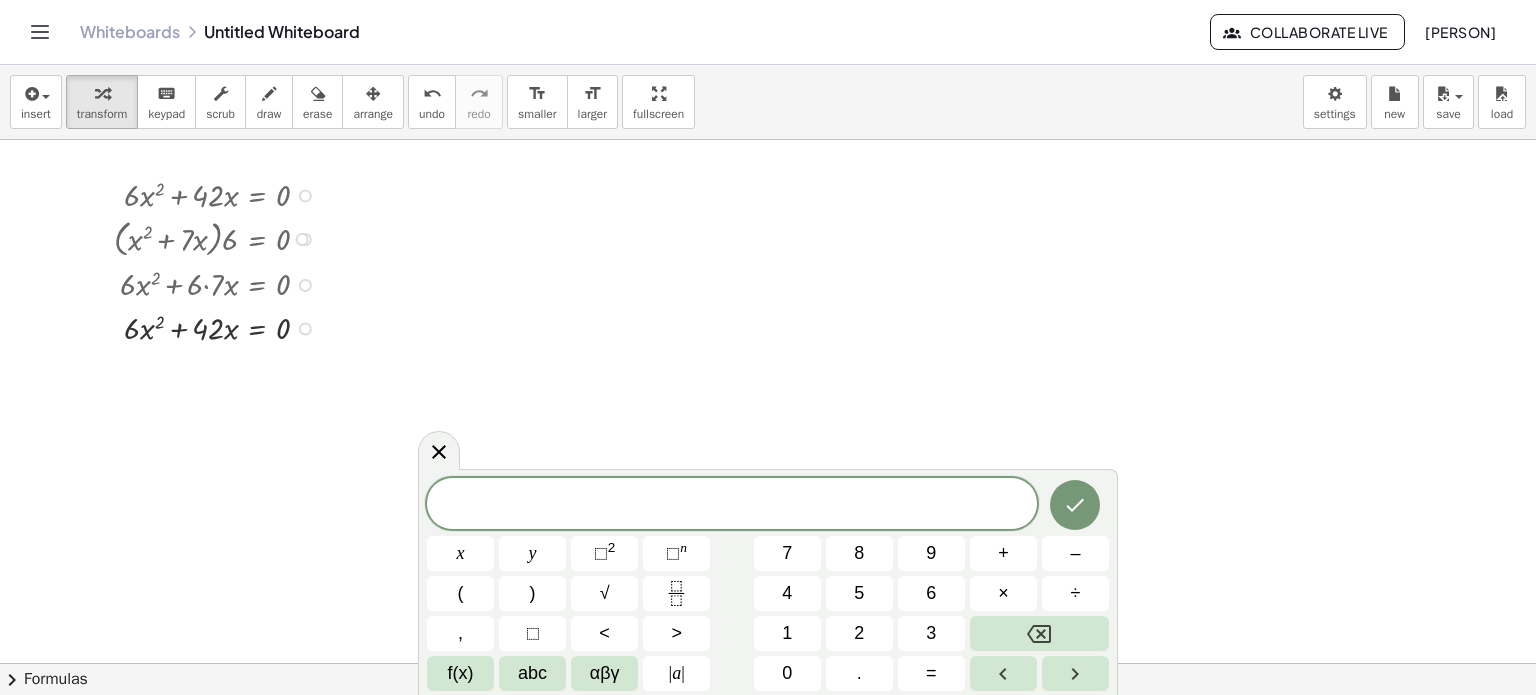 click at bounding box center [220, 327] 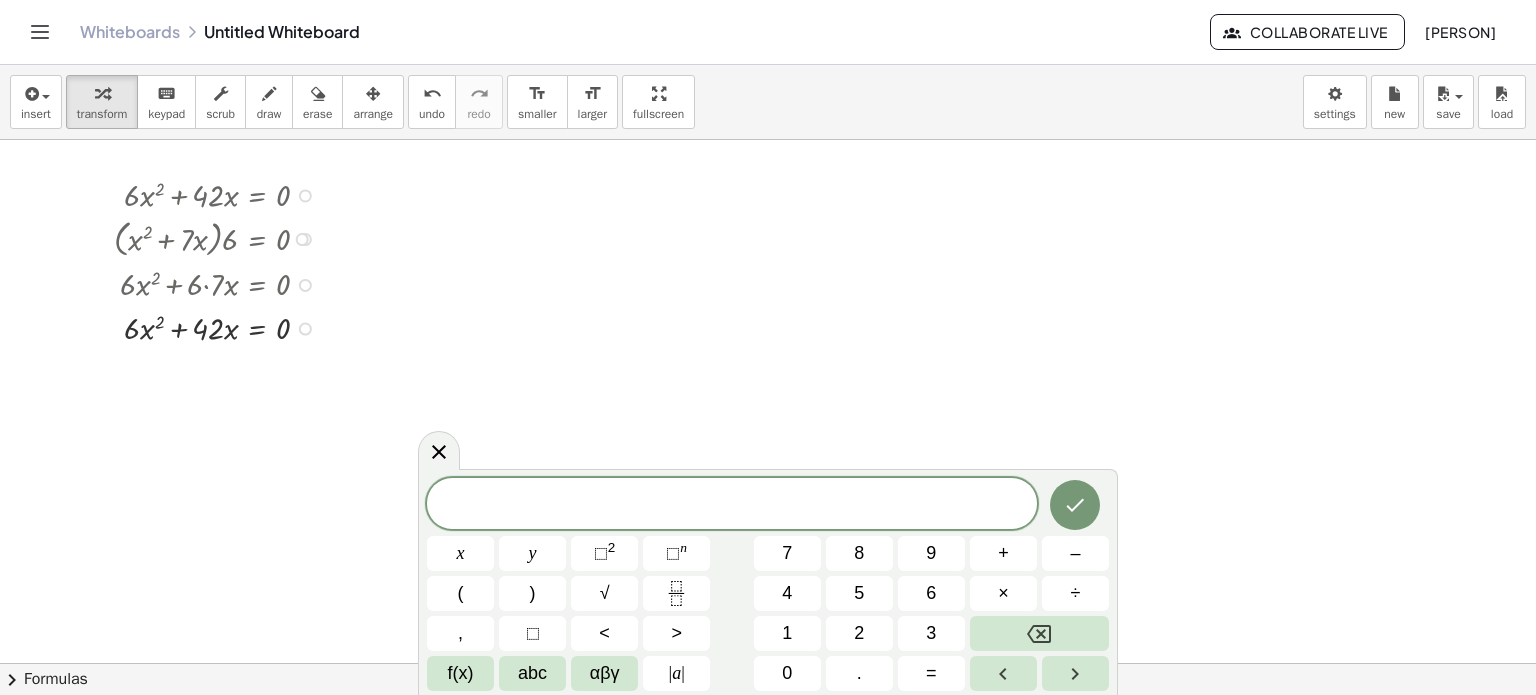 click at bounding box center (220, 327) 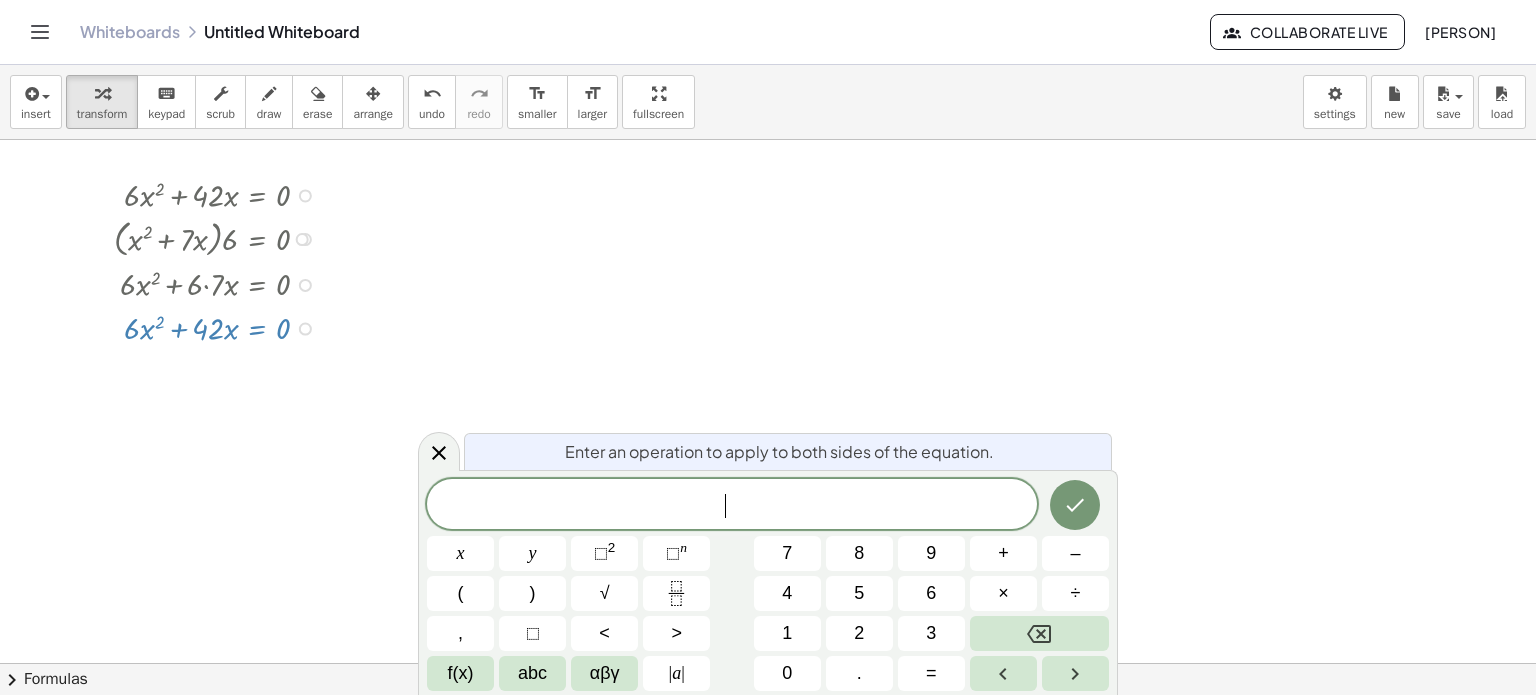 click at bounding box center [220, 327] 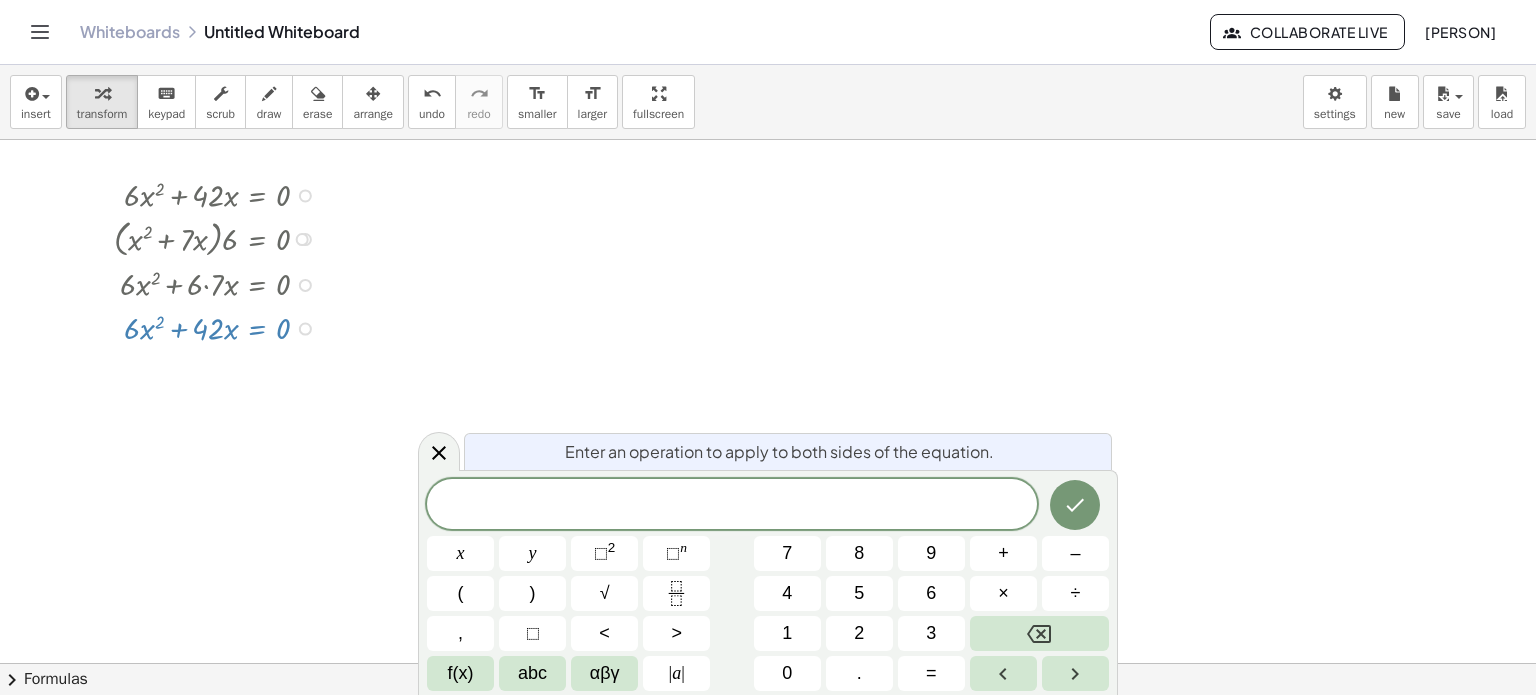 click at bounding box center [220, 327] 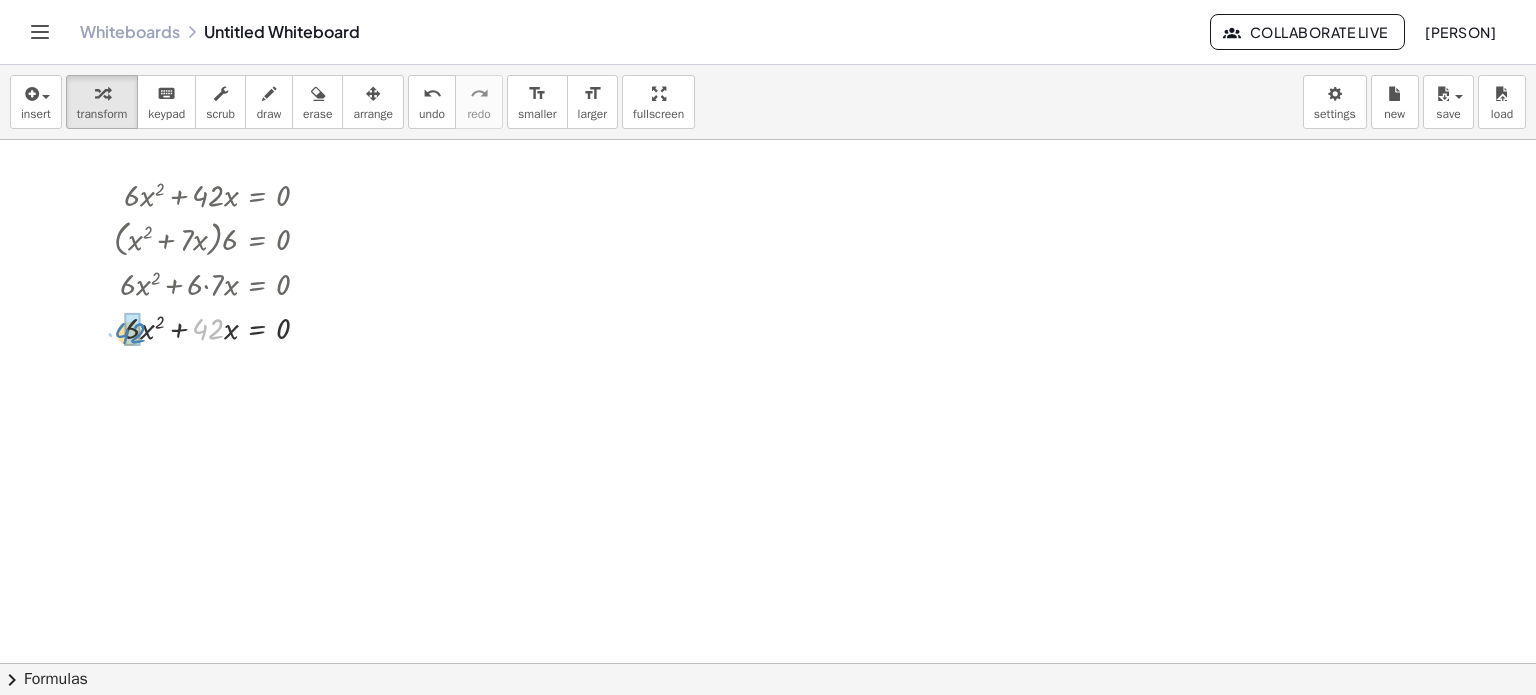 drag, startPoint x: 211, startPoint y: 330, endPoint x: 133, endPoint y: 334, distance: 78.10249 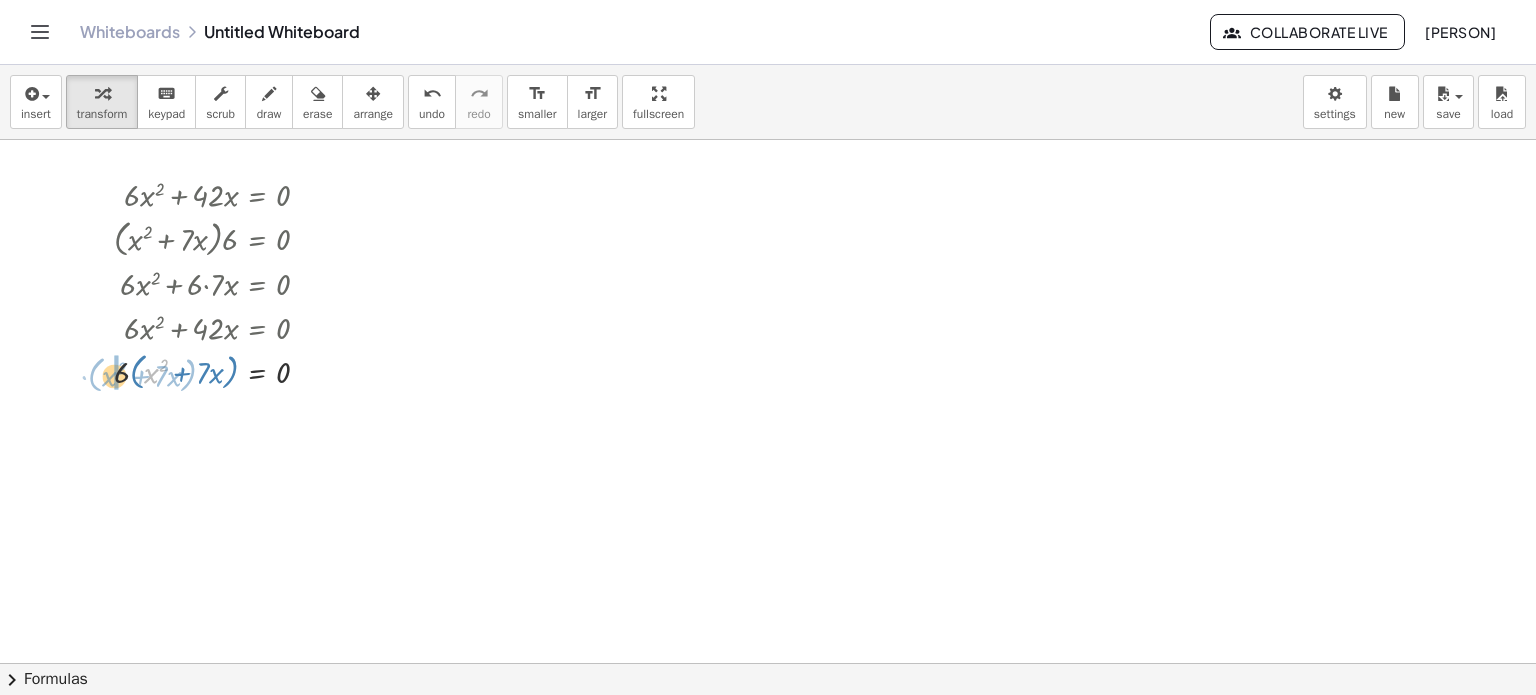 drag, startPoint x: 152, startPoint y: 371, endPoint x: 108, endPoint y: 374, distance: 44.102154 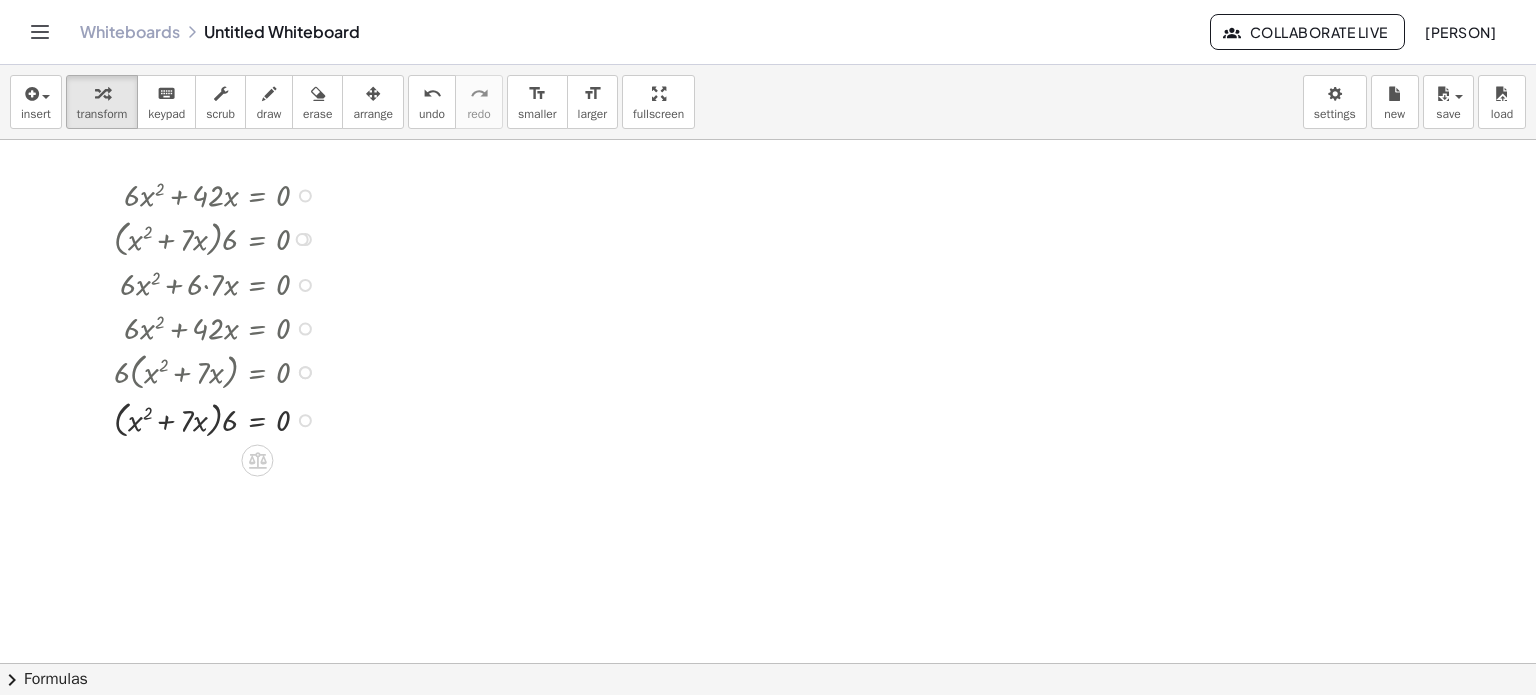click at bounding box center [220, 418] 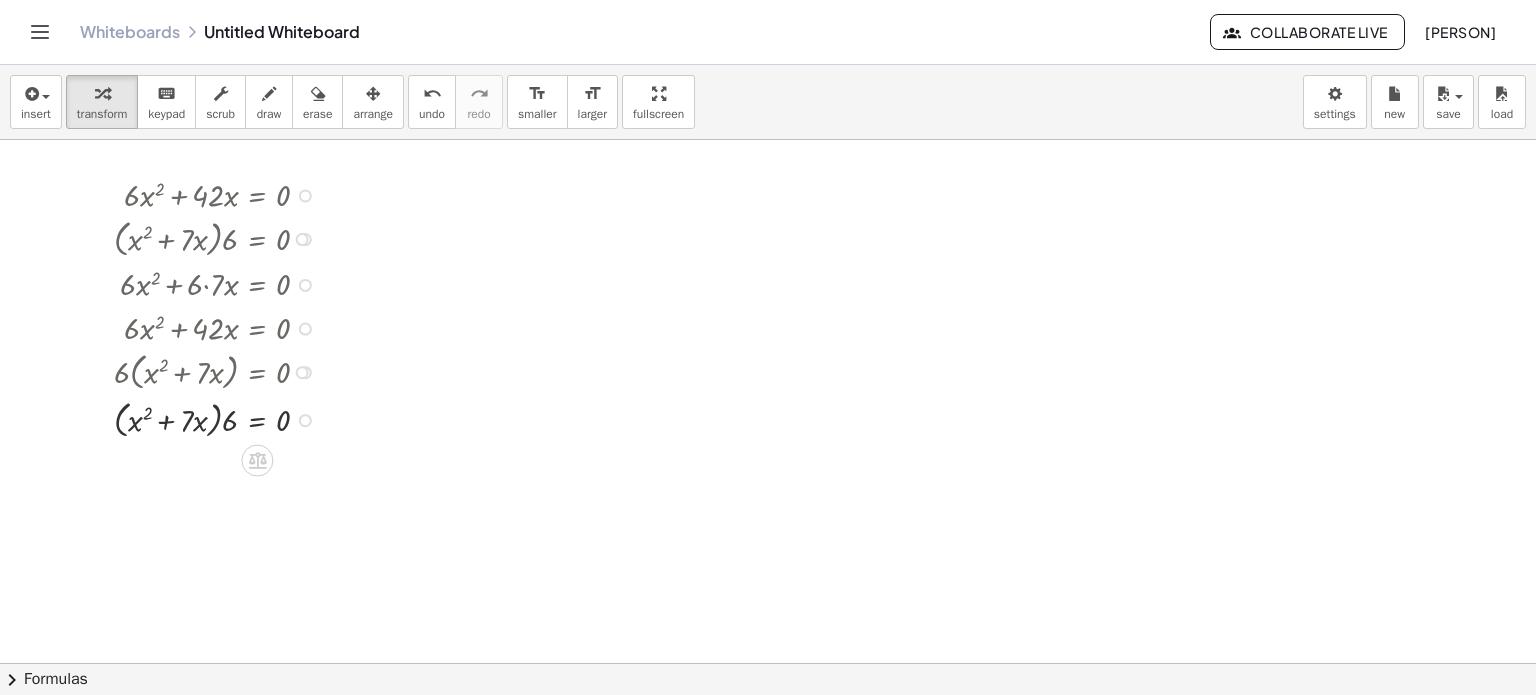click at bounding box center (220, 418) 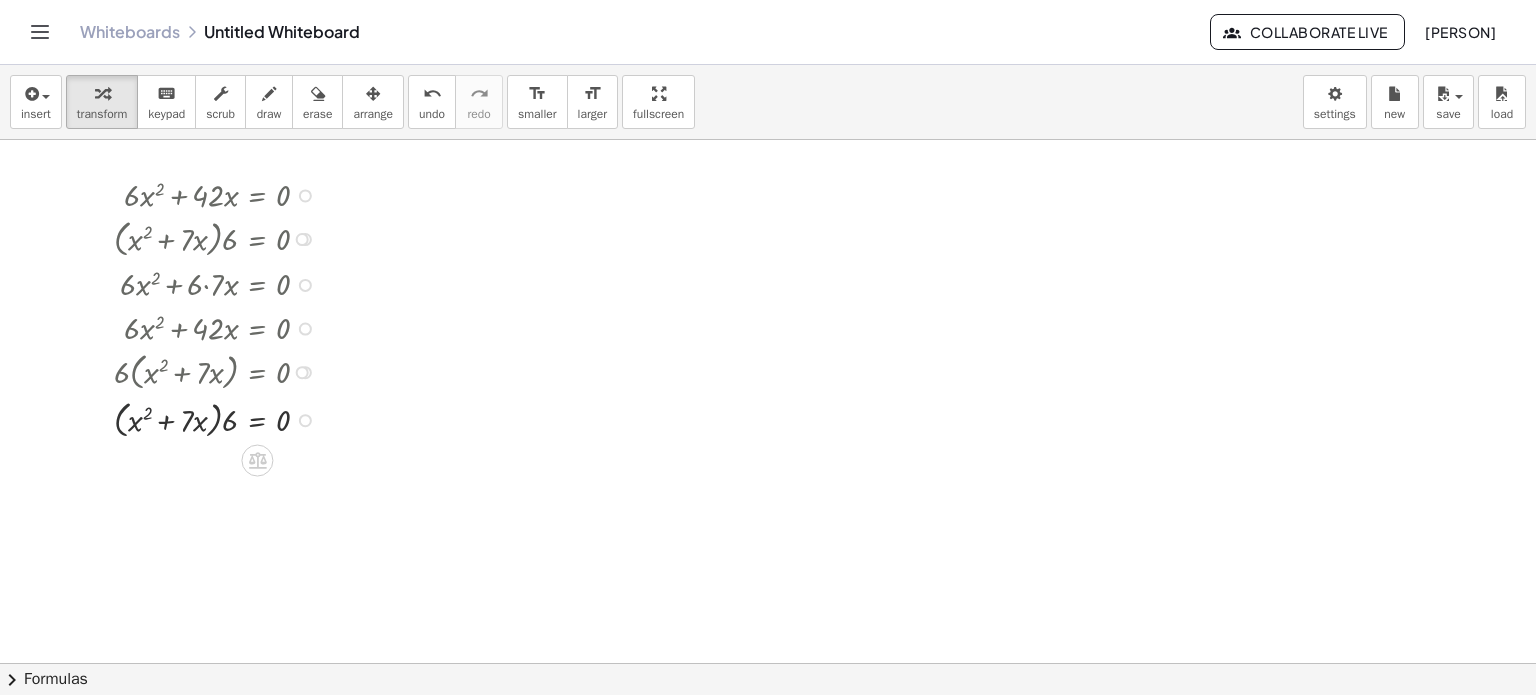 click at bounding box center [220, 418] 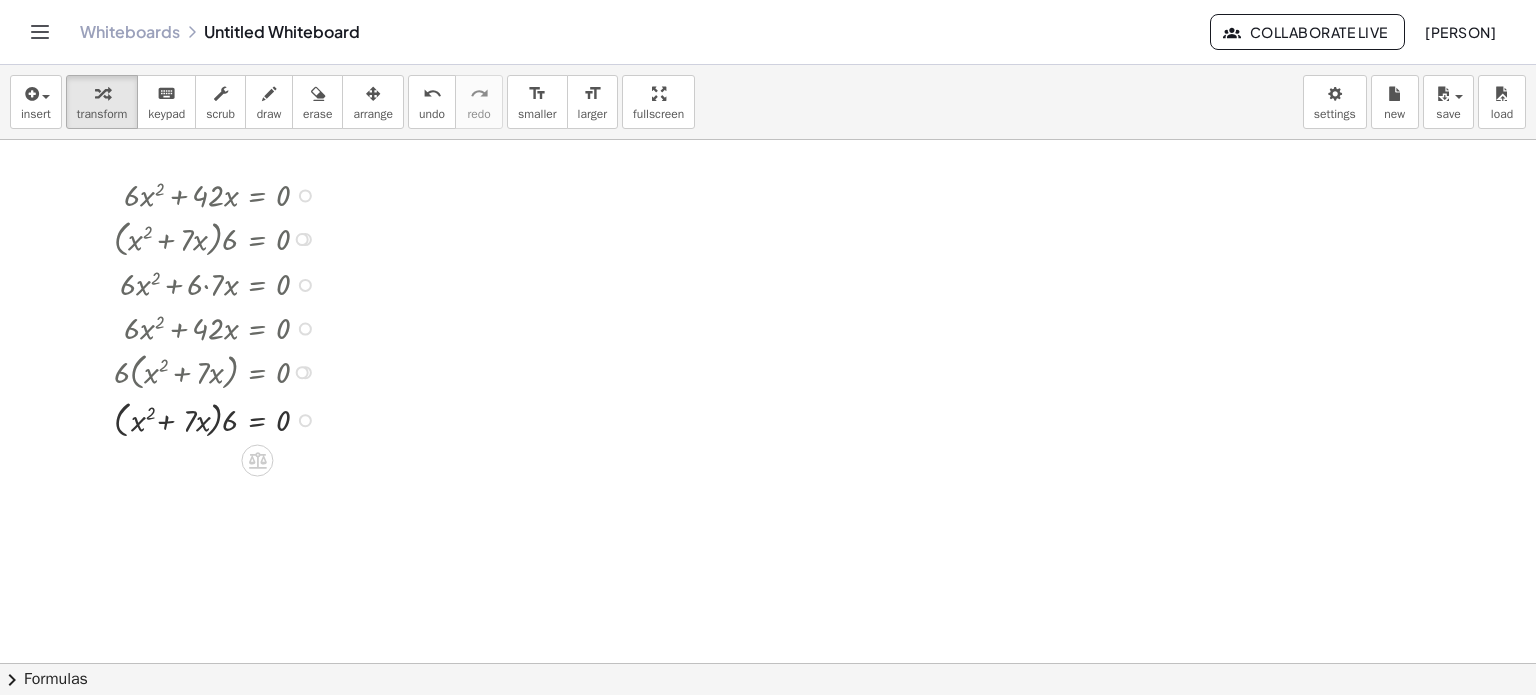 click at bounding box center (220, 418) 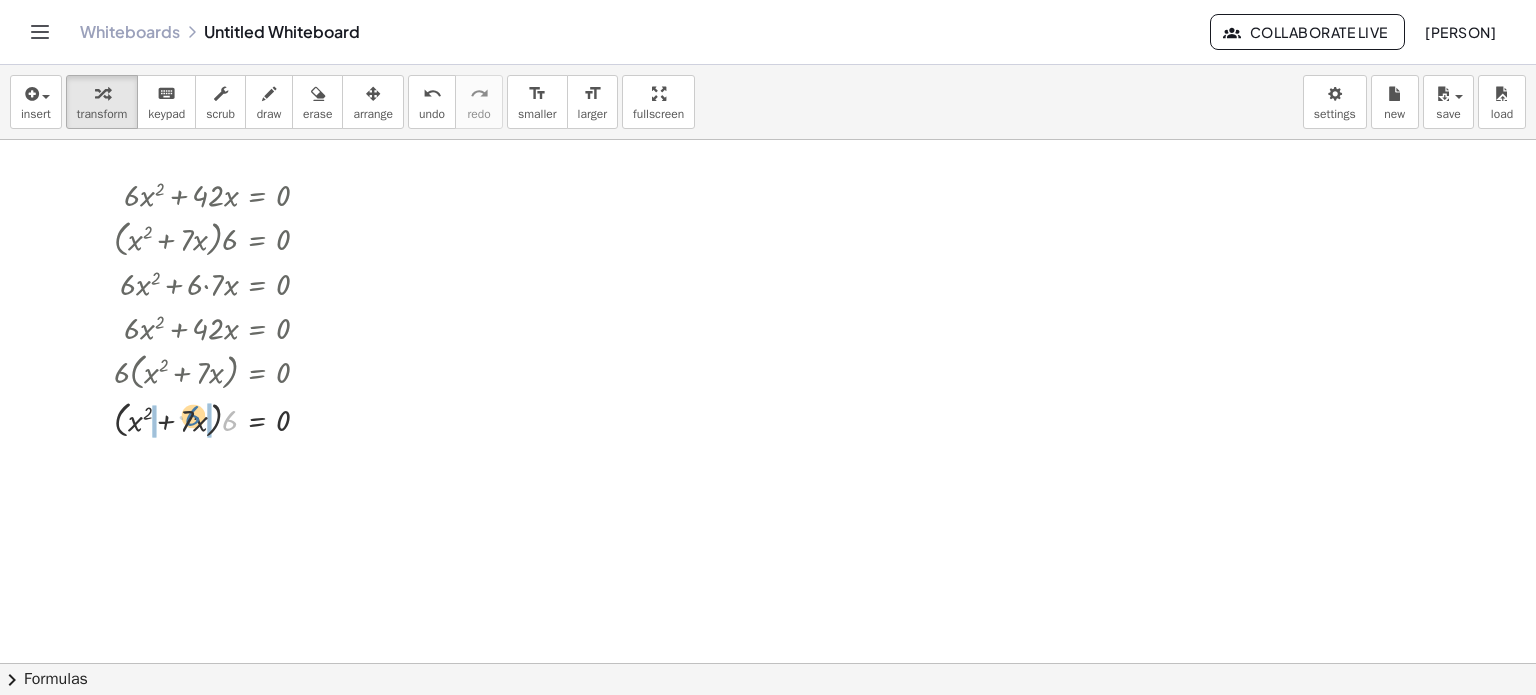 drag, startPoint x: 236, startPoint y: 421, endPoint x: 196, endPoint y: 416, distance: 40.311287 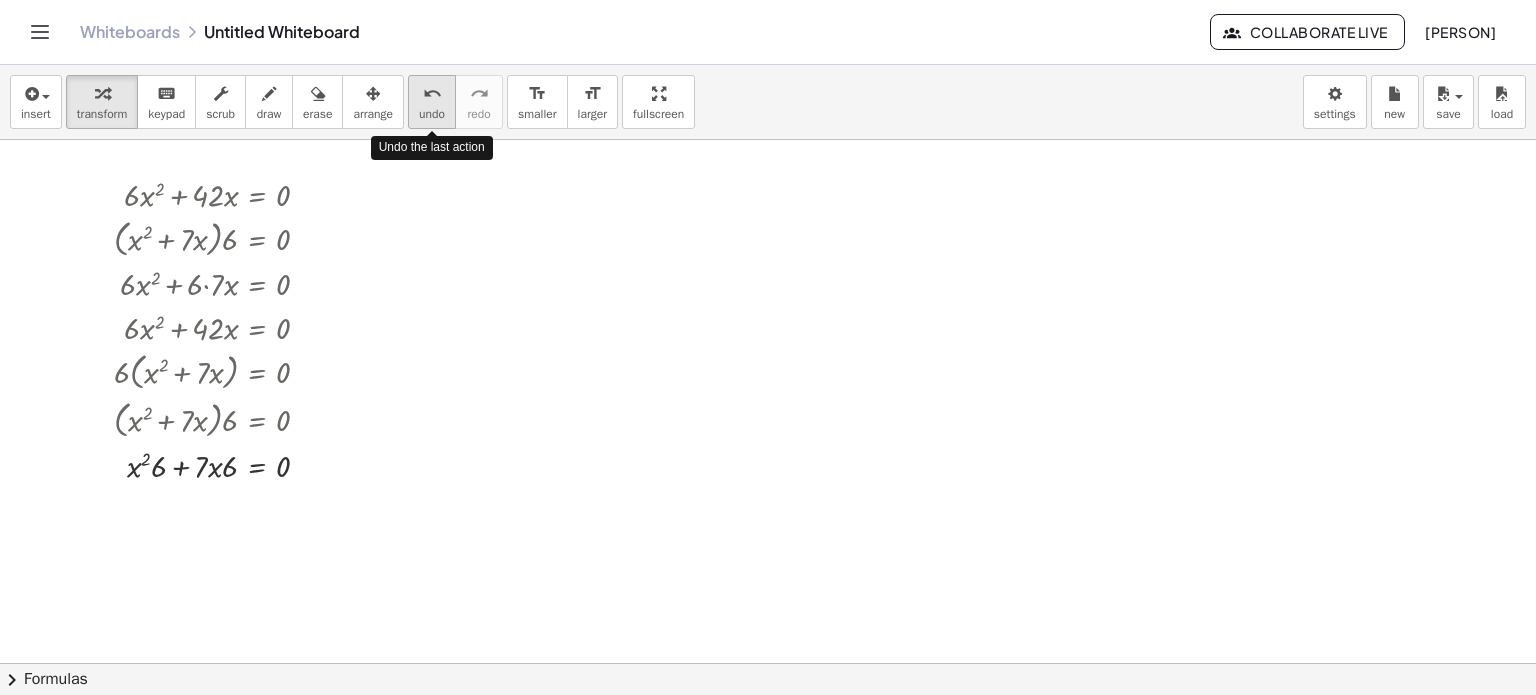 click on "undo" at bounding box center [432, 94] 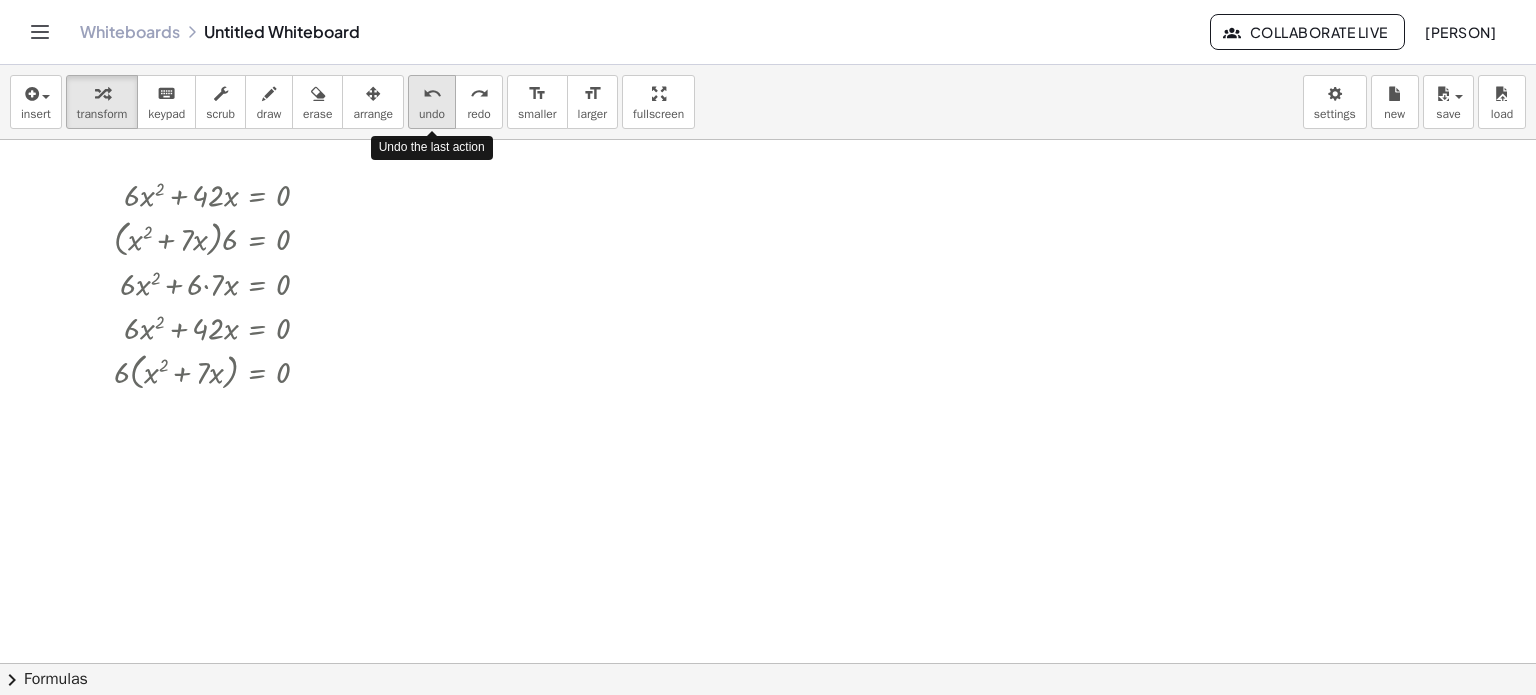 click on "undo" at bounding box center (432, 94) 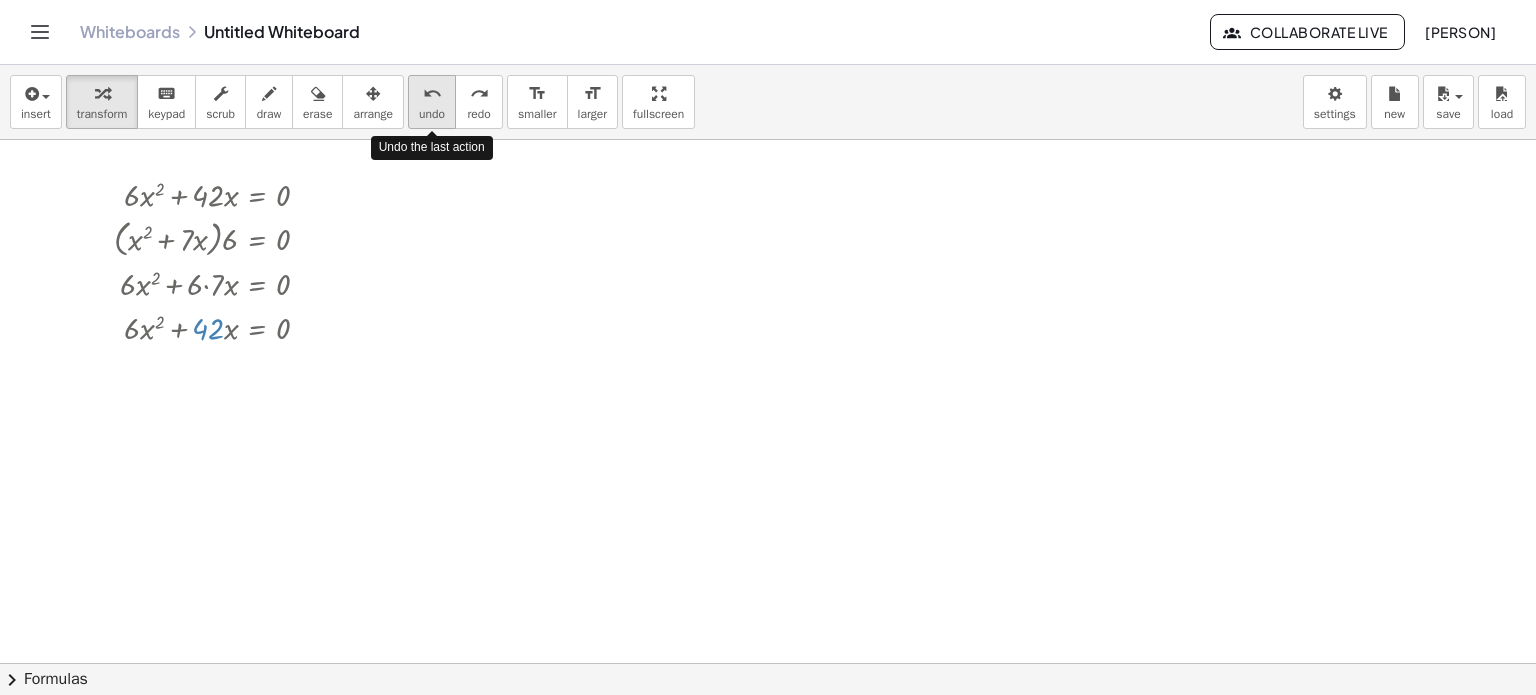 click on "undo" at bounding box center [432, 94] 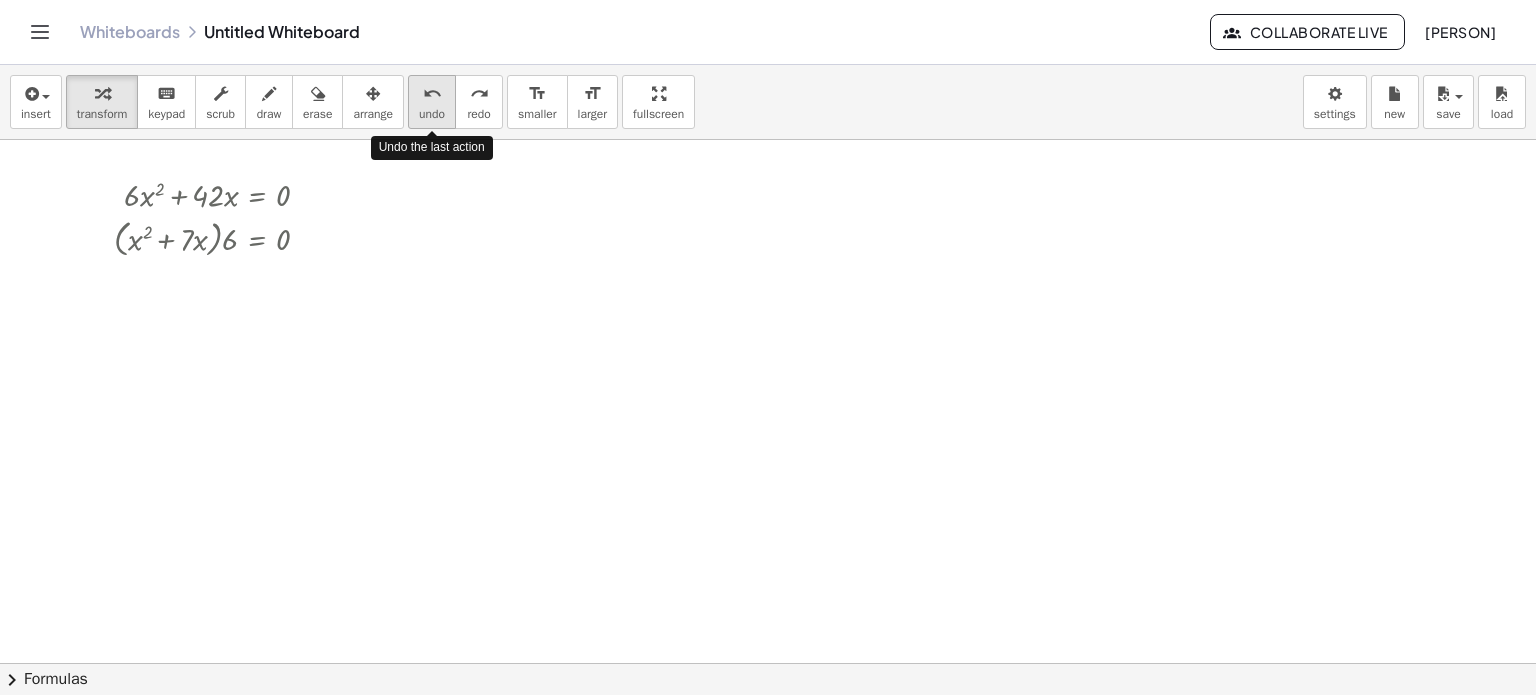 click on "undo" at bounding box center [432, 94] 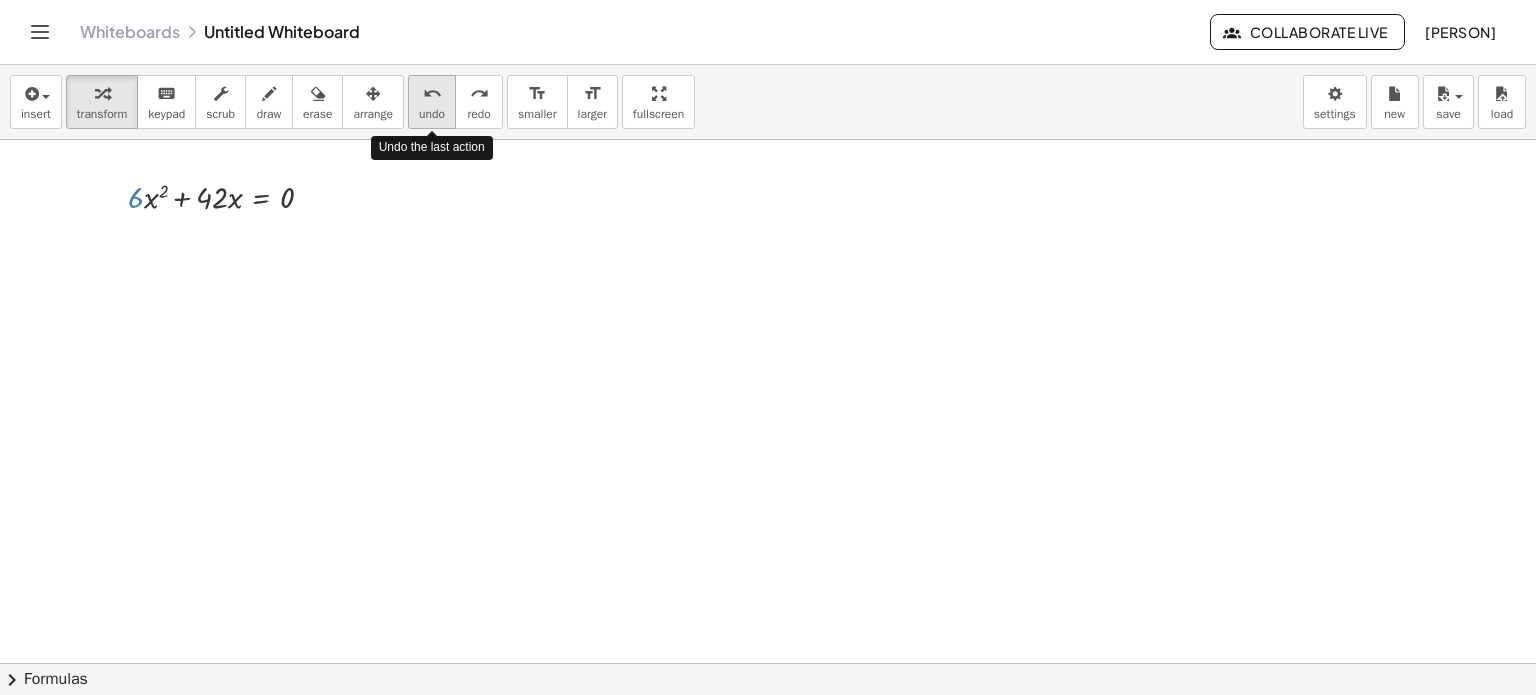 click on "undo" at bounding box center (432, 94) 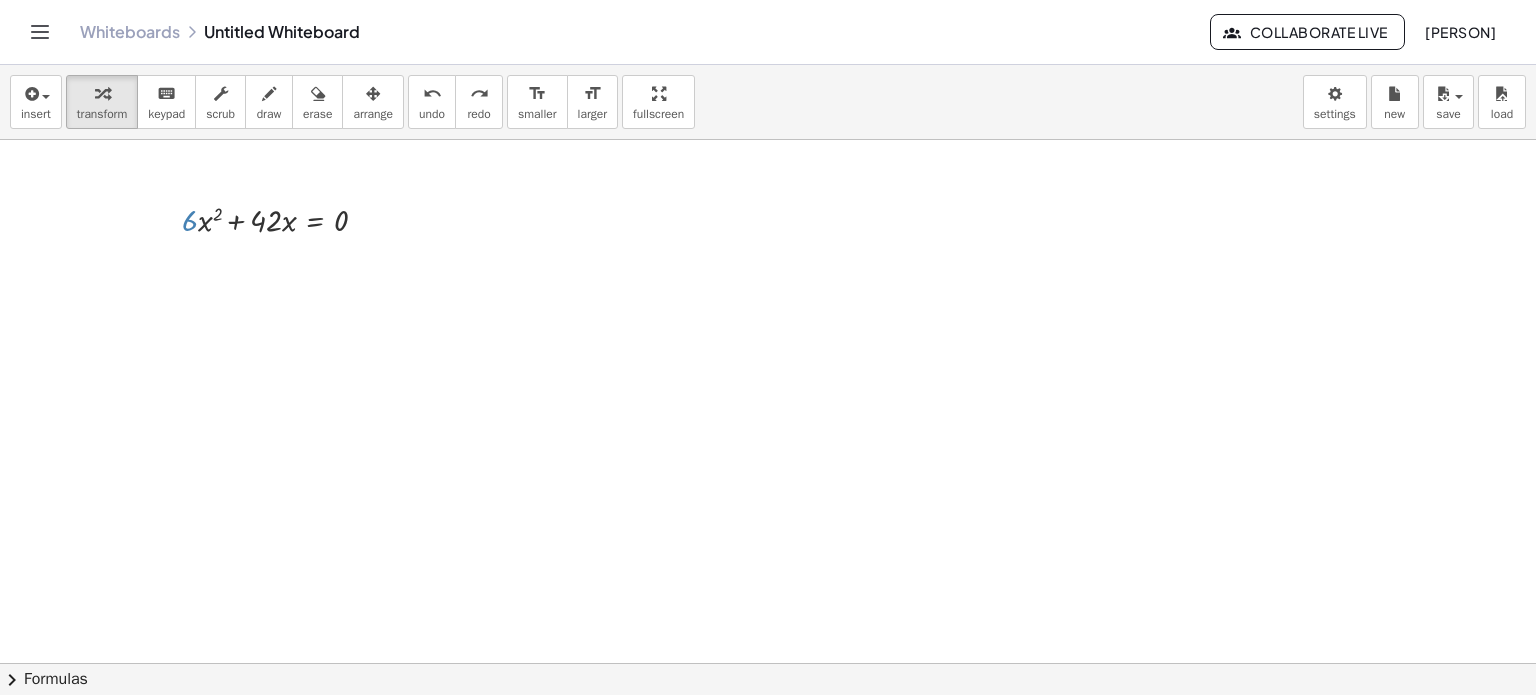 click at bounding box center (768, 429) 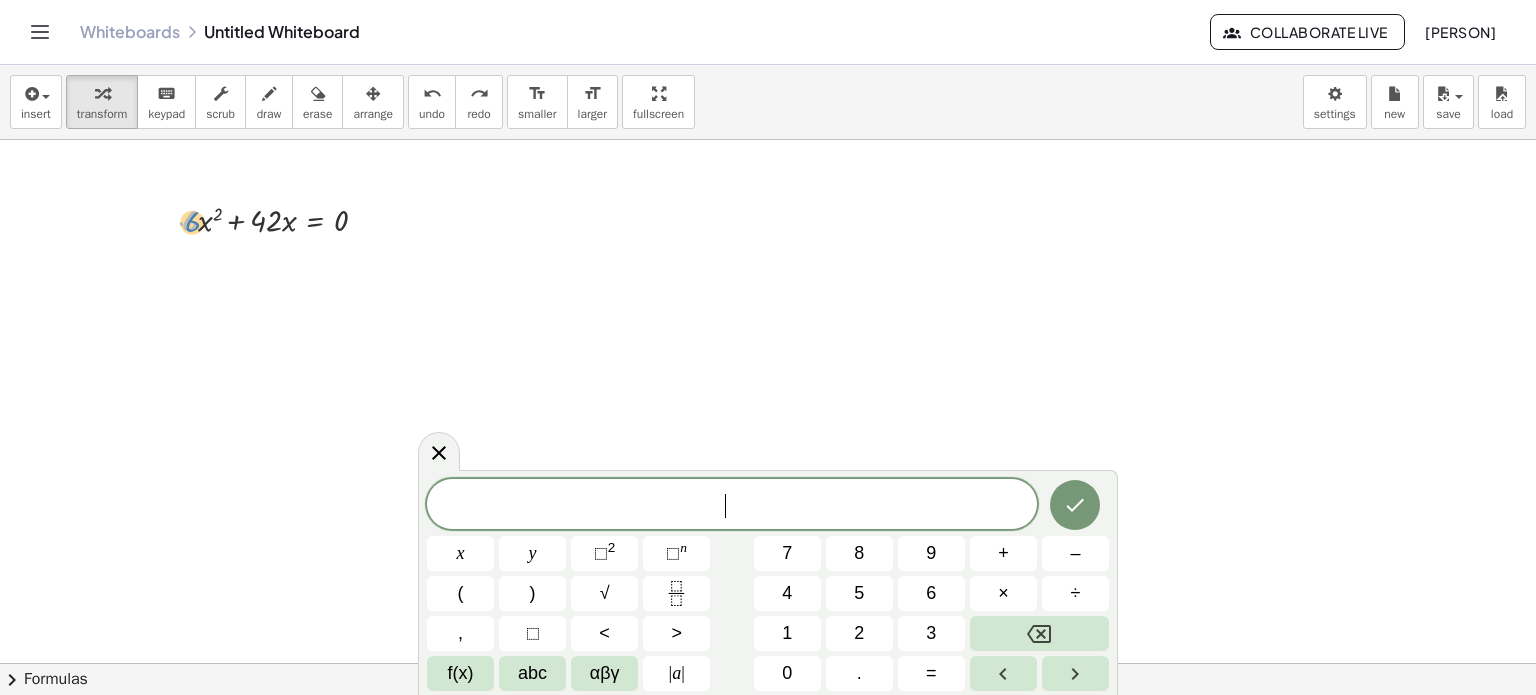 click at bounding box center (283, 219) 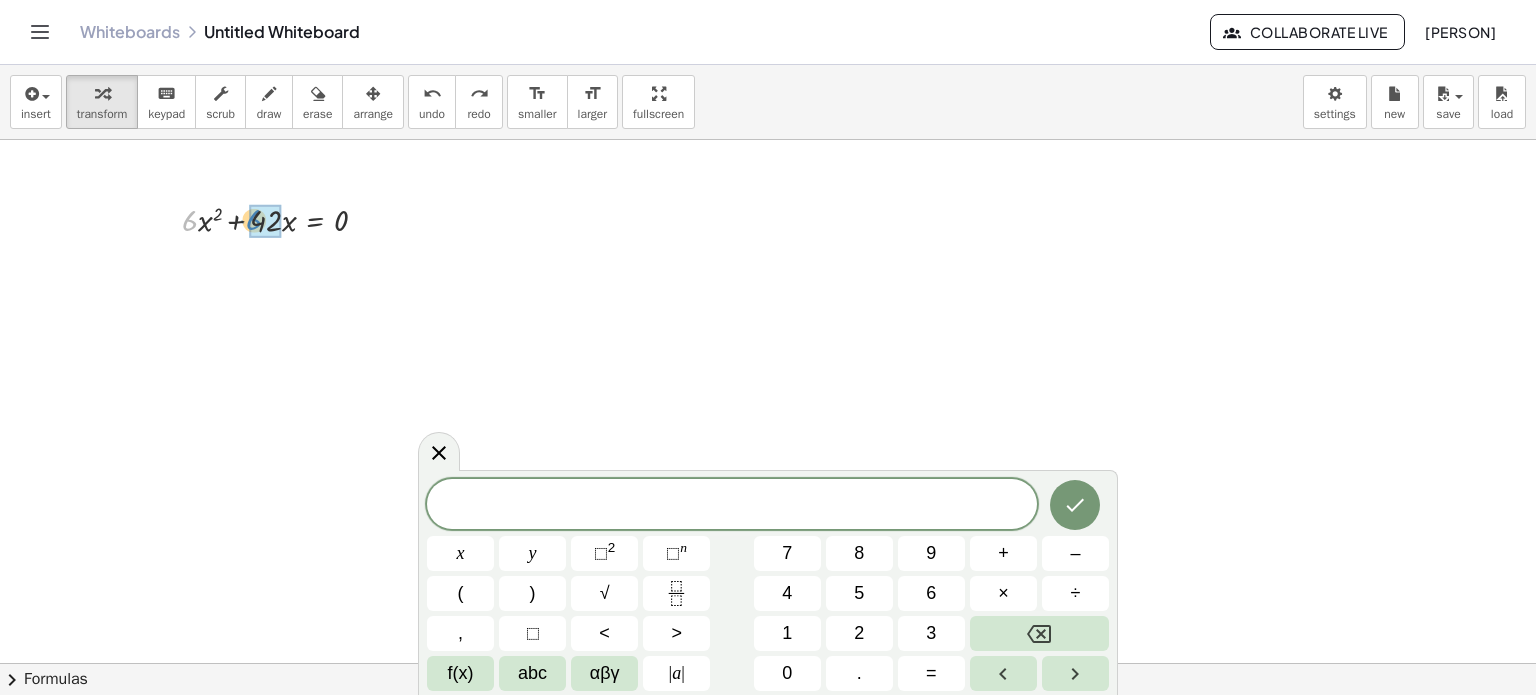 drag, startPoint x: 184, startPoint y: 220, endPoint x: 248, endPoint y: 219, distance: 64.00781 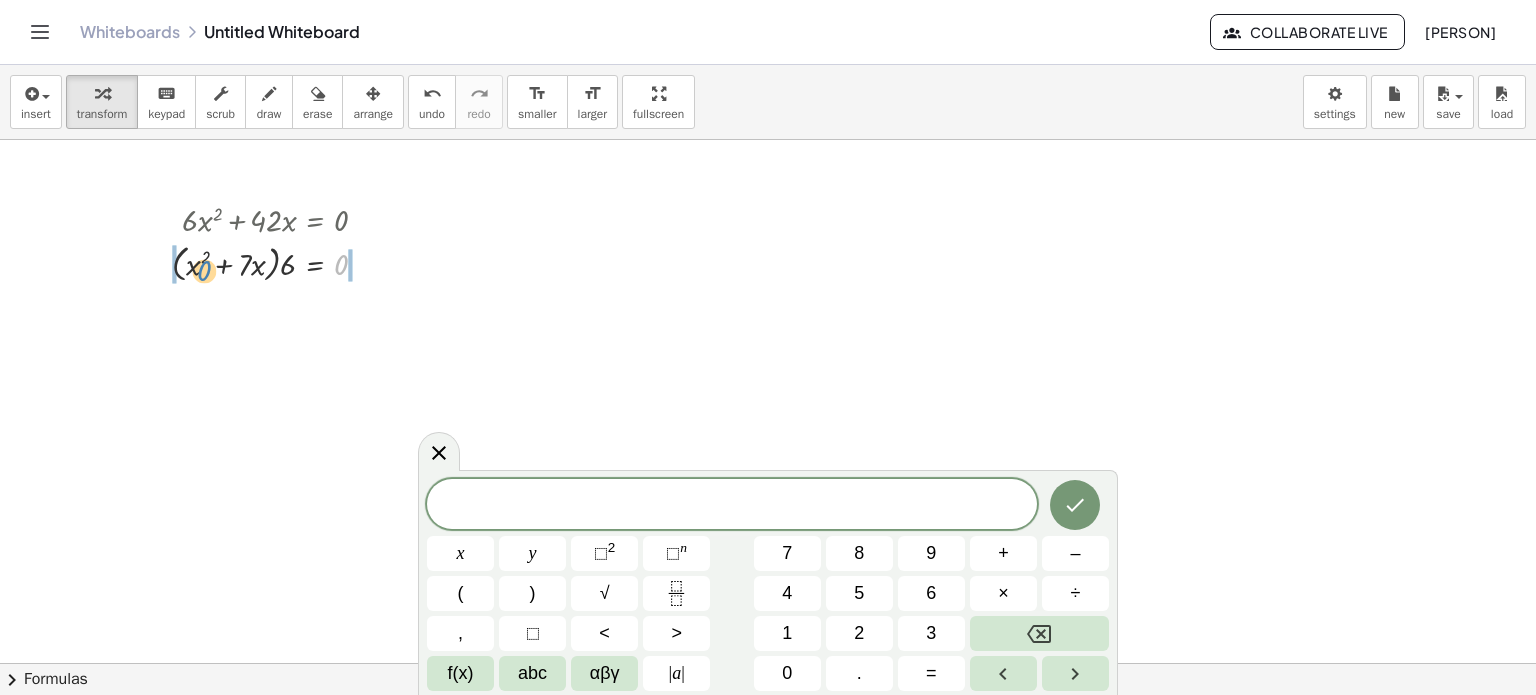 drag, startPoint x: 341, startPoint y: 256, endPoint x: 200, endPoint y: 262, distance: 141.12761 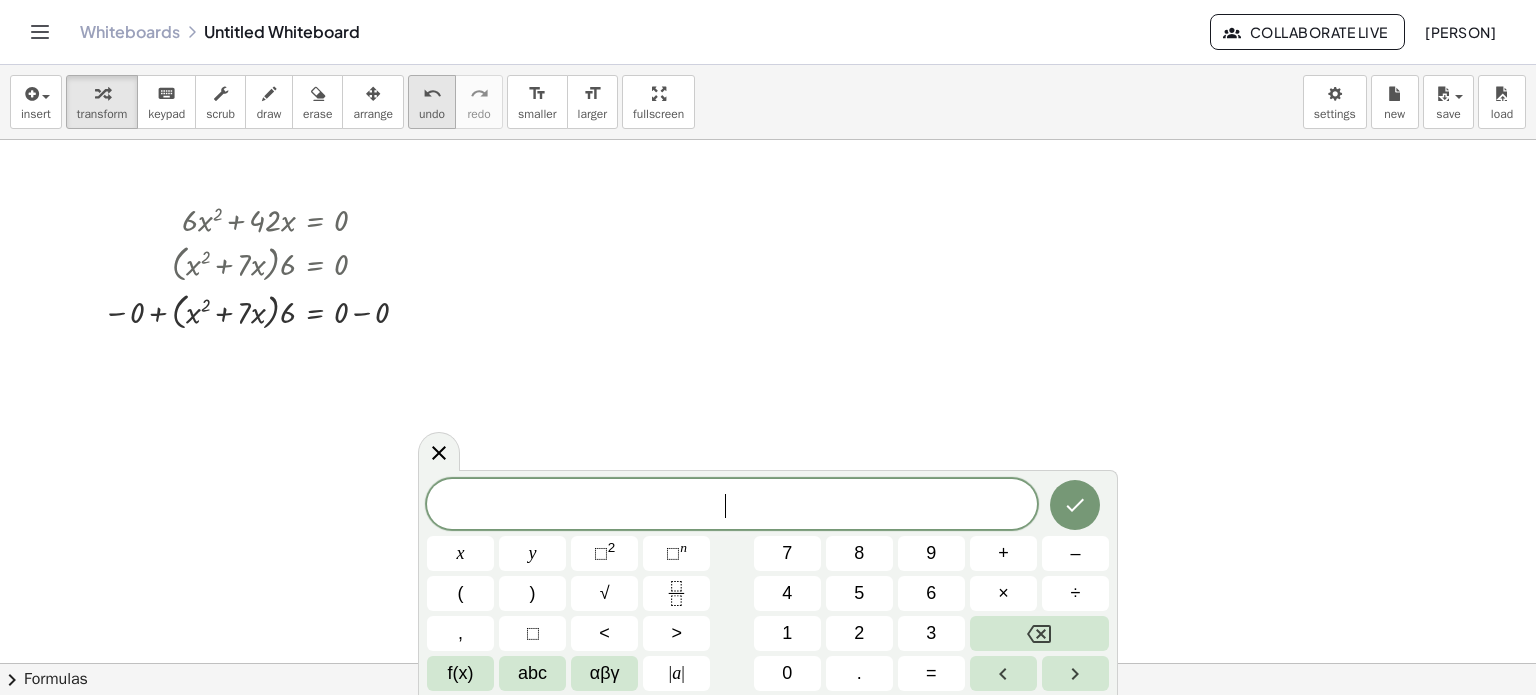 click on "undo" at bounding box center [432, 93] 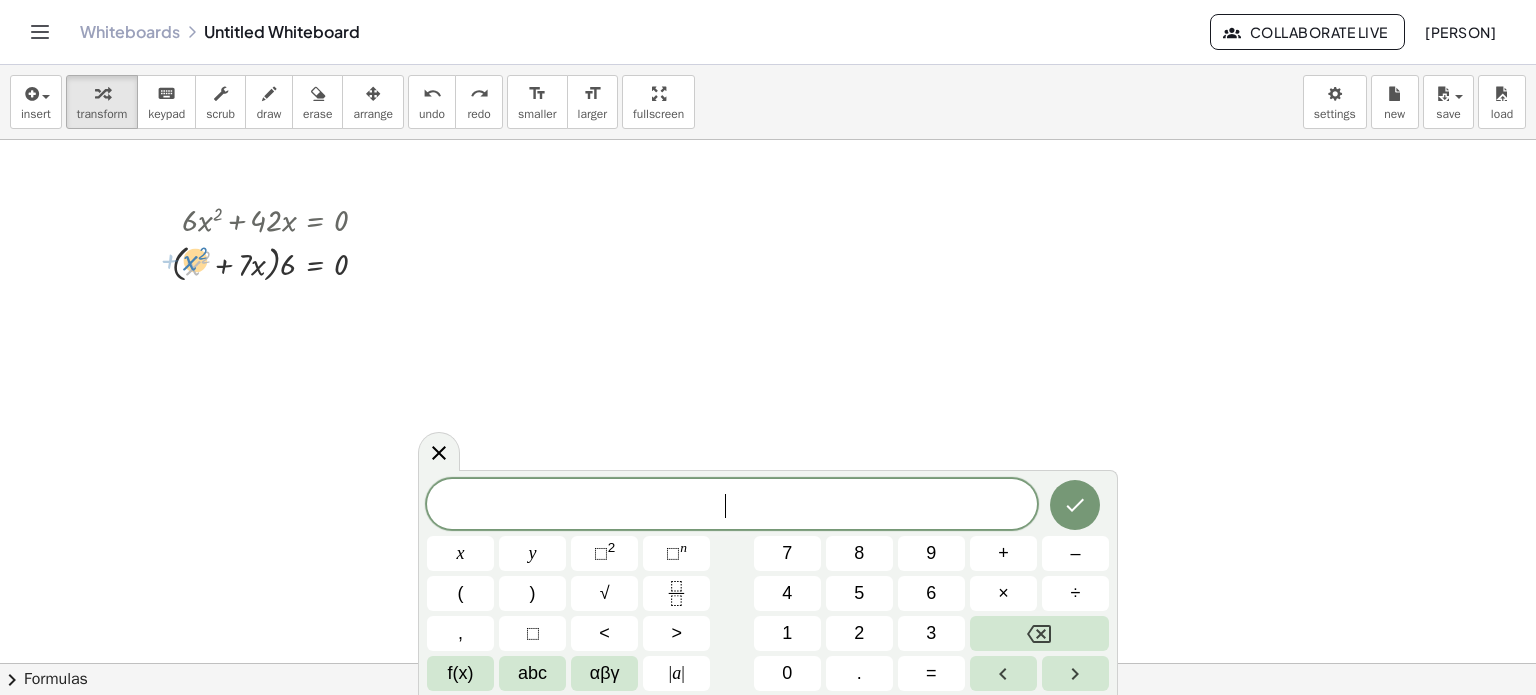 click at bounding box center (278, 262) 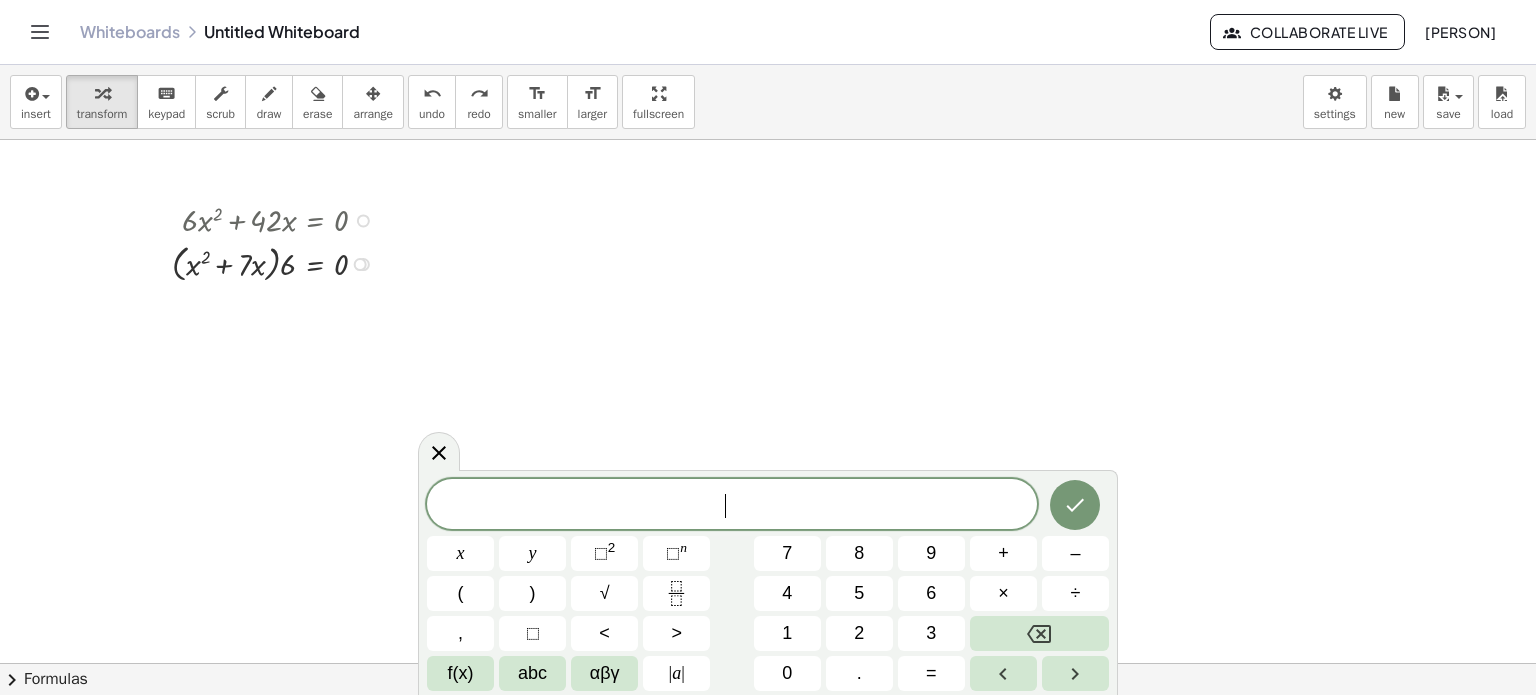 click at bounding box center (278, 262) 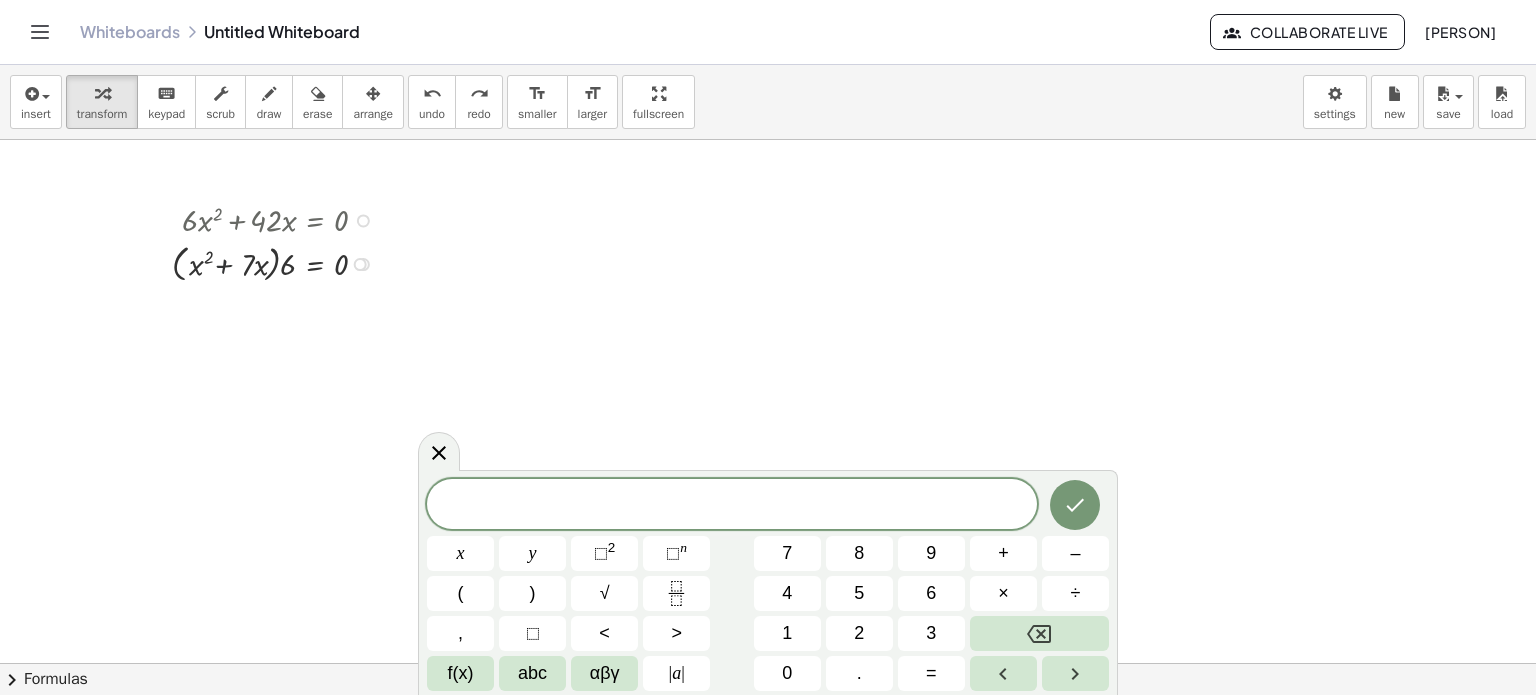 click at bounding box center [278, 262] 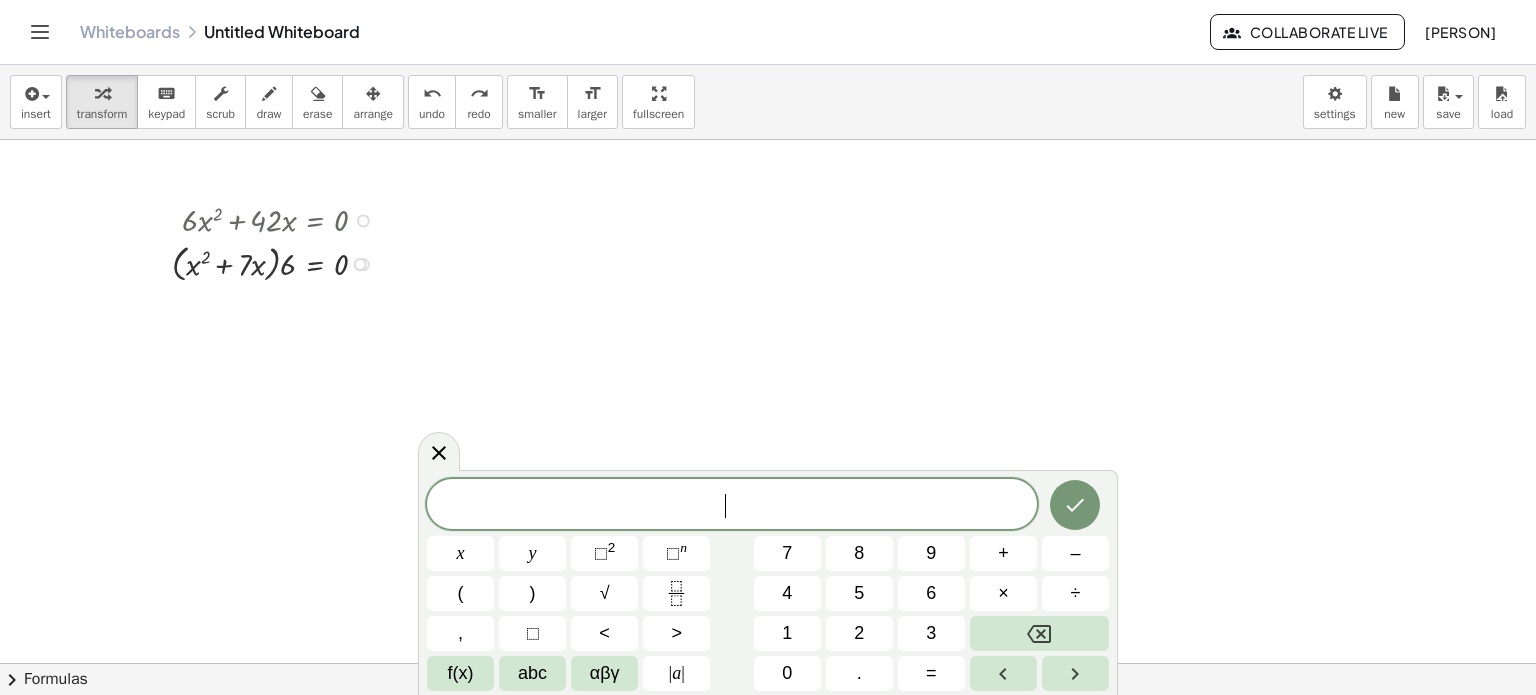 click at bounding box center [278, 262] 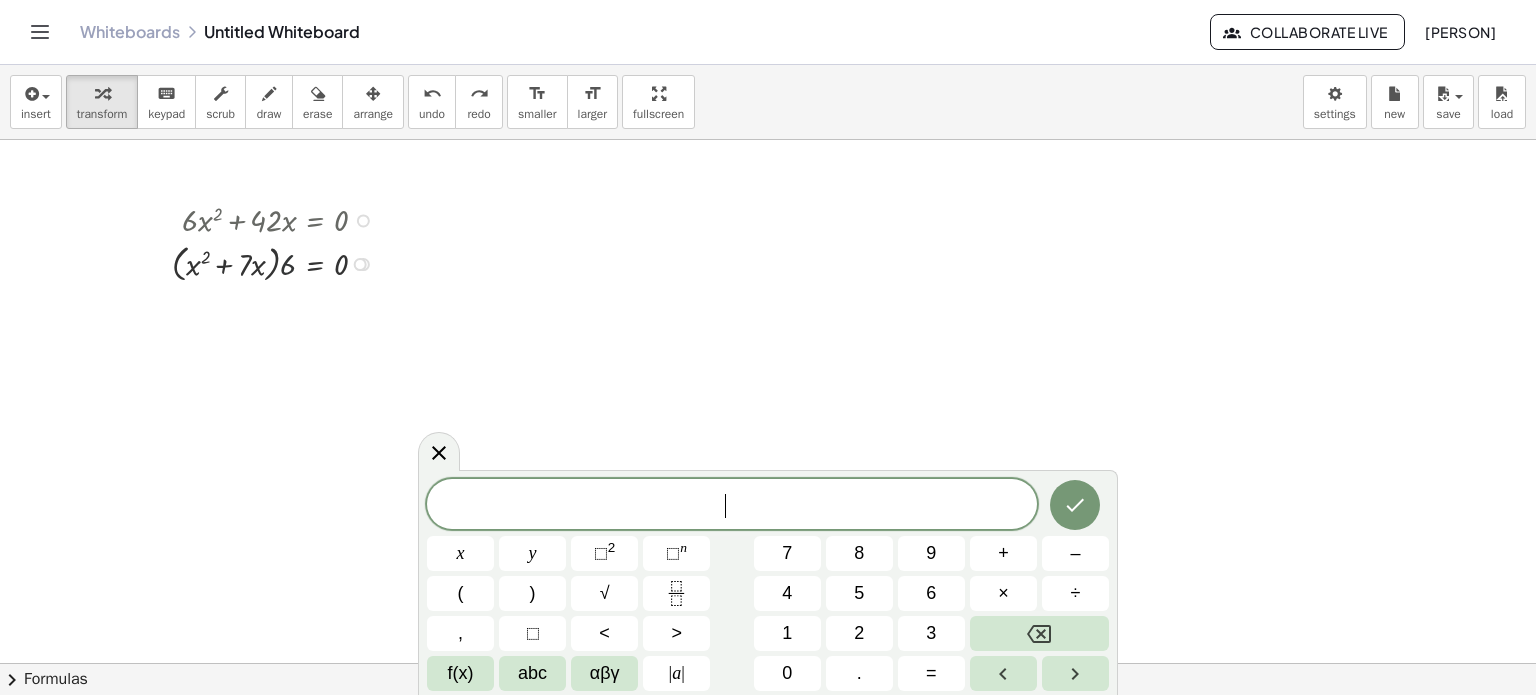 click at bounding box center [278, 262] 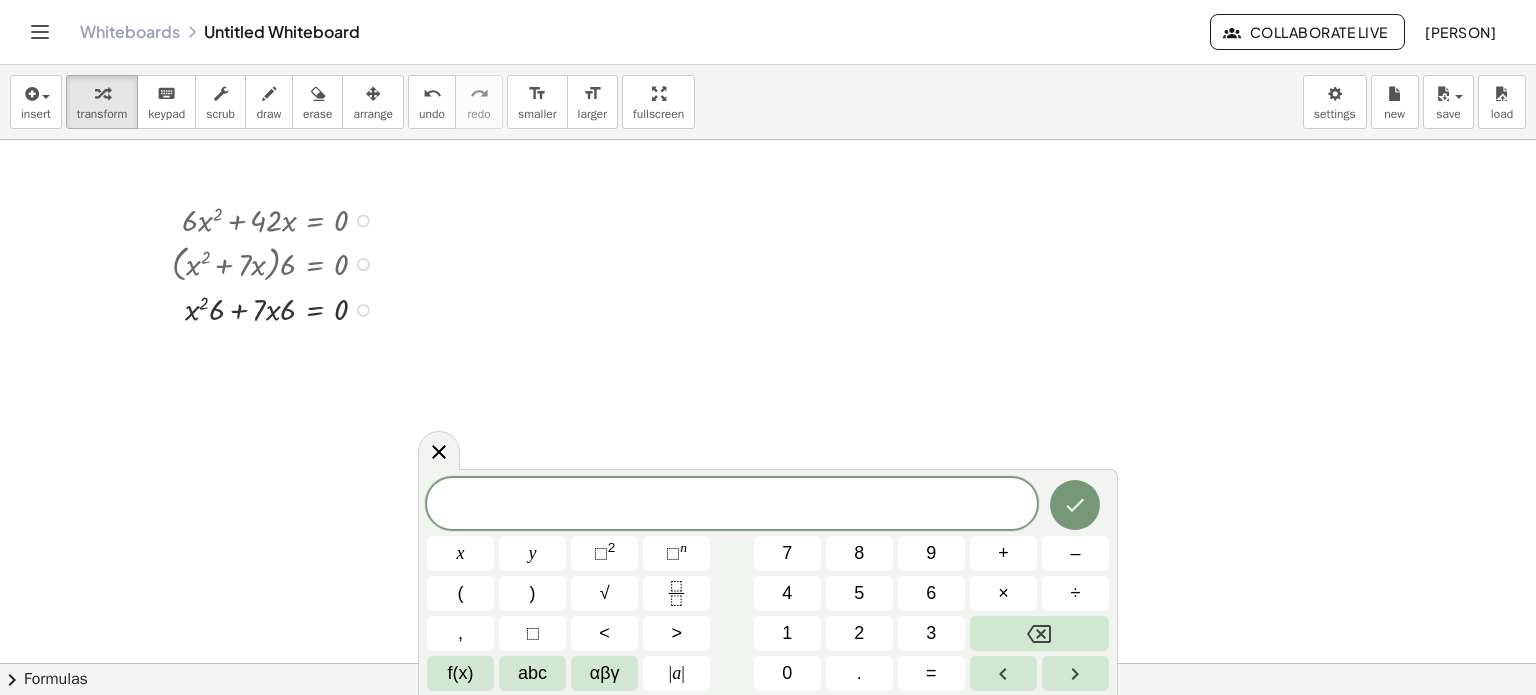 click on "+ · 6 · x 2 + · 42 · x = 0 + · 6 · x 2 + · 6 · 7 · x = 0 · ( + x 2 + · 7 · x ) · 6 = 0 x 2 7 x = 0 + · · 6 + · · · 6" at bounding box center (260, 263) 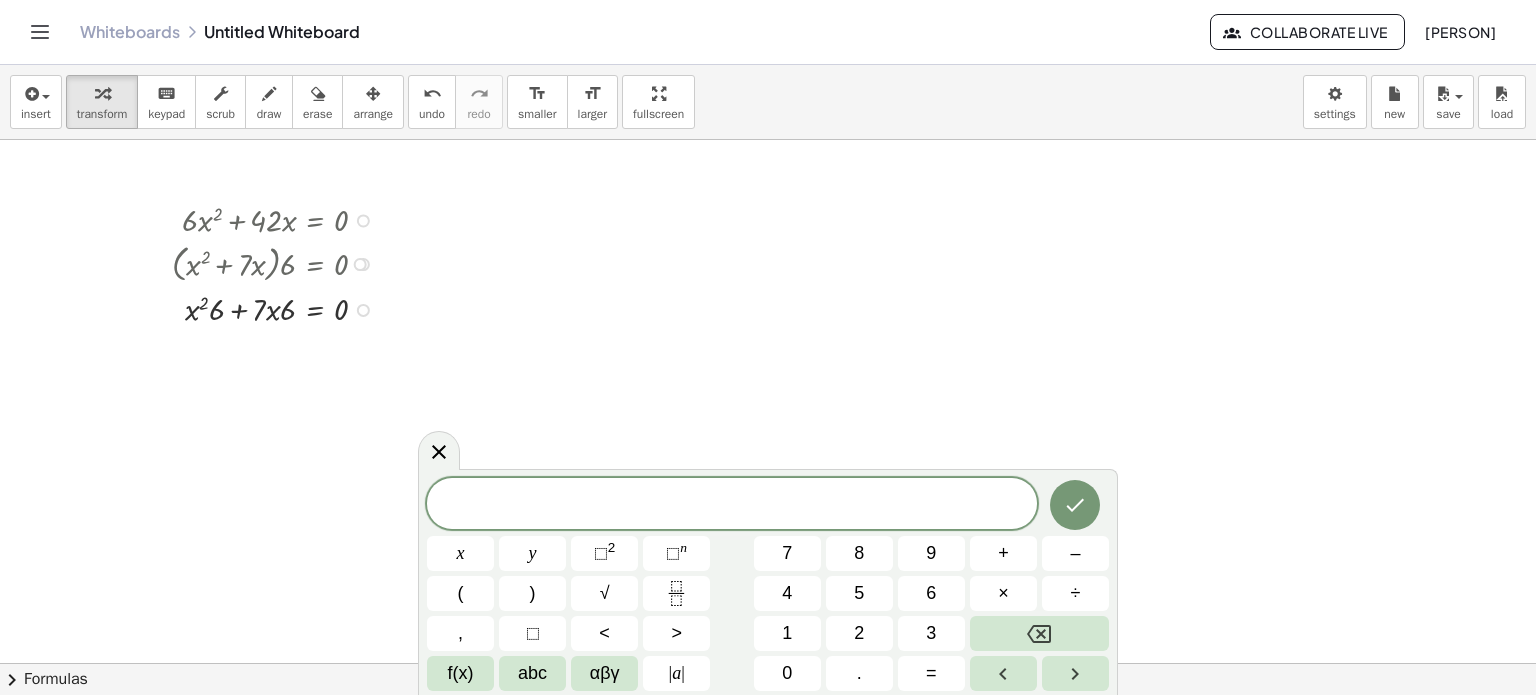 click at bounding box center [278, 308] 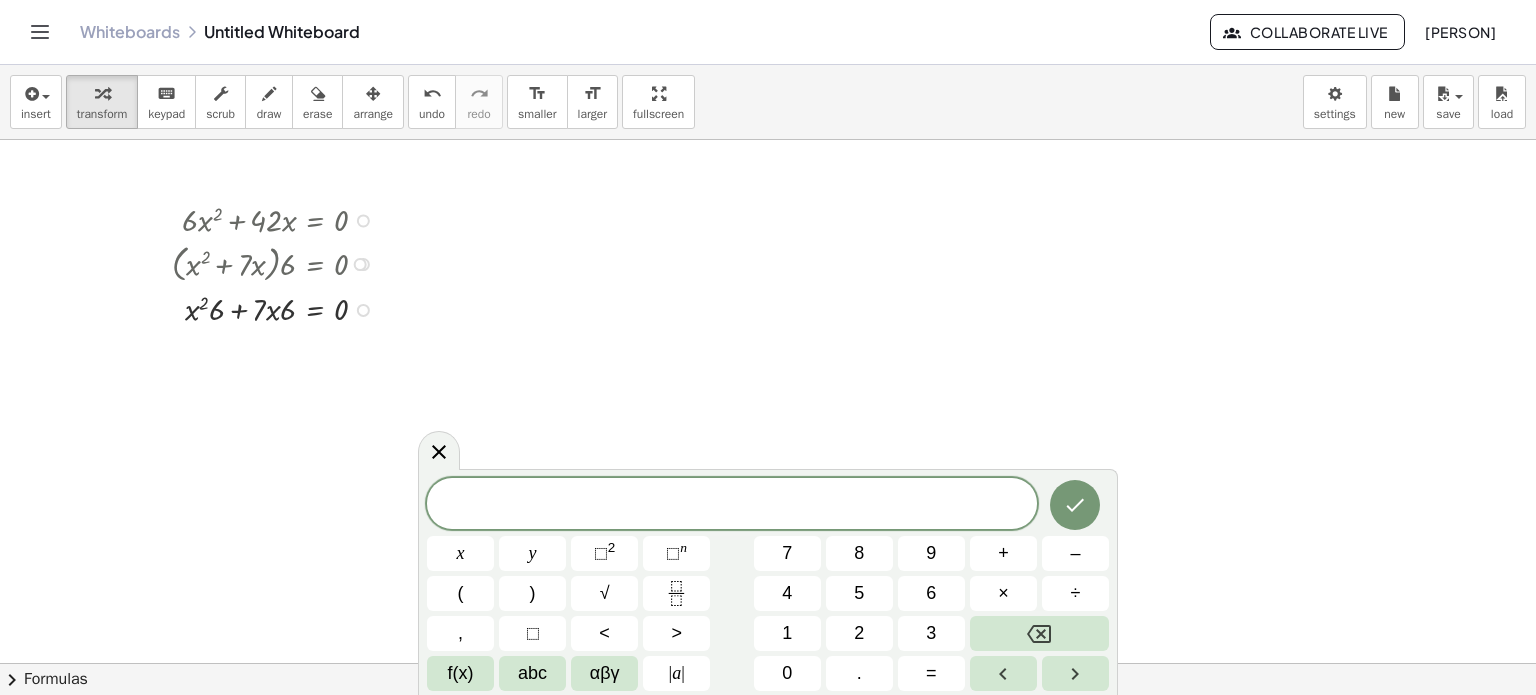 click at bounding box center [278, 308] 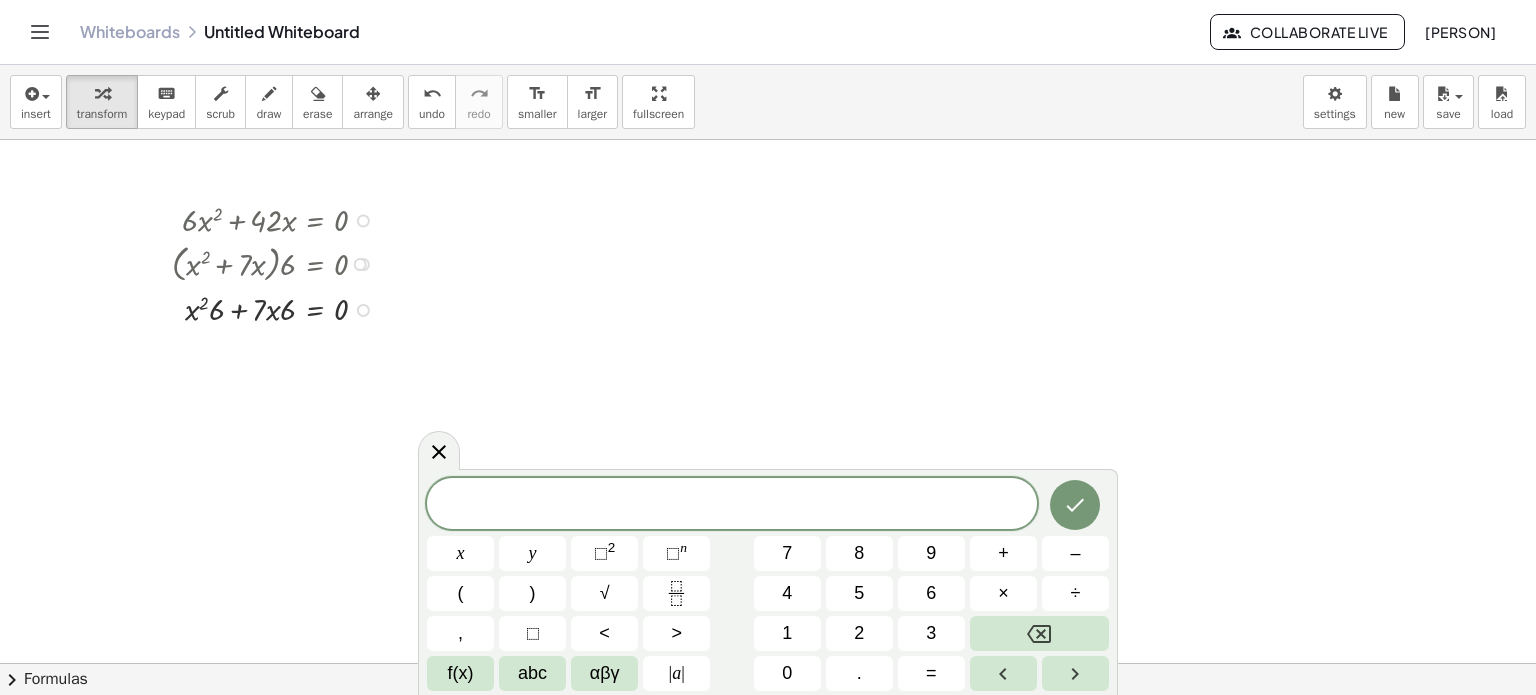 click at bounding box center [278, 308] 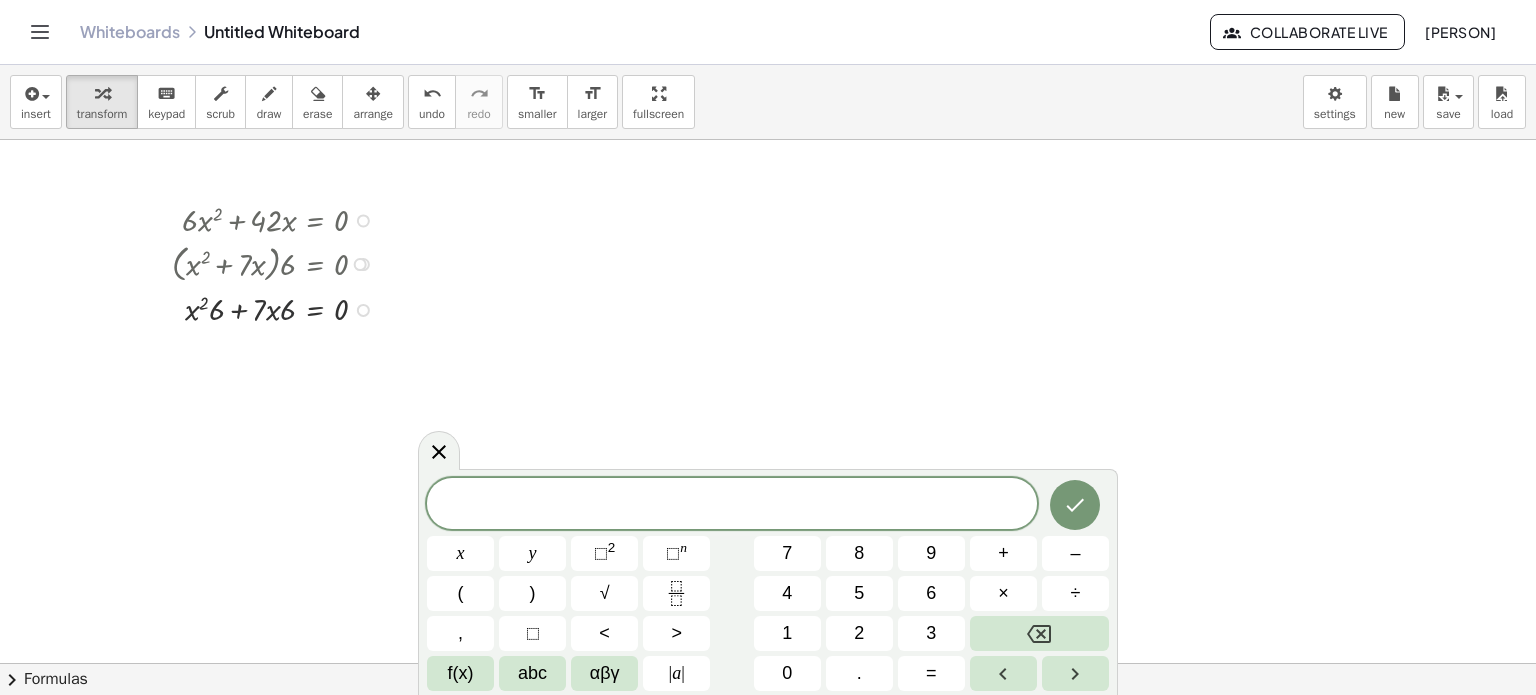 click at bounding box center [278, 308] 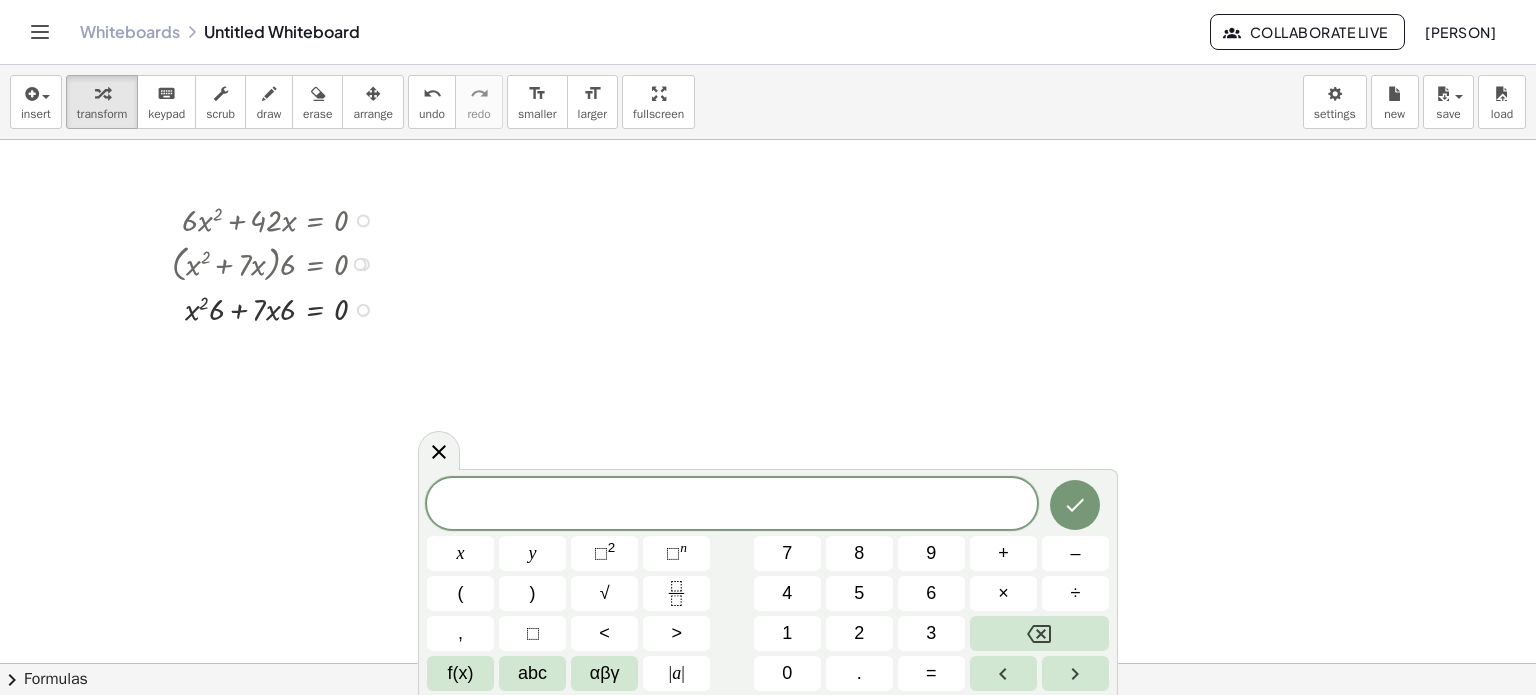 click at bounding box center [278, 308] 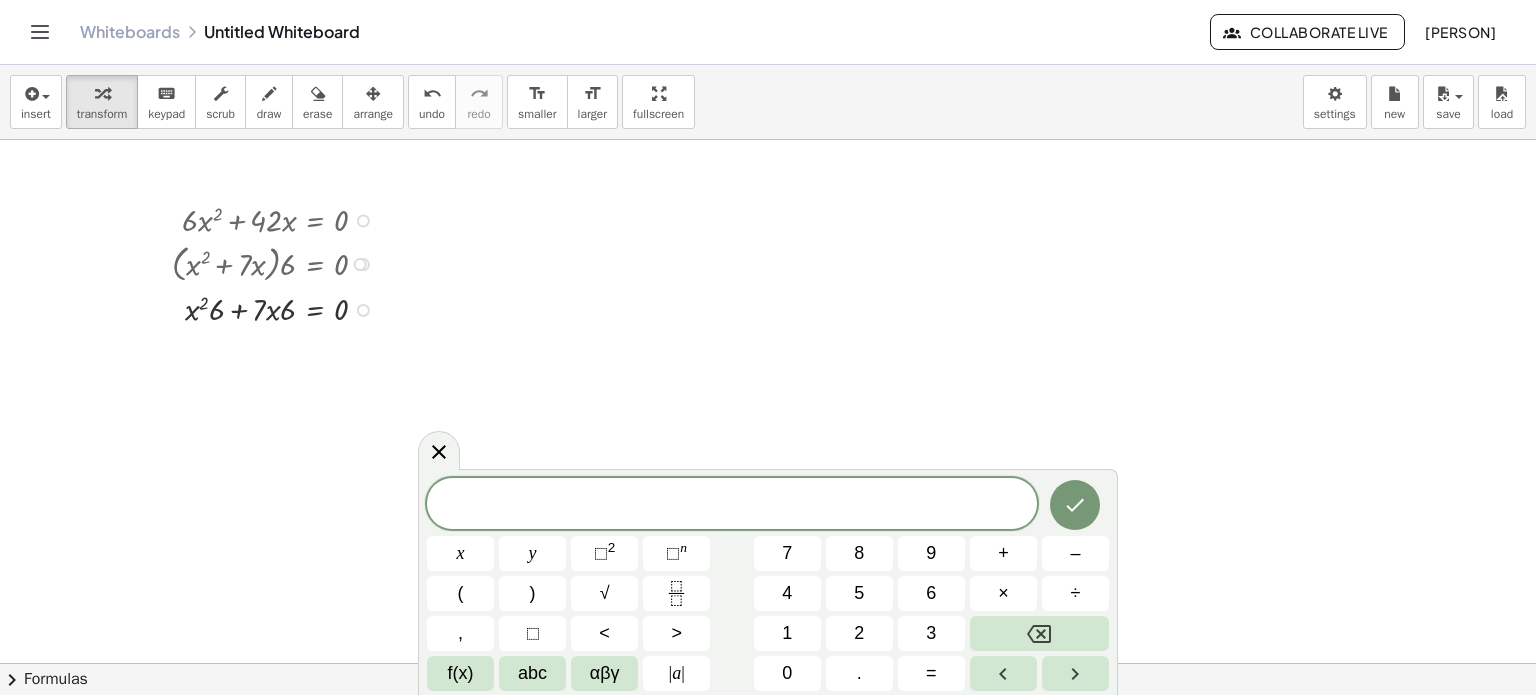 click at bounding box center (278, 308) 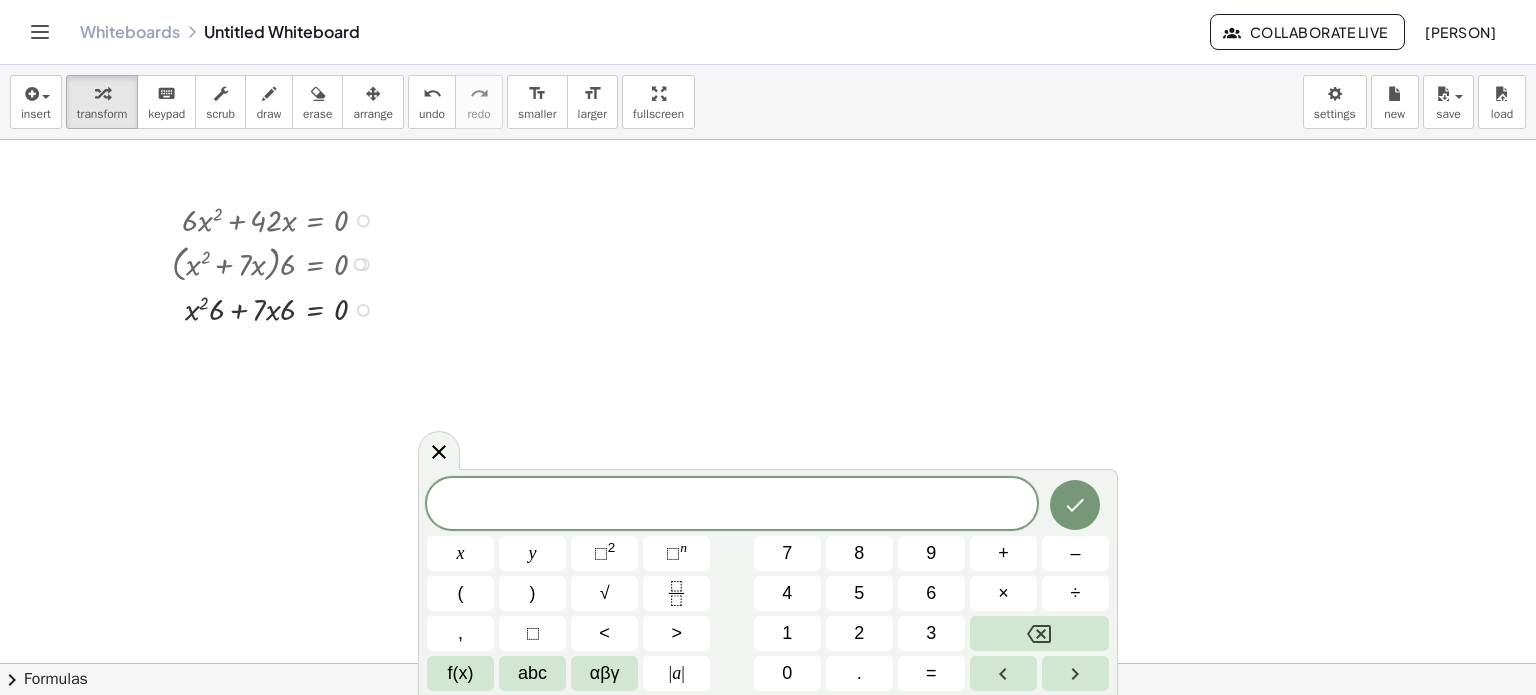 click at bounding box center [278, 308] 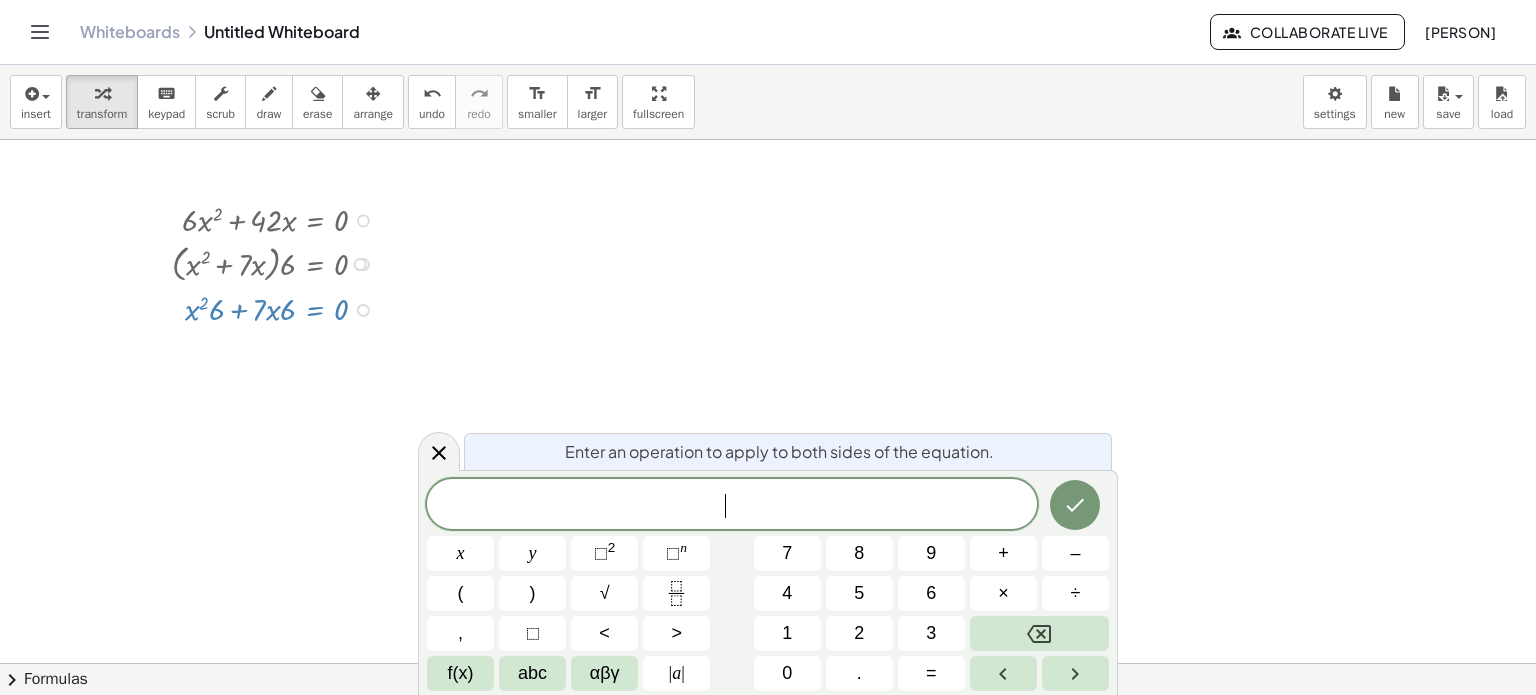 click at bounding box center (278, 308) 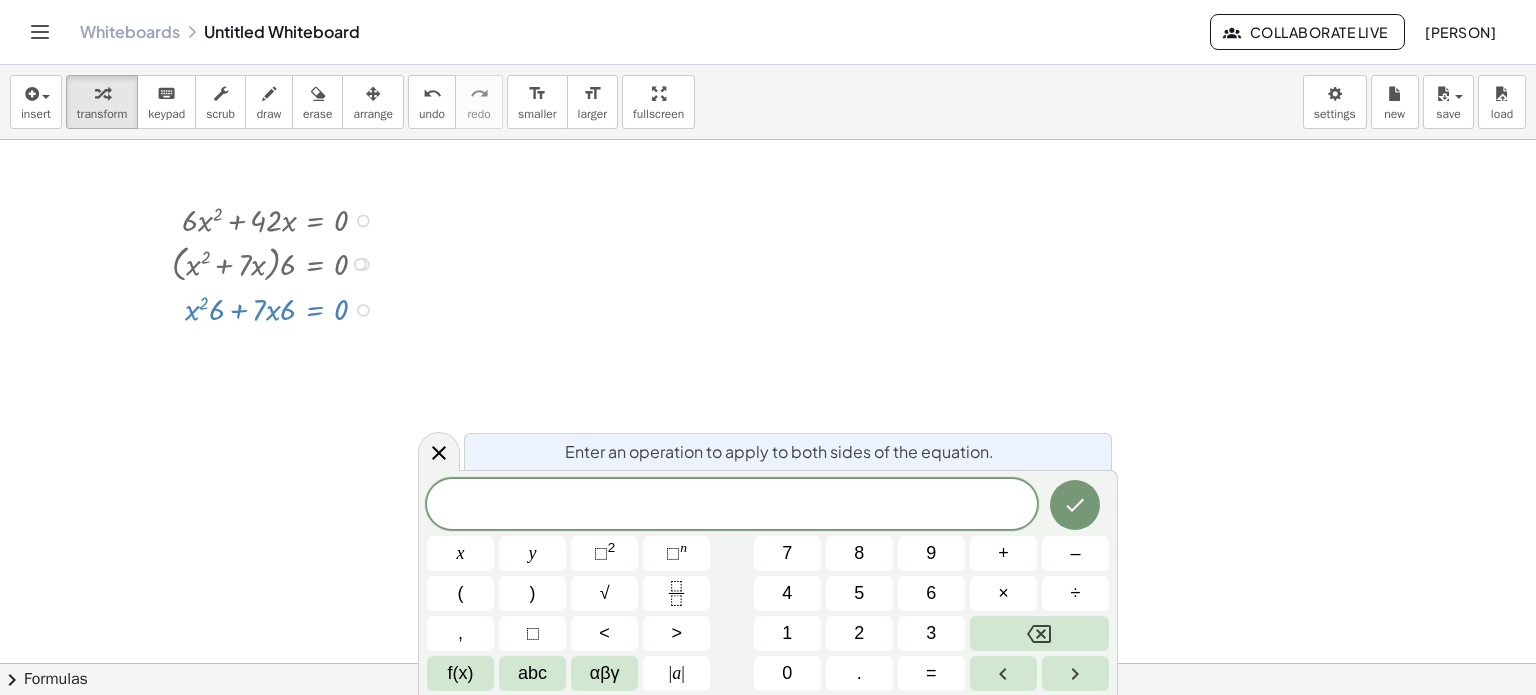 click at bounding box center (278, 308) 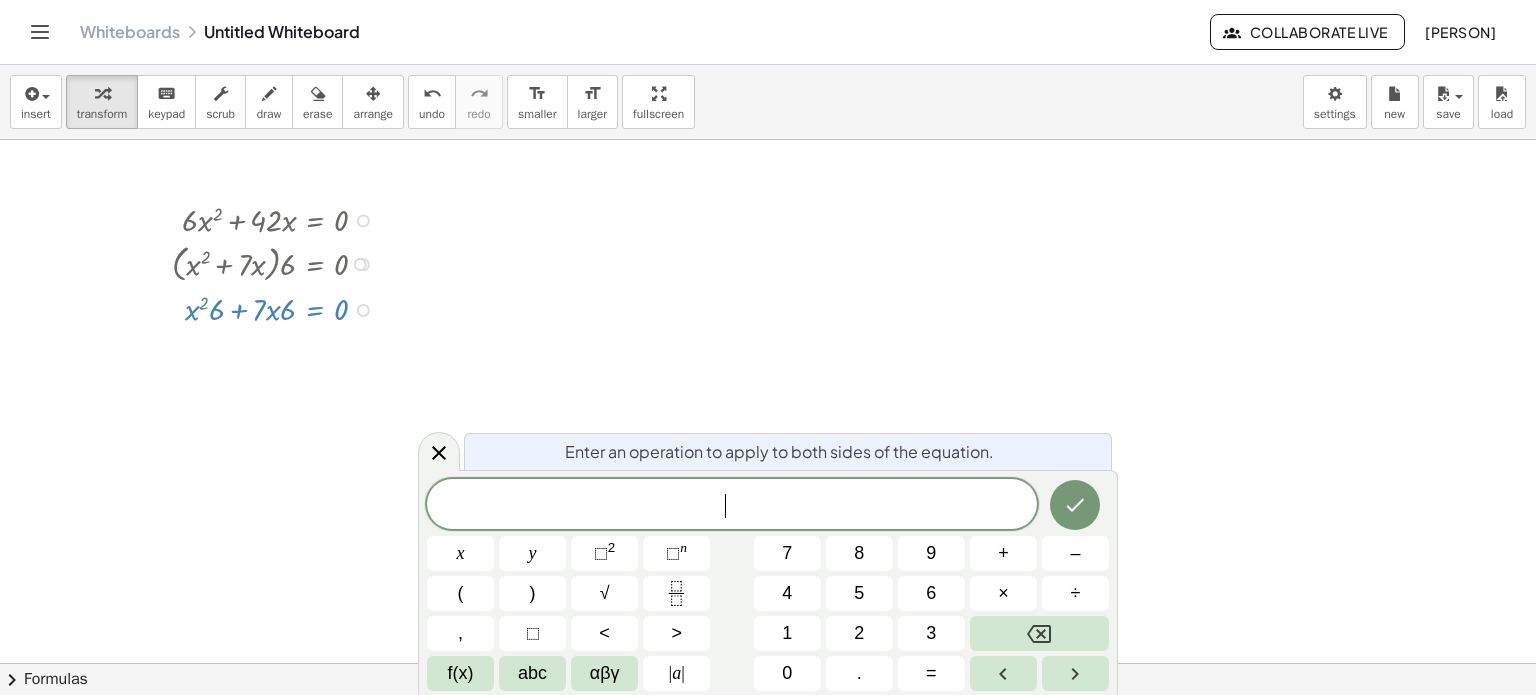 click at bounding box center (278, 308) 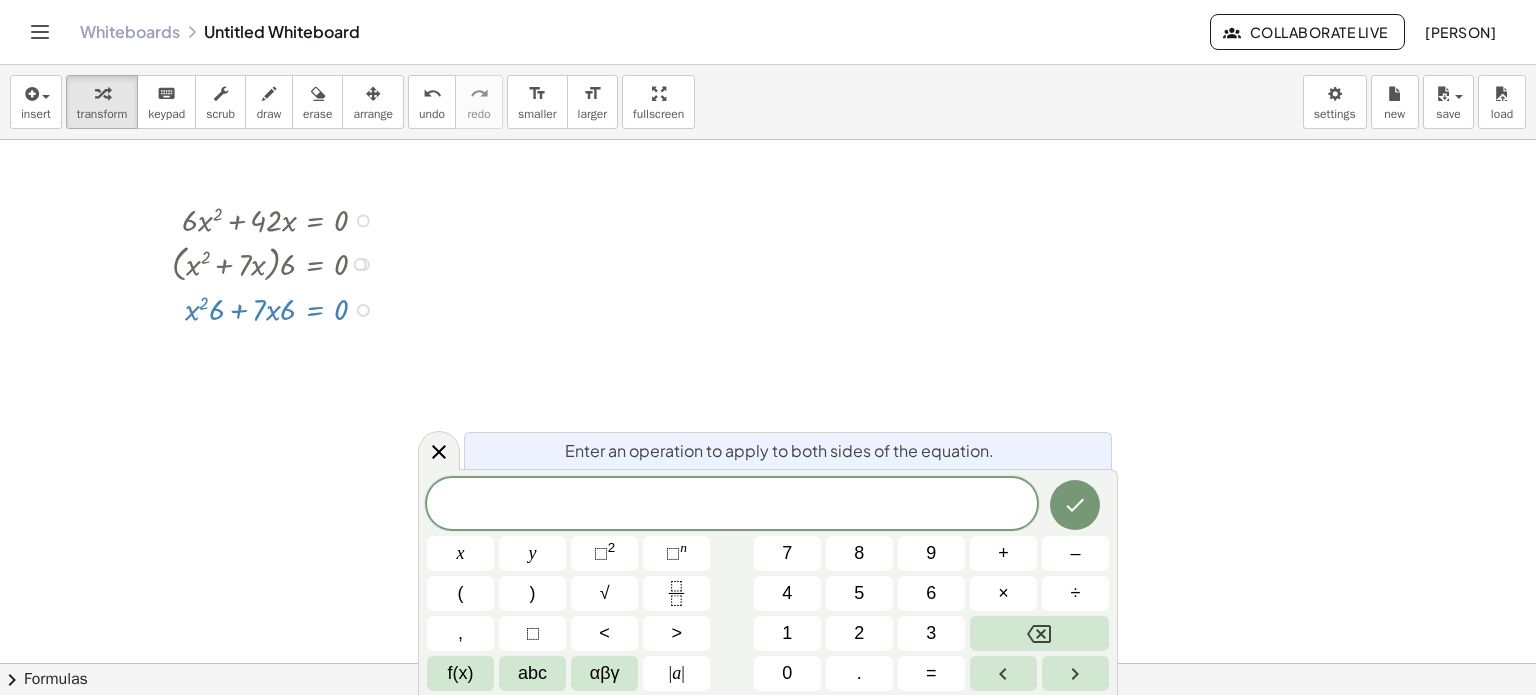 click at bounding box center (278, 262) 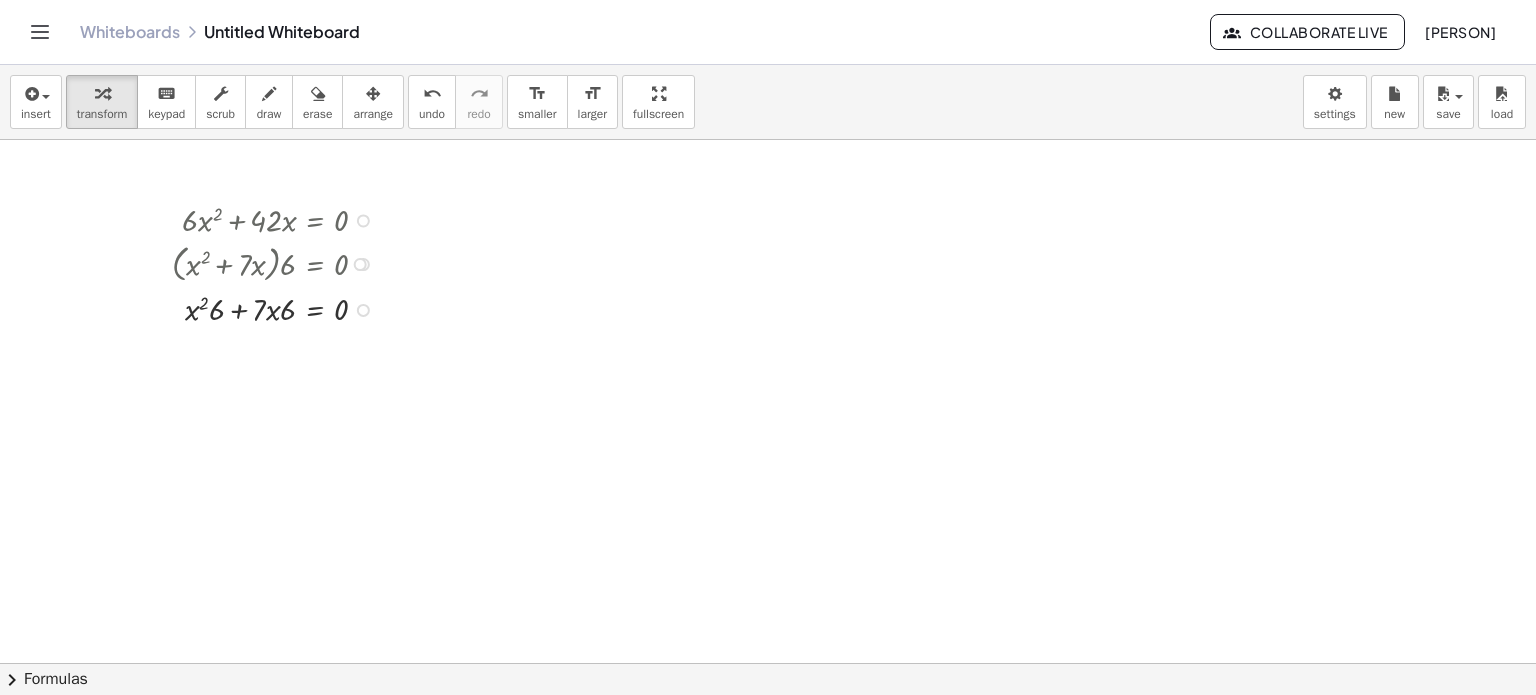 click at bounding box center [278, 308] 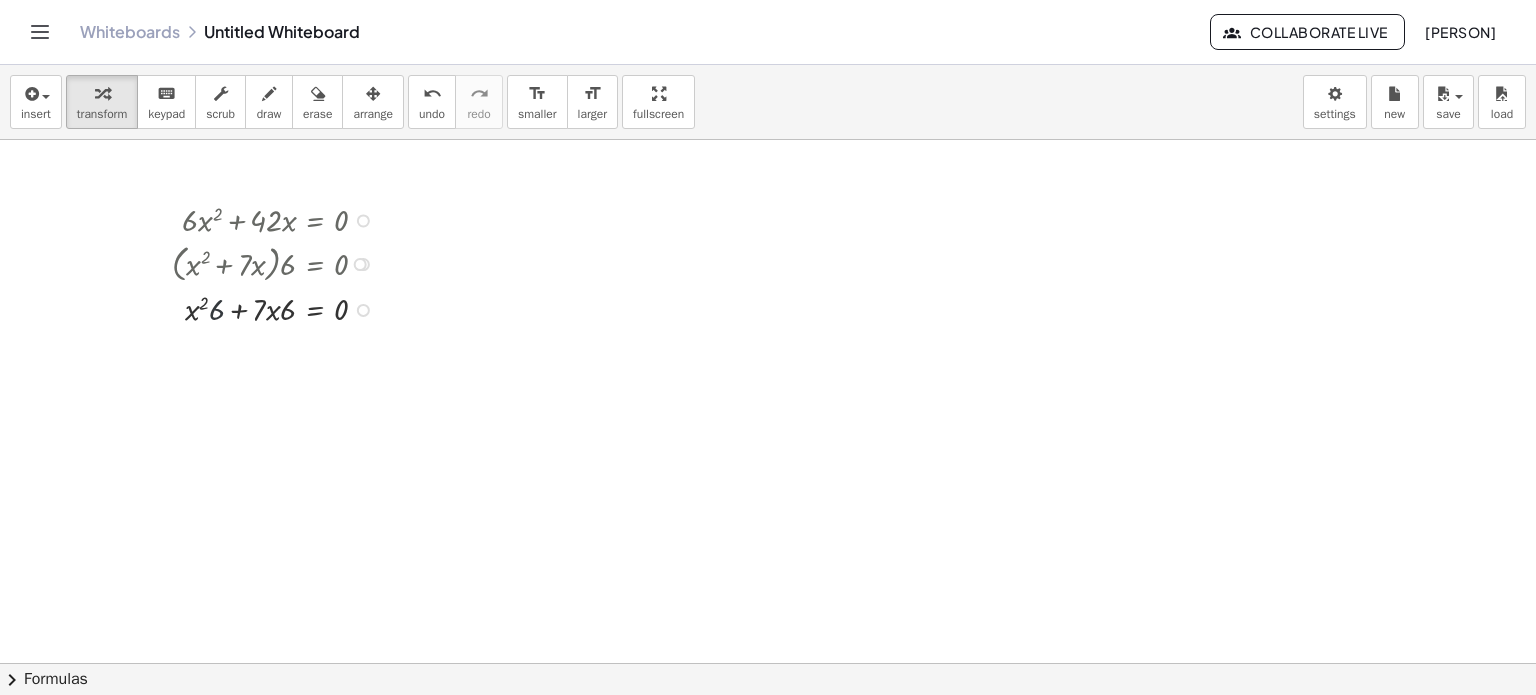 click at bounding box center [278, 308] 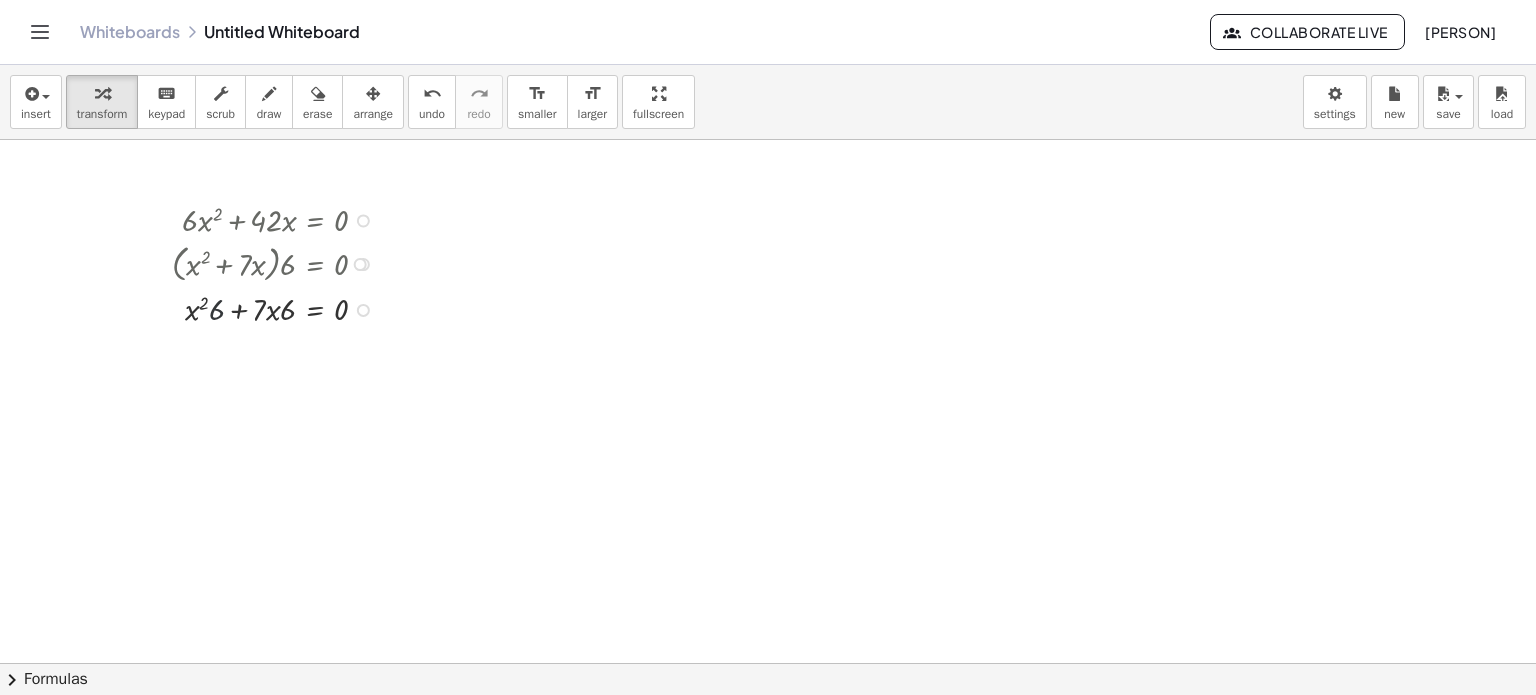 click at bounding box center [278, 308] 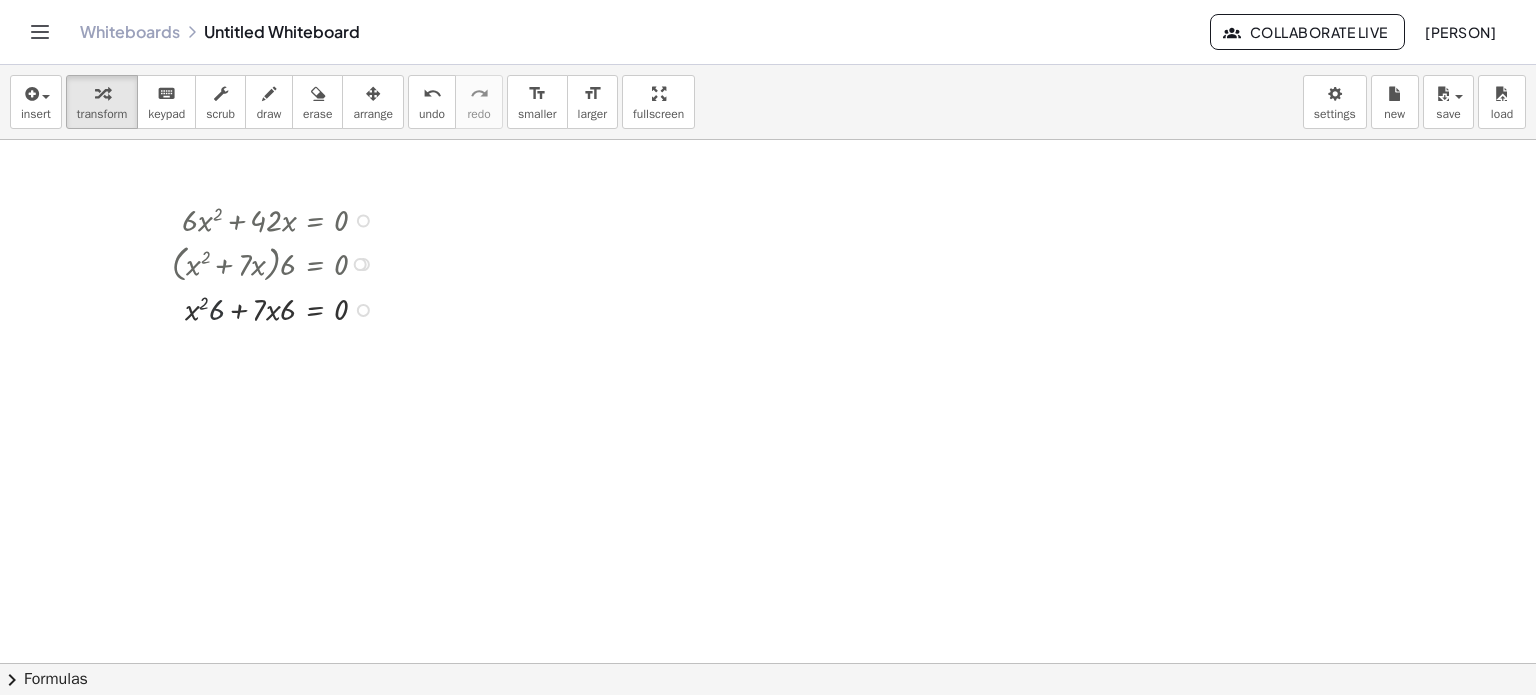 click at bounding box center (278, 308) 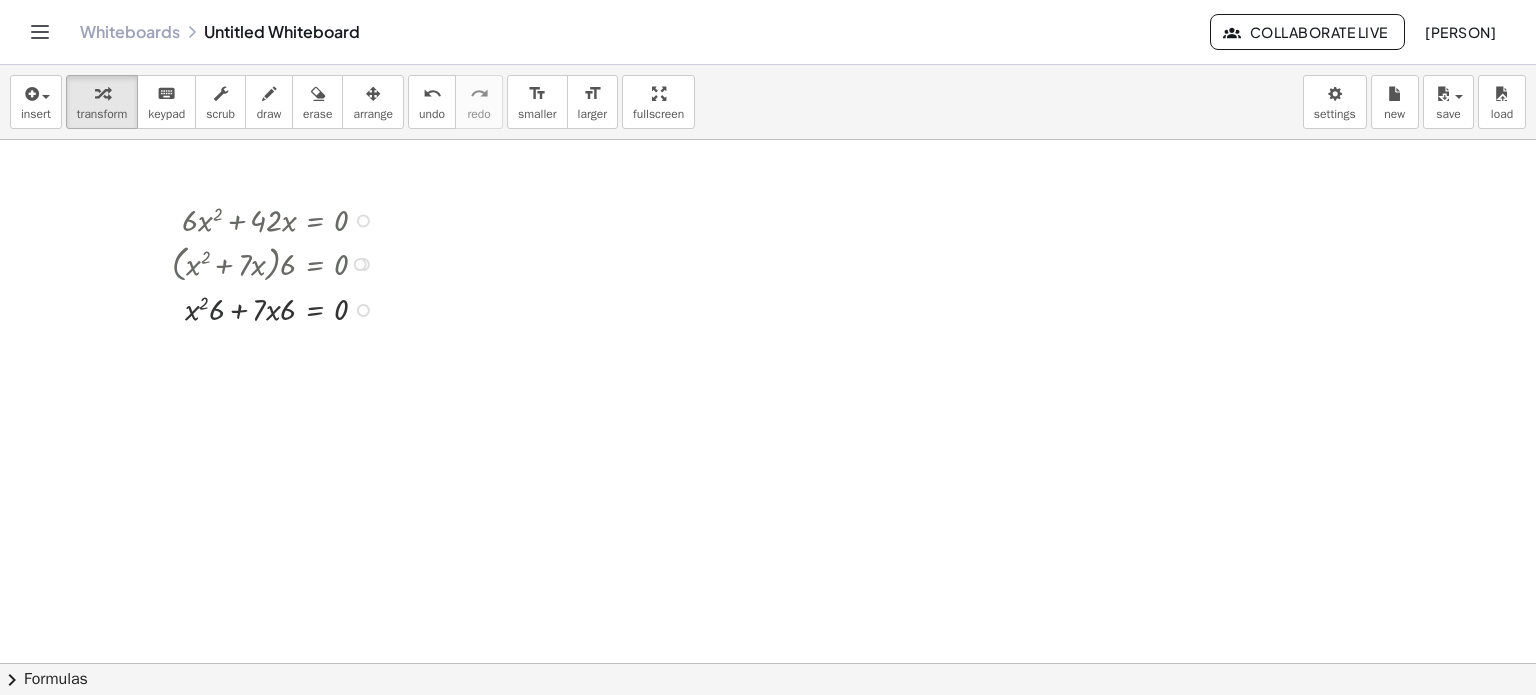 click at bounding box center [278, 308] 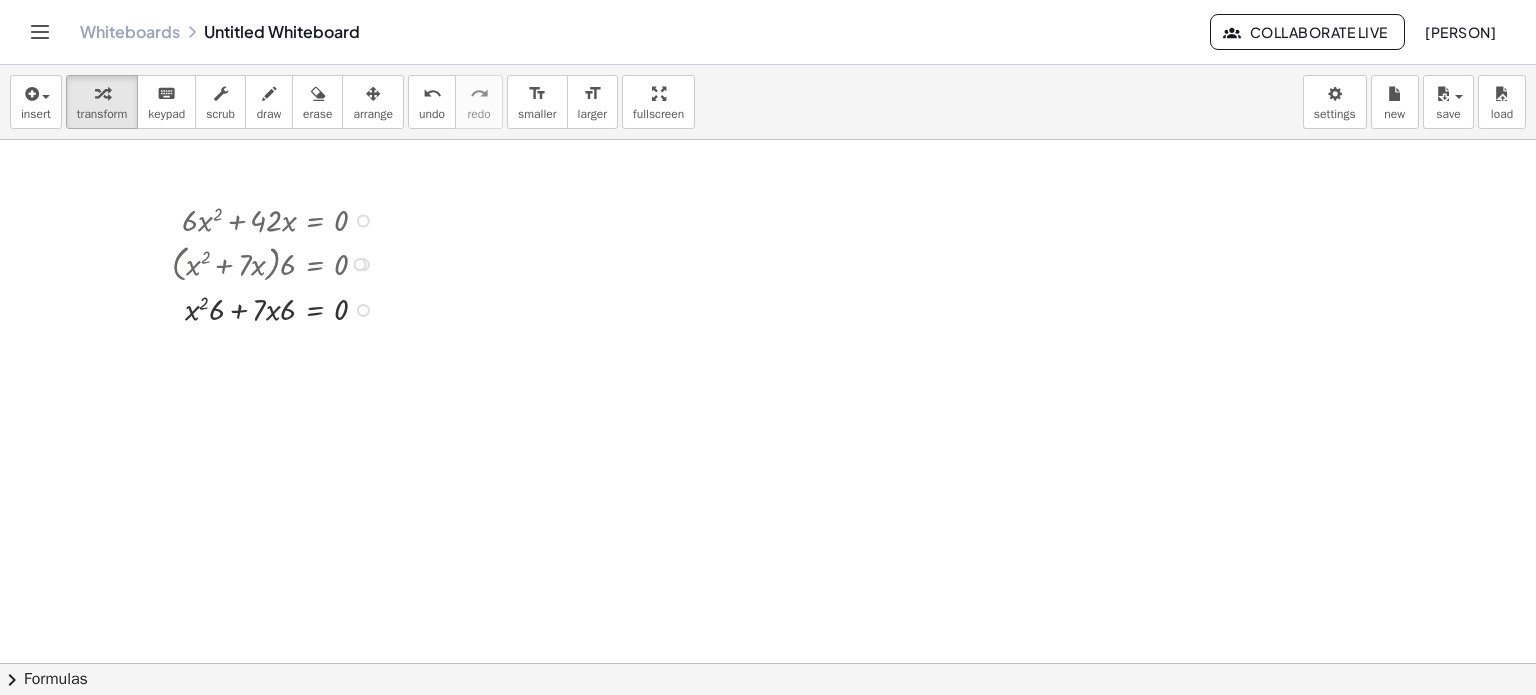 click at bounding box center [278, 308] 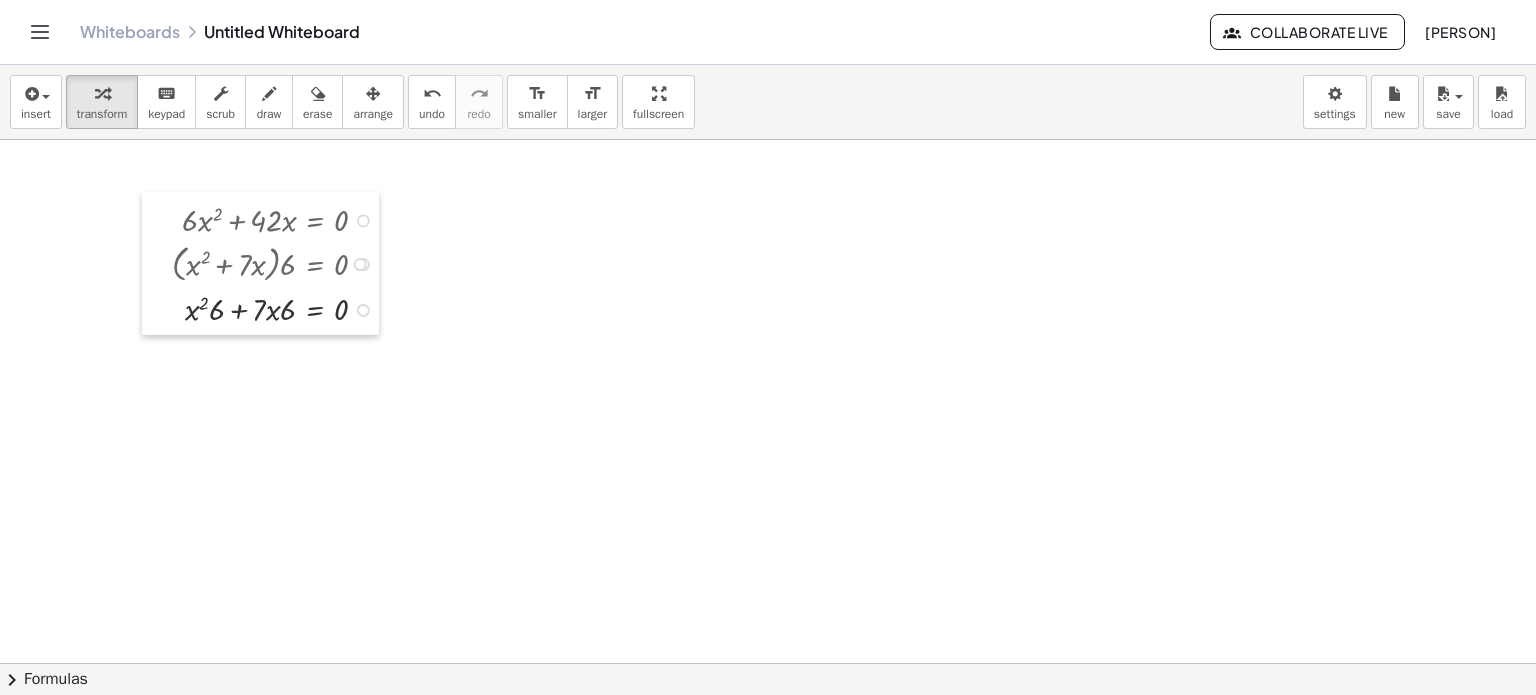 click at bounding box center [157, 263] 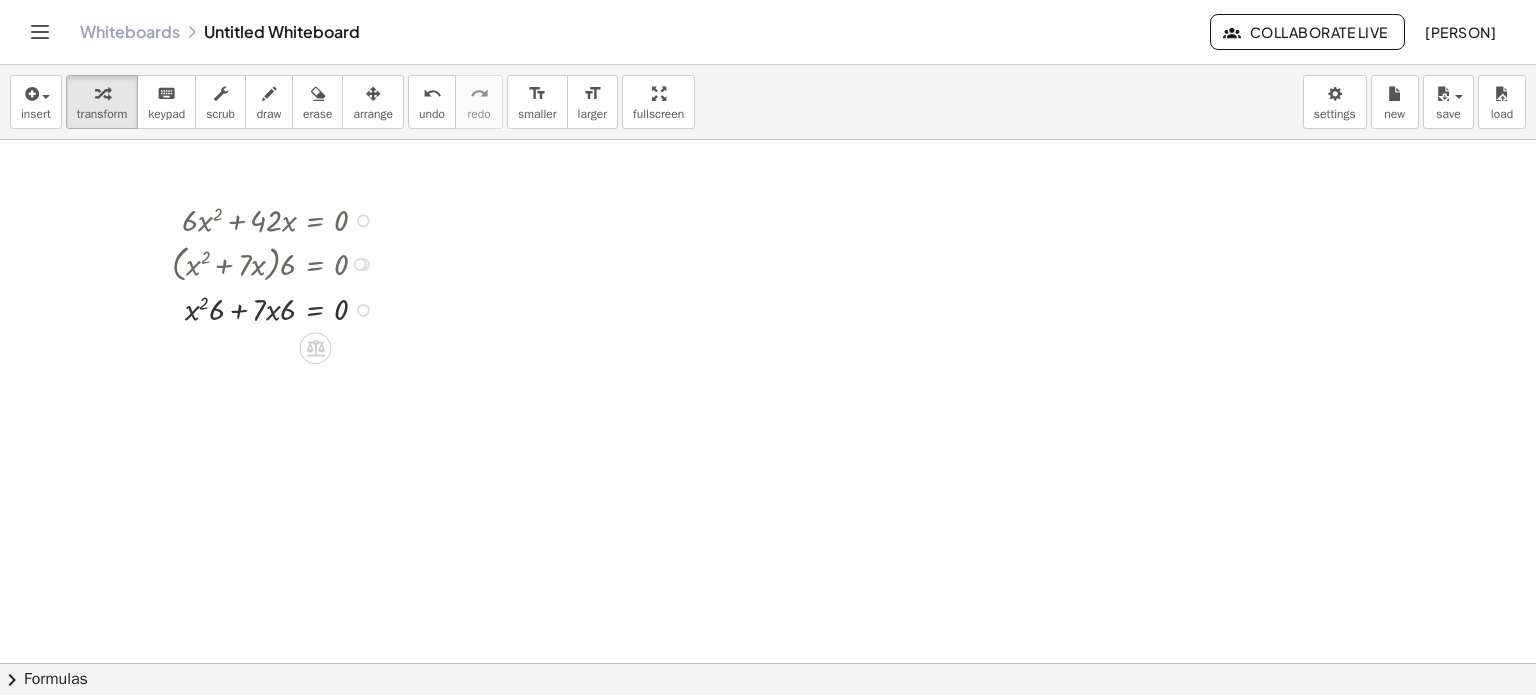 click at bounding box center (278, 308) 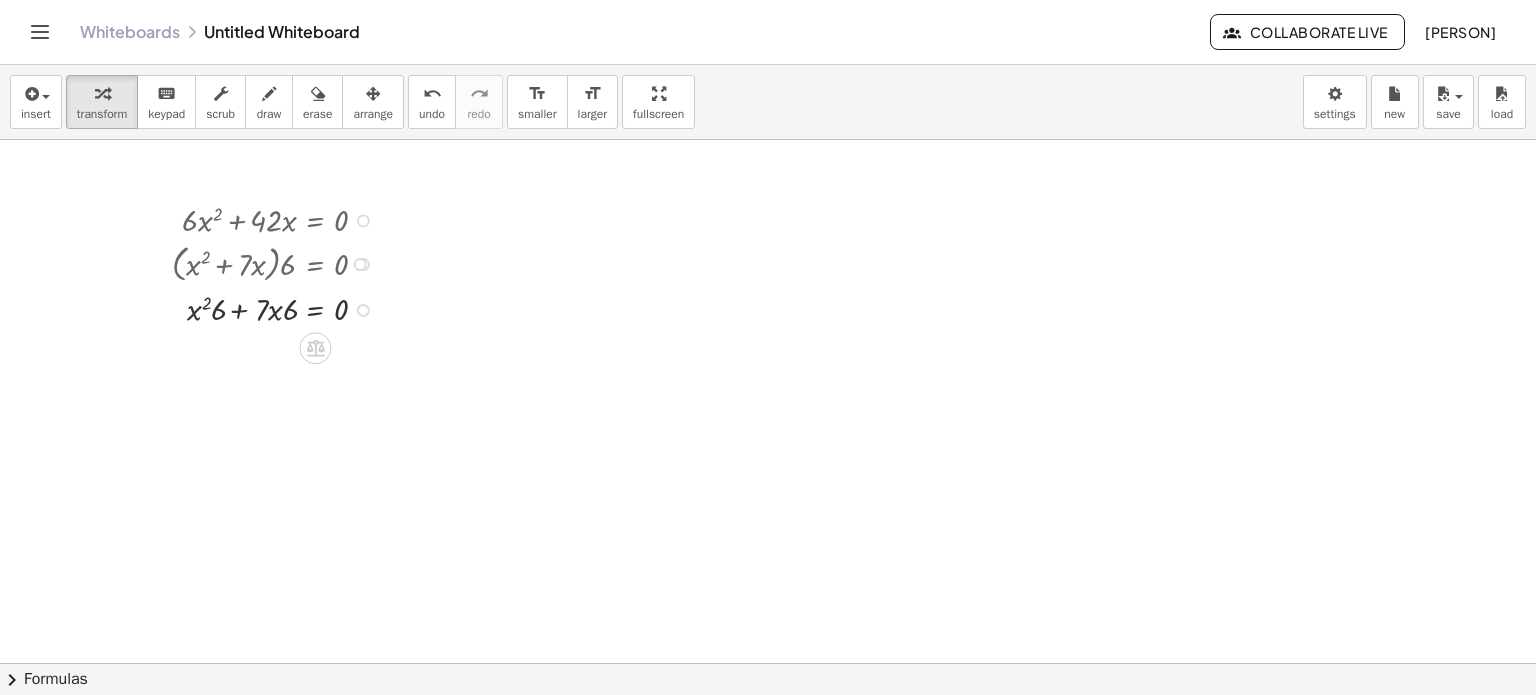 click at bounding box center [278, 308] 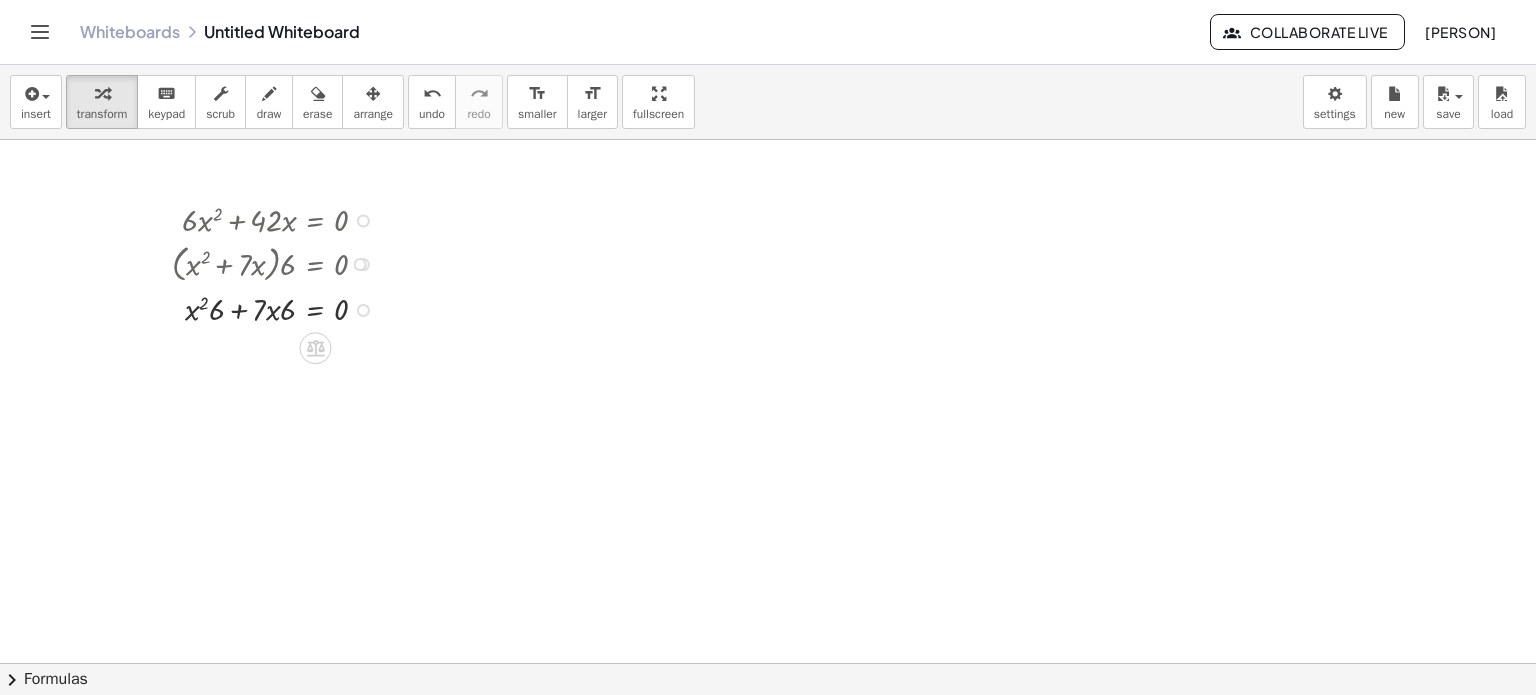 click at bounding box center (278, 308) 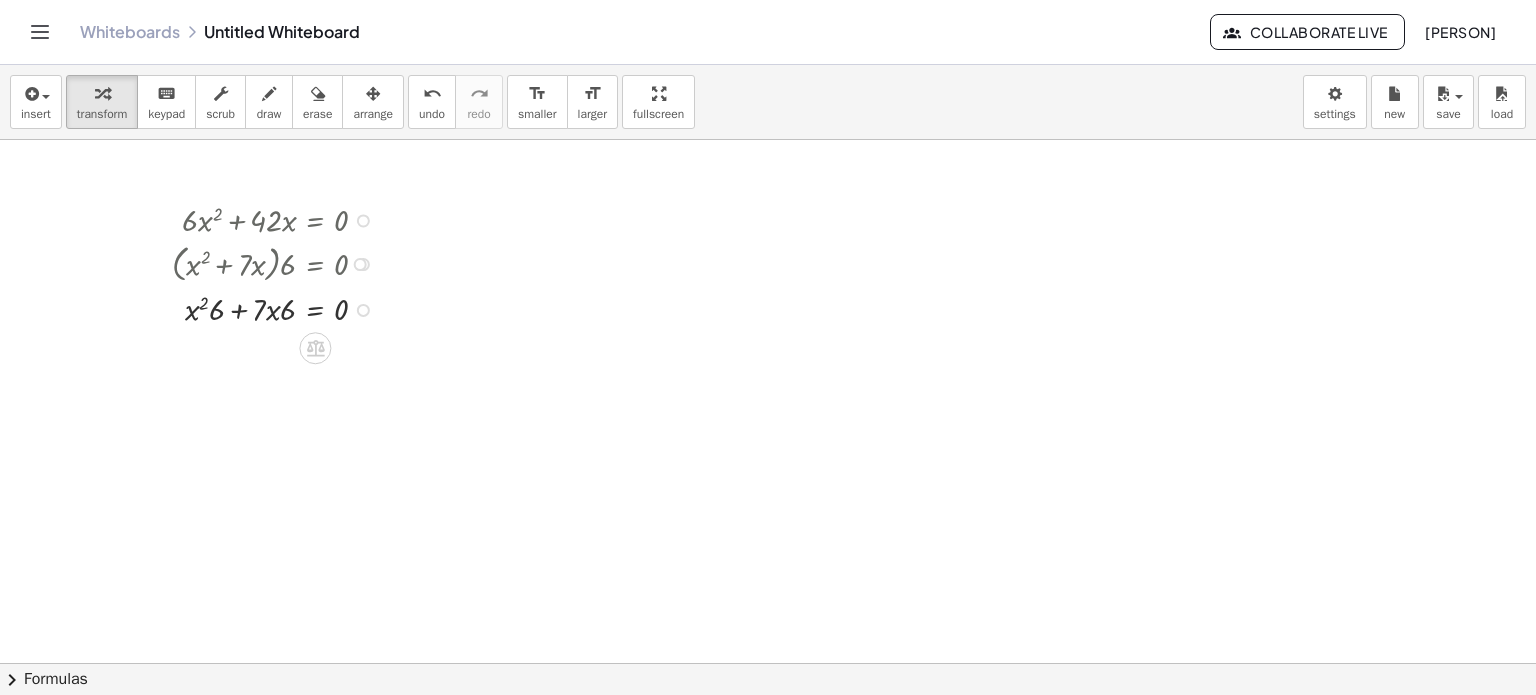 click at bounding box center (278, 308) 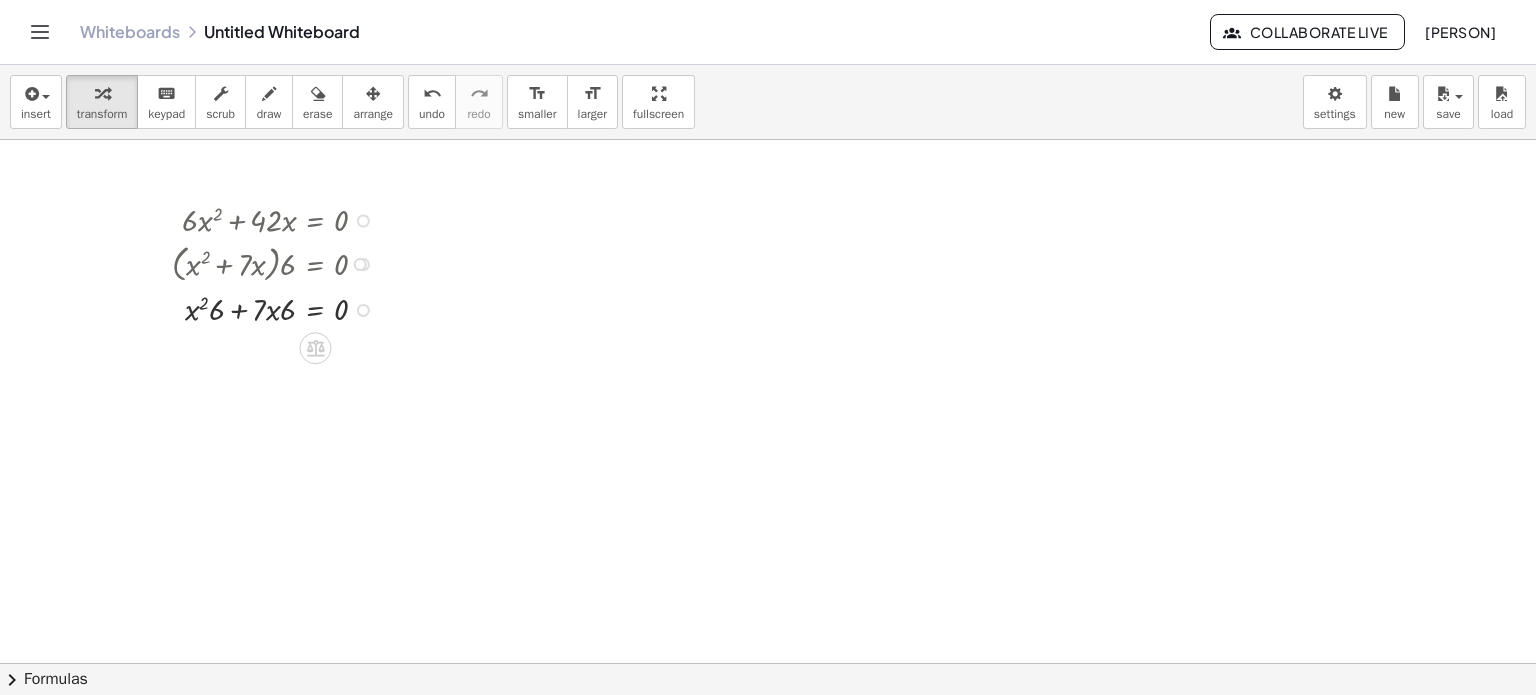 click at bounding box center [278, 308] 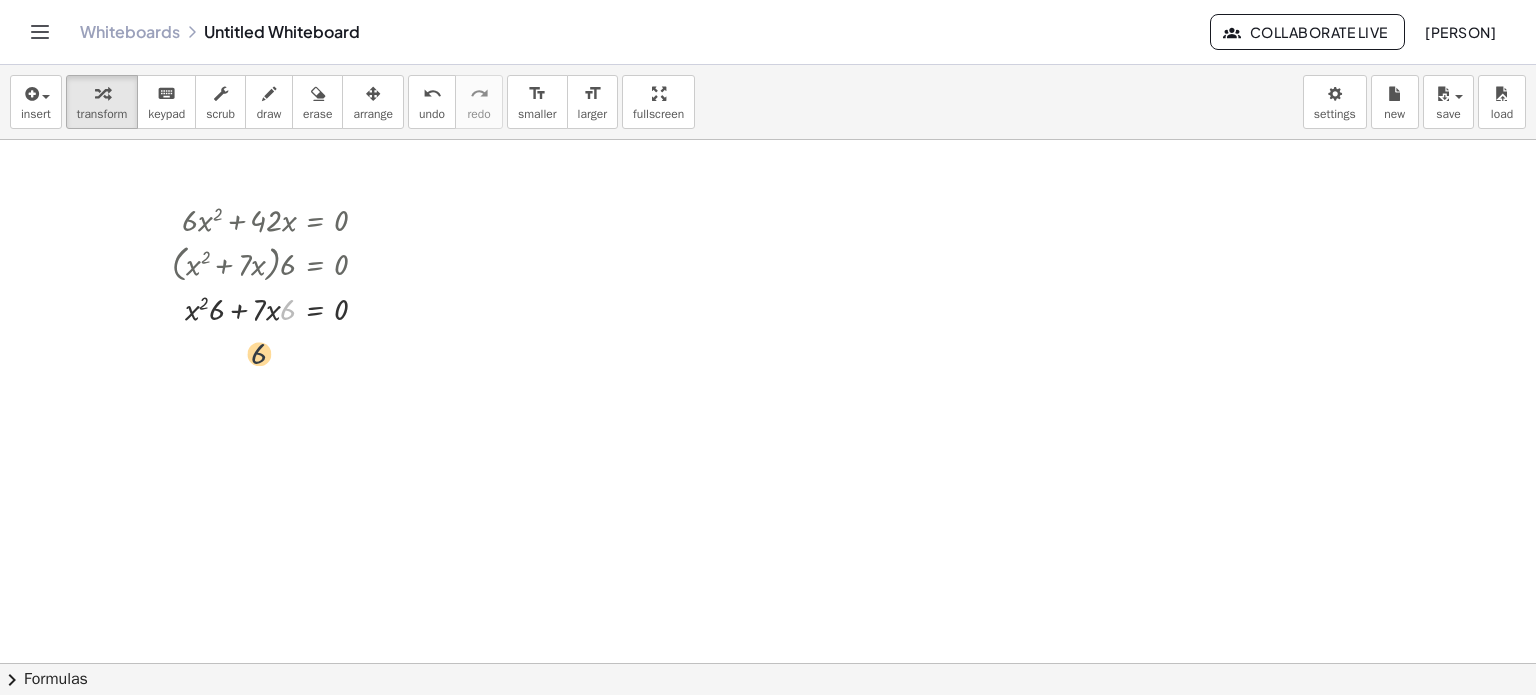 drag, startPoint x: 295, startPoint y: 294, endPoint x: 261, endPoint y: 343, distance: 59.64059 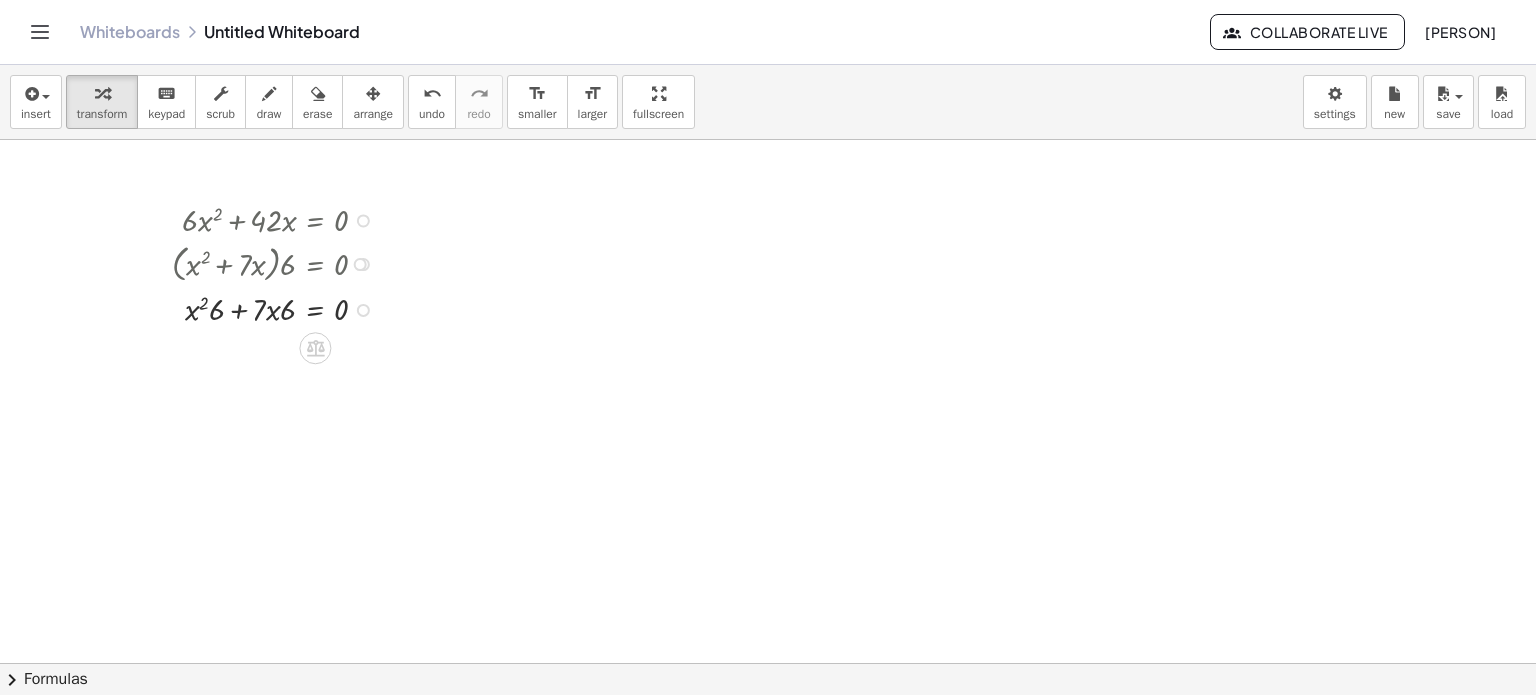 click at bounding box center (278, 308) 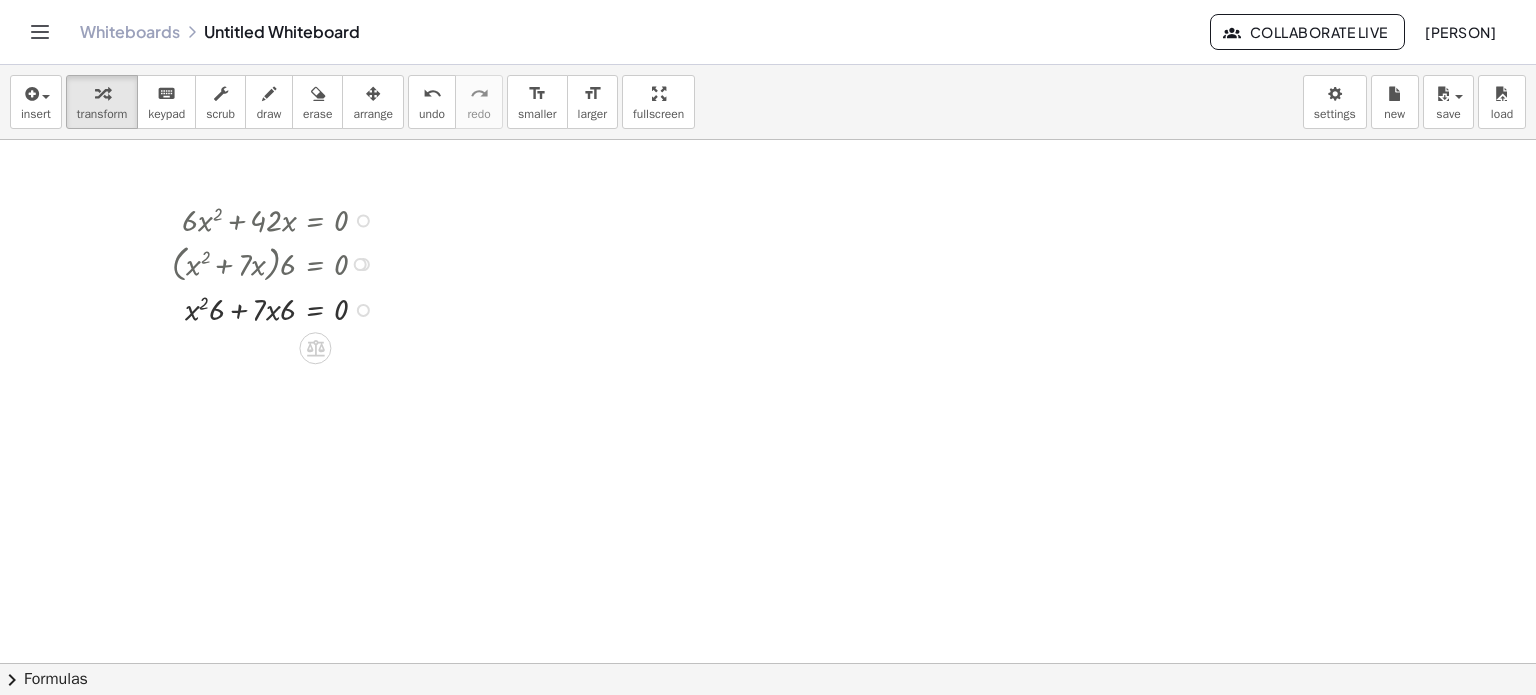 click at bounding box center (278, 308) 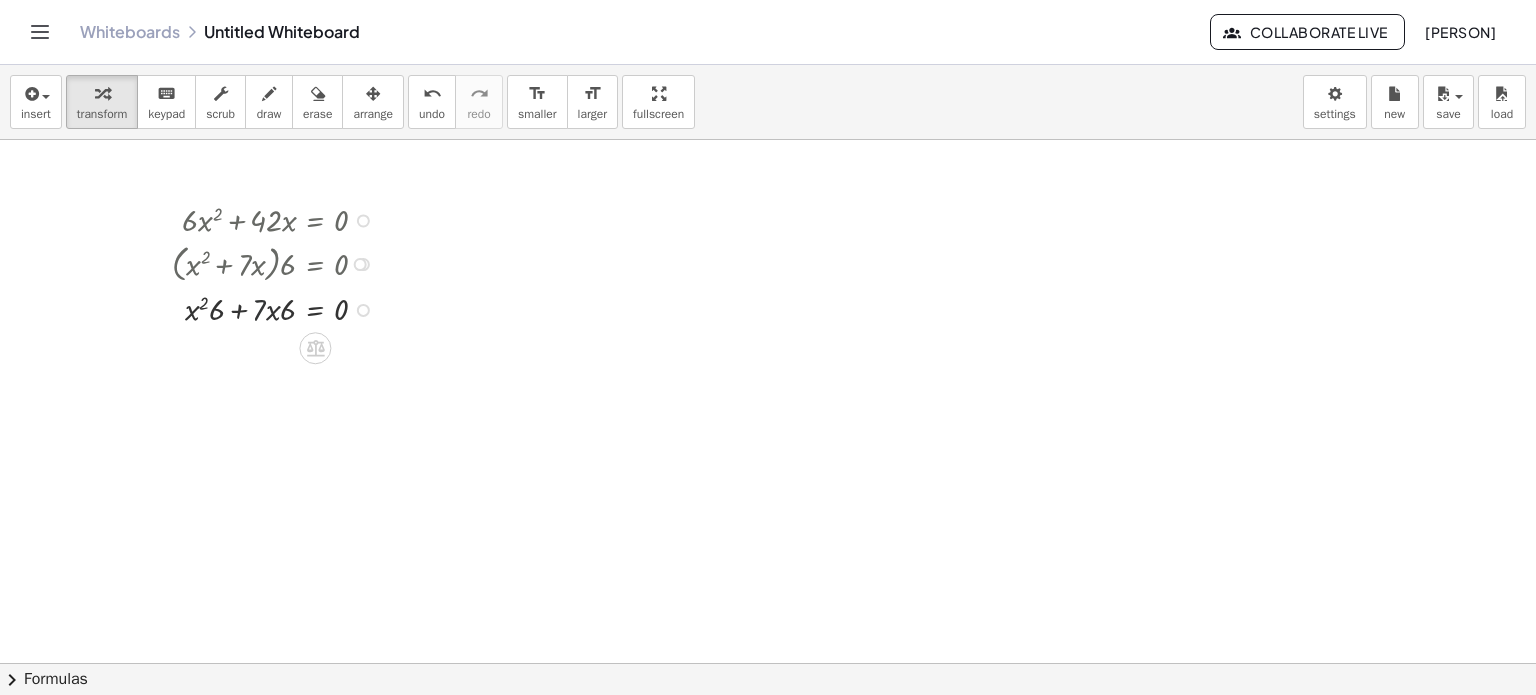 click at bounding box center (278, 308) 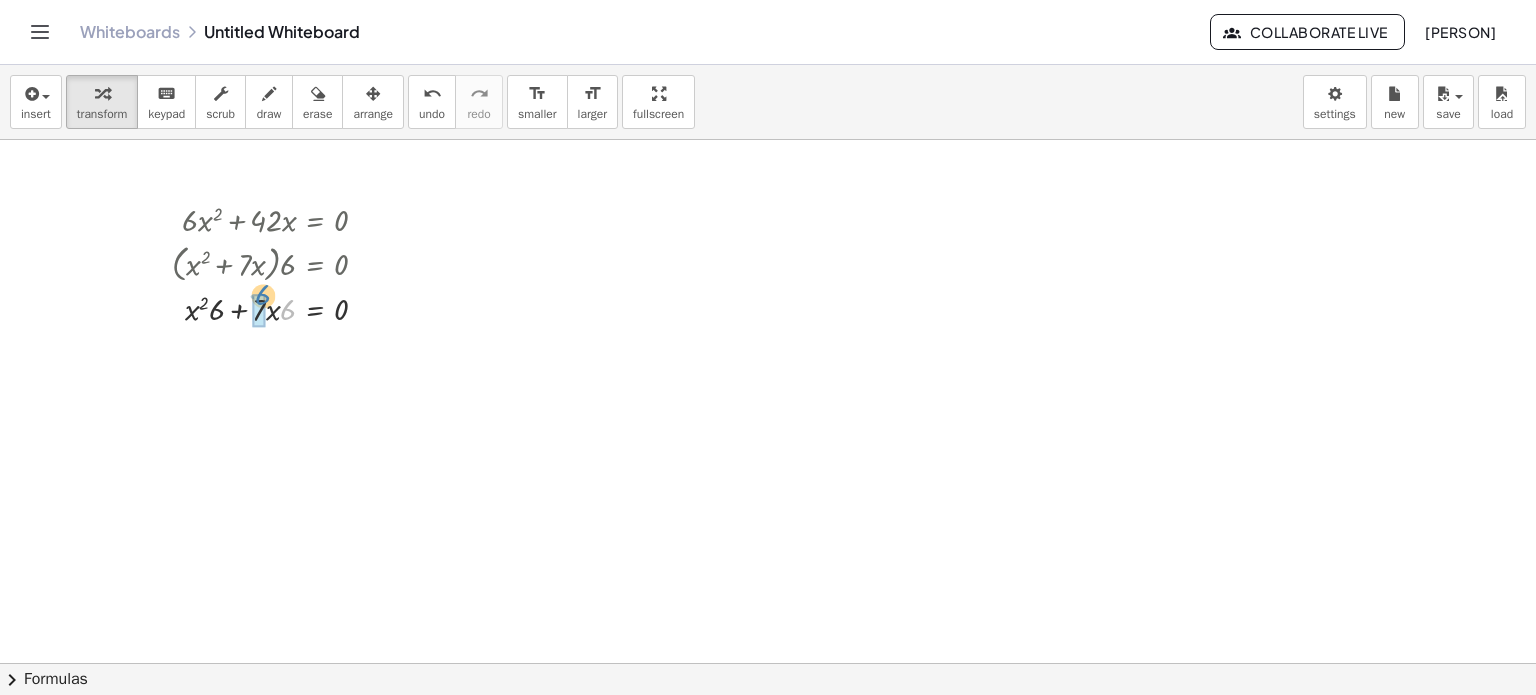 drag, startPoint x: 284, startPoint y: 310, endPoint x: 257, endPoint y: 299, distance: 29.15476 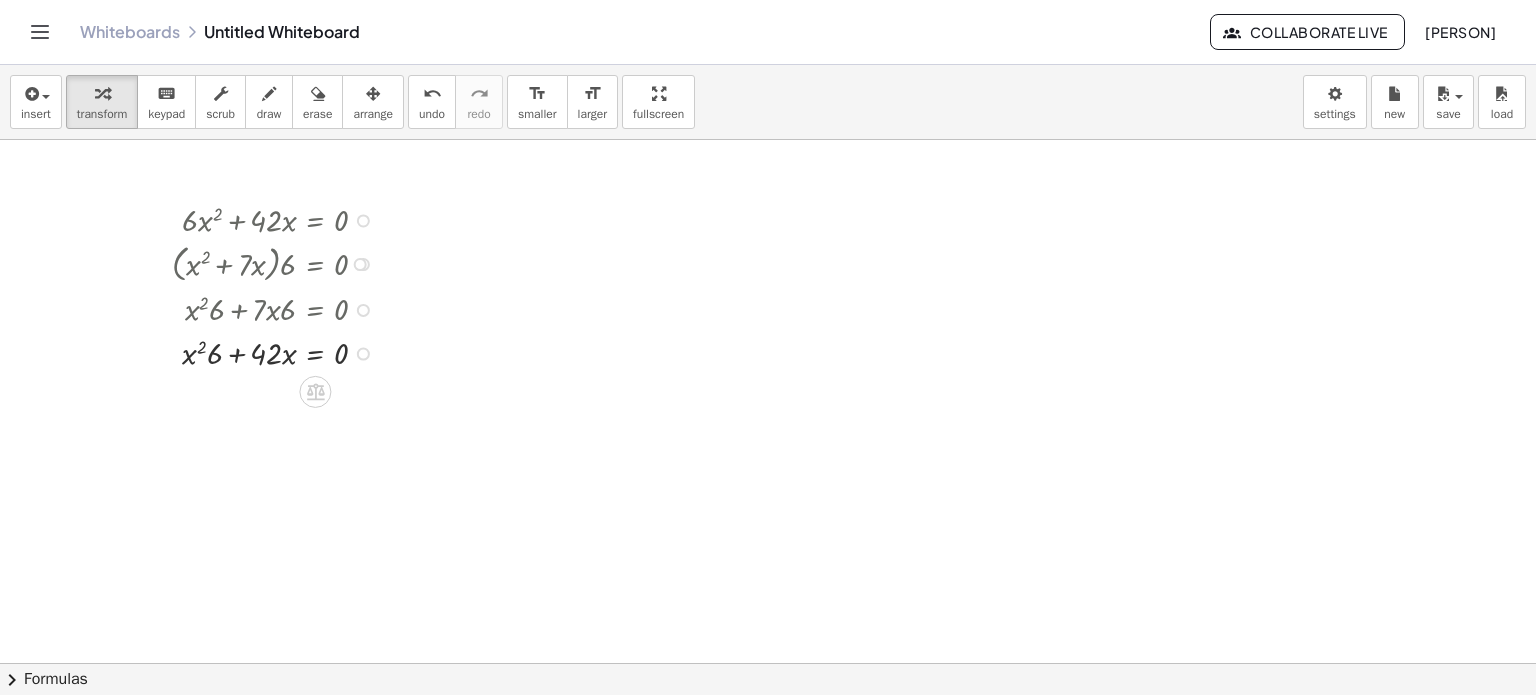 click at bounding box center (278, 352) 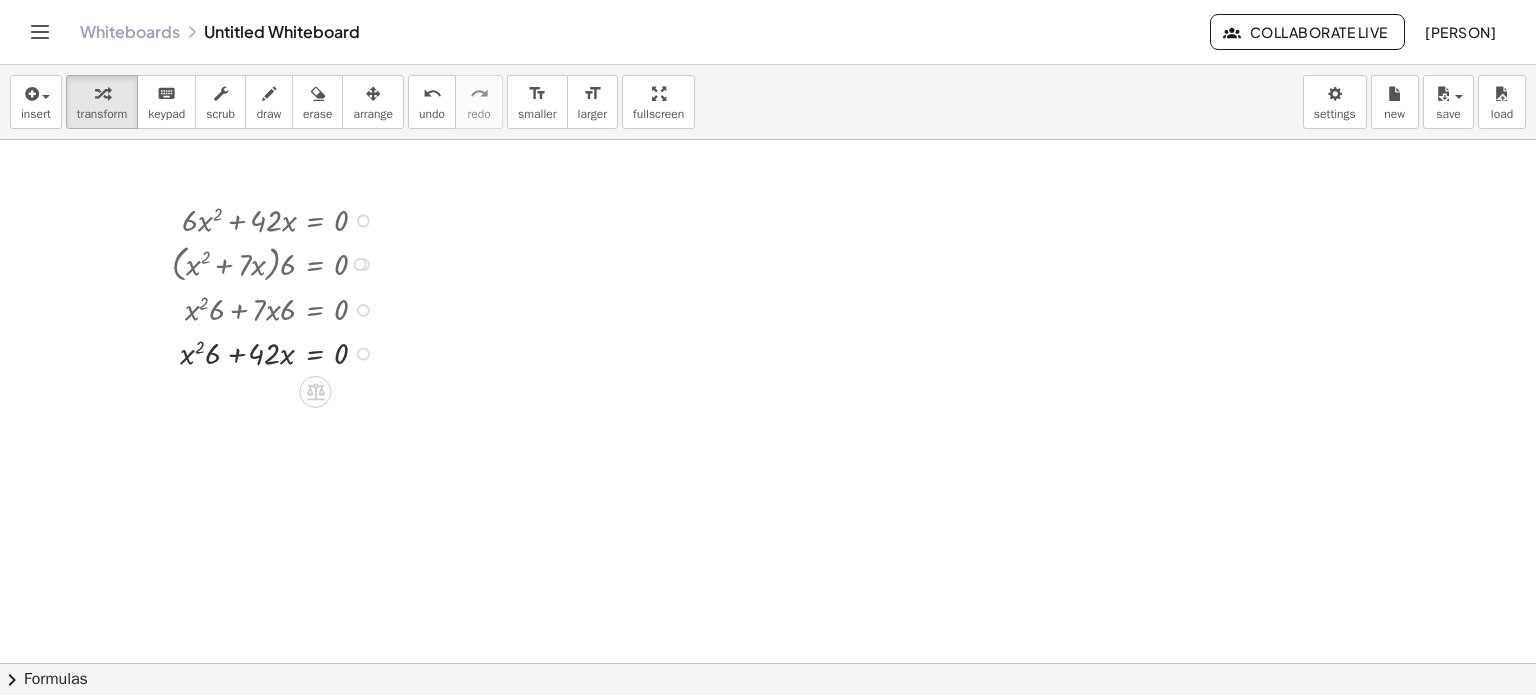 click at bounding box center (278, 352) 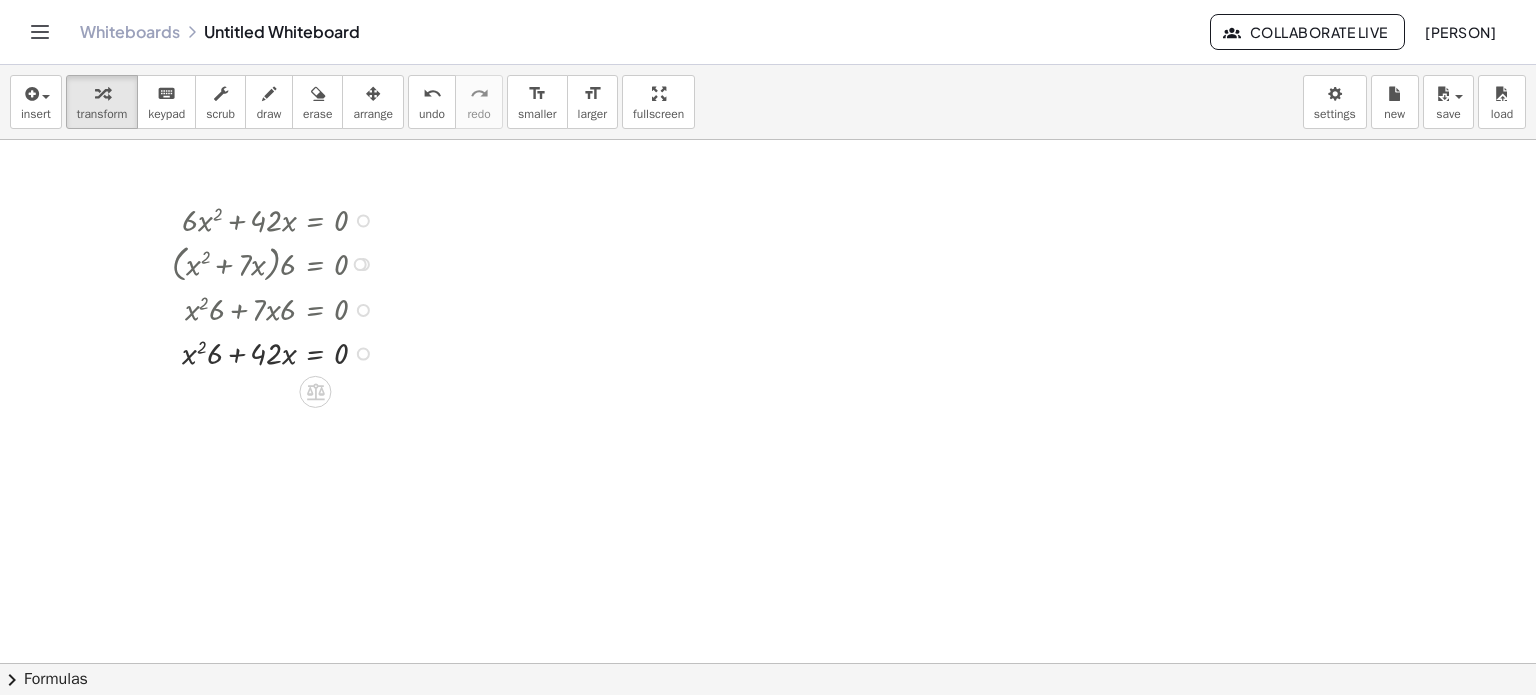 click at bounding box center [278, 352] 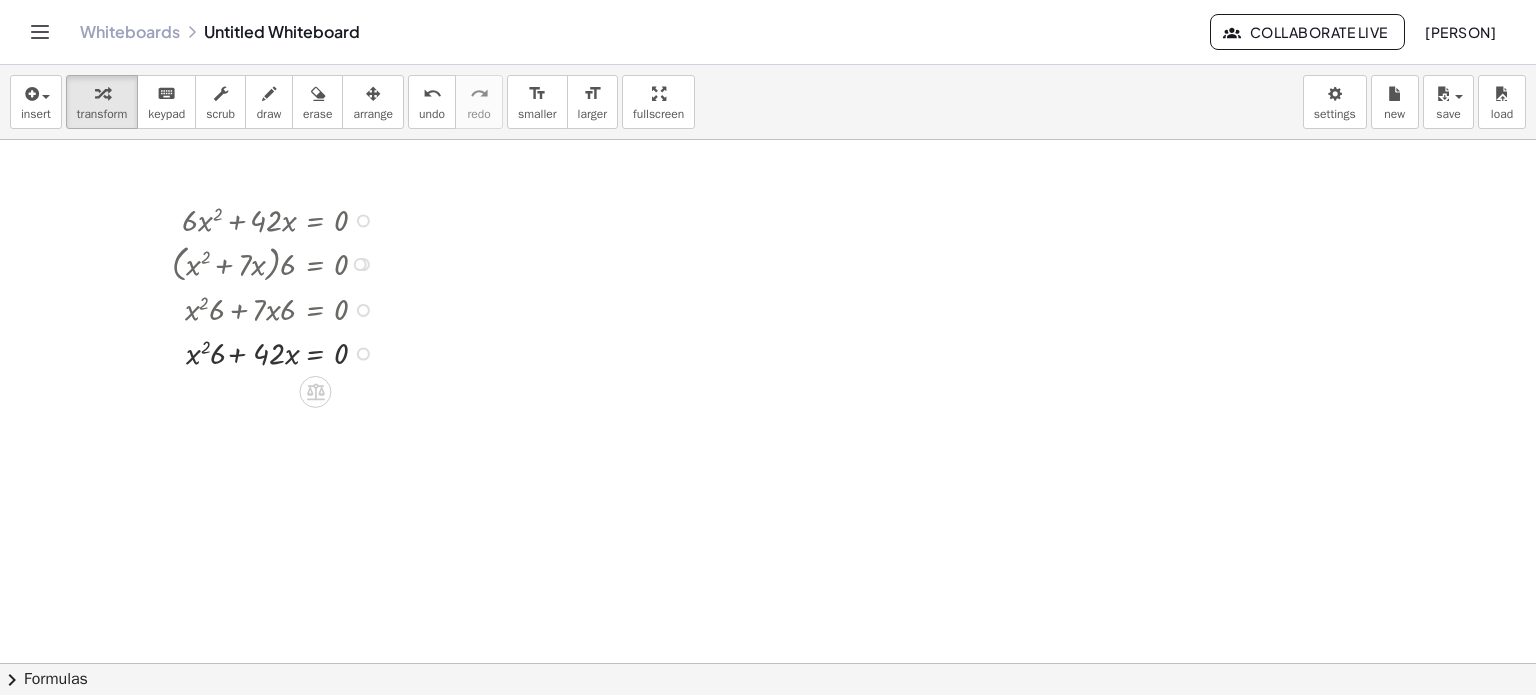 click at bounding box center (278, 352) 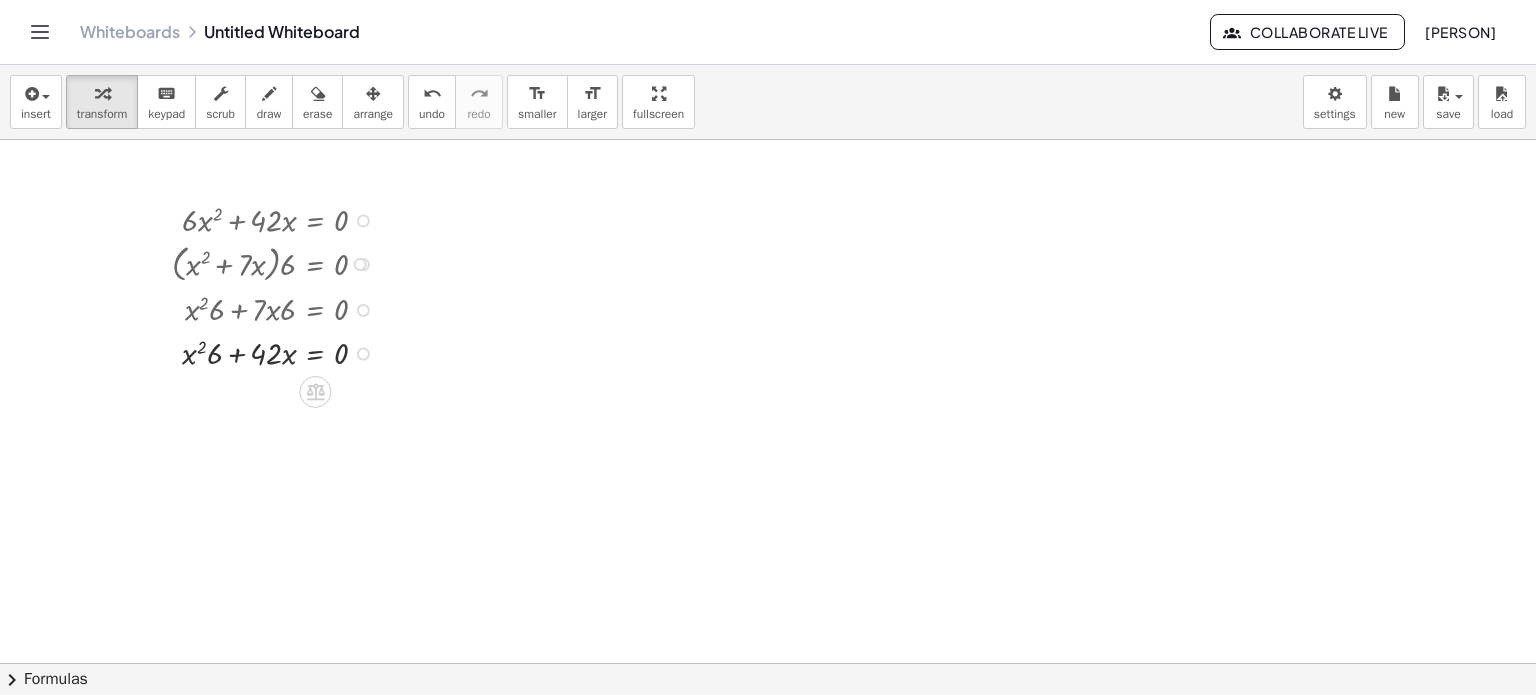 click at bounding box center [278, 352] 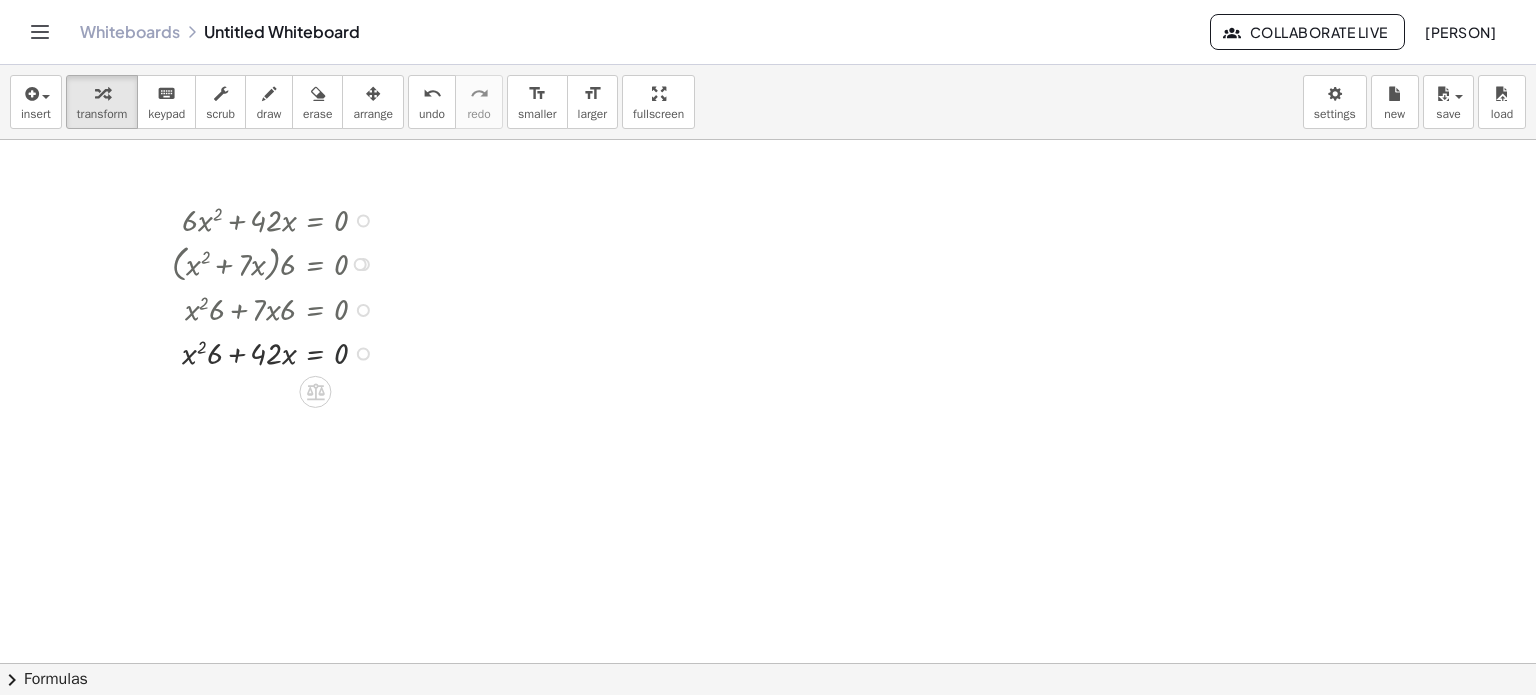 click at bounding box center (278, 352) 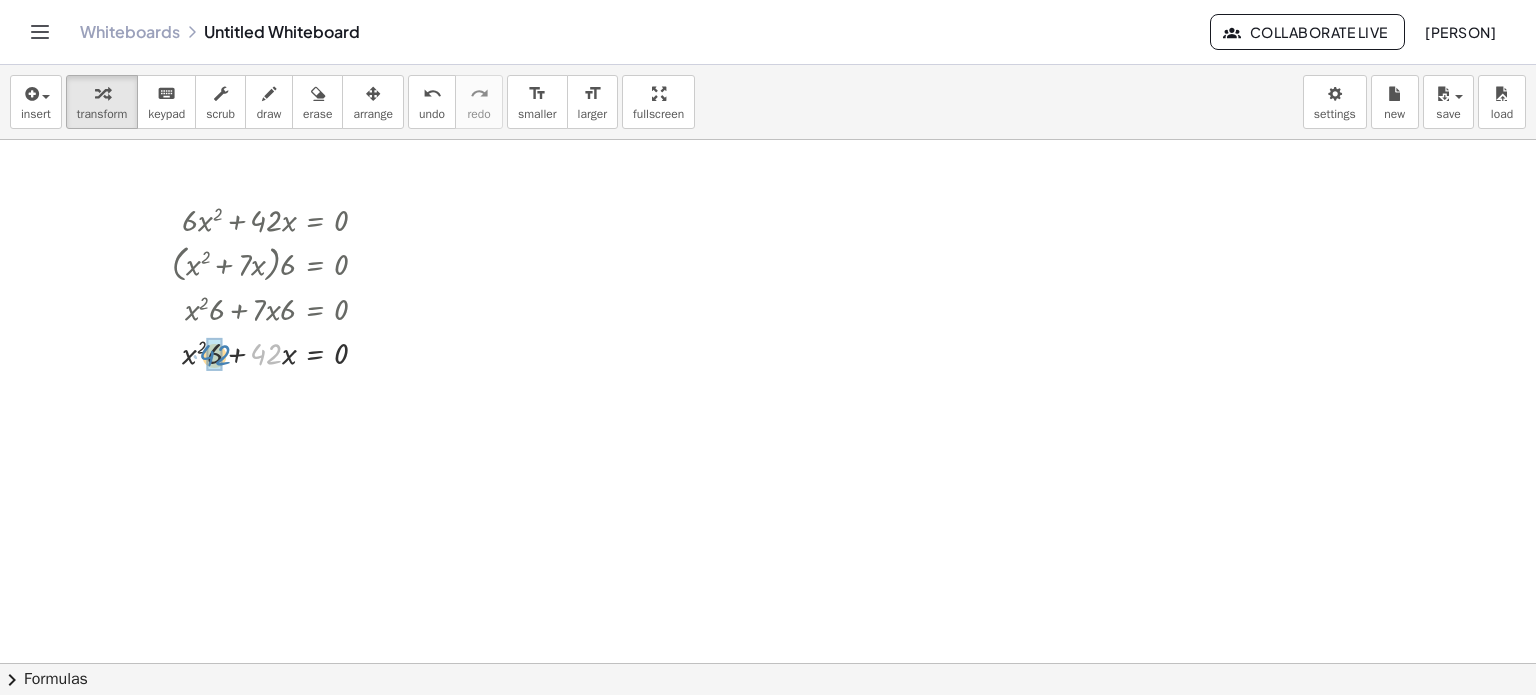 drag, startPoint x: 268, startPoint y: 350, endPoint x: 215, endPoint y: 351, distance: 53.009434 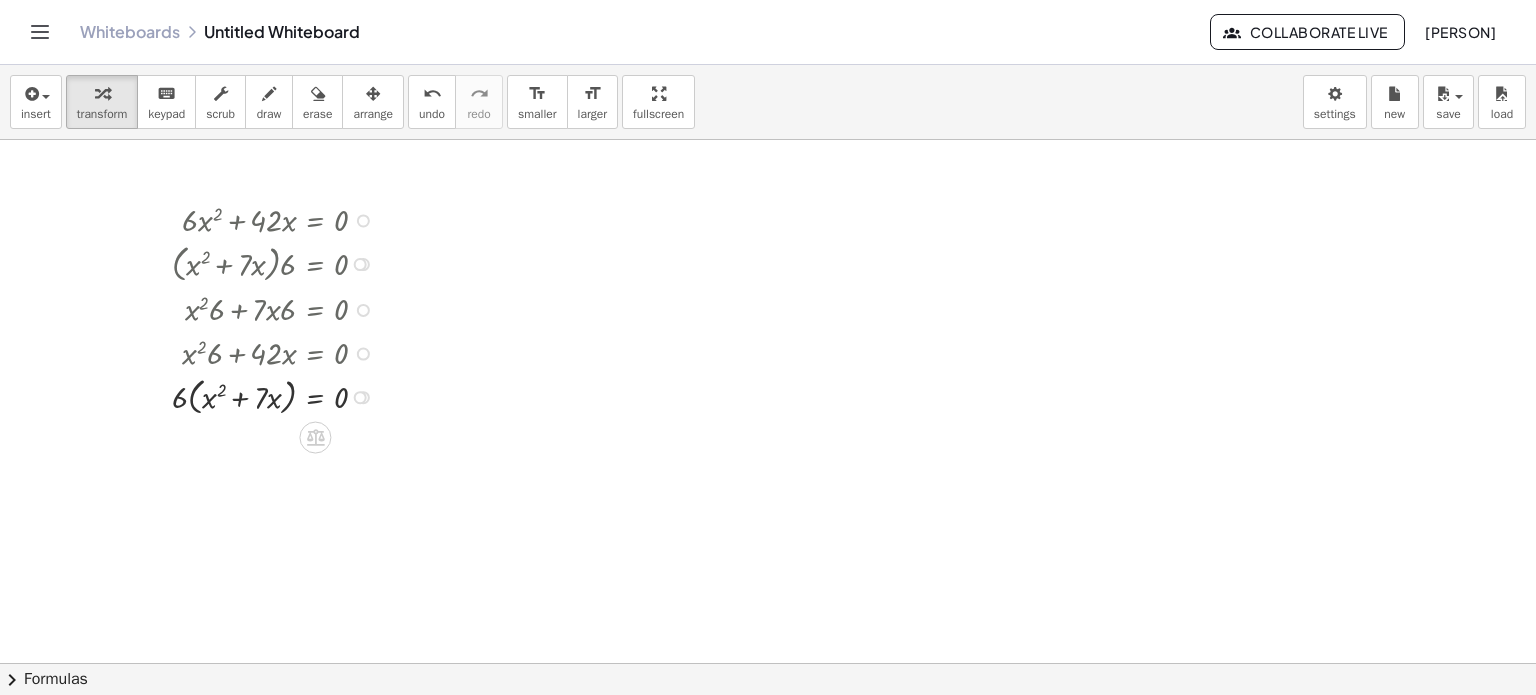 click at bounding box center [278, 395] 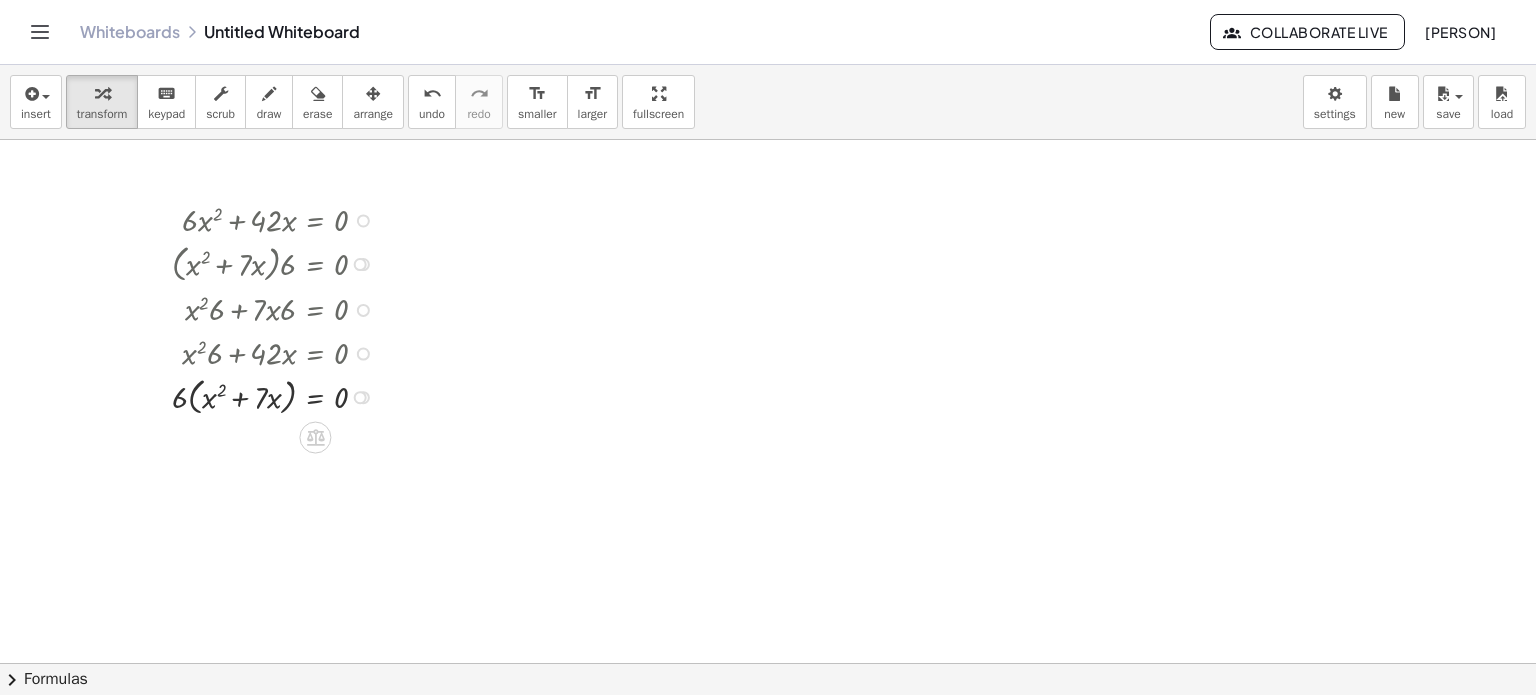 click at bounding box center (278, 395) 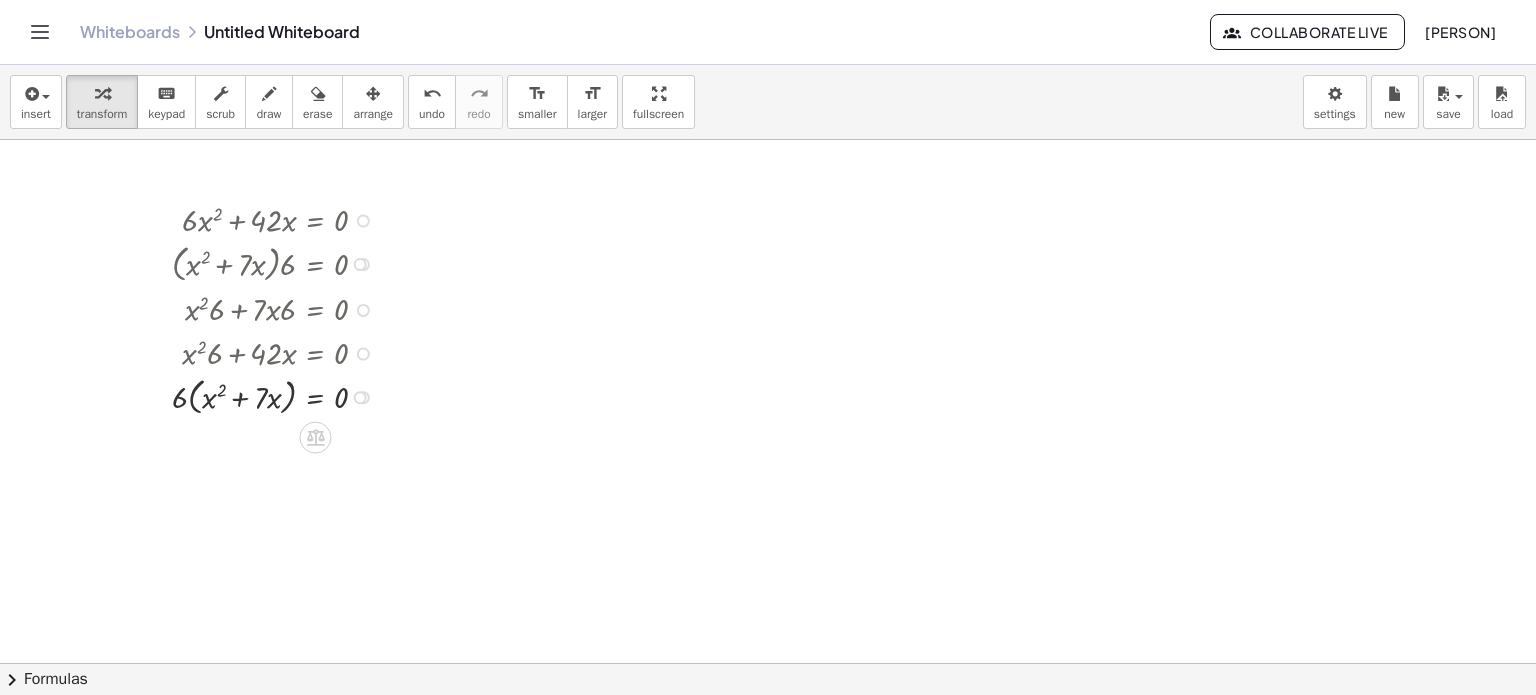 click at bounding box center (278, 395) 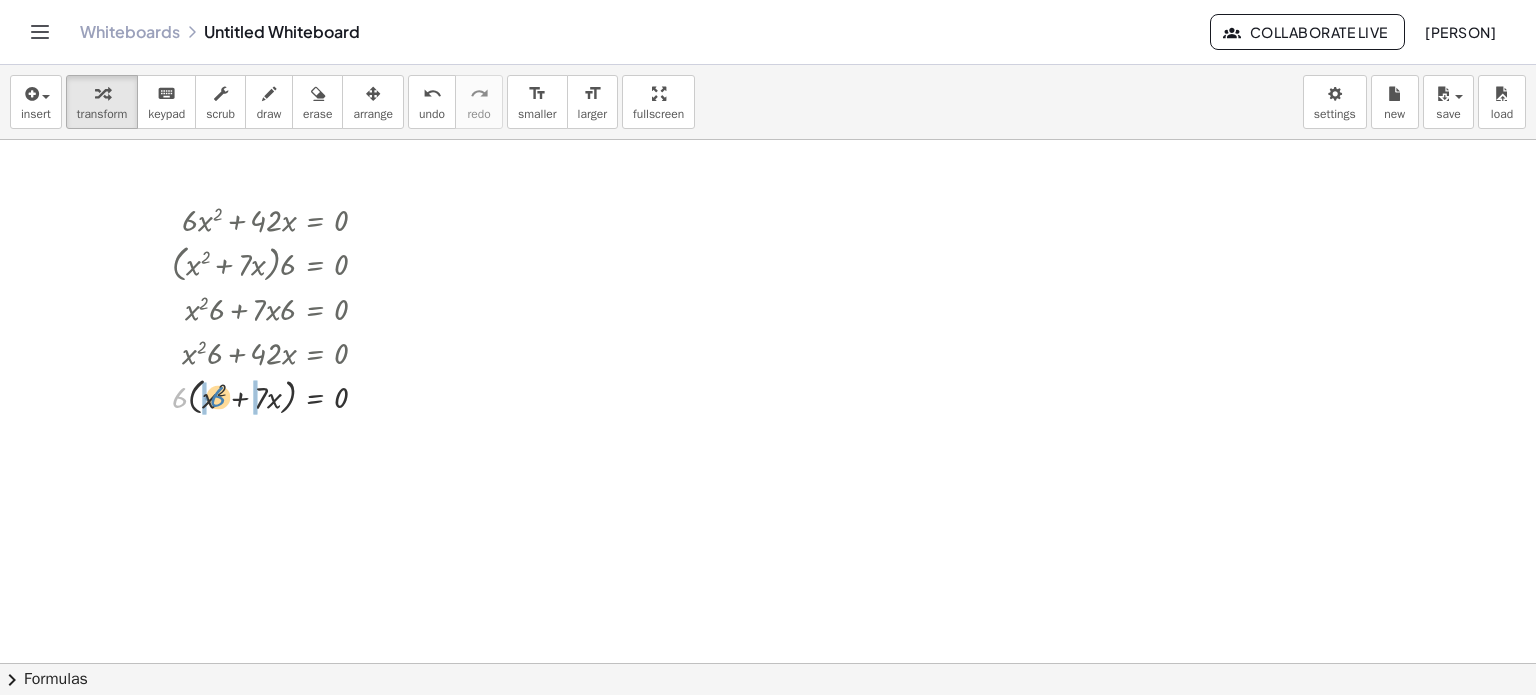 drag, startPoint x: 187, startPoint y: 396, endPoint x: 225, endPoint y: 395, distance: 38.013157 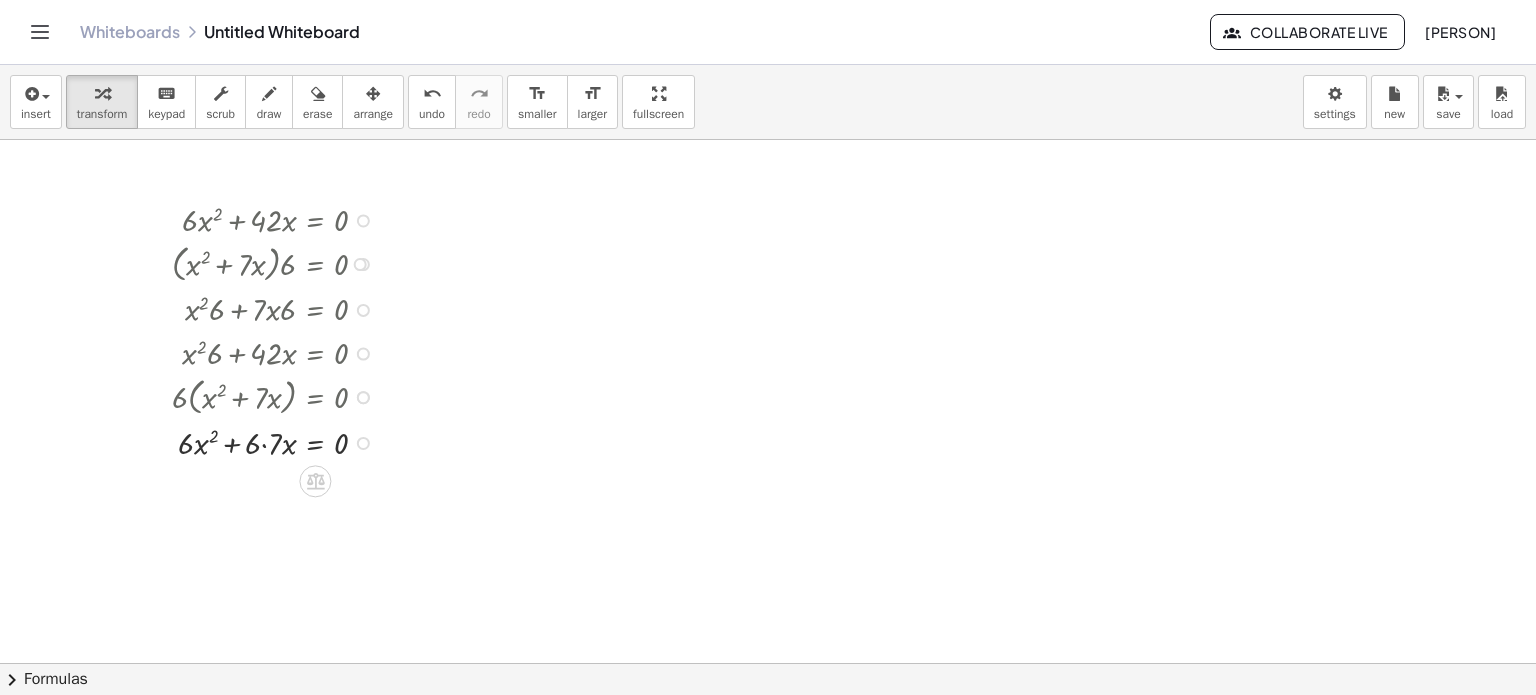 click at bounding box center (278, 441) 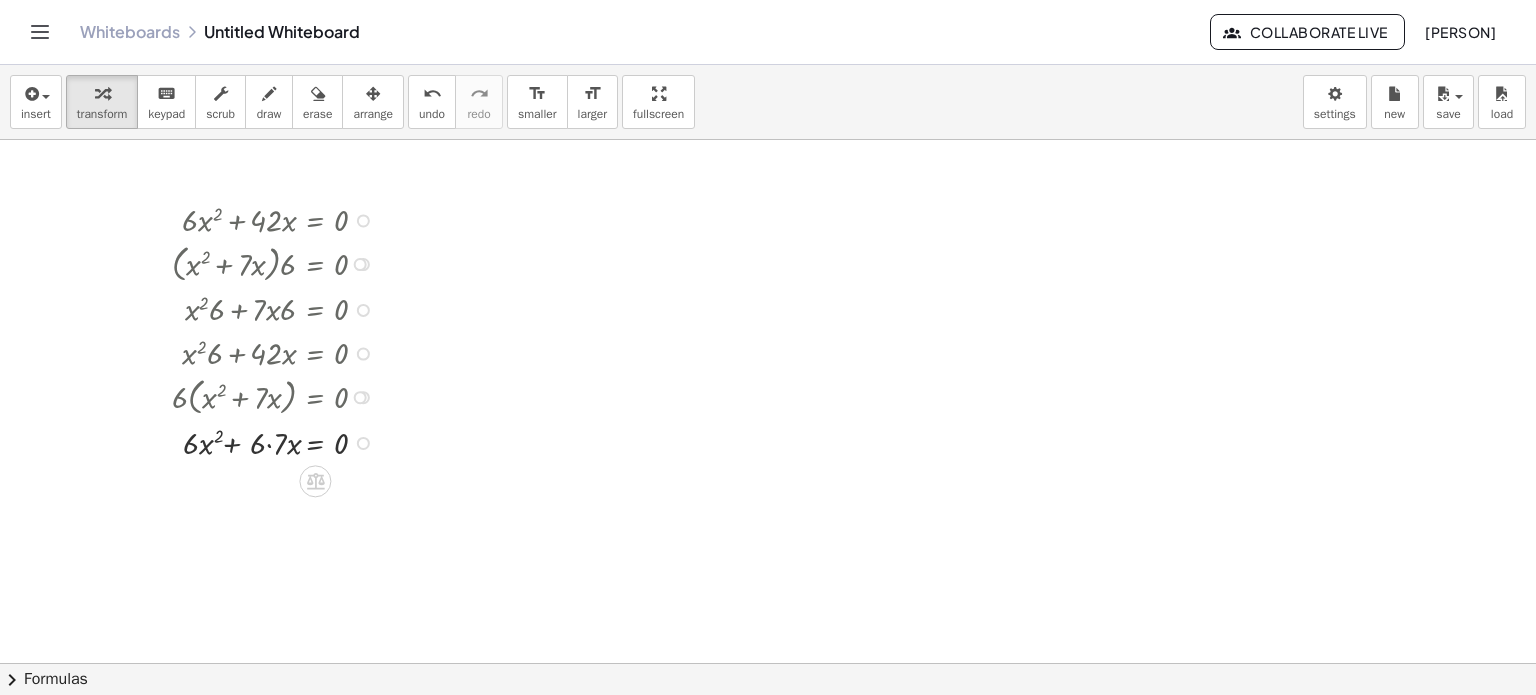 click at bounding box center (278, 441) 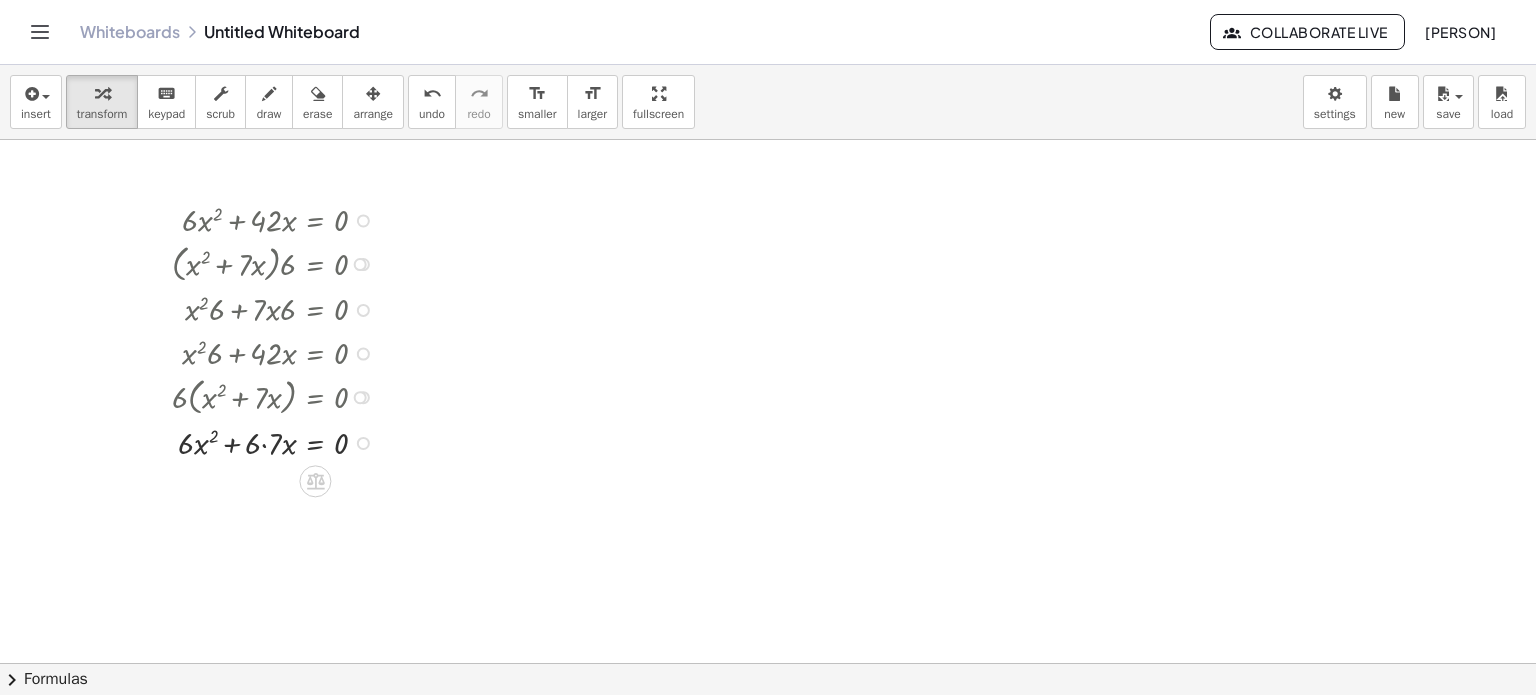 click at bounding box center [278, 441] 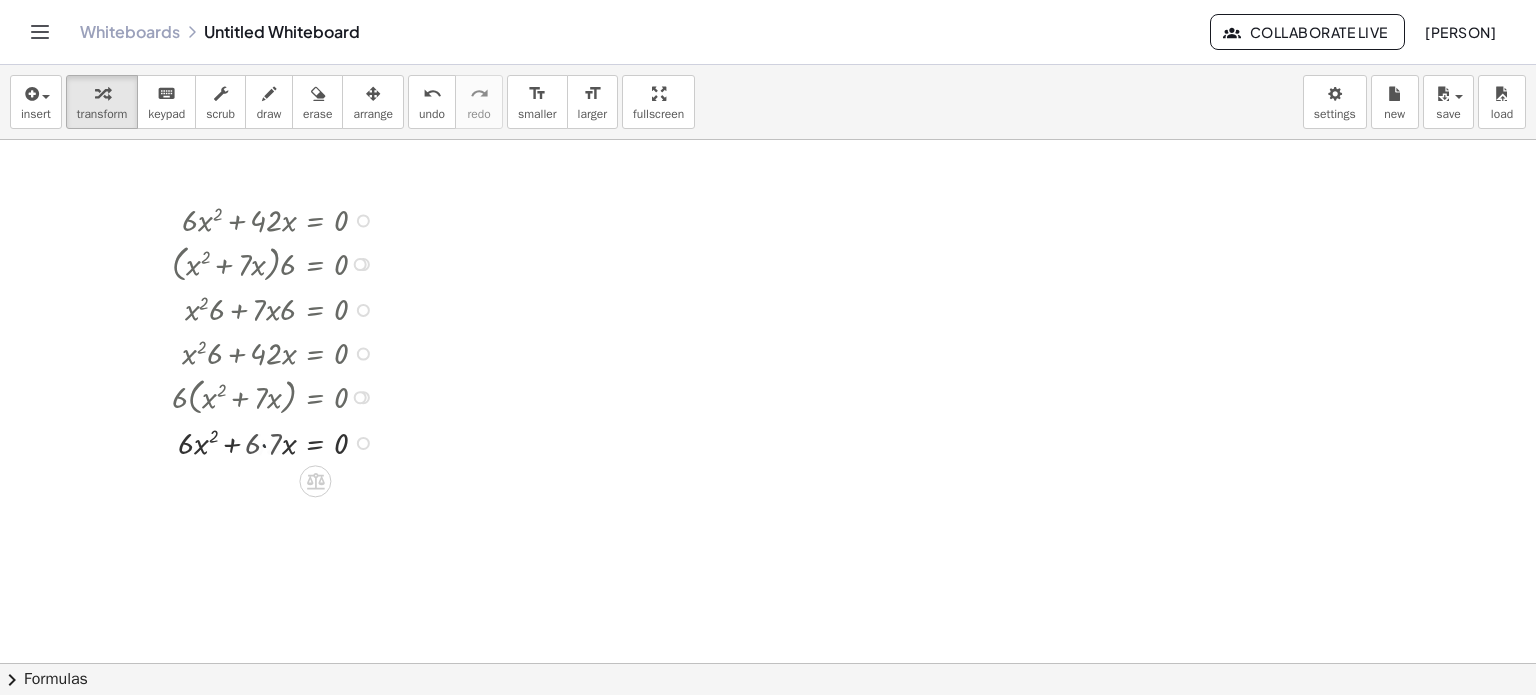 click at bounding box center (278, 441) 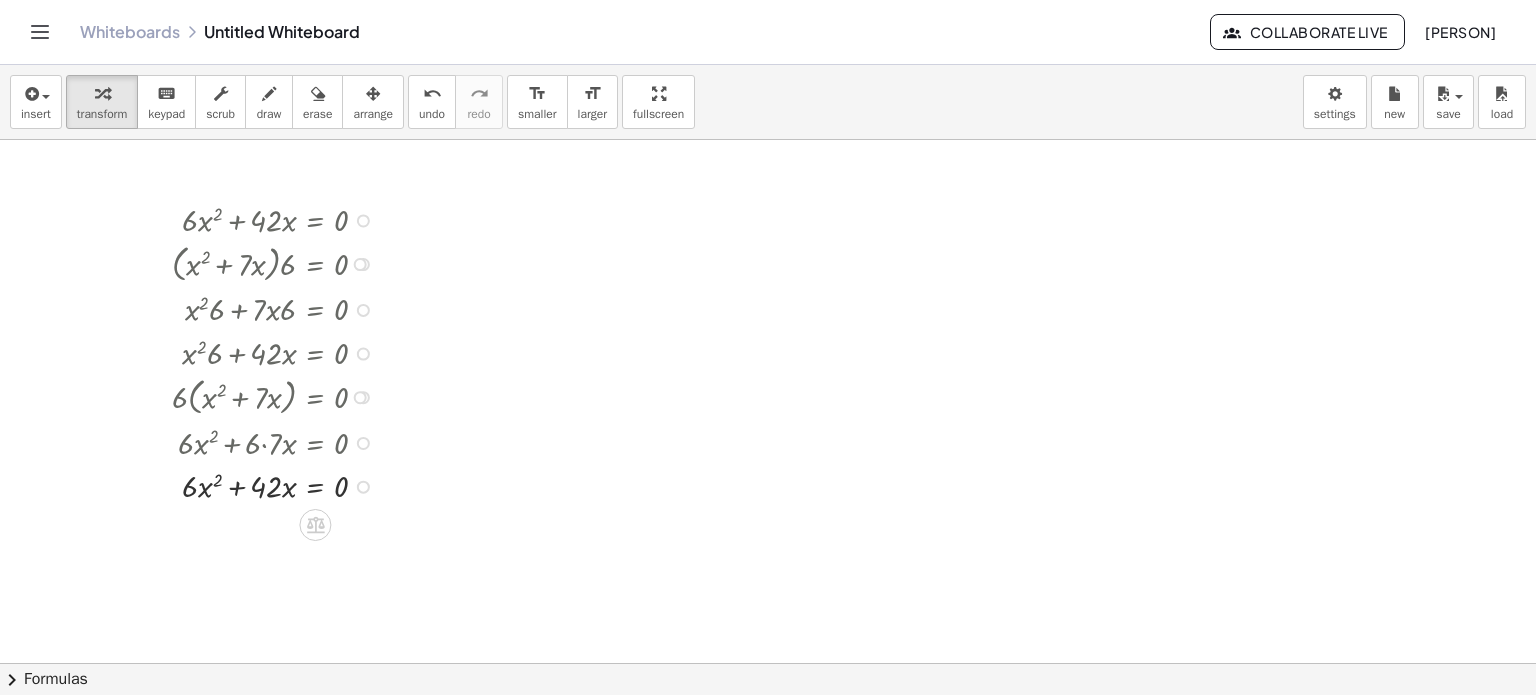 click at bounding box center [278, 485] 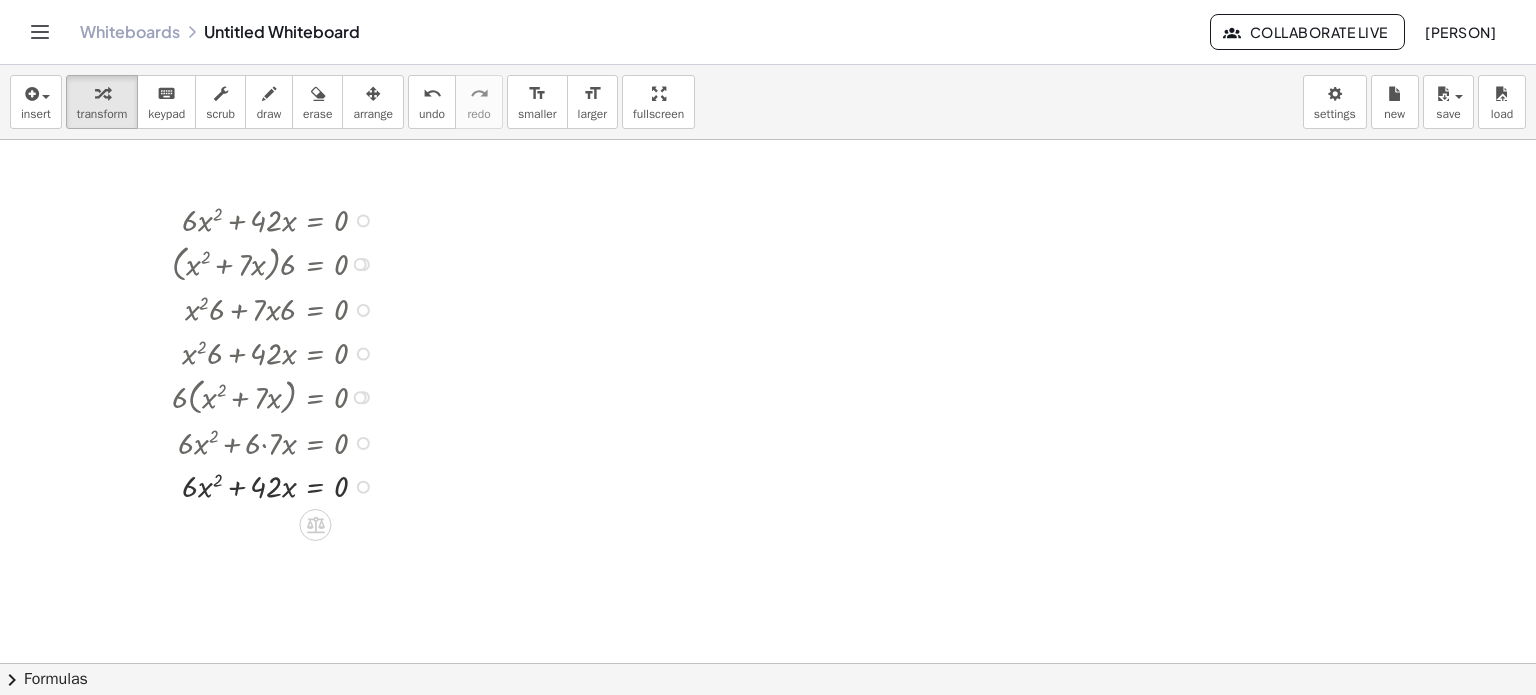click at bounding box center (278, 485) 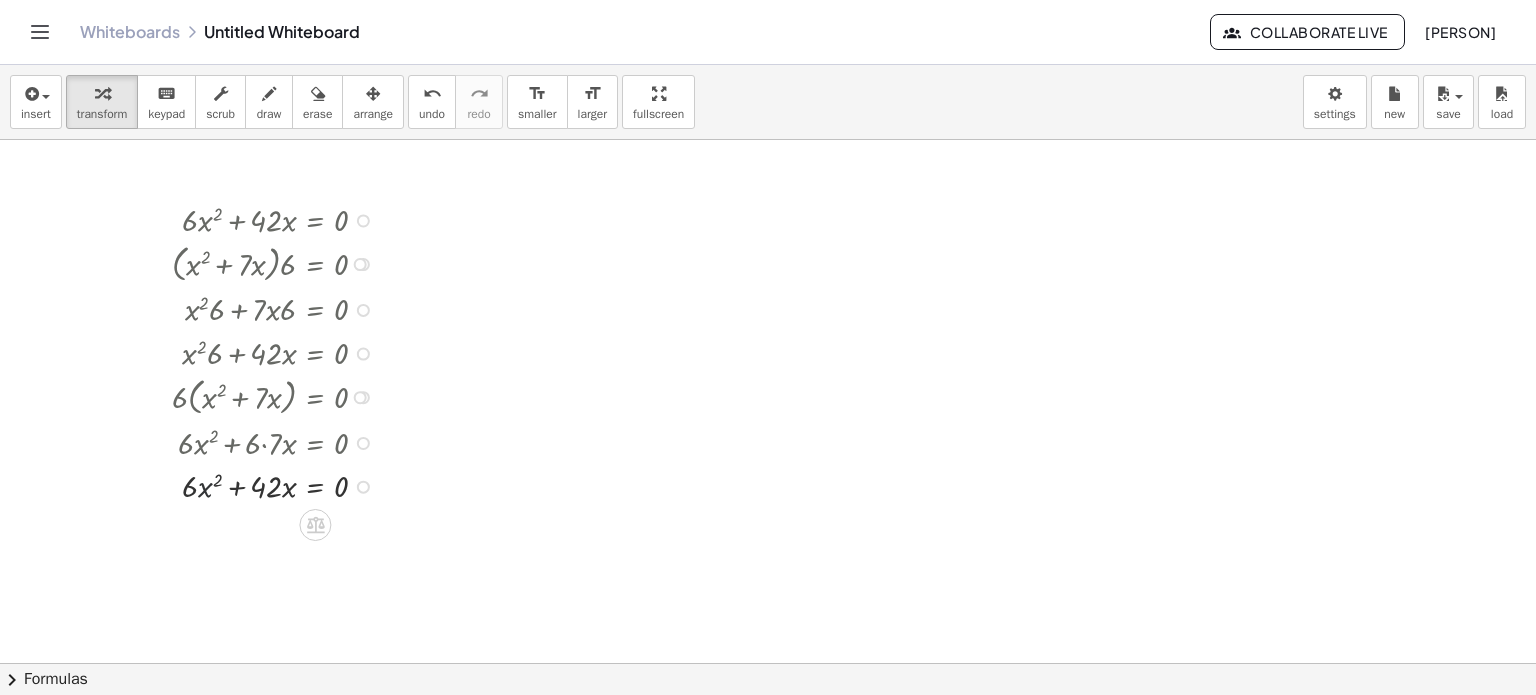 click at bounding box center [278, 485] 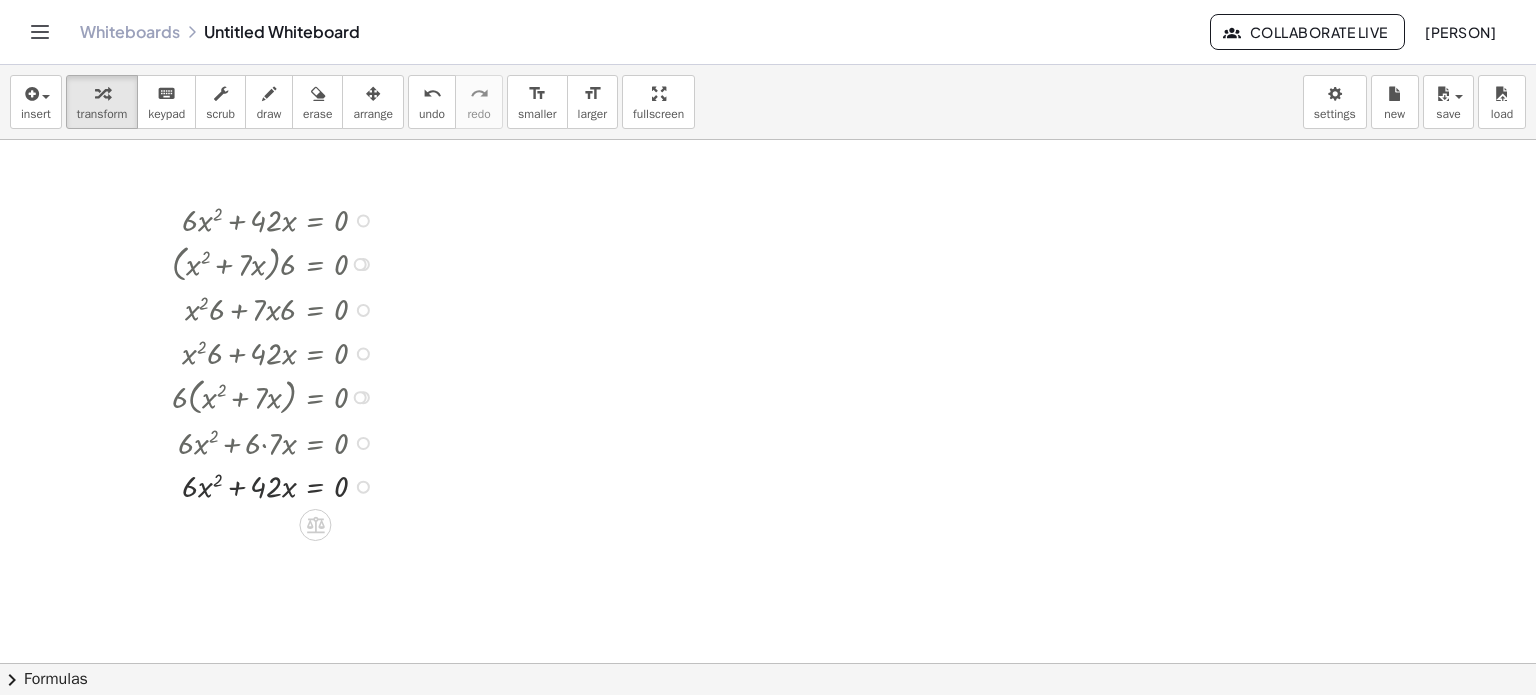 click at bounding box center (278, 485) 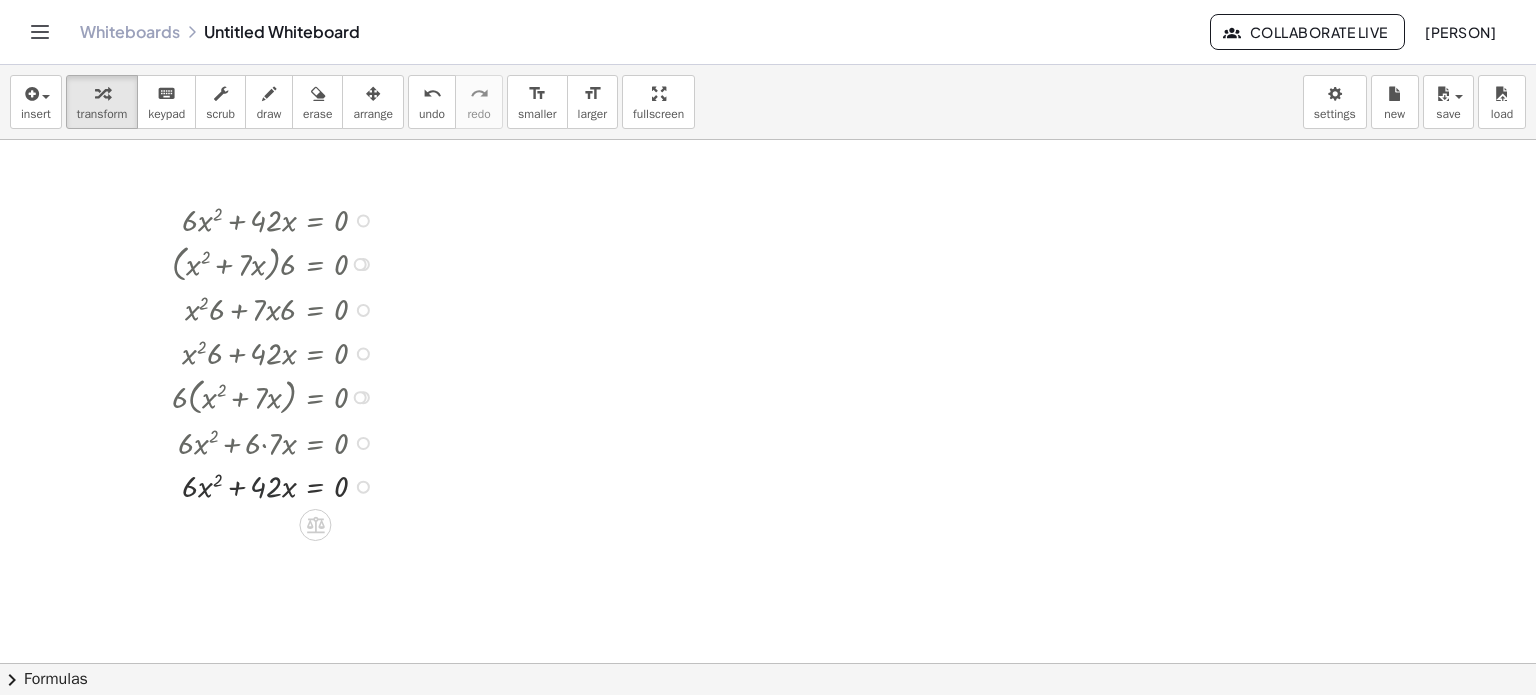 click at bounding box center [278, 485] 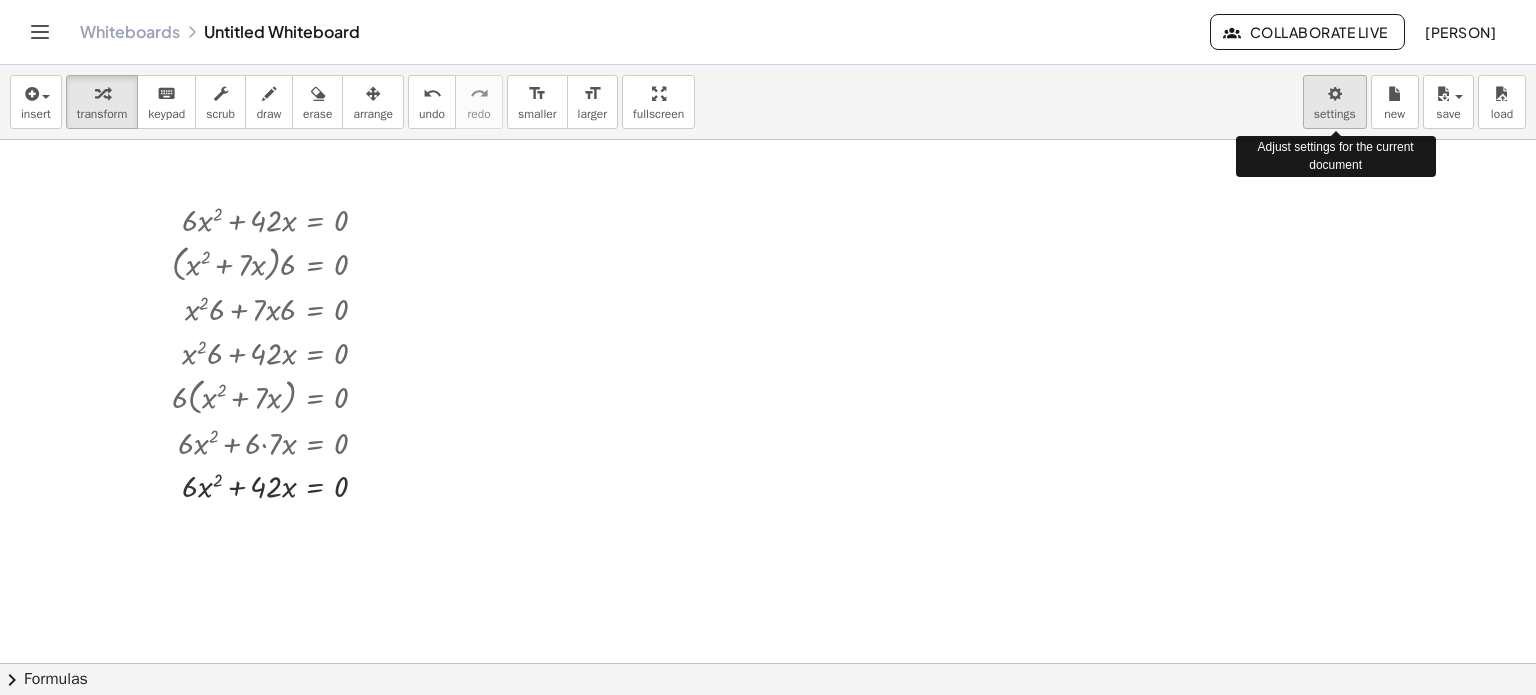 click on "Graspable Math Activities Whiteboards Classes Account v1.28.2 | Privacy policy © 2025 | Graspable, Inc. Whiteboards Untitled Whiteboard Collaborate Live  [PERSON]   insert select one: Math Expression Function Text Youtube Video Graphing Geometry Geometry 3D transform keyboard keypad scrub draw erase arrange undo undo redo redo format_size smaller format_size larger fullscreen load   save new settings Adjust settings for the current document + · 6 · x 2 + · 42 · x = 0 + · 6 · x 2 + · 6 · 7 · x = 0 · ( + x 2 + · 7 · x ) · 6 = 0 + · x 2 · 6 + · 7 · x · 6 = 0 + · x 2 · 6 + · 42 · x = 0 + · x 2 · 6 + · 6 · 7 · x = 0 · 6 · ( + x 2 + · 7 · x ) = 0 + · 6 · x 2 + · 6 · 7 · x = 0 x 2 x = 0 + + · · 6 · · 42 Try to double tap. × chevron_right  Formulas
Drag one side of a formula onto a highlighted expression on the canvas to apply it.
Quadratic Formula
+ · a · x 2 + · b · x + c = 0
x = · ( b" at bounding box center [768, 347] 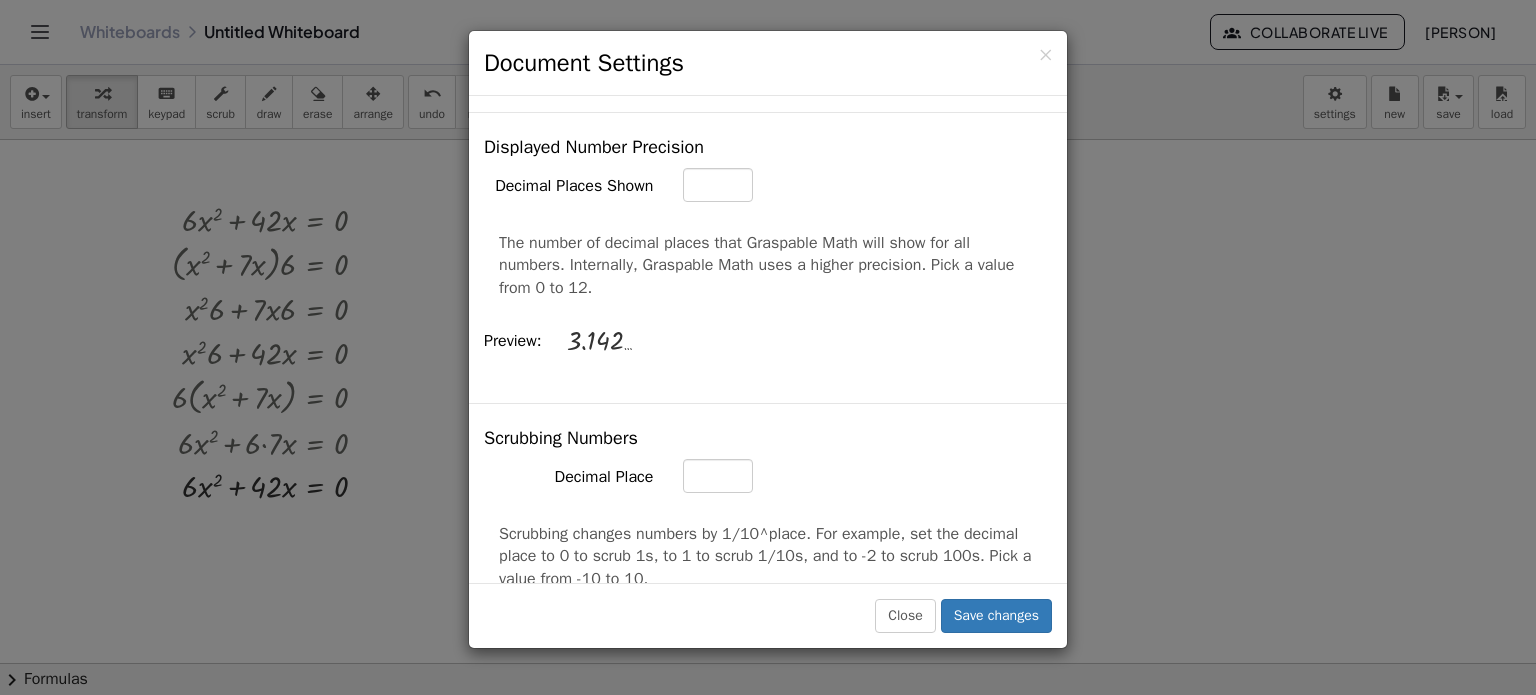 scroll, scrollTop: 800, scrollLeft: 0, axis: vertical 